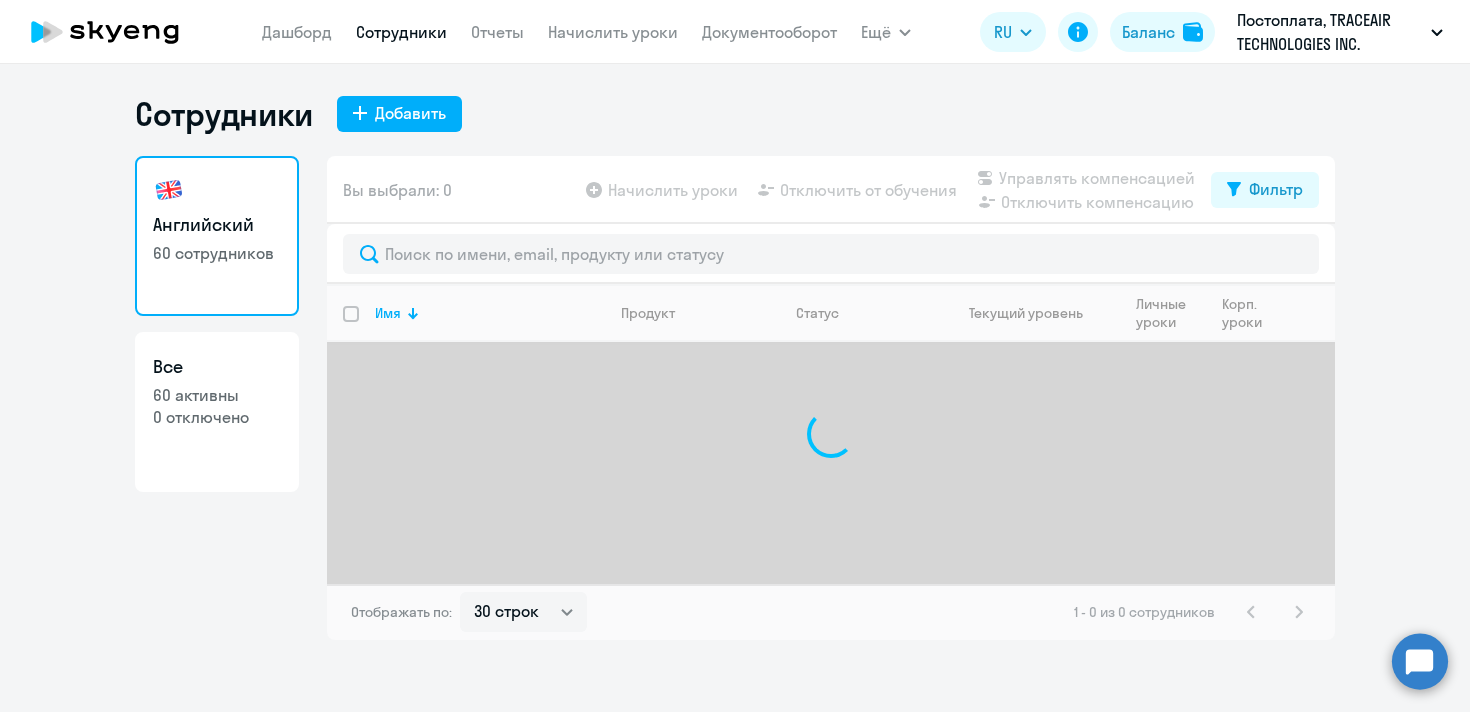 select on "30" 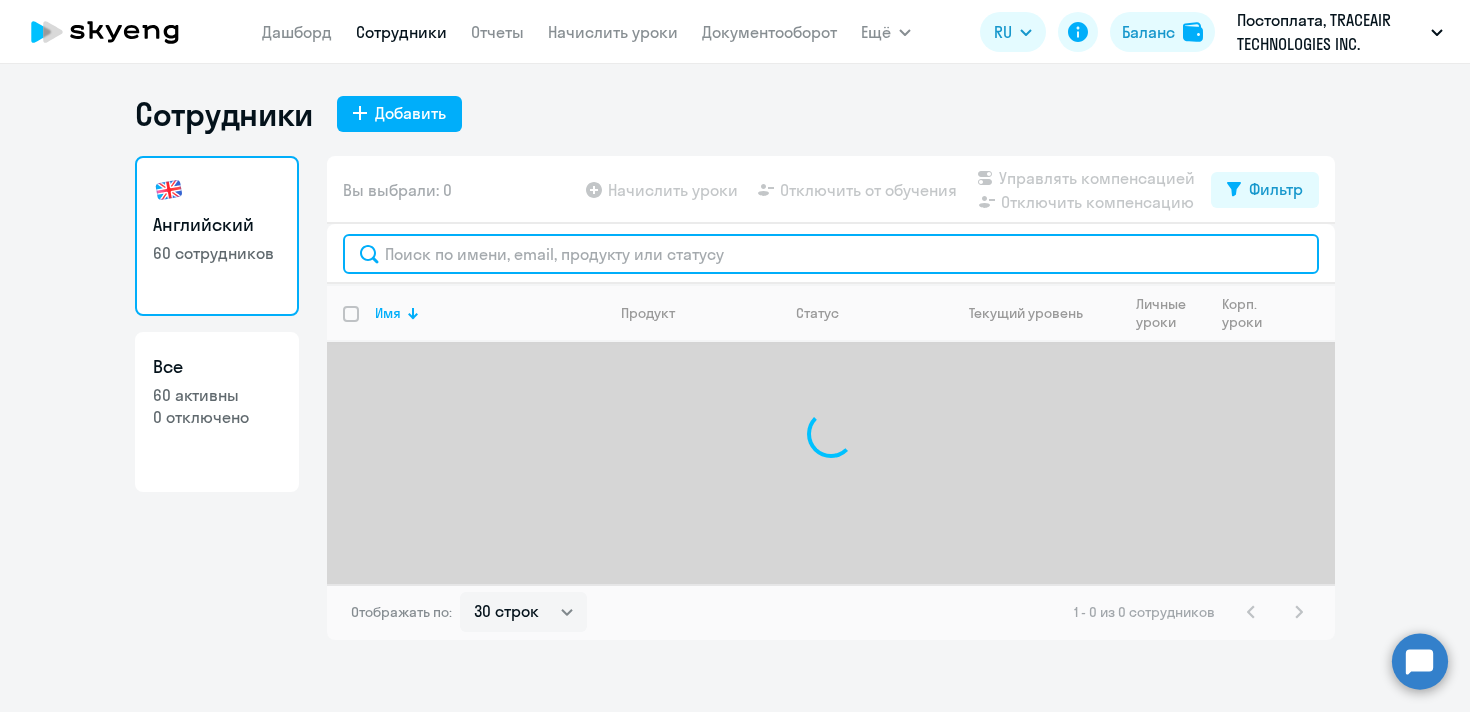 click 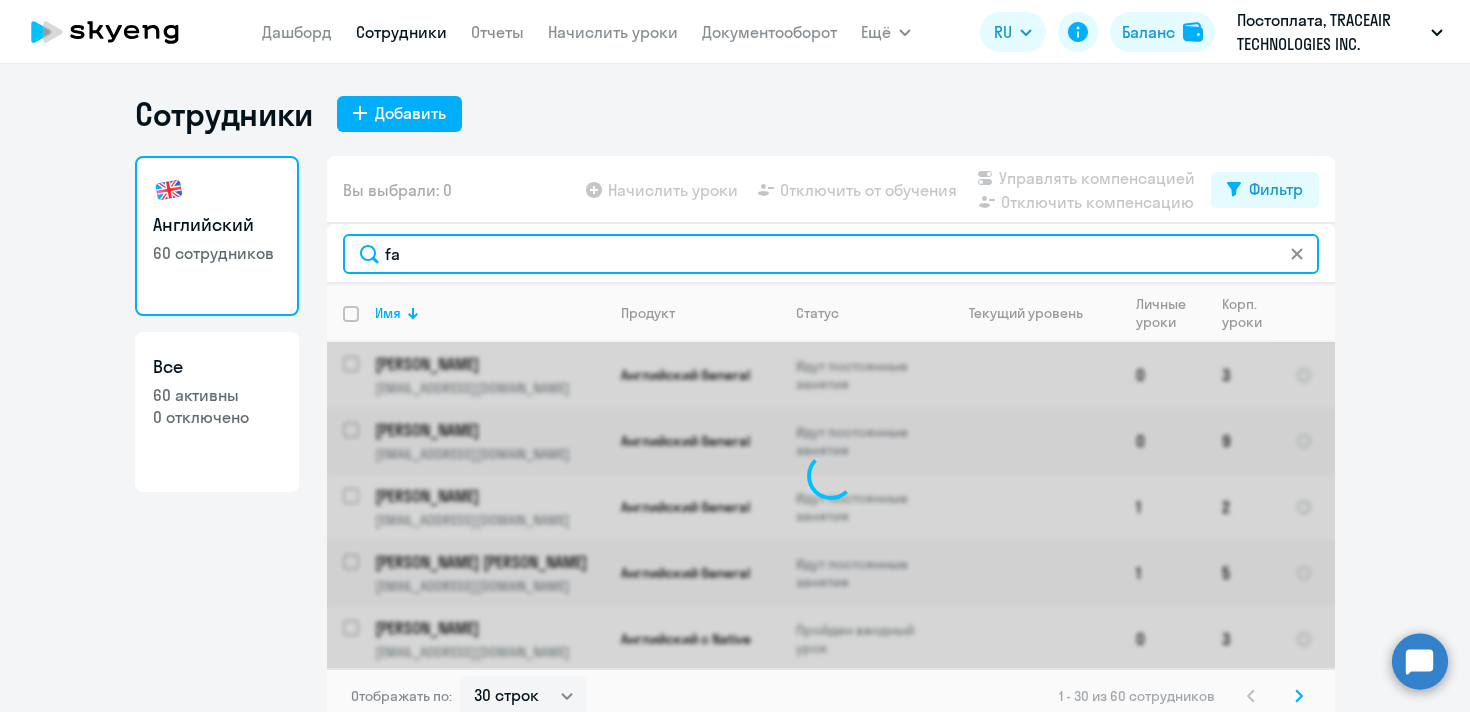 type on "f" 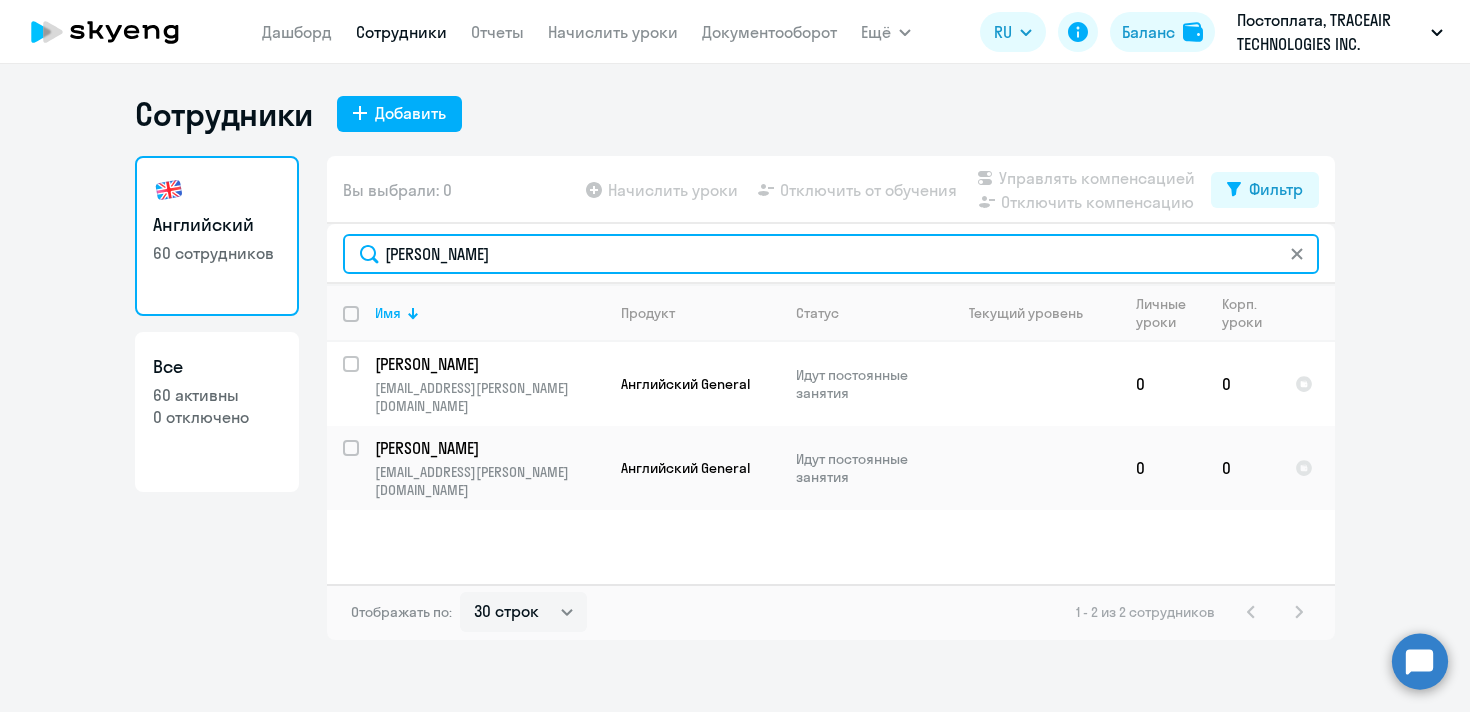 drag, startPoint x: 495, startPoint y: 251, endPoint x: 256, endPoint y: 217, distance: 241.4063 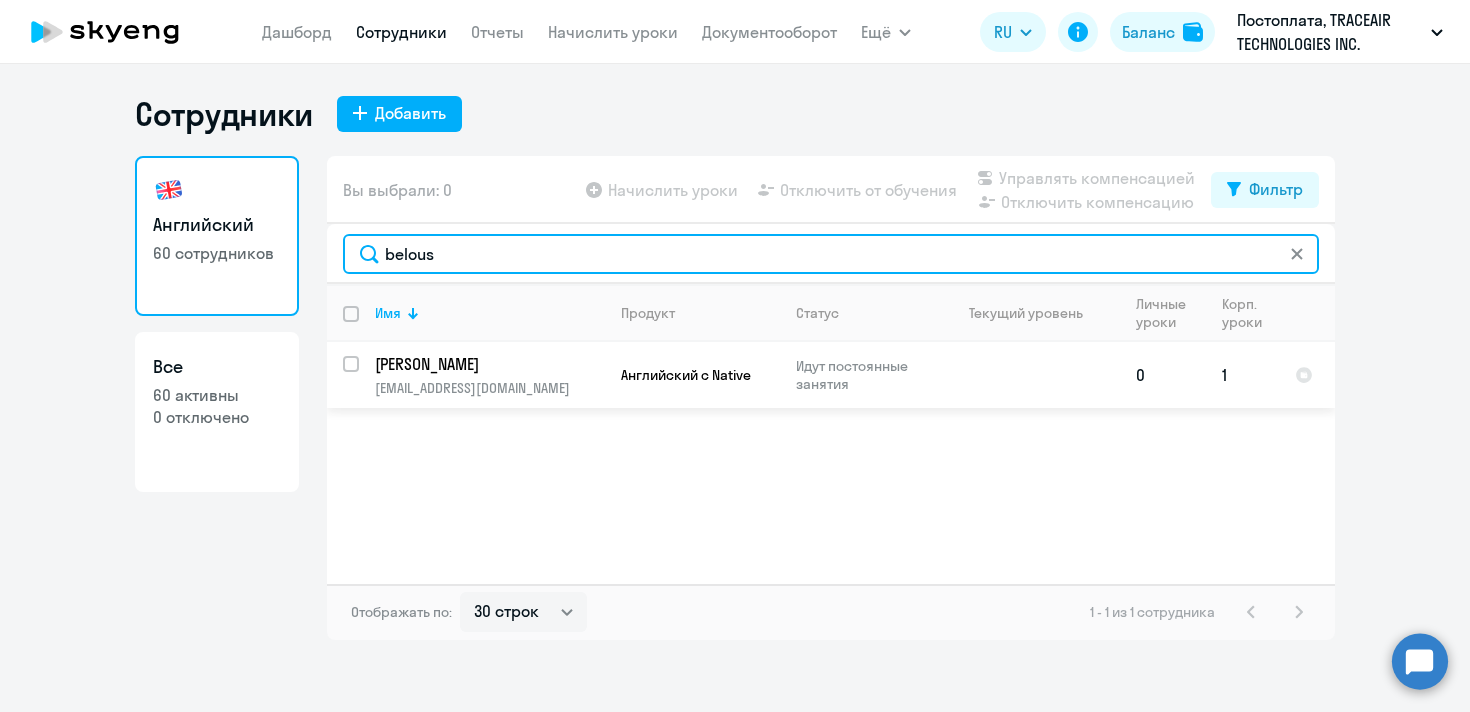 type on "belous" 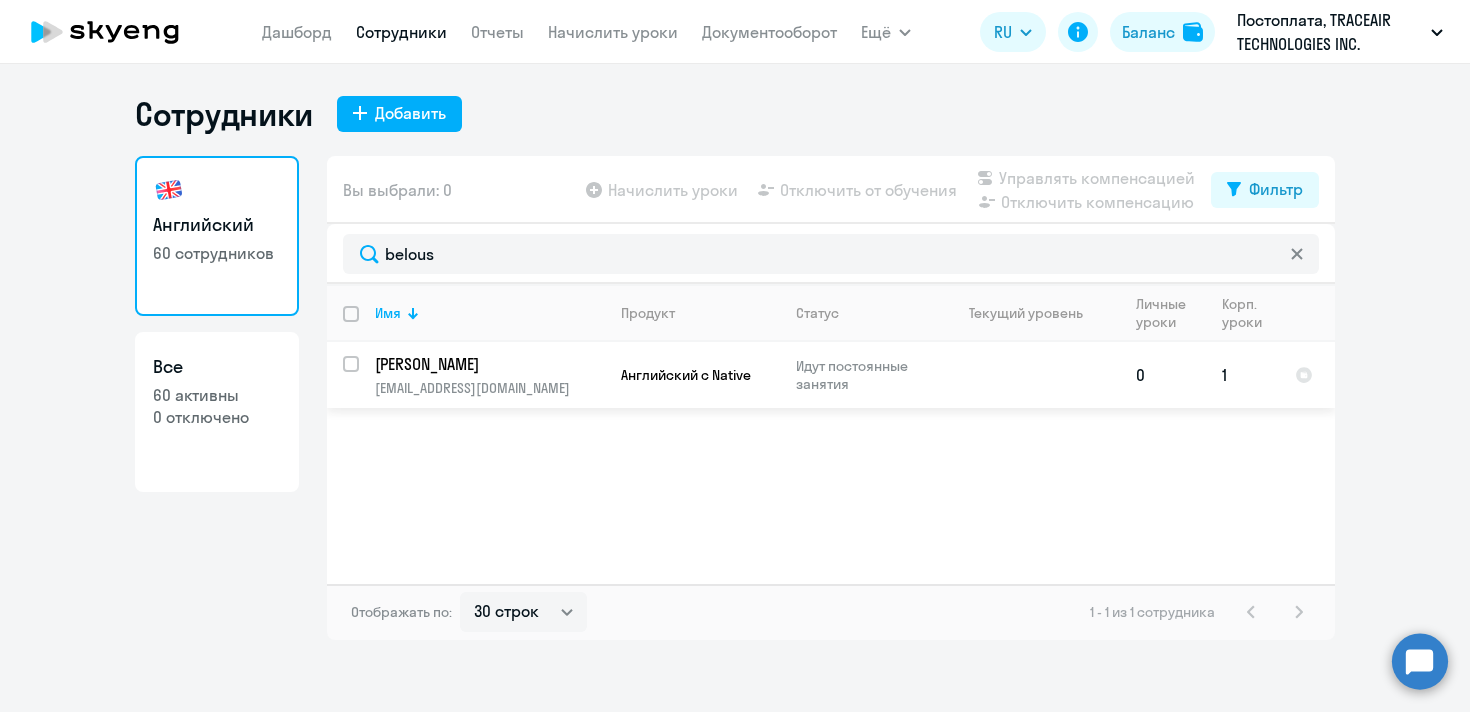 click on "Идут постоянные занятия" 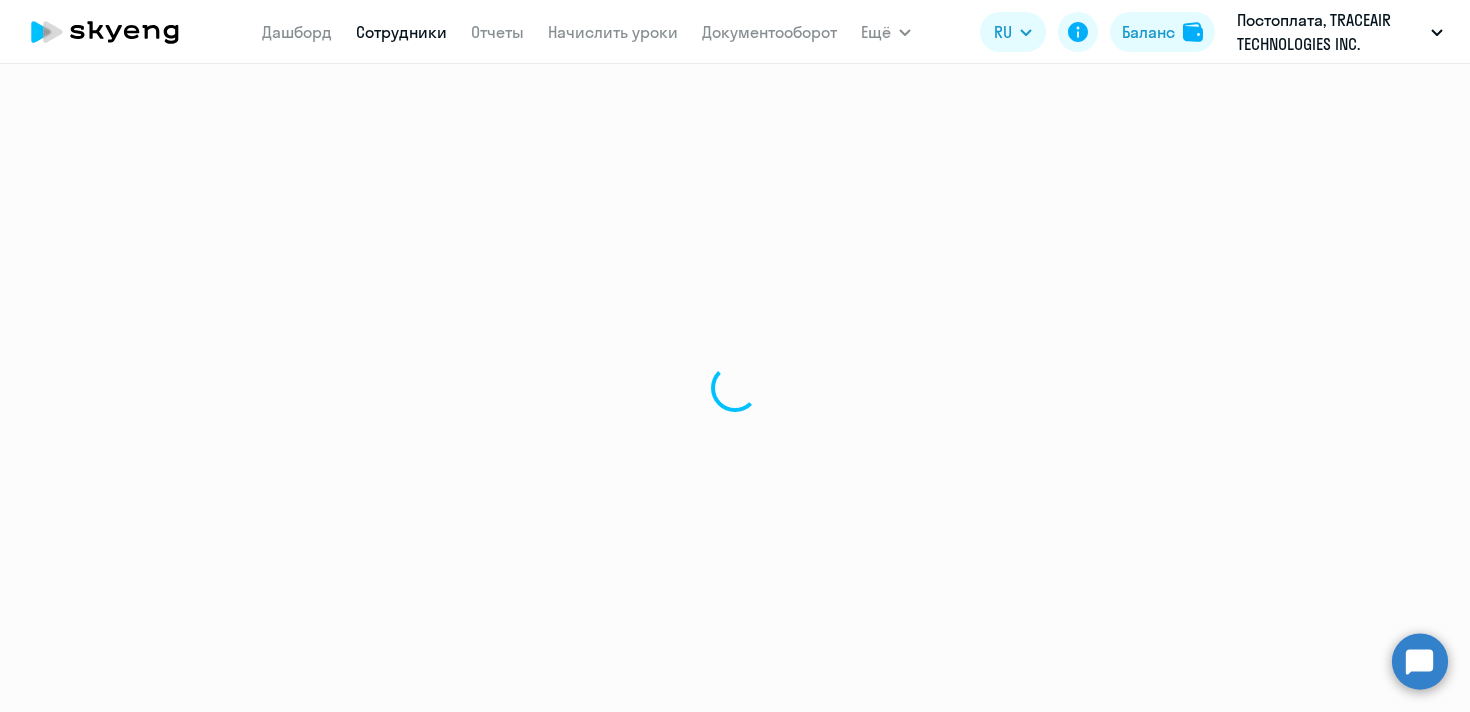 select on "english" 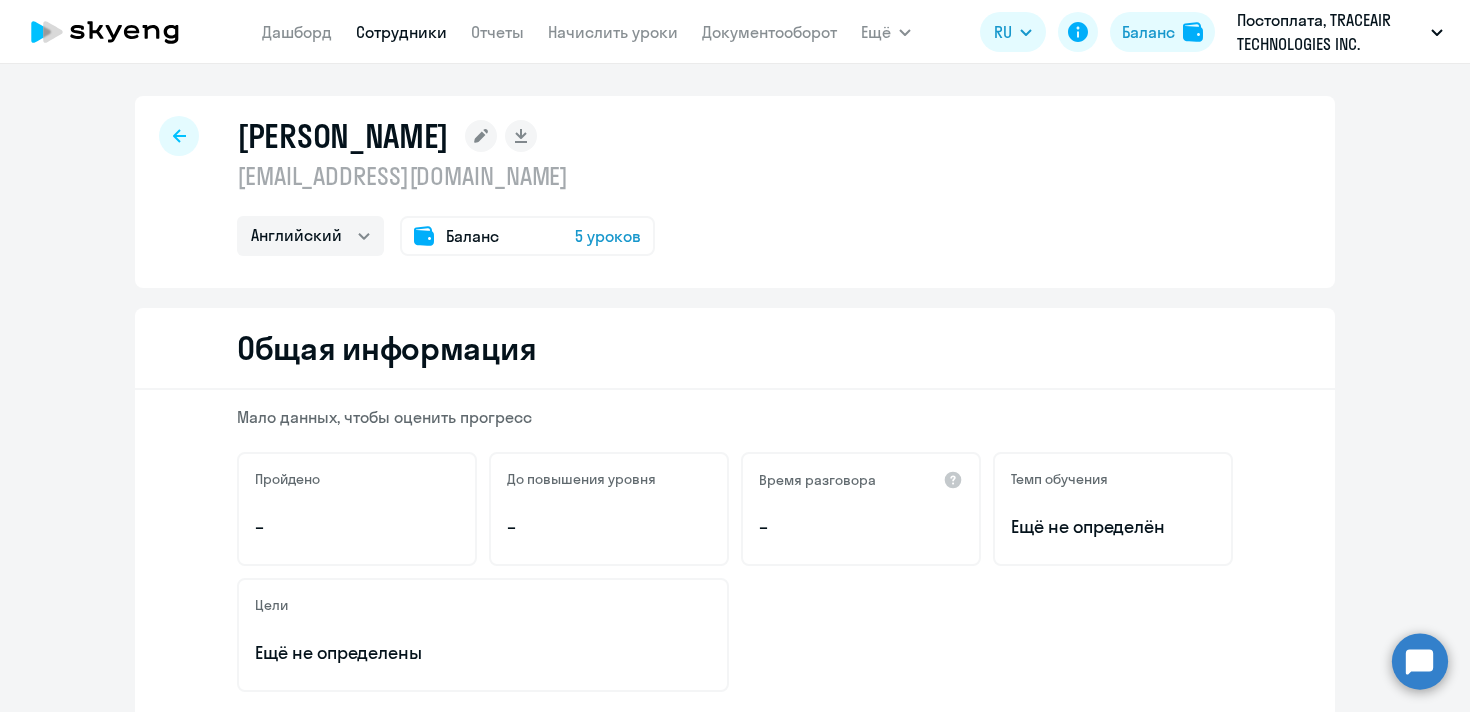 click on "5 уроков" 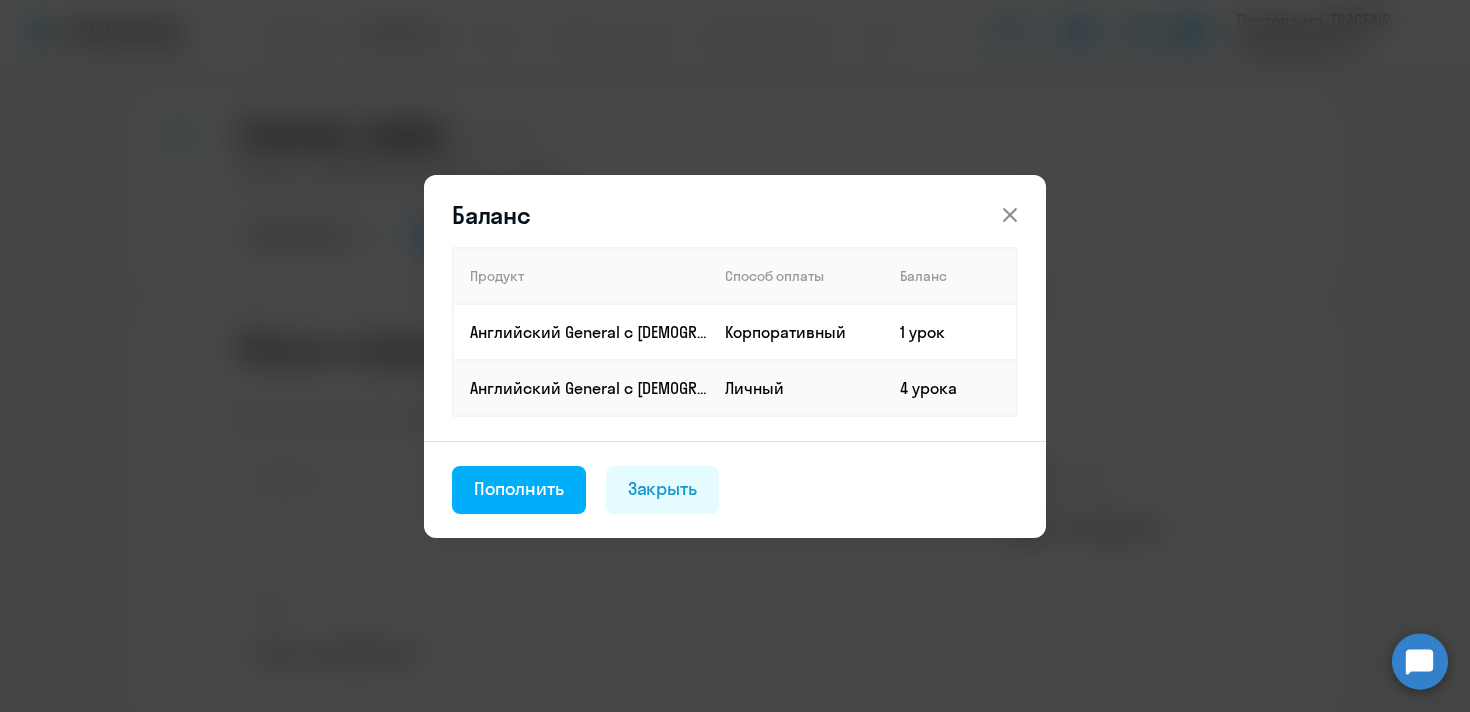 click 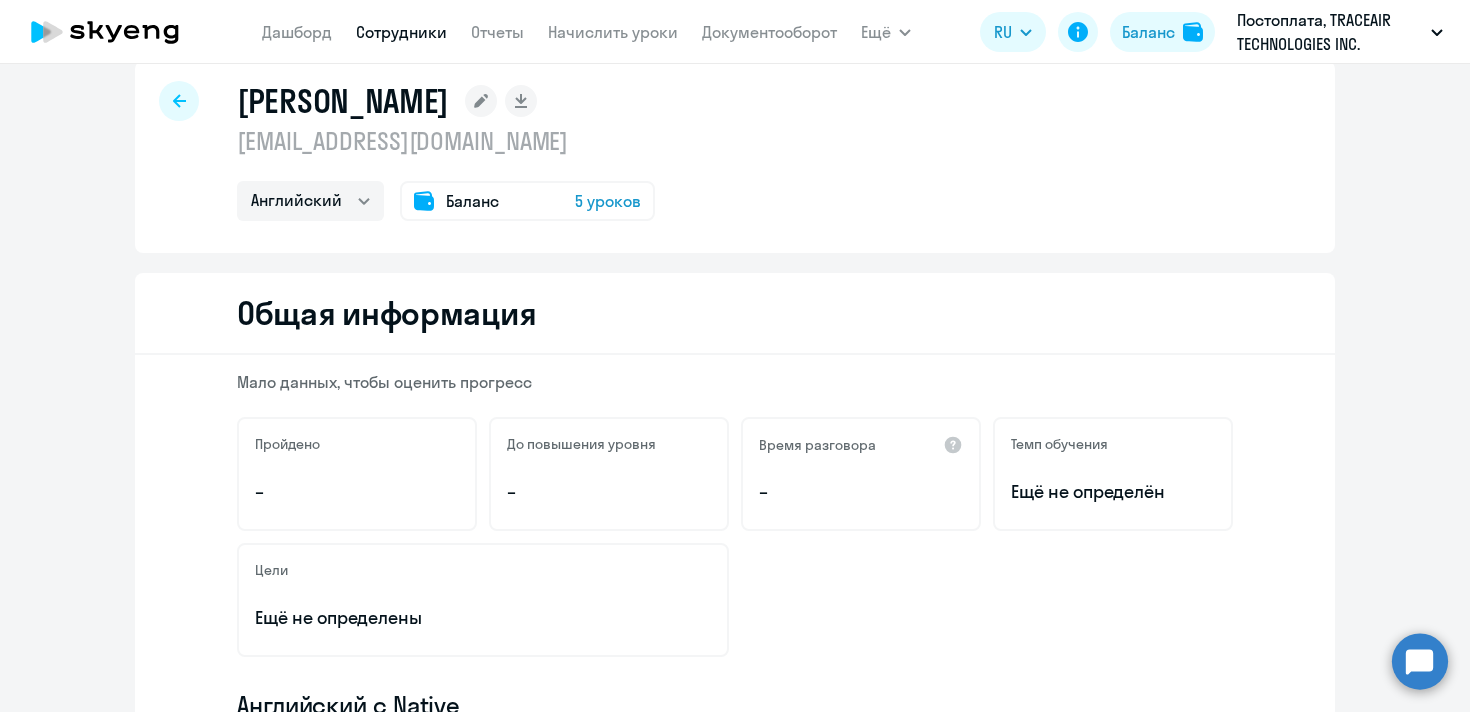 scroll, scrollTop: 0, scrollLeft: 0, axis: both 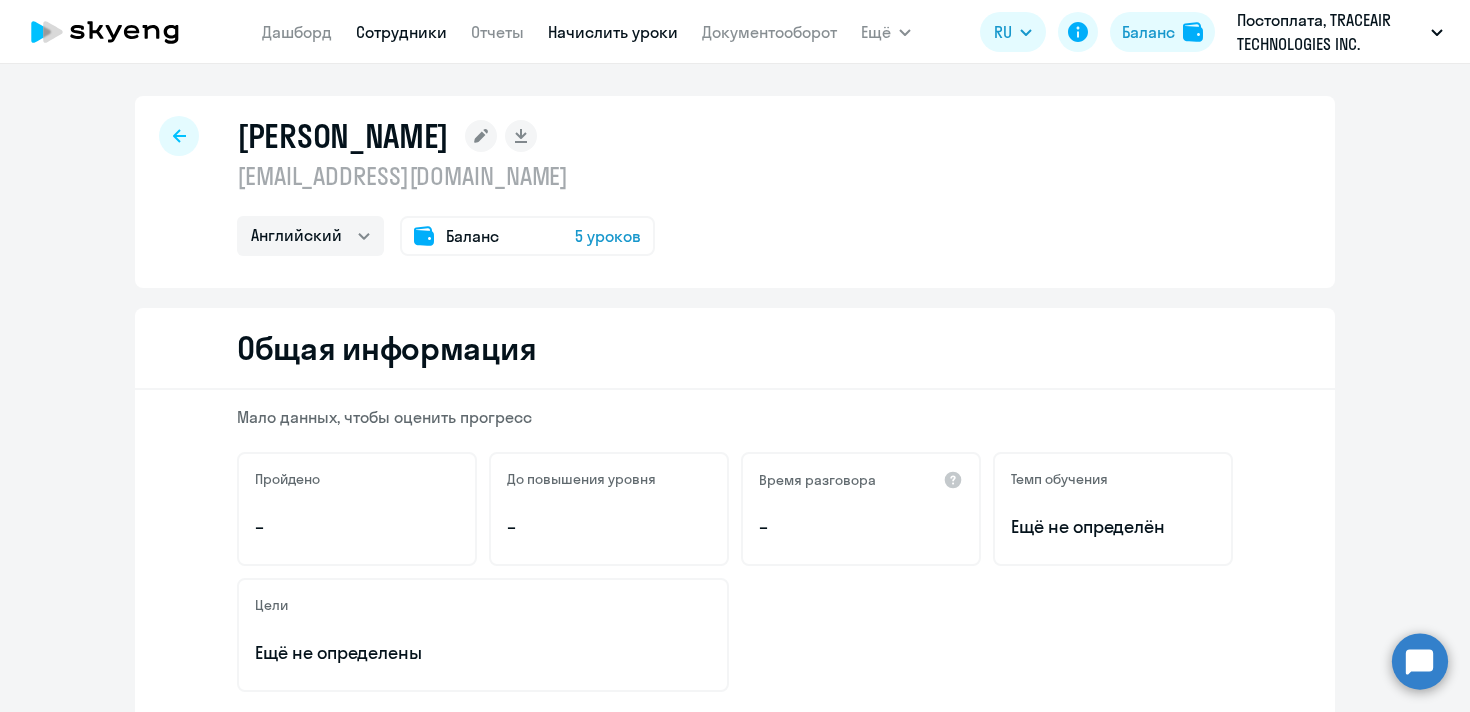 click on "Начислить уроки" at bounding box center [613, 32] 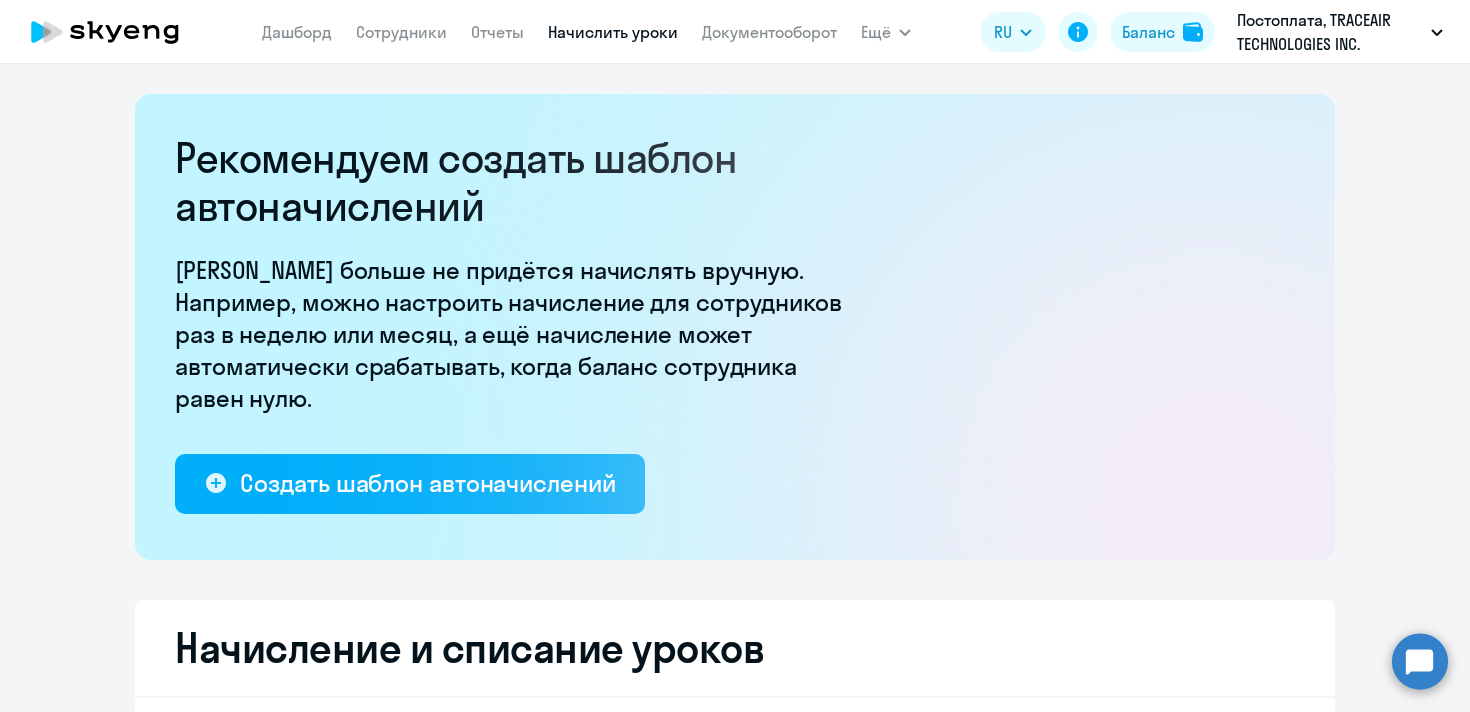 select on "10" 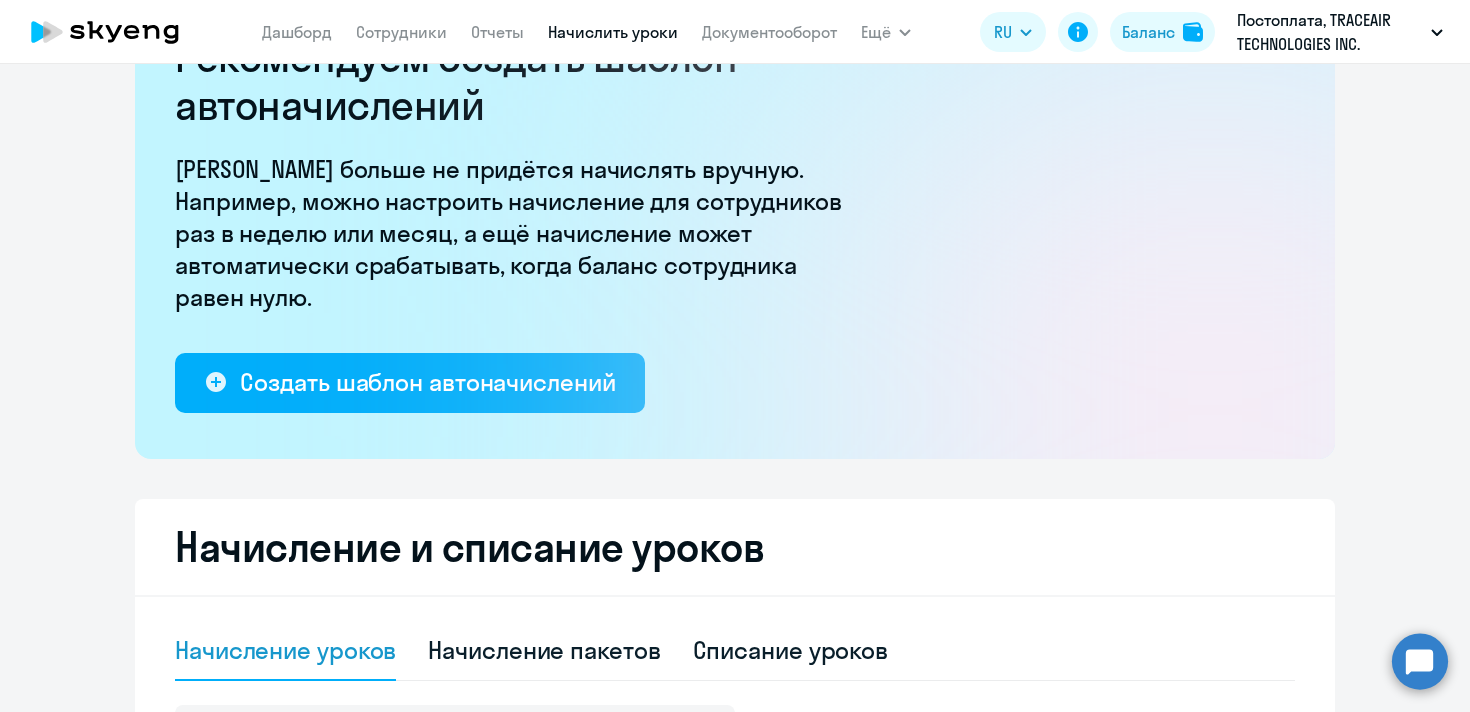 scroll, scrollTop: 102, scrollLeft: 0, axis: vertical 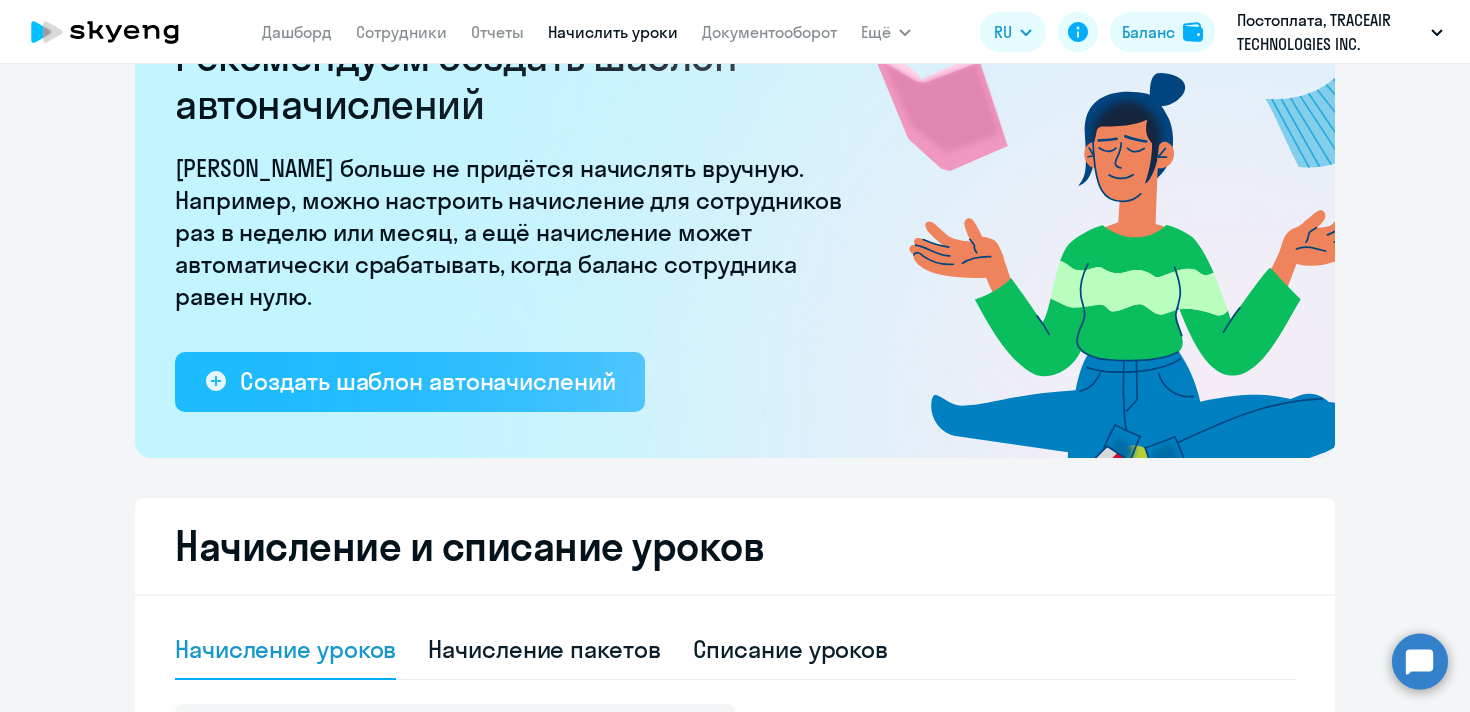 click on "Создать шаблон автоначислений" 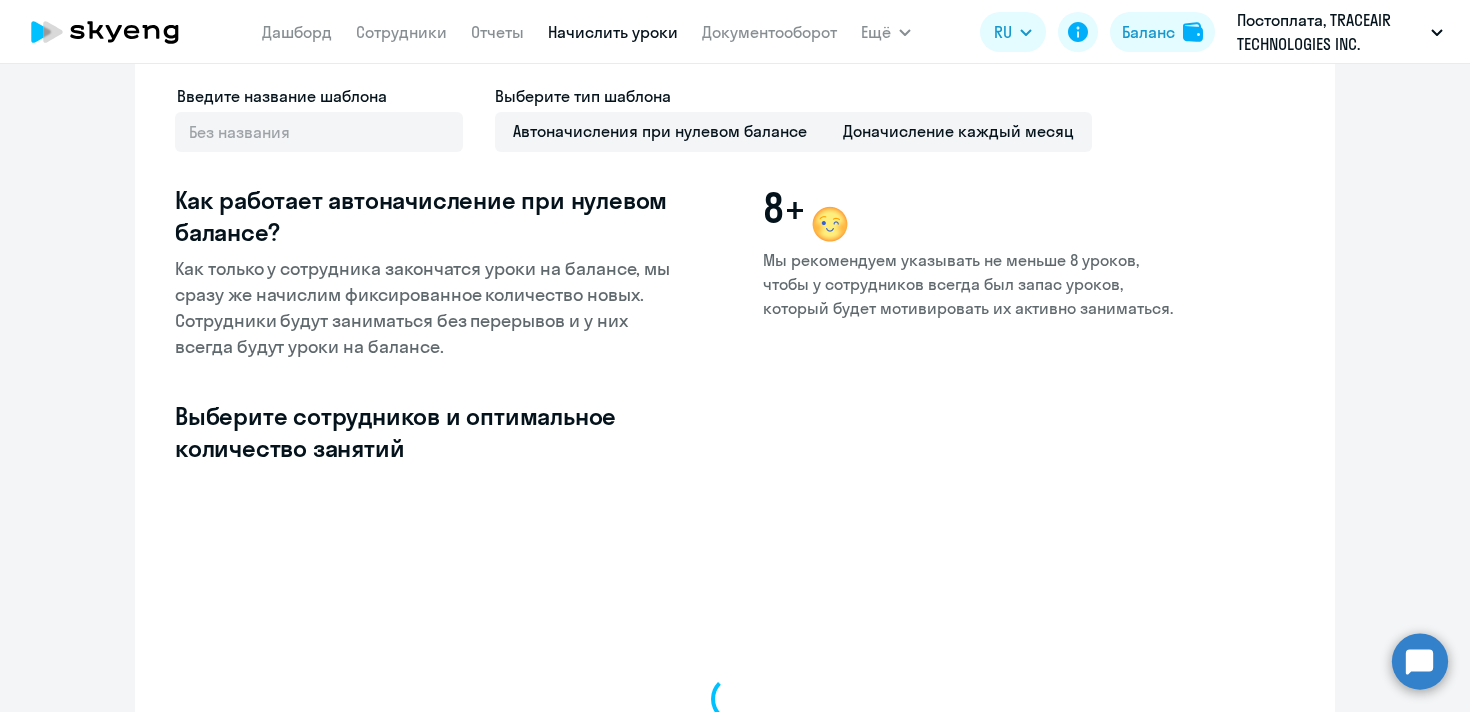 select on "10" 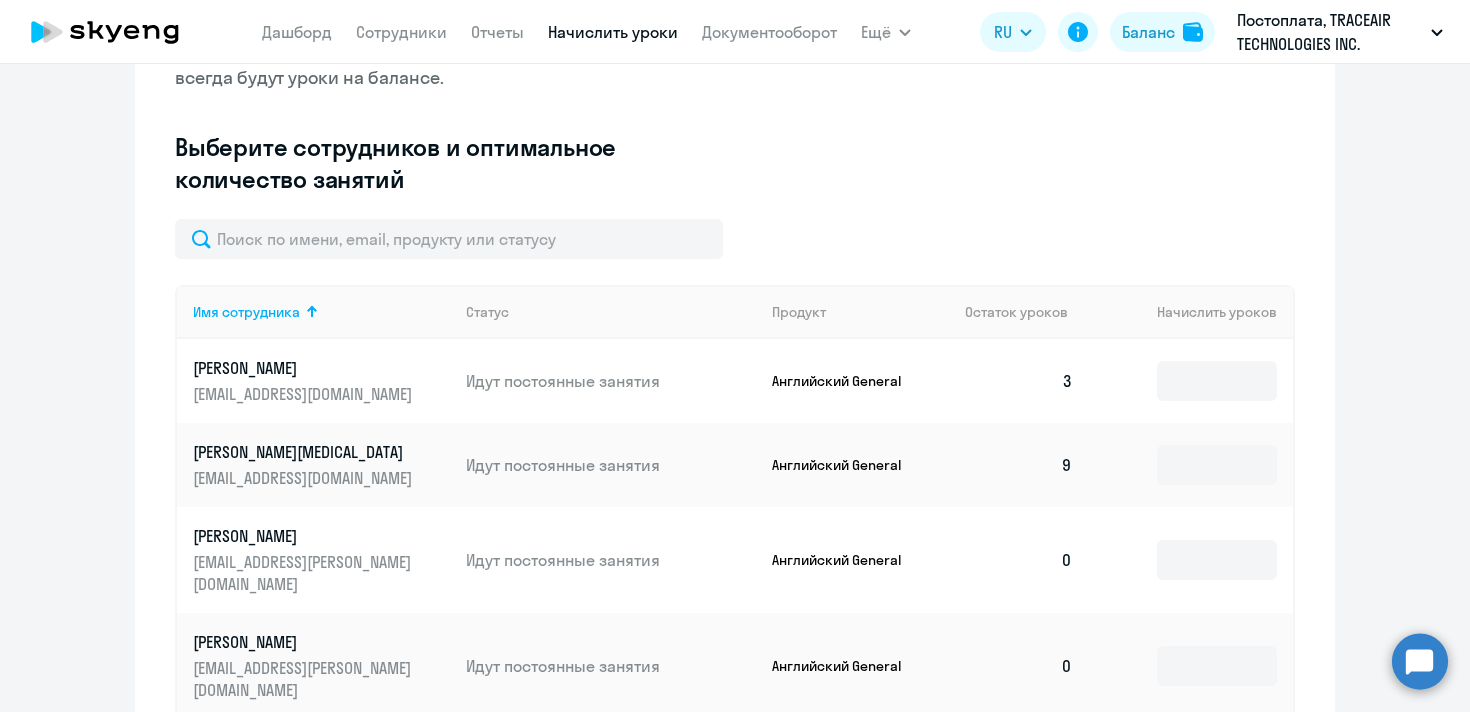 scroll, scrollTop: 374, scrollLeft: 0, axis: vertical 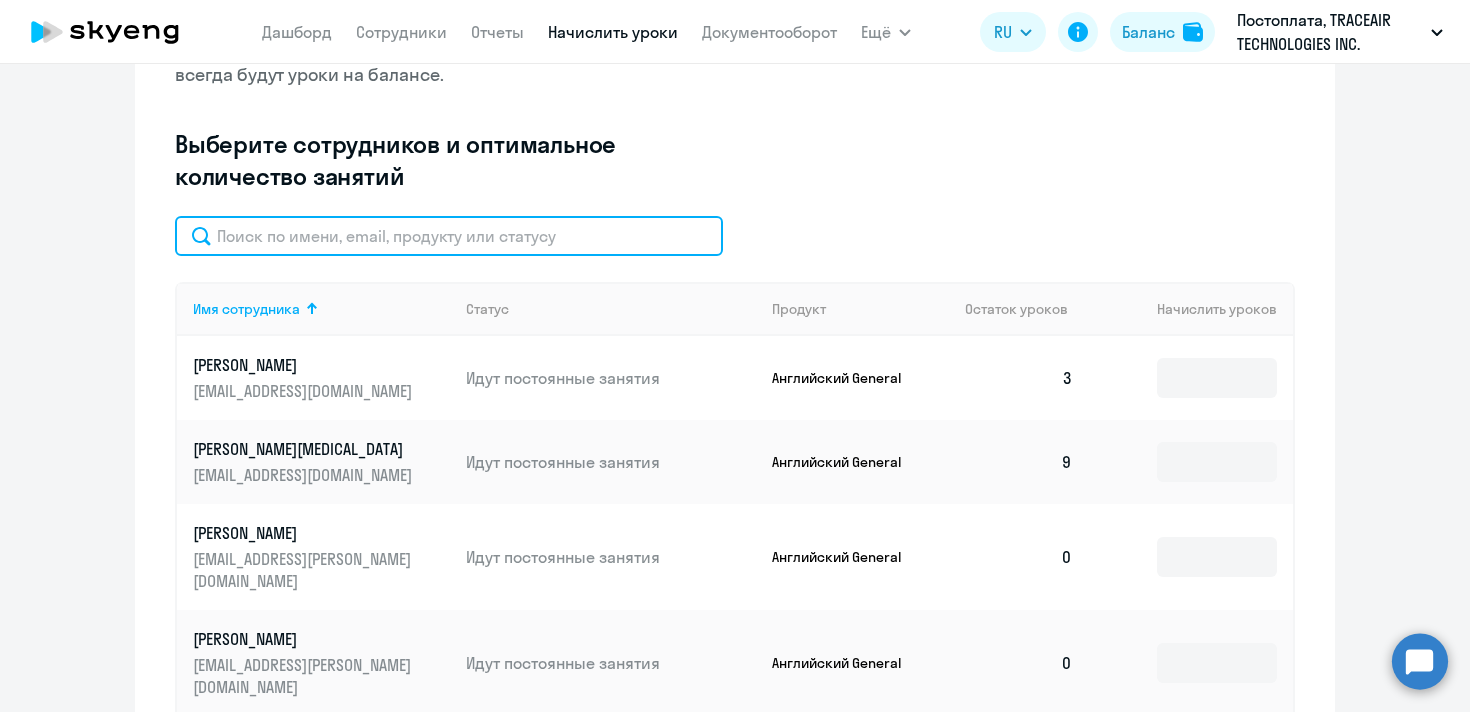 click 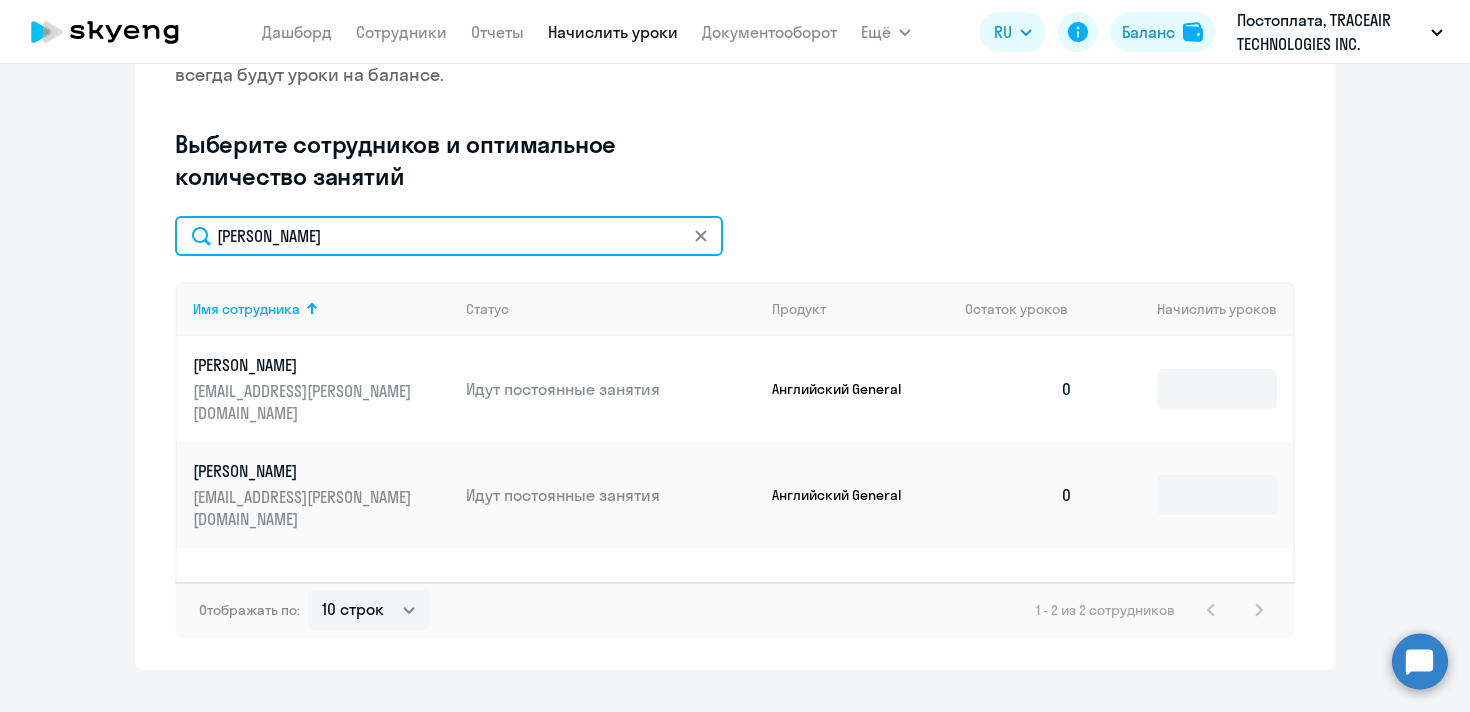 drag, startPoint x: 493, startPoint y: 233, endPoint x: 157, endPoint y: 225, distance: 336.0952 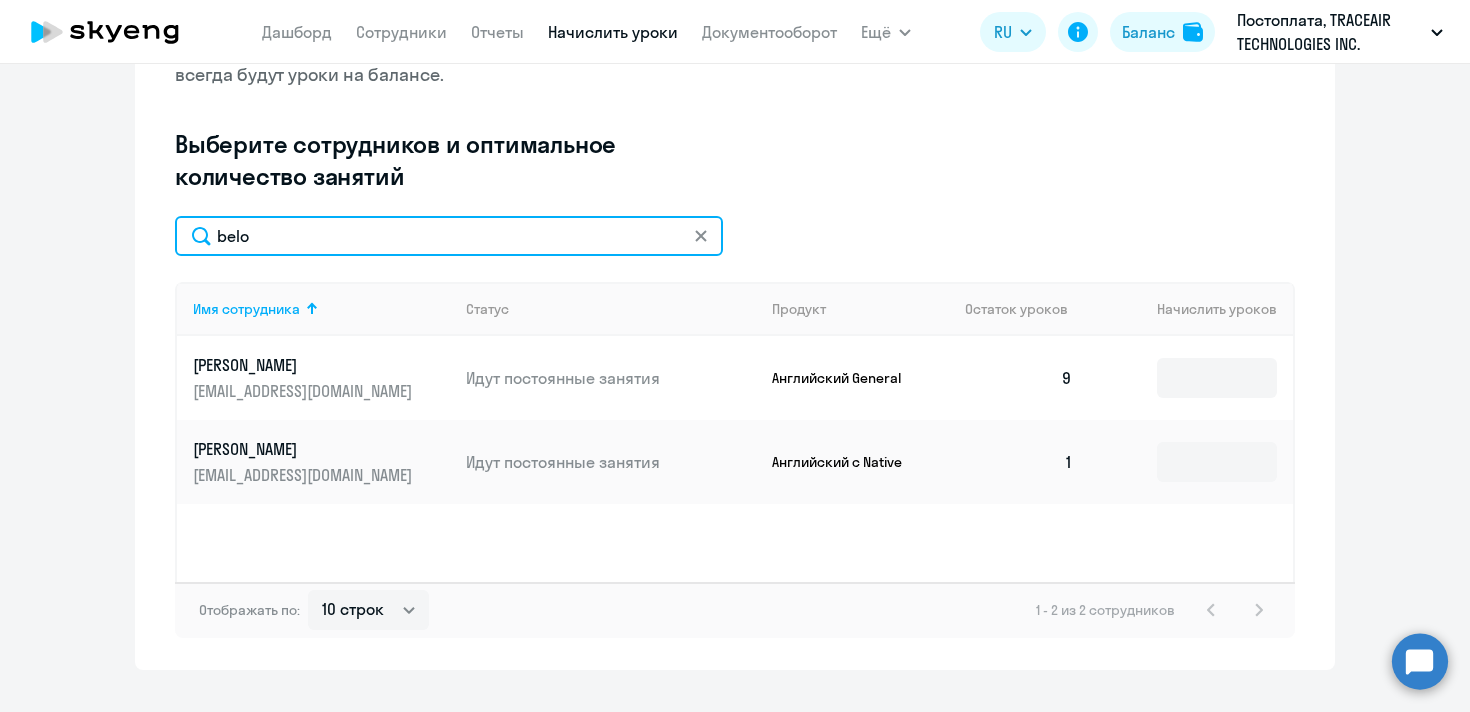 type on "belo" 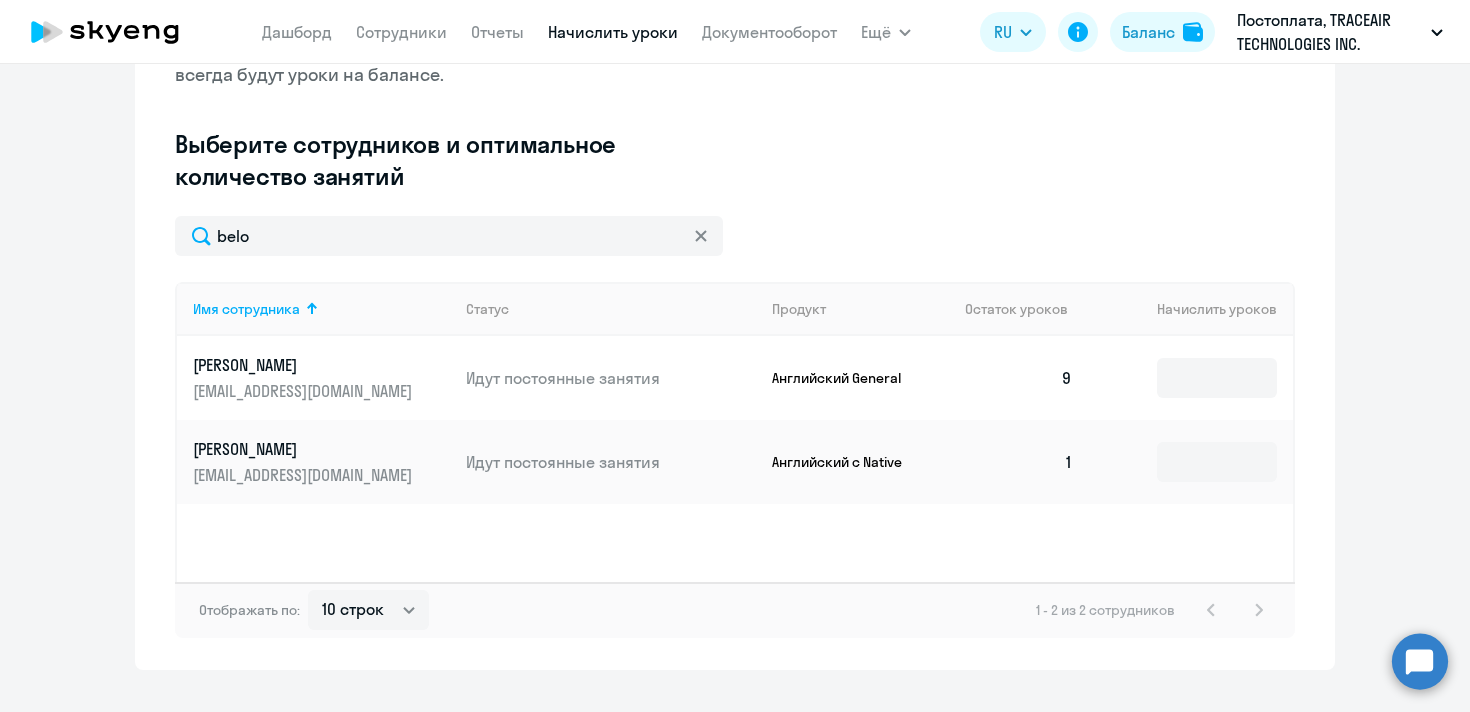 click on "Английский с Native" 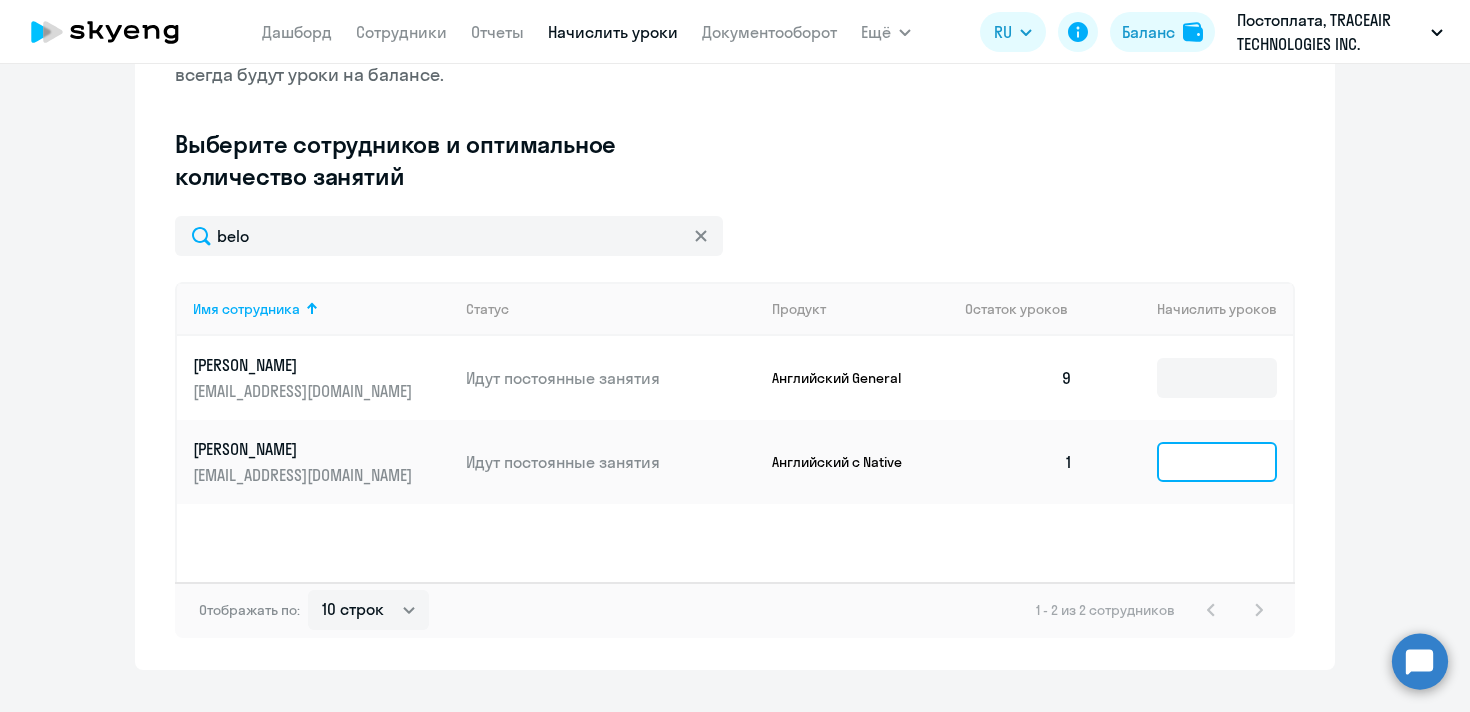 click 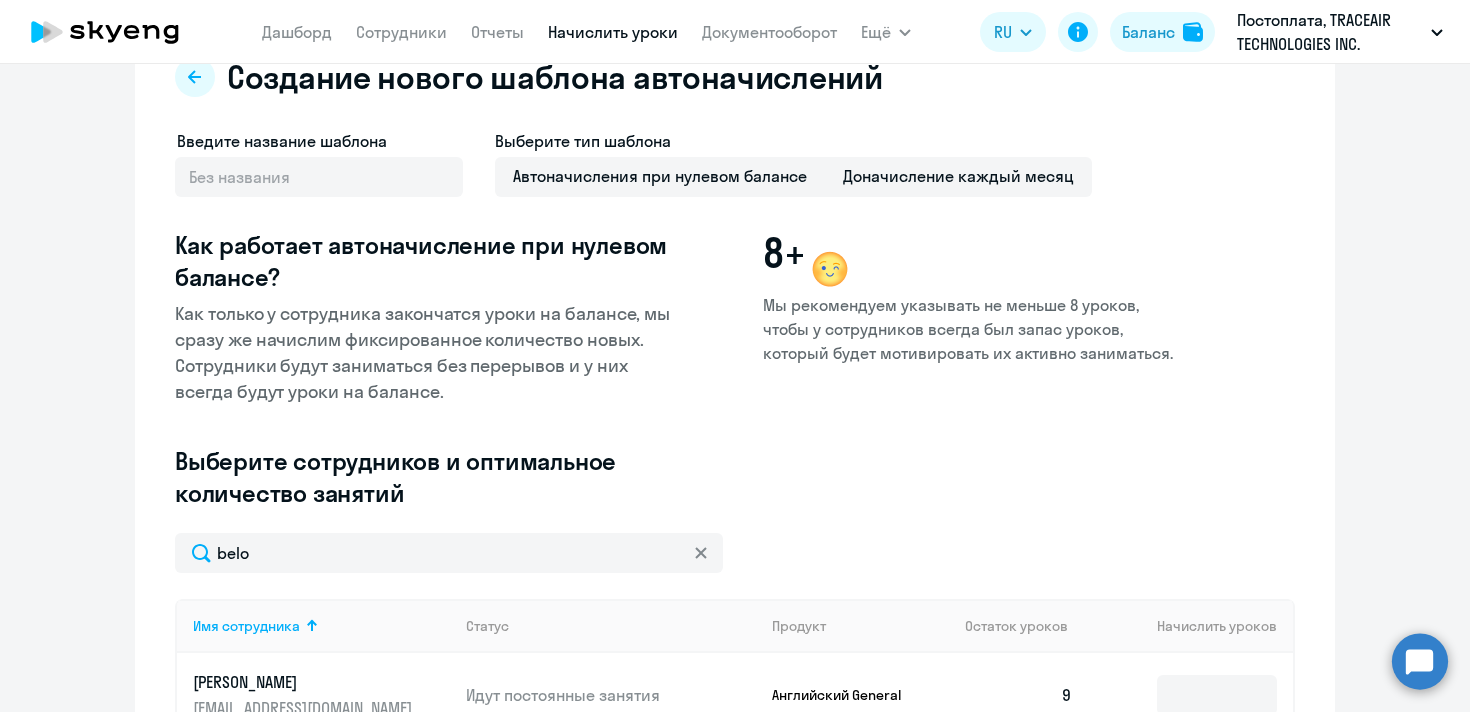 scroll, scrollTop: 62, scrollLeft: 0, axis: vertical 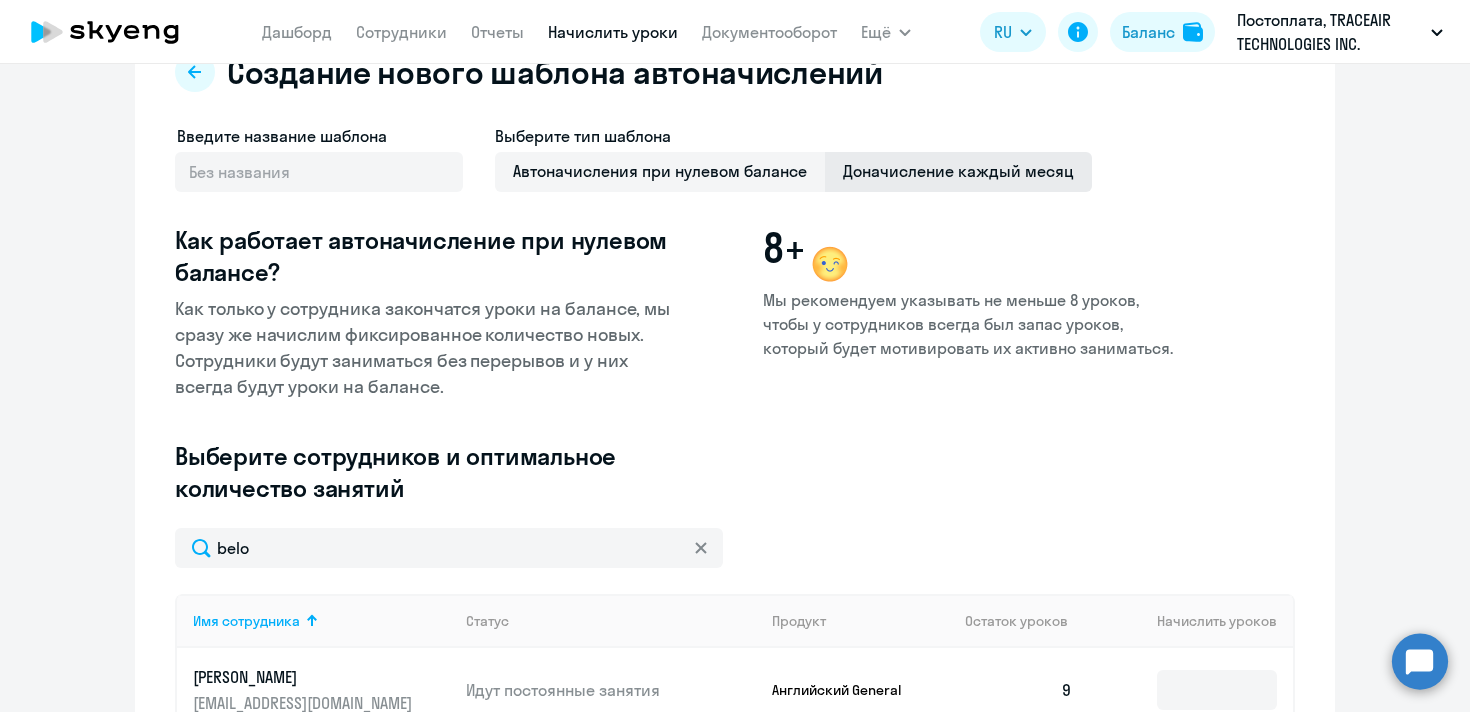click on "Доначисление каждый месяц" 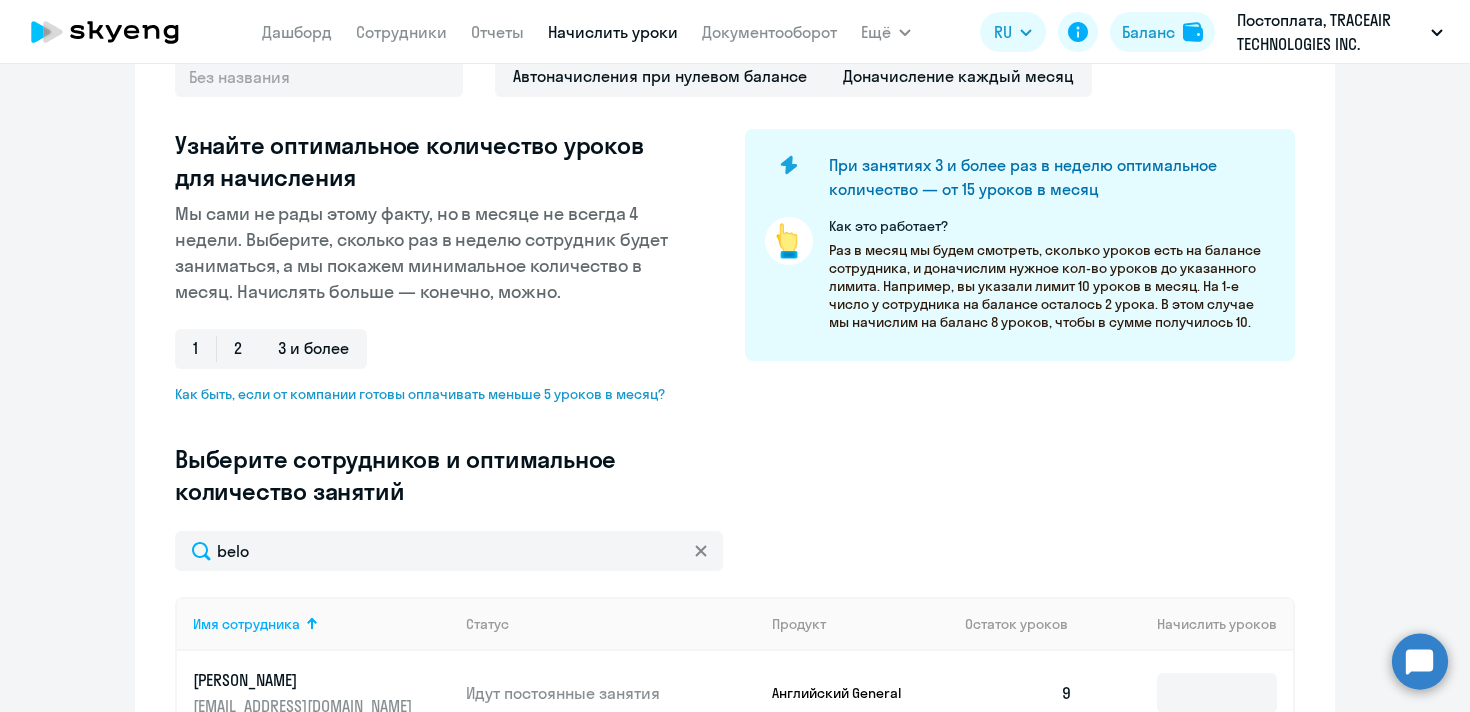 scroll, scrollTop: 234, scrollLeft: 0, axis: vertical 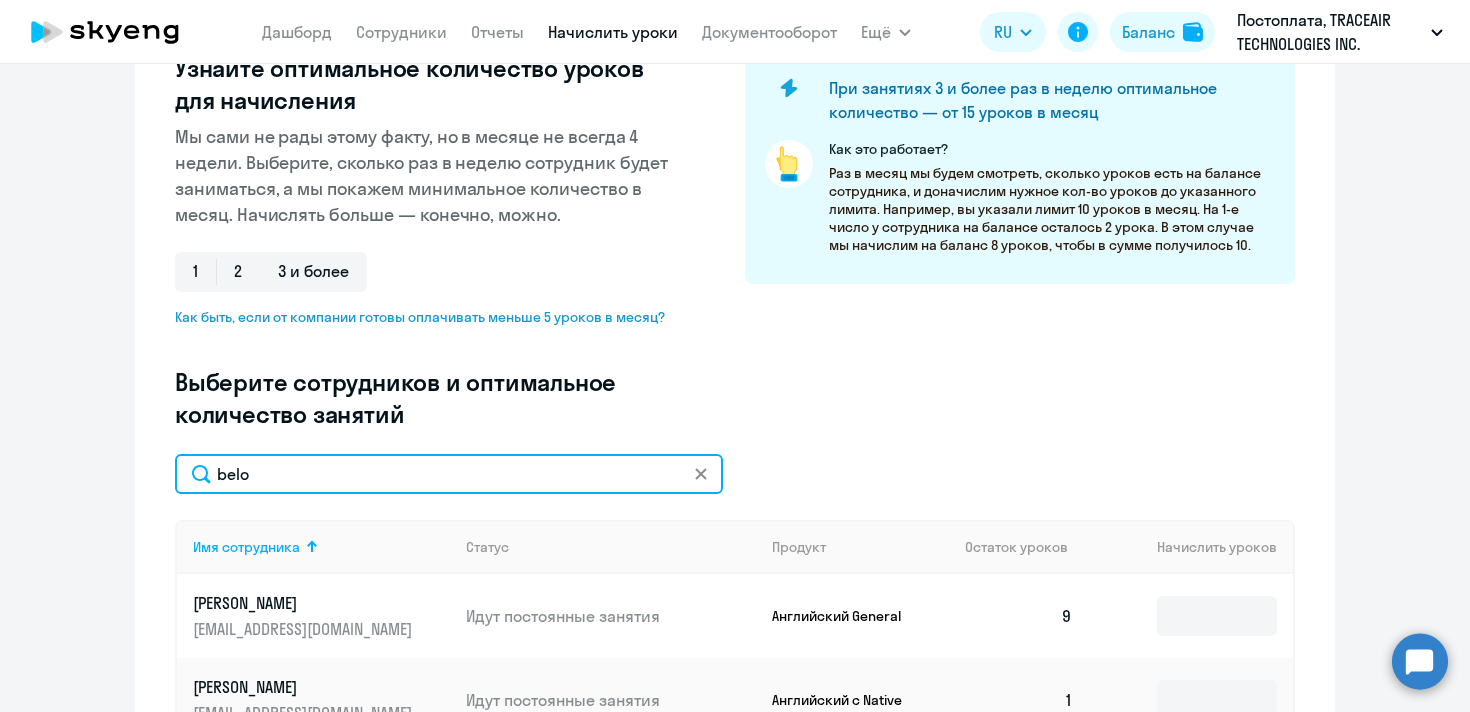 click on "belo" 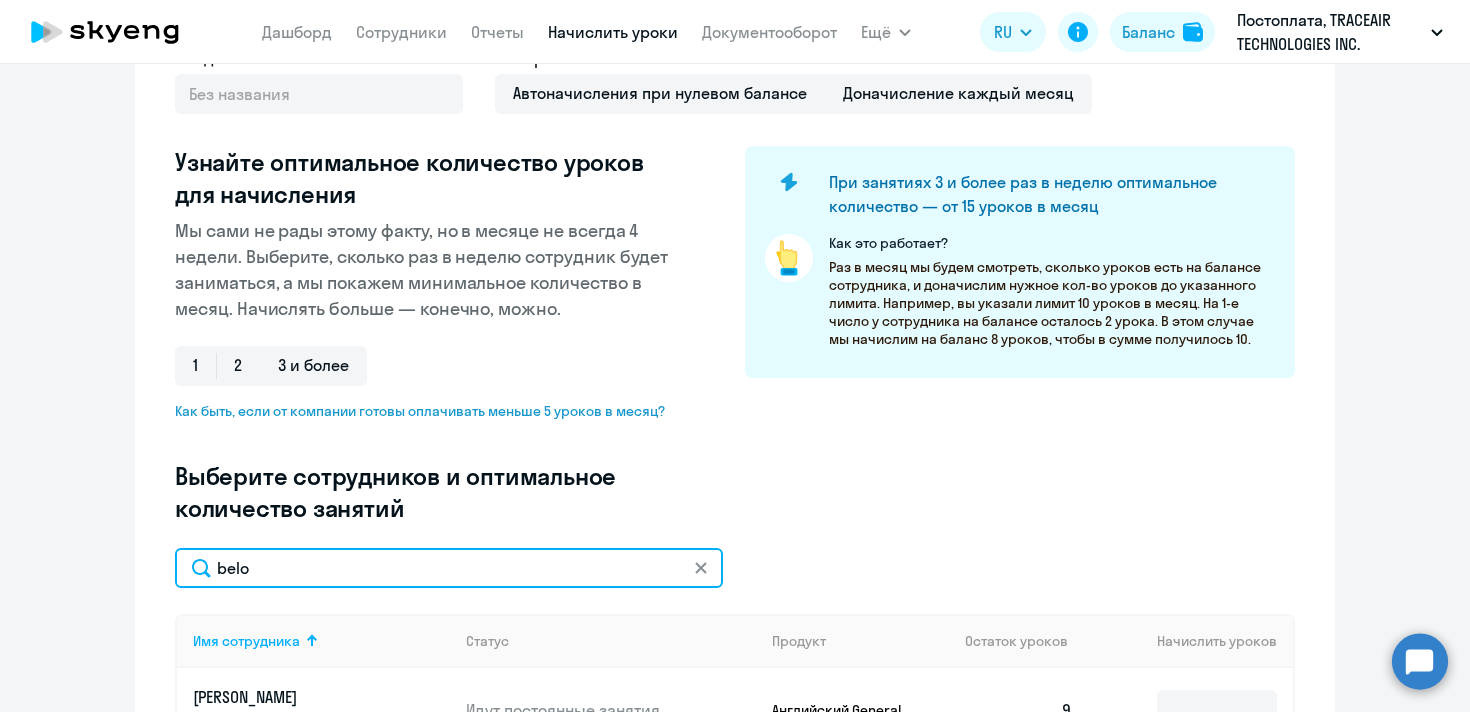 scroll, scrollTop: 115, scrollLeft: 0, axis: vertical 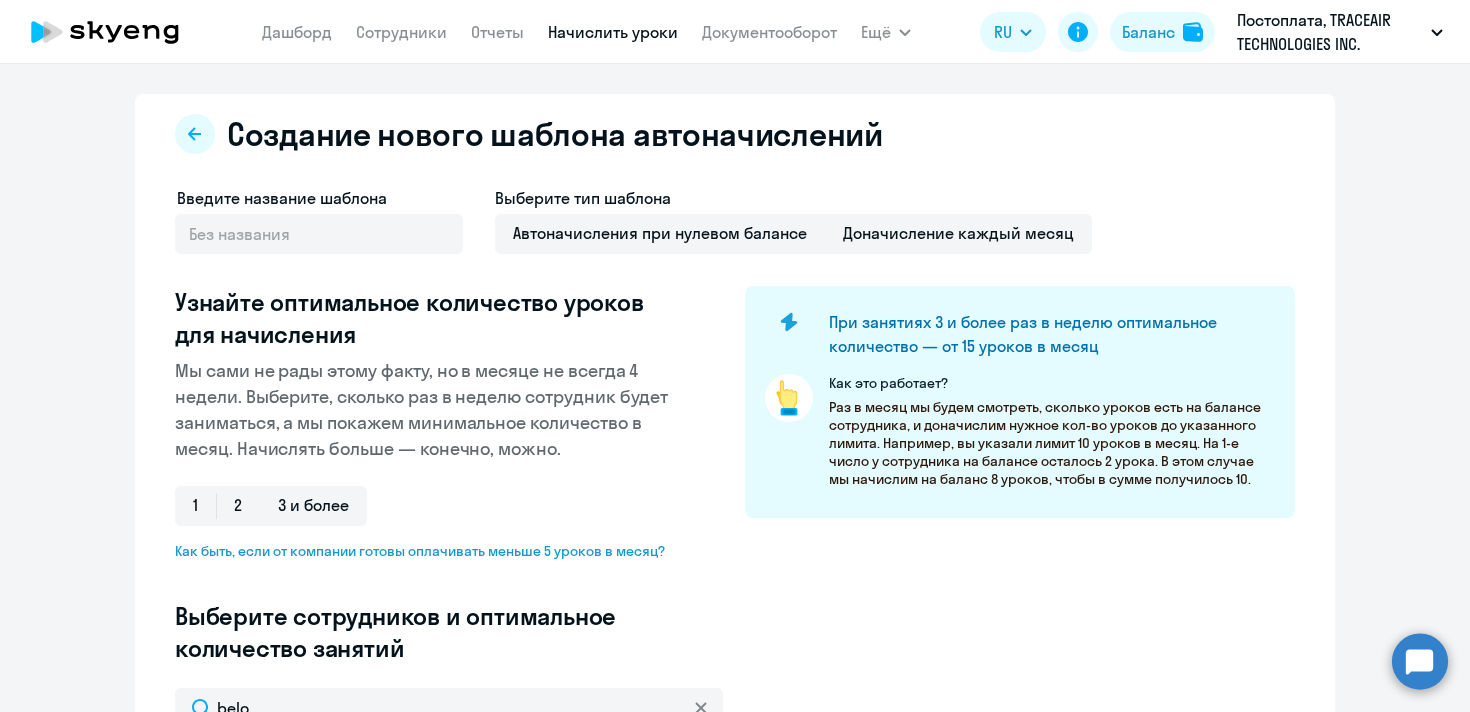 click on "Начислить уроки" at bounding box center [613, 32] 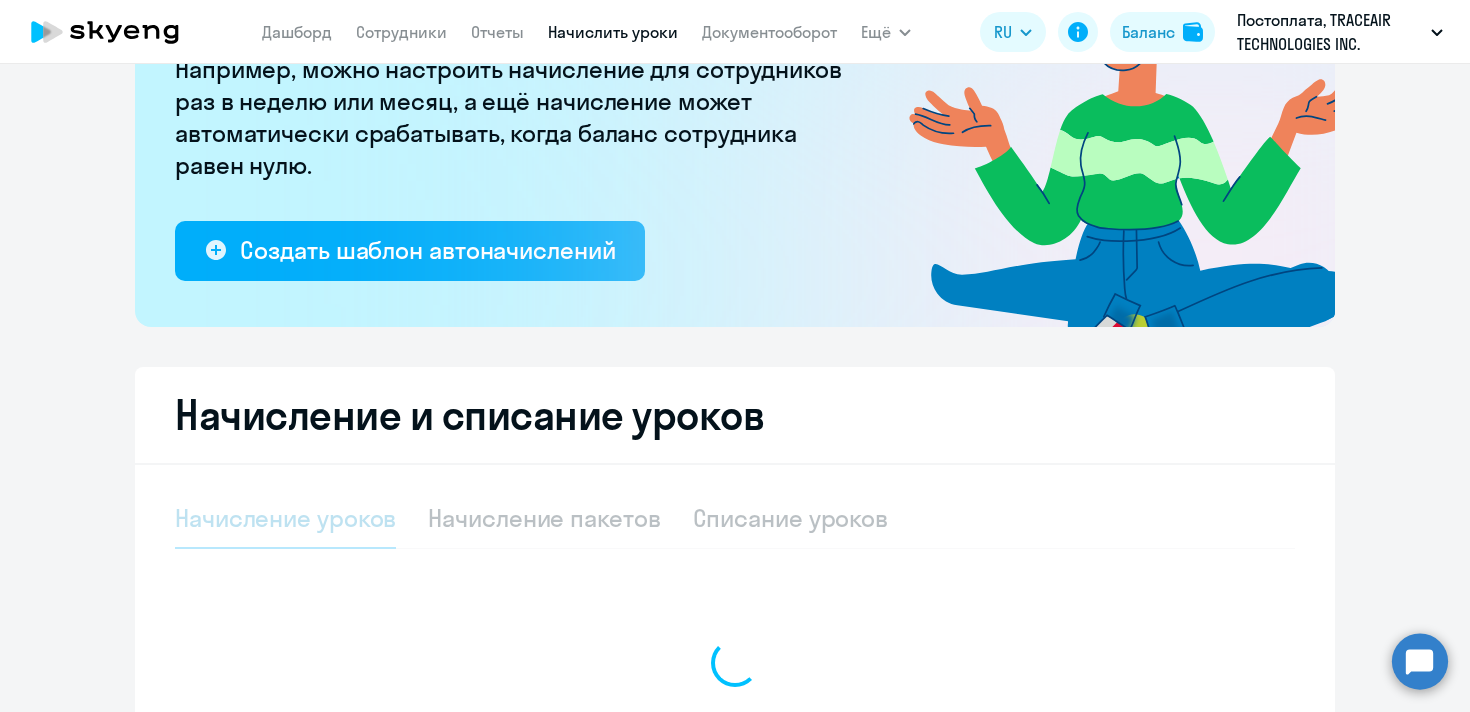 select on "10" 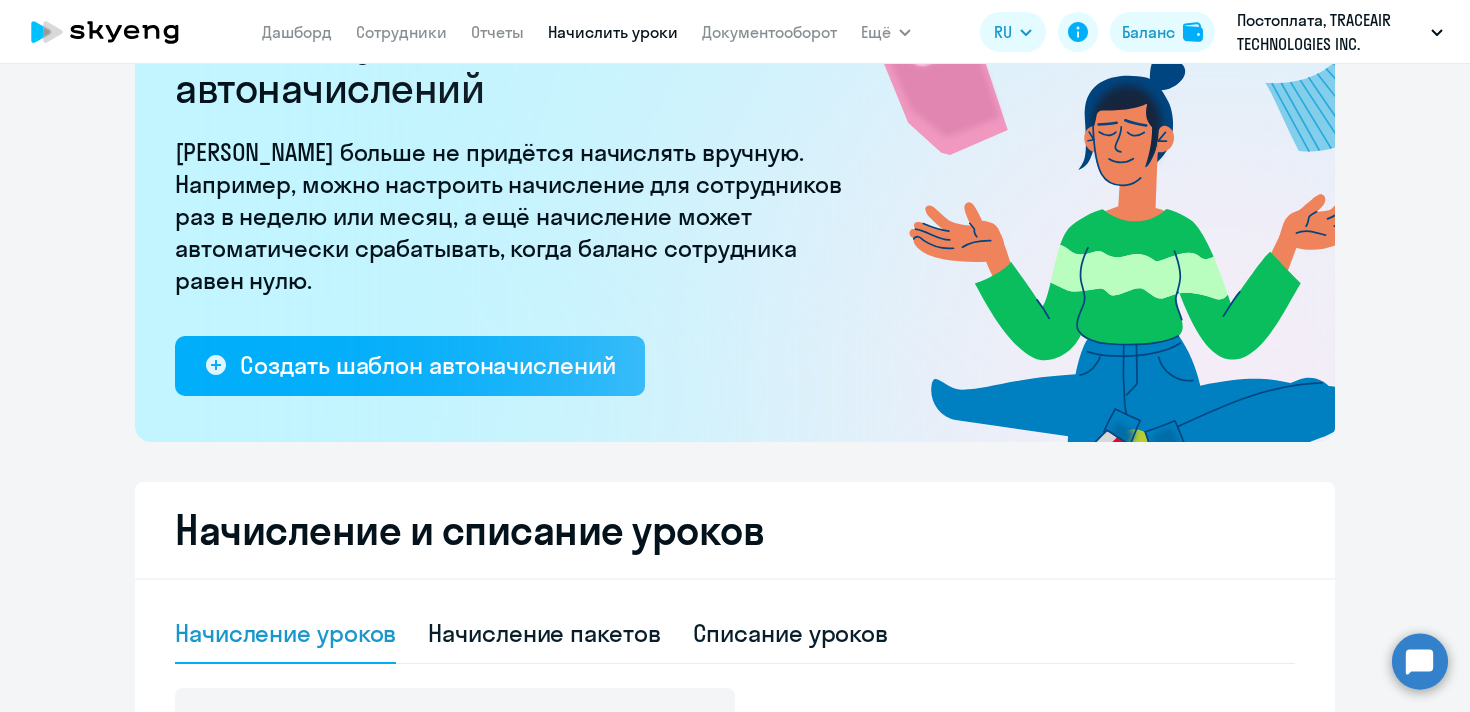 scroll, scrollTop: 0, scrollLeft: 0, axis: both 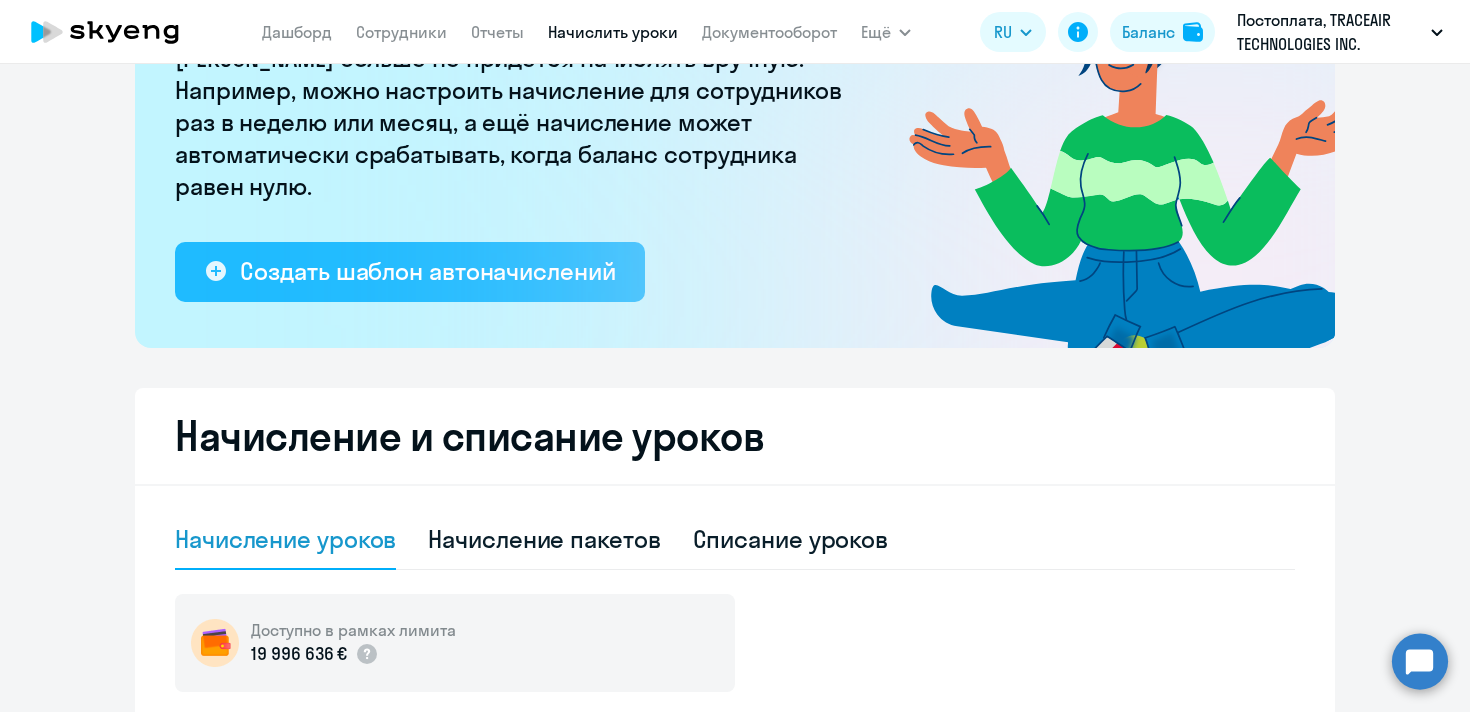click on "Создать шаблон автоначислений" 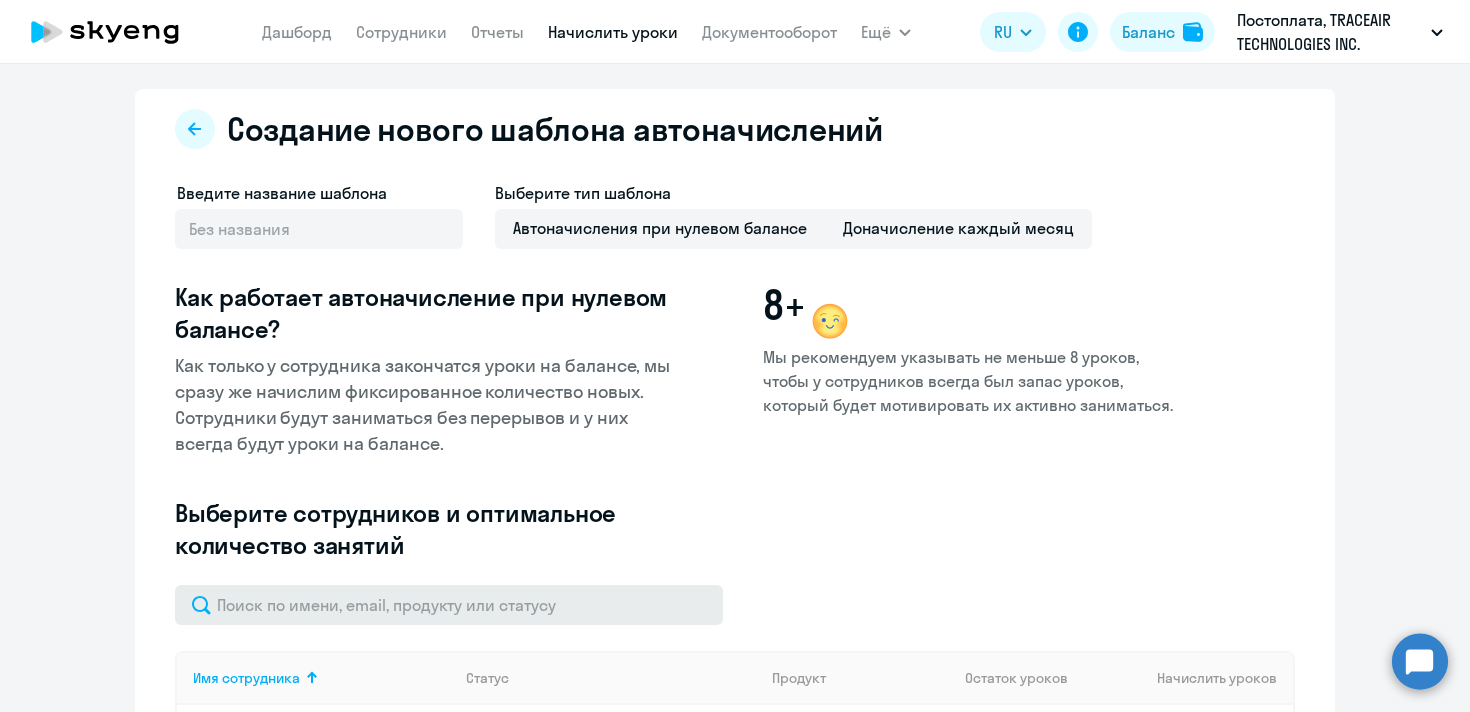 scroll, scrollTop: 0, scrollLeft: 0, axis: both 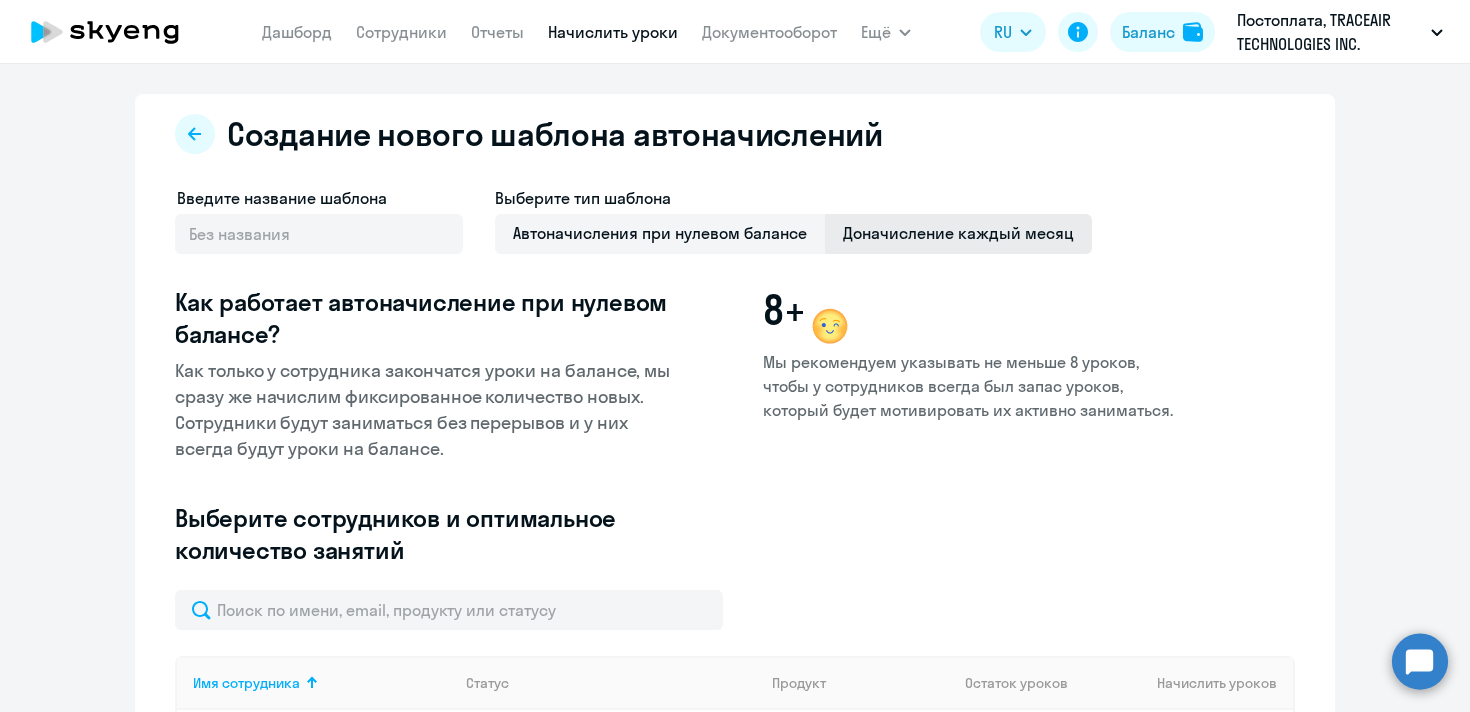 click on "Доначисление каждый месяц" 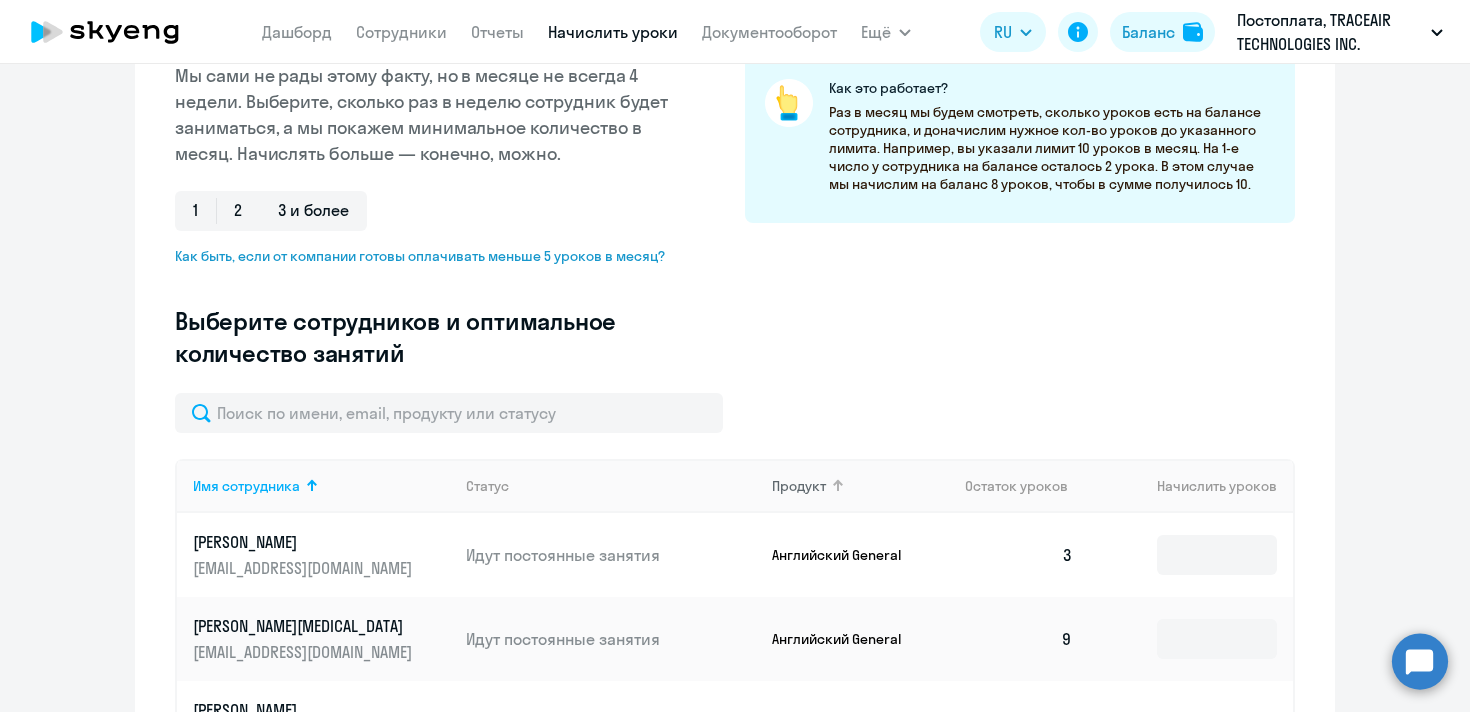 scroll, scrollTop: 0, scrollLeft: 0, axis: both 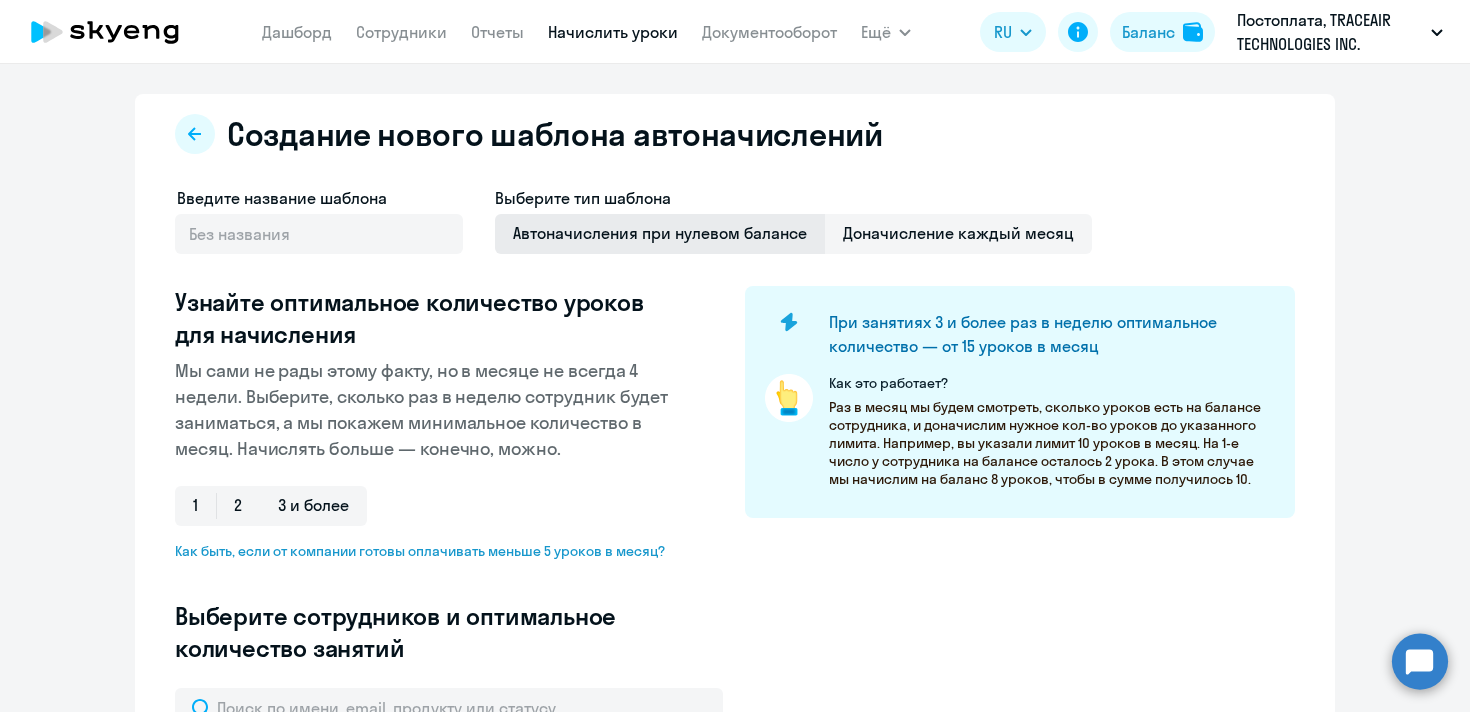 click on "Автоначисления при нулевом балансе" 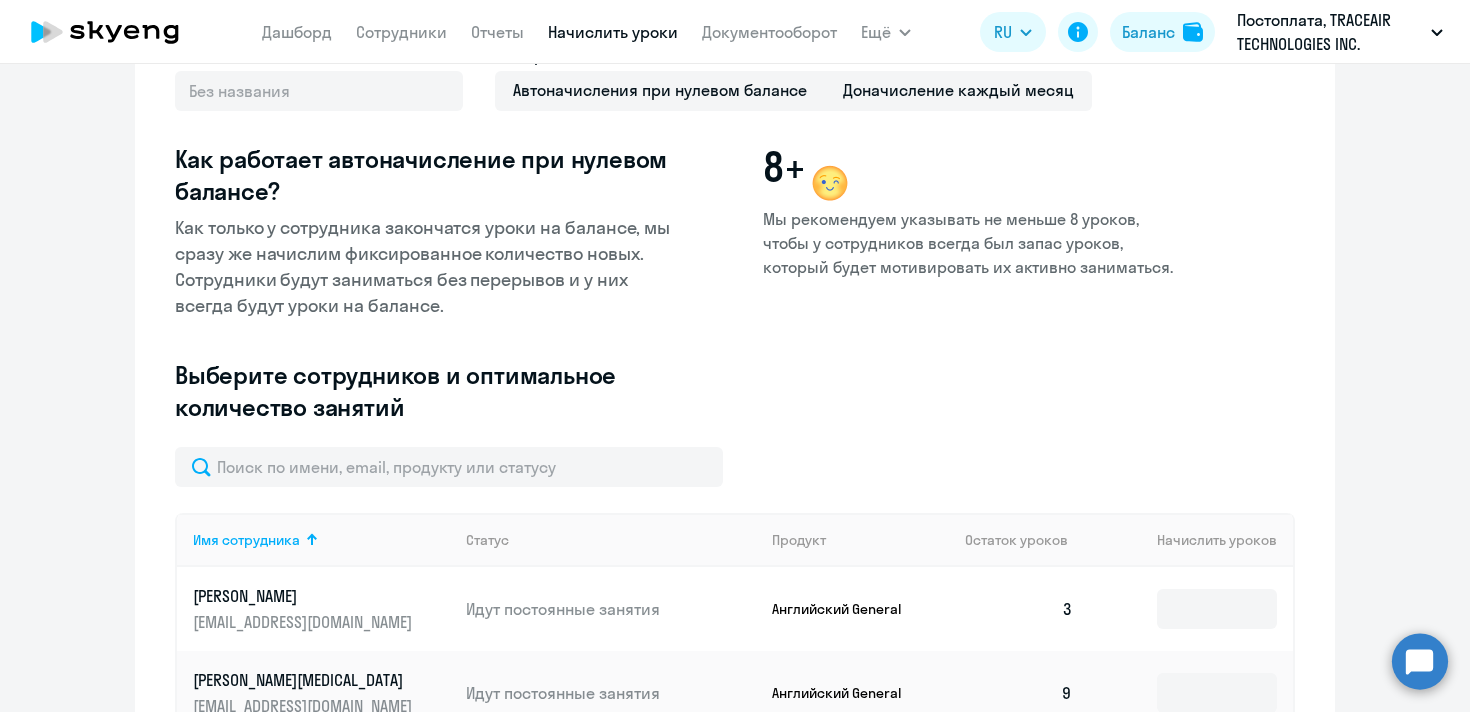 scroll, scrollTop: 0, scrollLeft: 0, axis: both 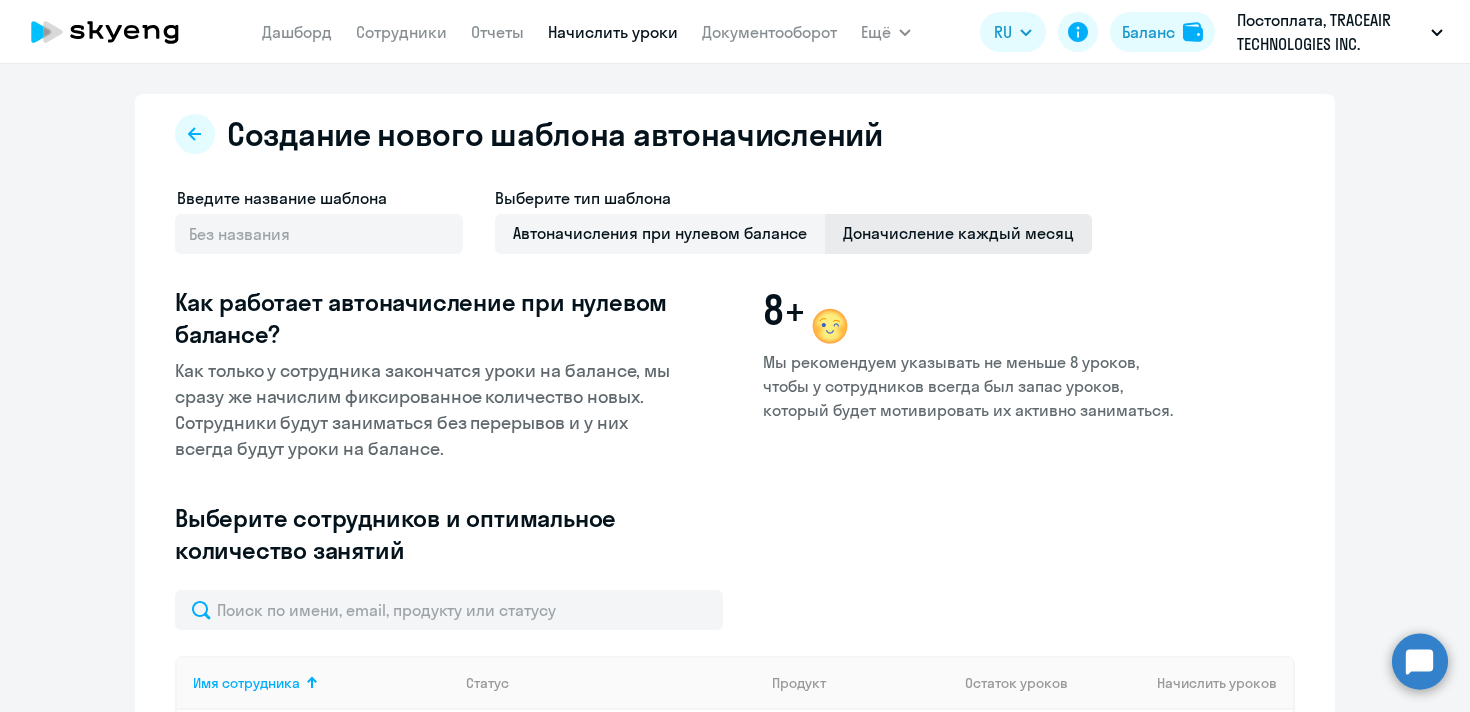 click on "Доначисление каждый месяц" 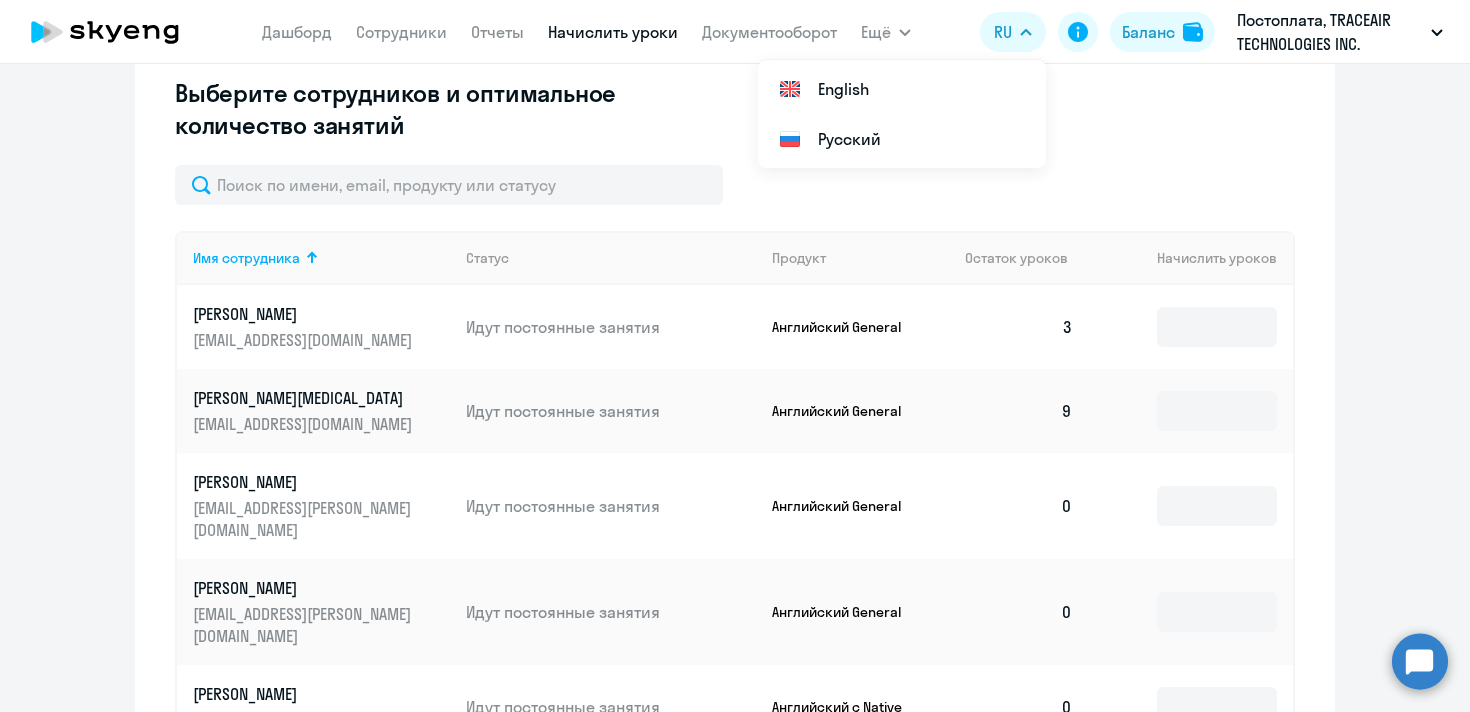 scroll, scrollTop: 525, scrollLeft: 0, axis: vertical 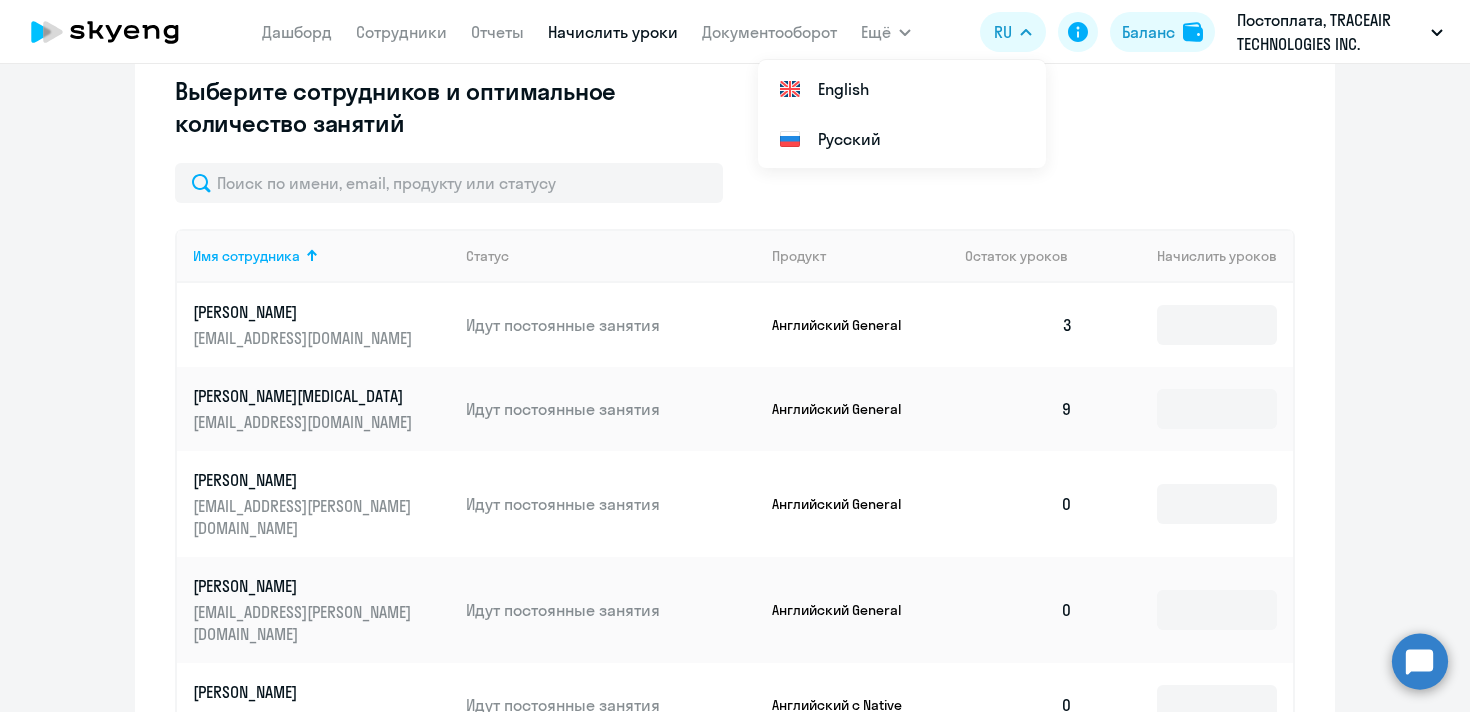 click on "Создание нового шаблона автоначислений Введите название шаблона Выберите тип шаблона Автоначисления при нулевом балансе Доначисление каждый месяц Узнайте оптимальное количество уроков для начисления Мы сами не рады этому факту, но в месяце не всегда 4 недели. Выберите, сколько раз в неделю сотрудник будет заниматься, а мы покажем минимальное количество в месяц. Начислять больше — конечно, можно. 1 2 3 и более  Как быть, если от компании готовы оплачивать меньше 5 уроков в месяц?
Как это работает?
Имя сотрудника   Статус   Продукт   Остаток уроков" 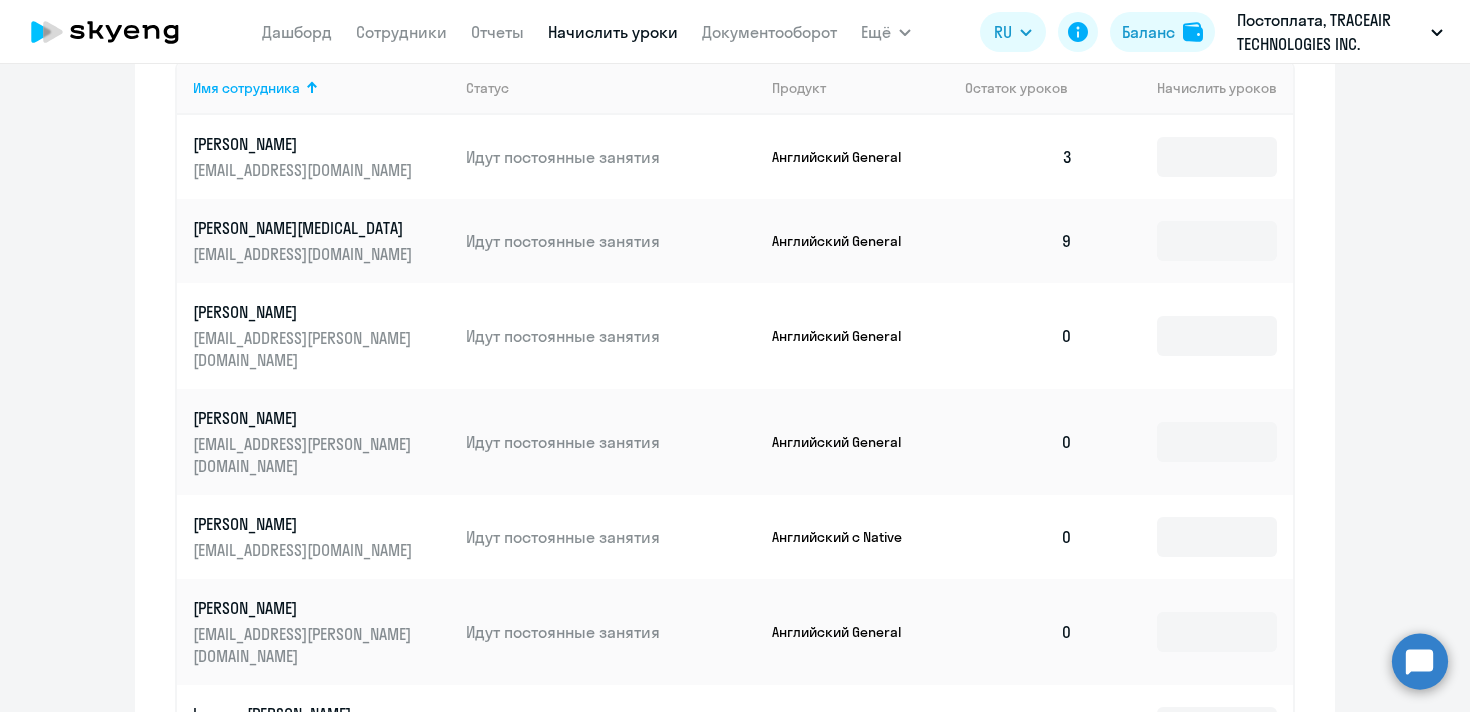 scroll, scrollTop: 1104, scrollLeft: 0, axis: vertical 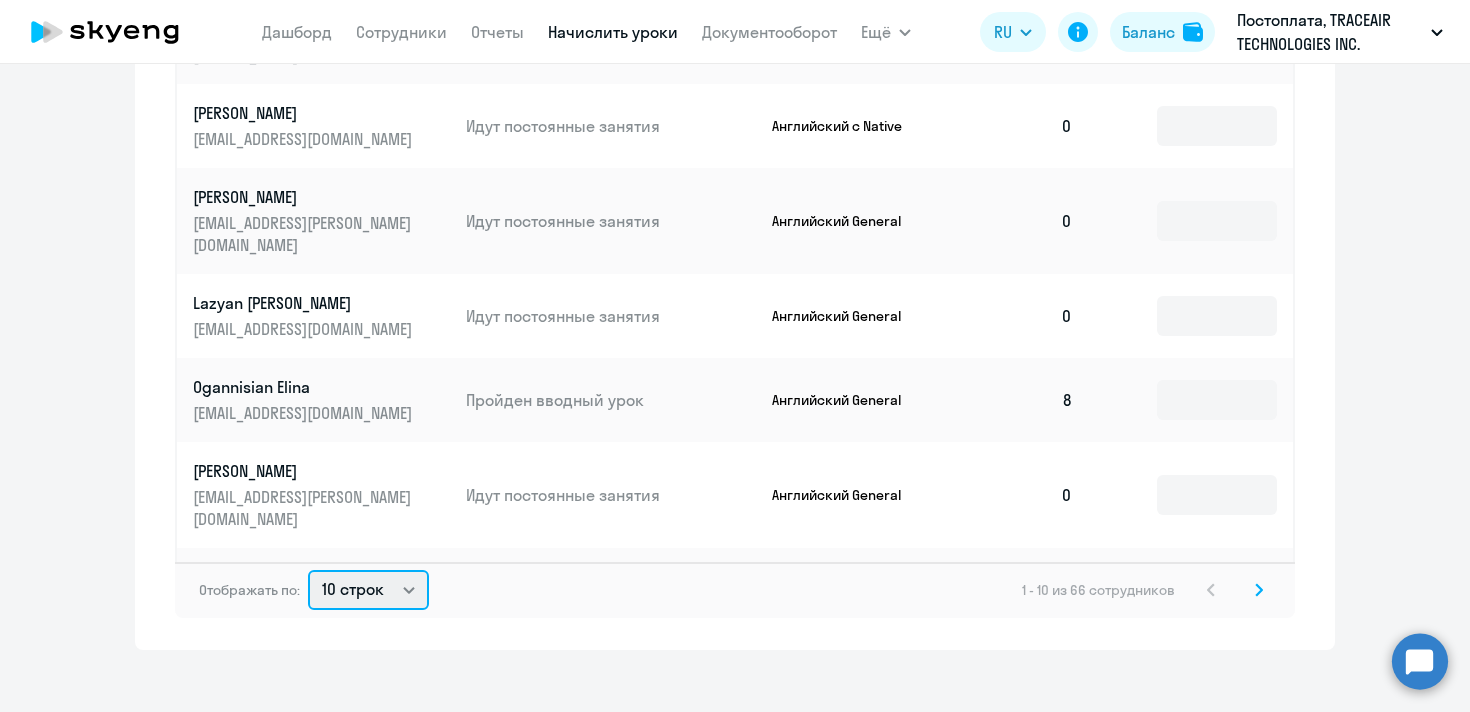 click on "10 строк   30 строк   50 строк" 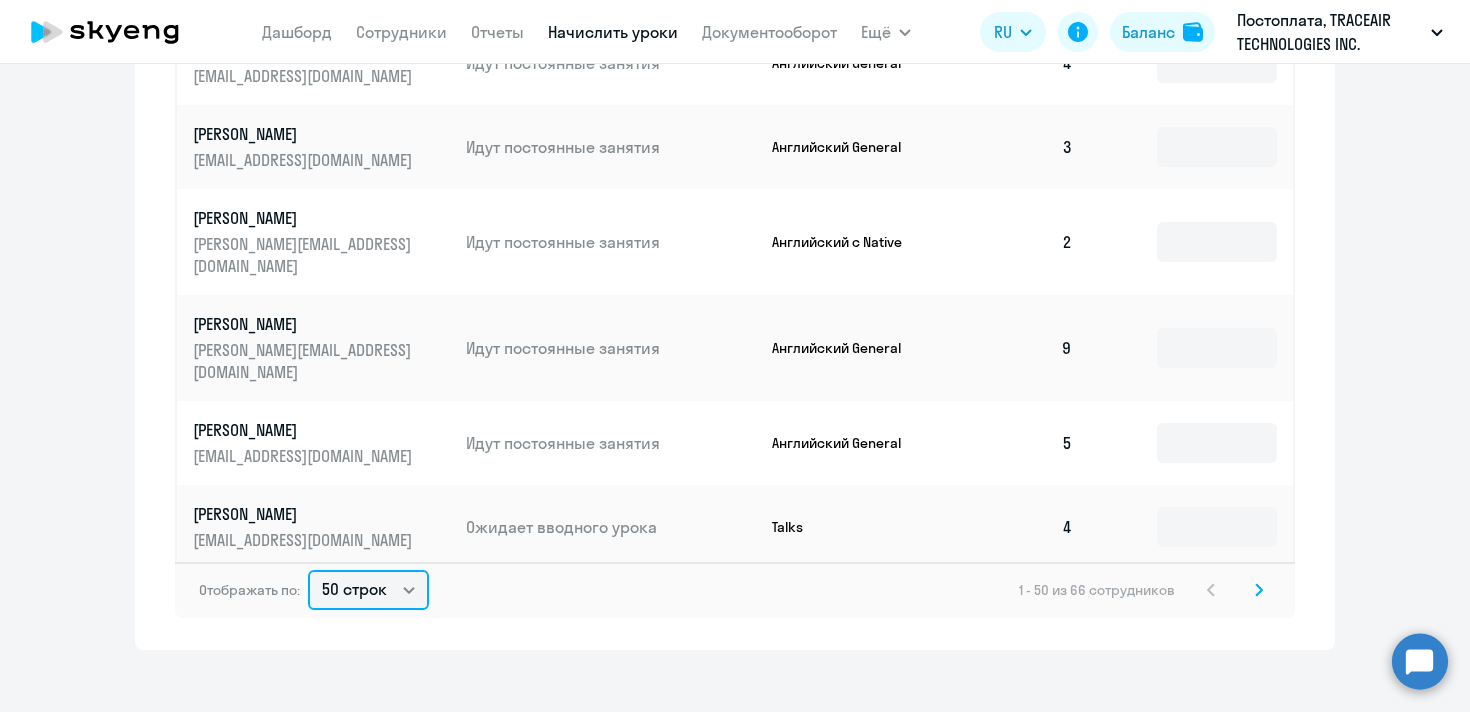 scroll, scrollTop: 3342, scrollLeft: 0, axis: vertical 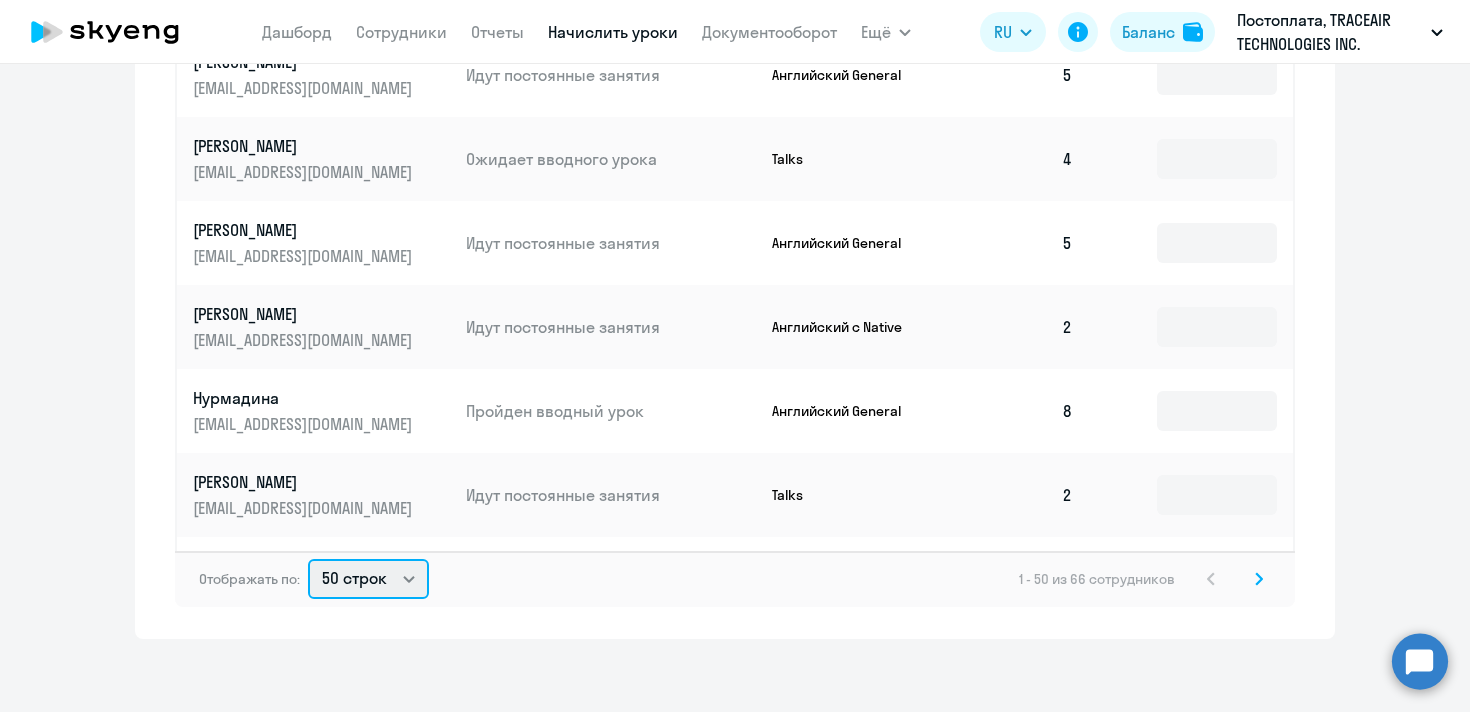 click on "10 строк   30 строк   50 строк" 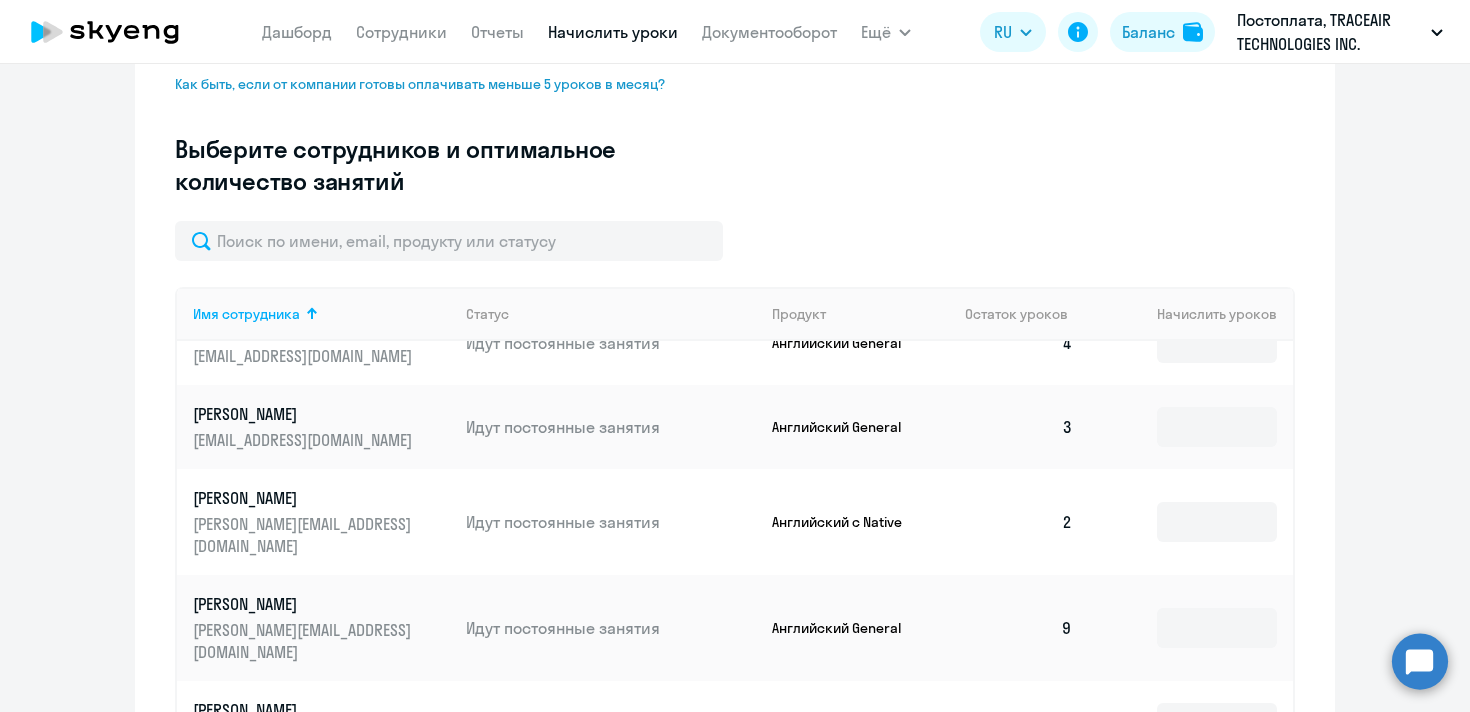 scroll, scrollTop: 825, scrollLeft: 0, axis: vertical 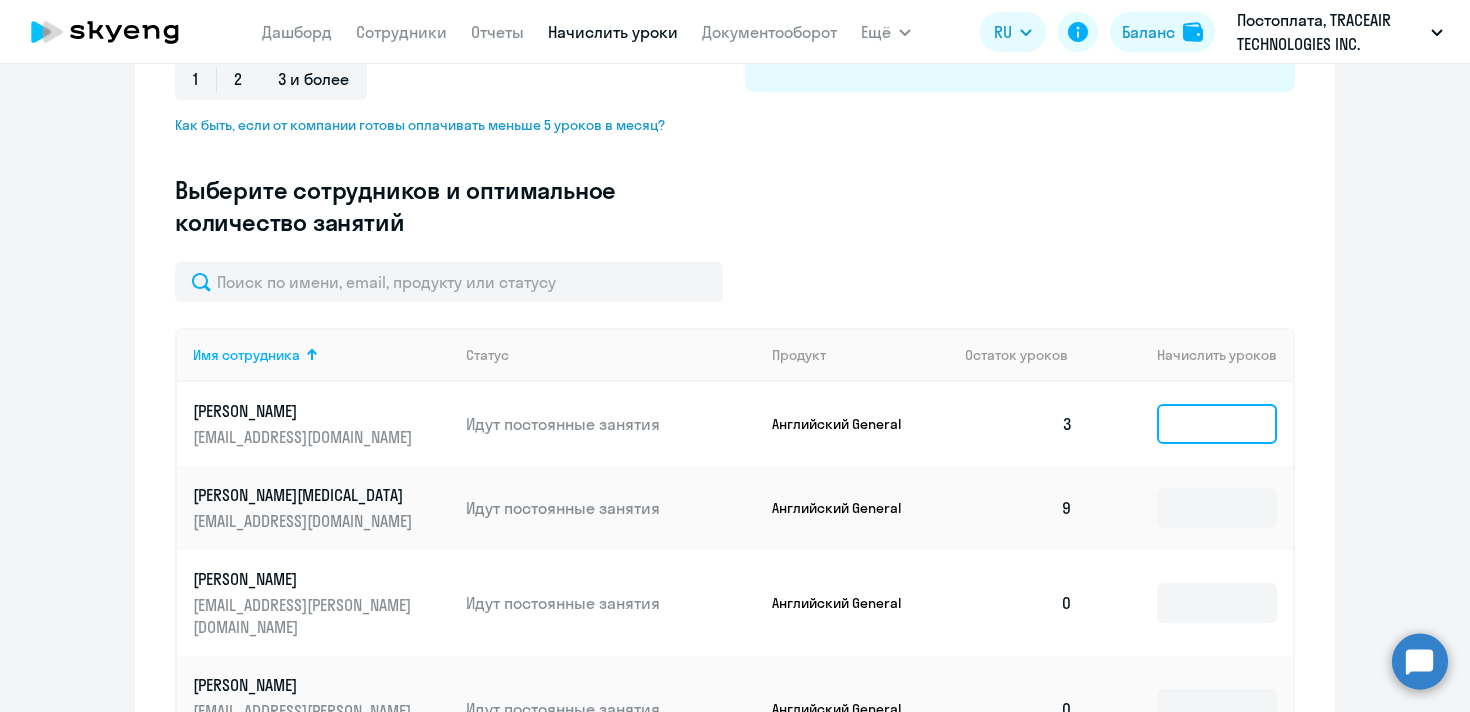 click 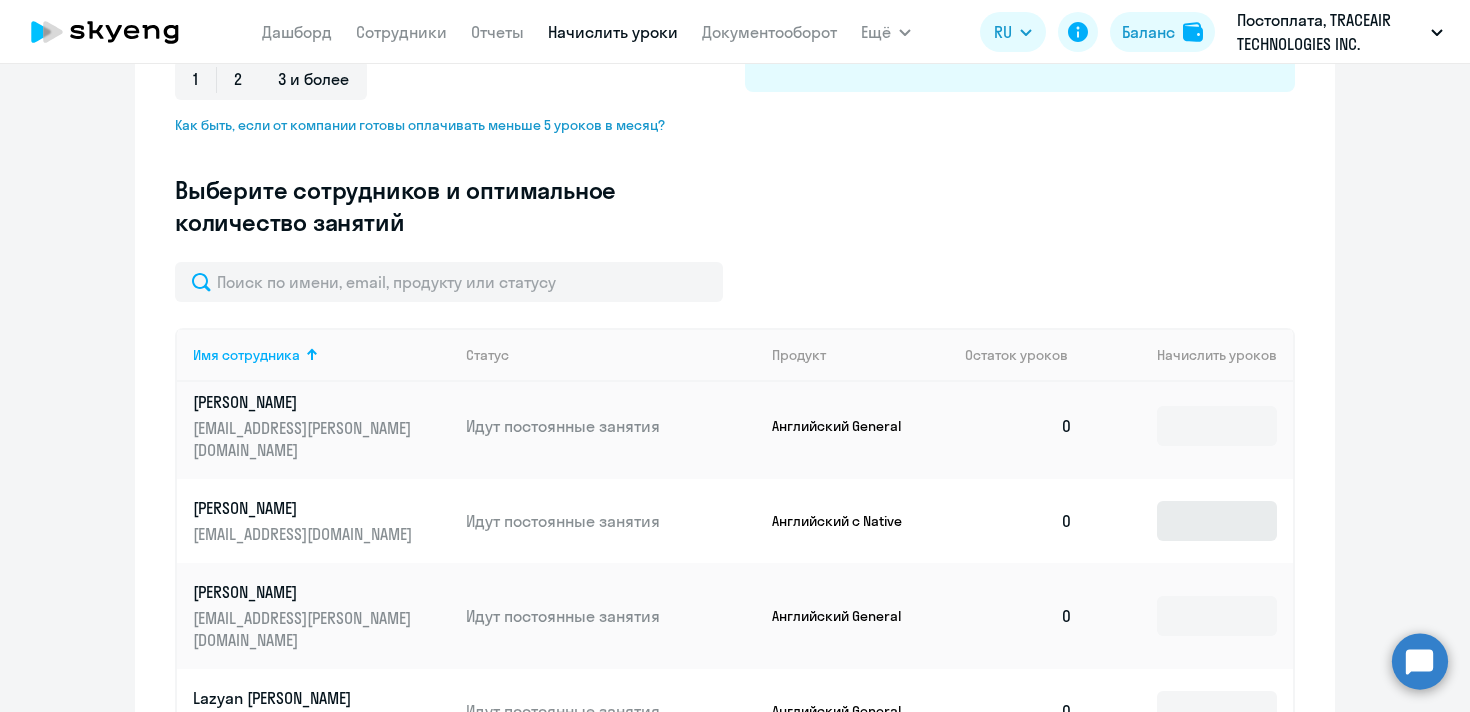 scroll, scrollTop: 0, scrollLeft: 0, axis: both 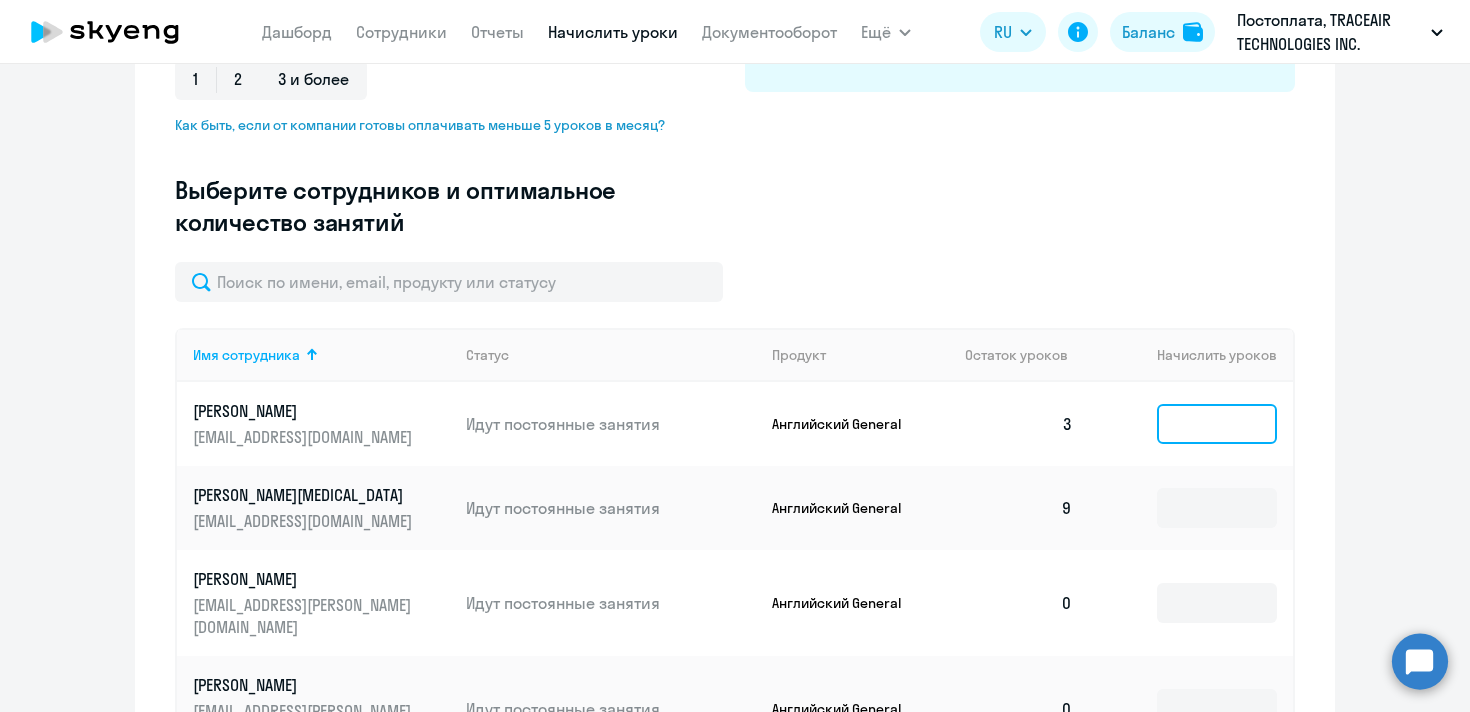 click 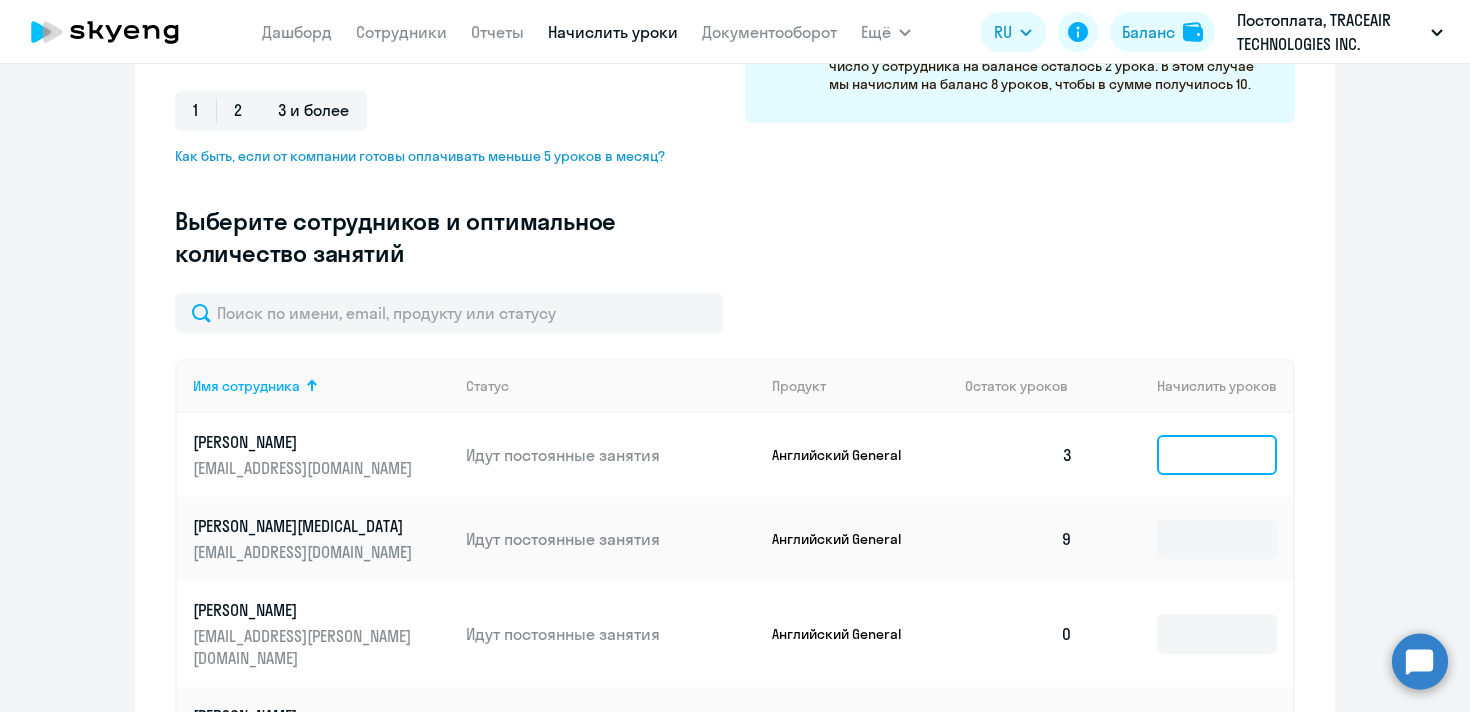 scroll, scrollTop: 393, scrollLeft: 0, axis: vertical 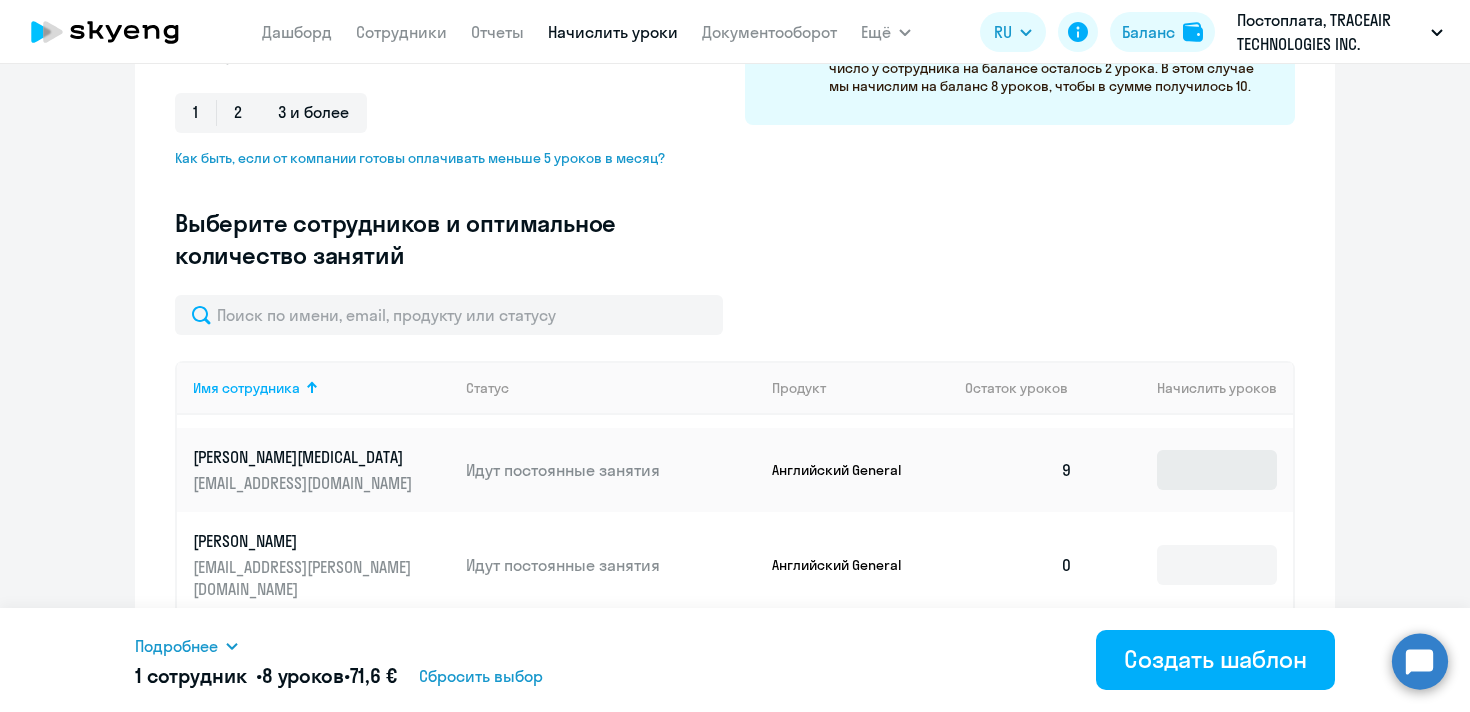 type on "8" 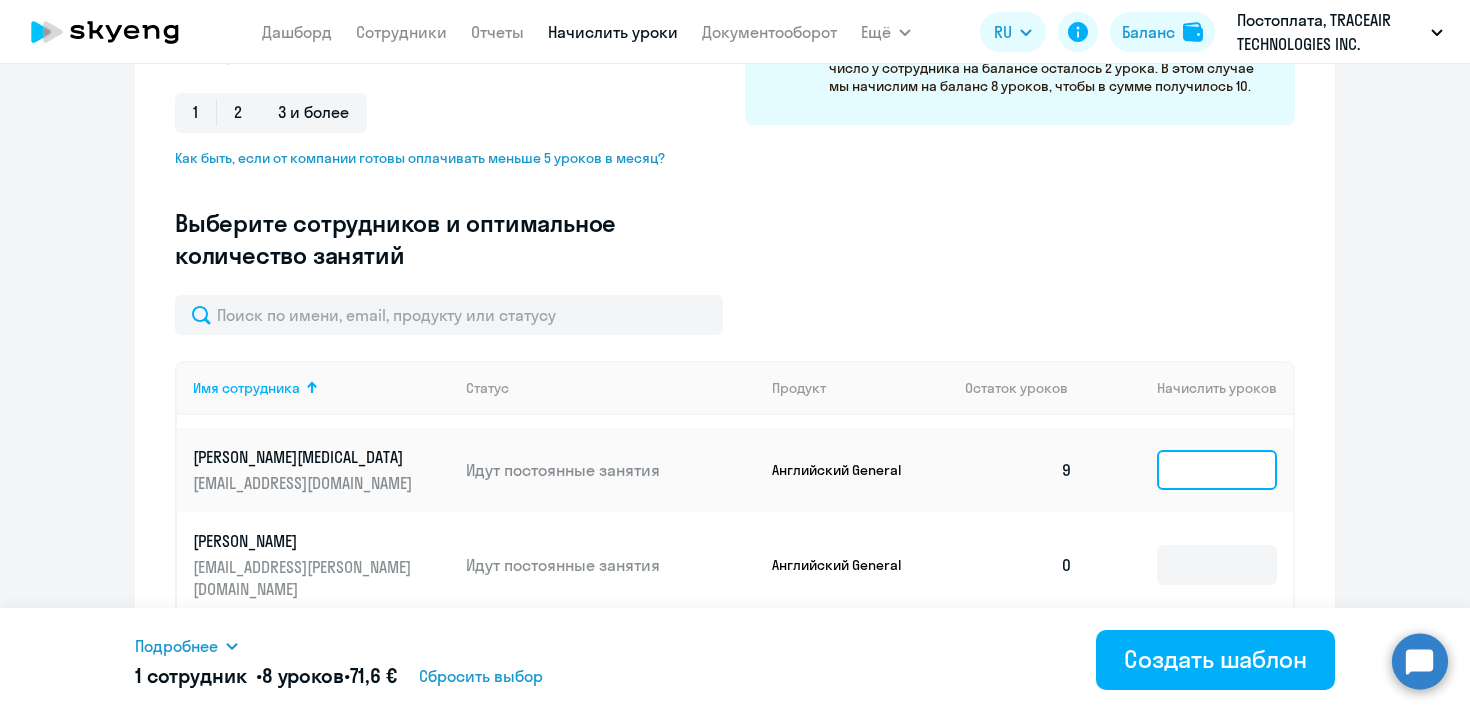 click 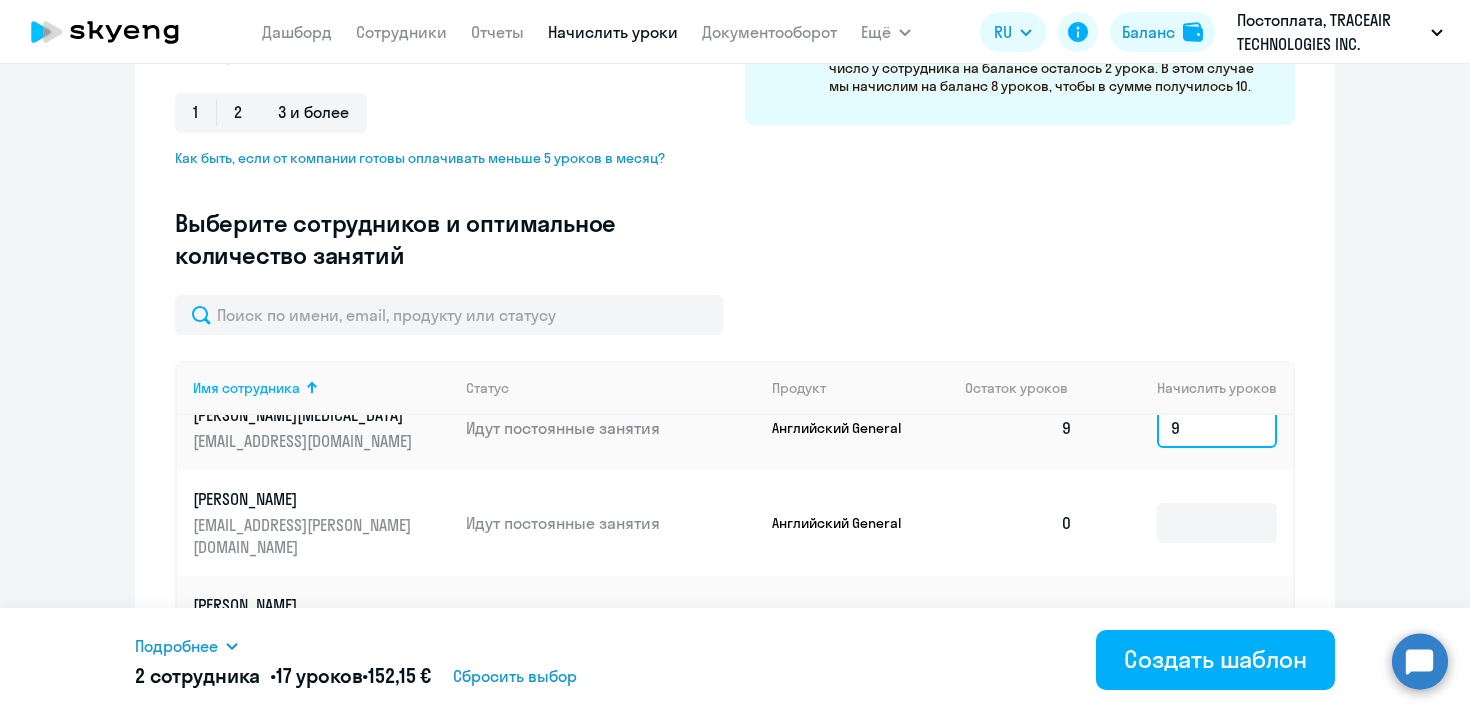 scroll, scrollTop: 124, scrollLeft: 0, axis: vertical 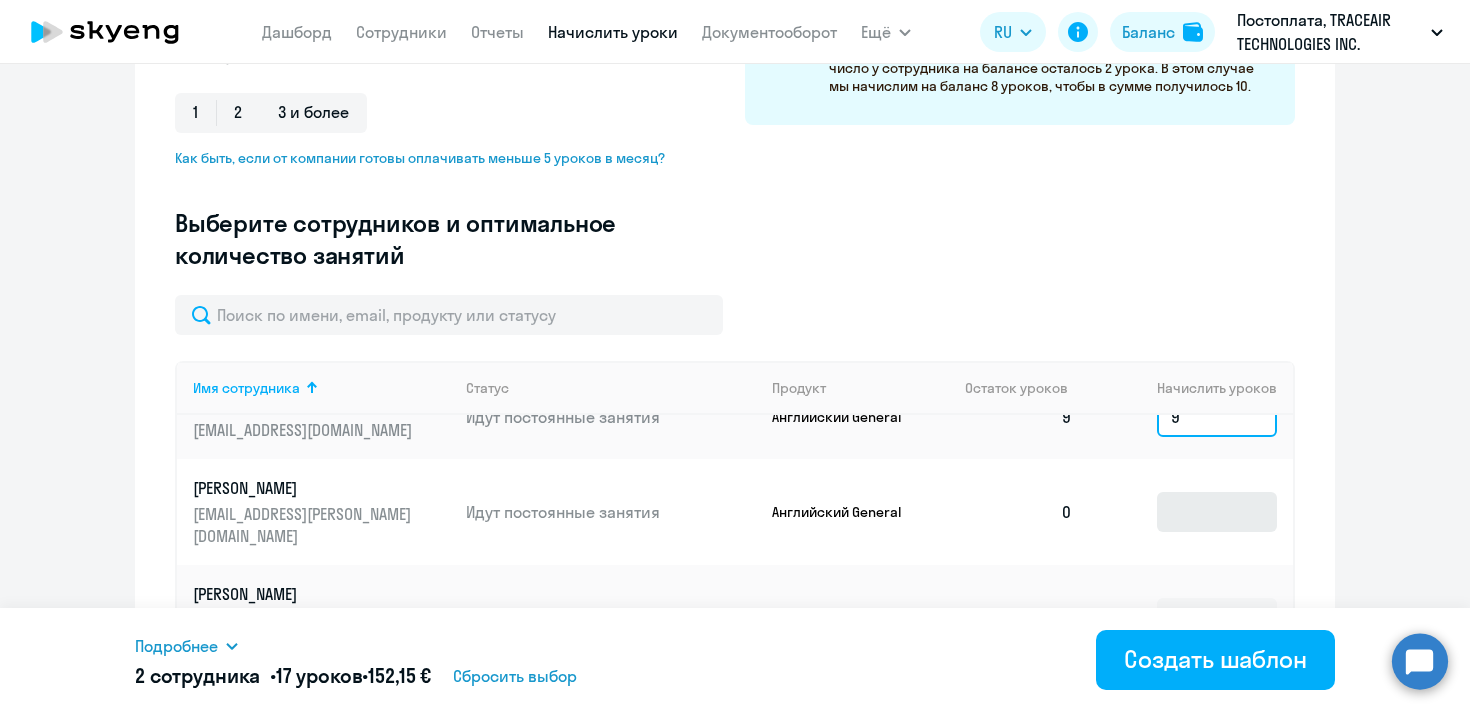 type on "9" 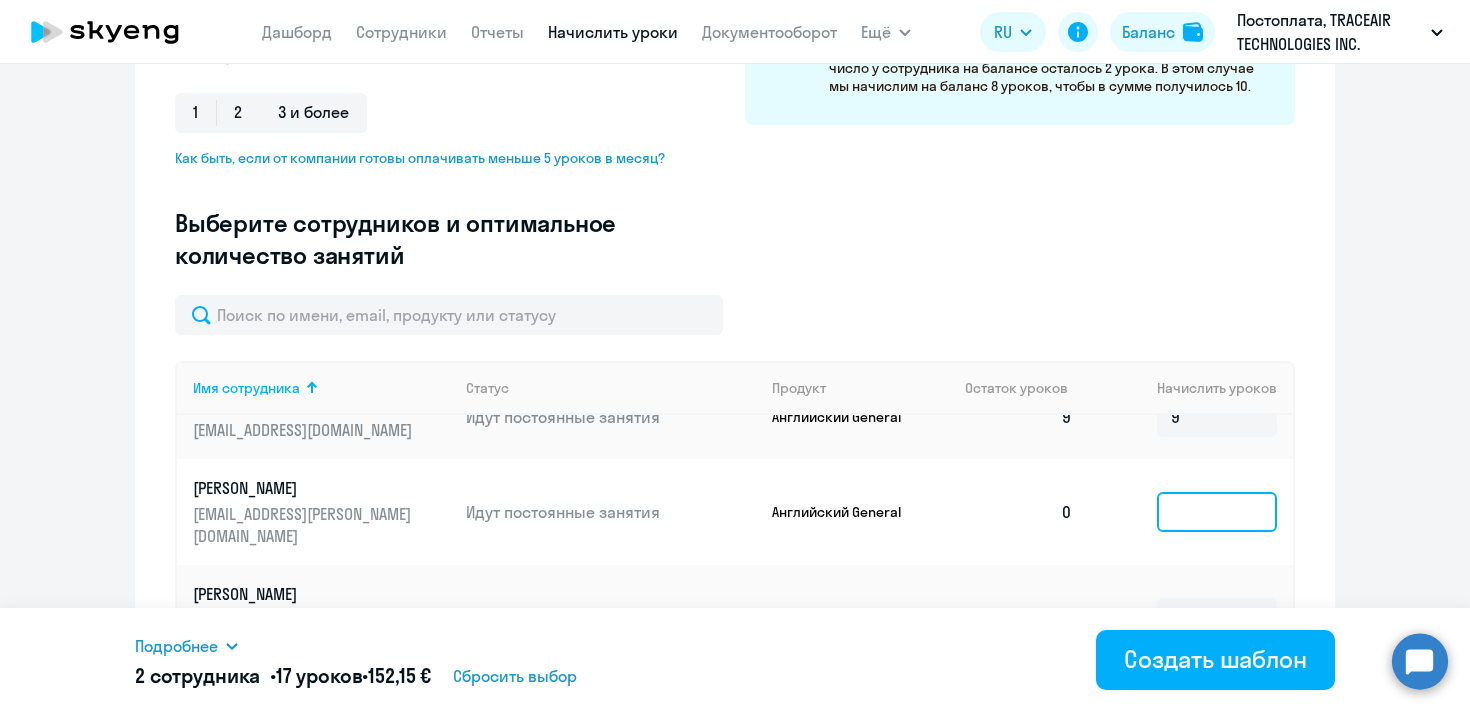 click 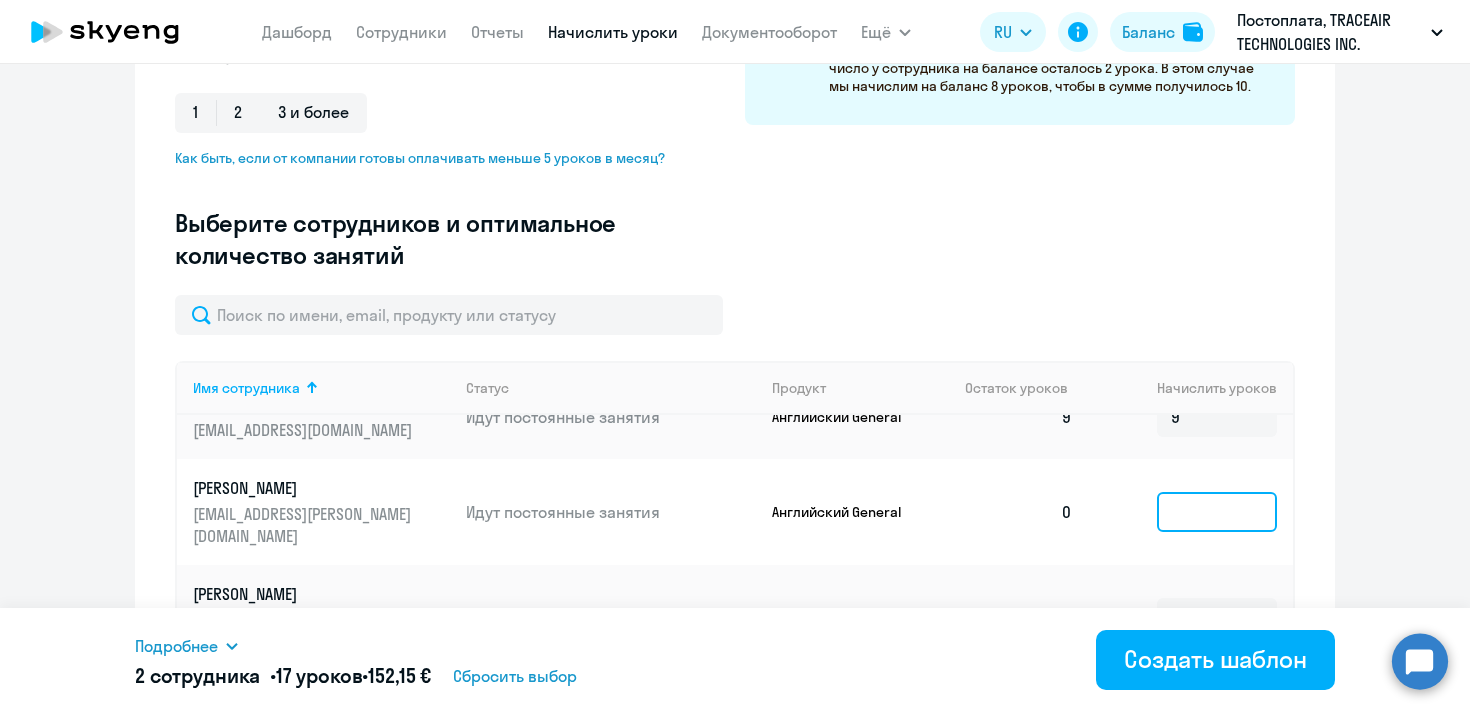 type on "8" 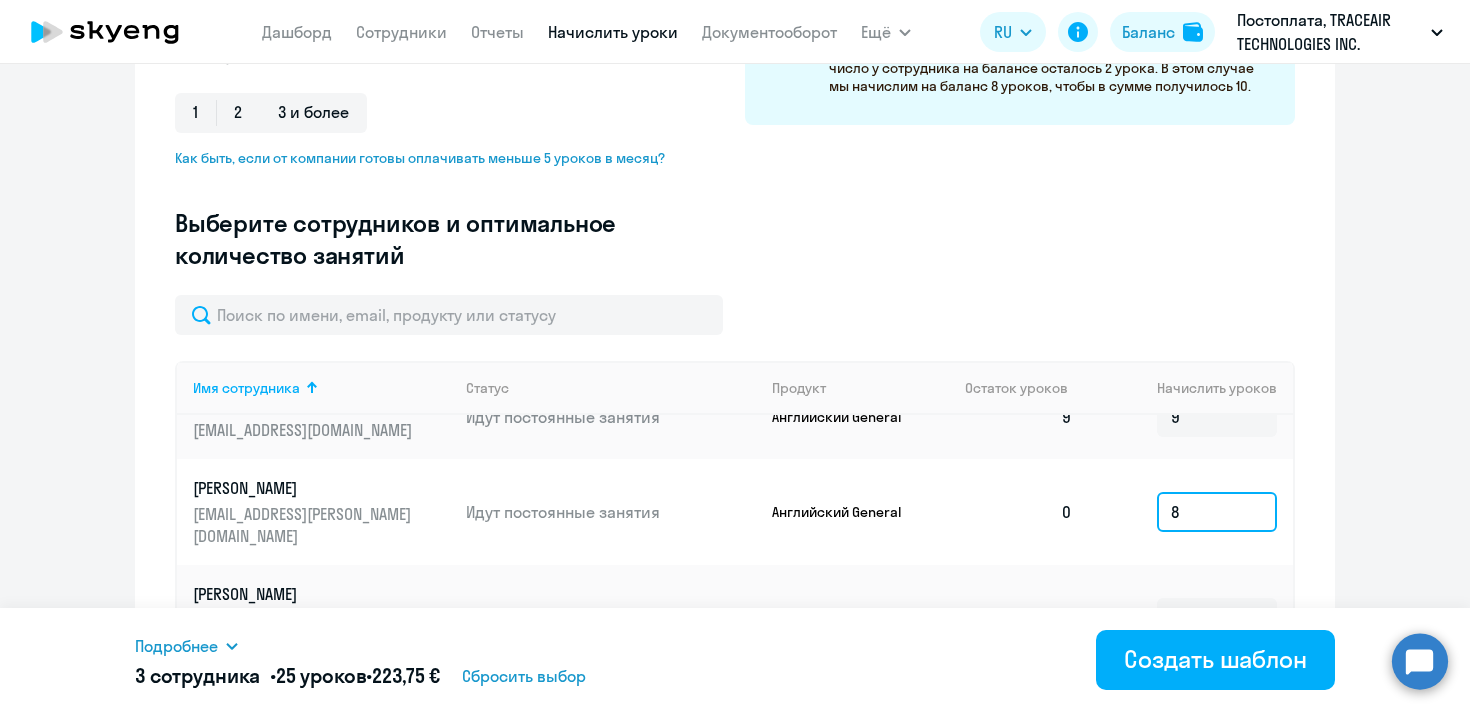 scroll, scrollTop: 131, scrollLeft: 0, axis: vertical 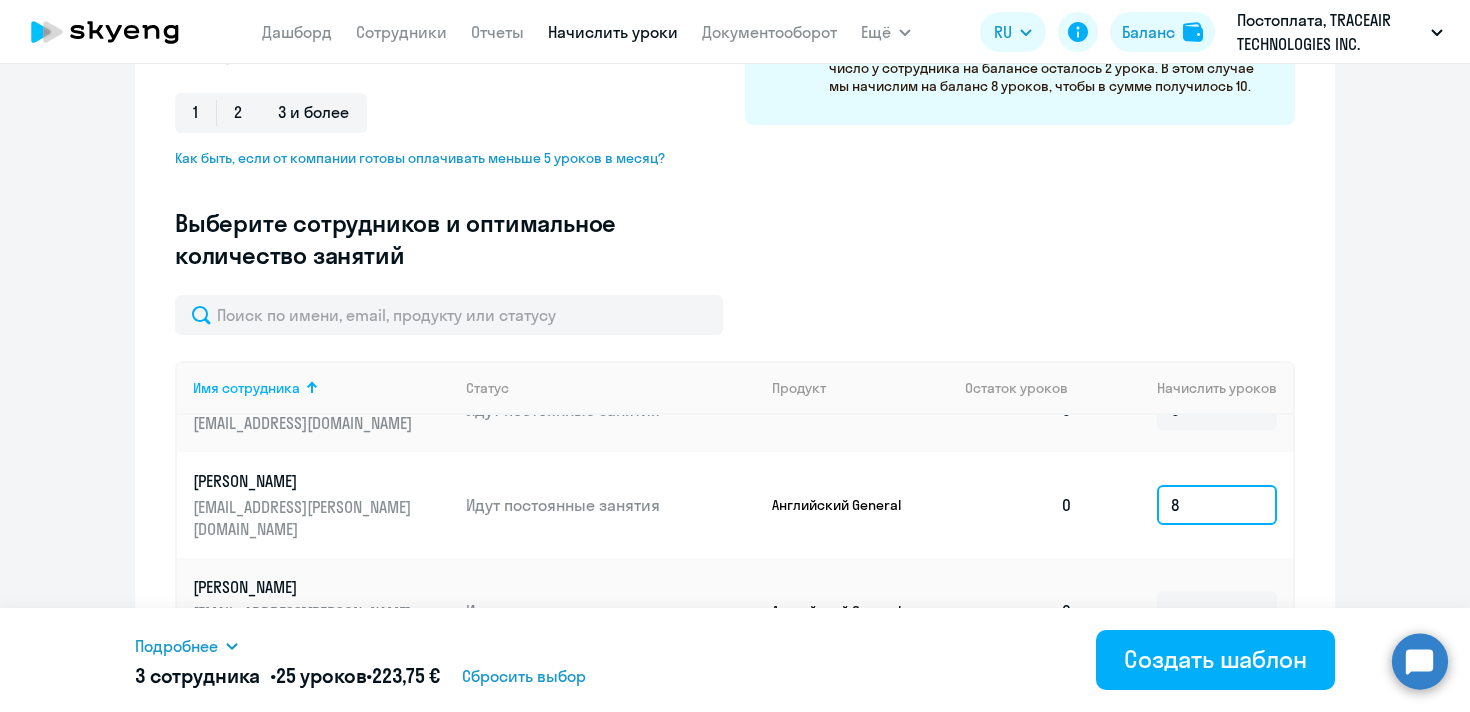 drag, startPoint x: 1197, startPoint y: 491, endPoint x: 1167, endPoint y: 492, distance: 30.016663 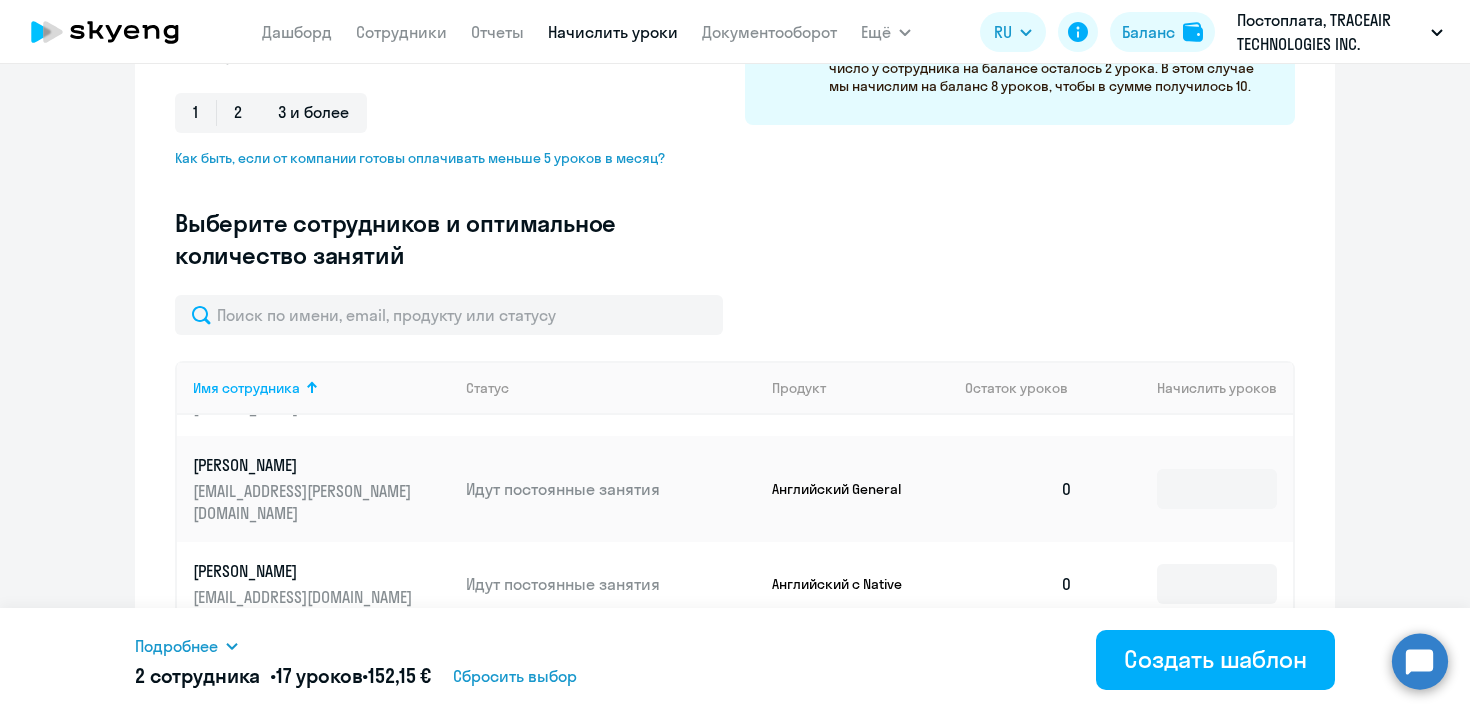scroll, scrollTop: 255, scrollLeft: 0, axis: vertical 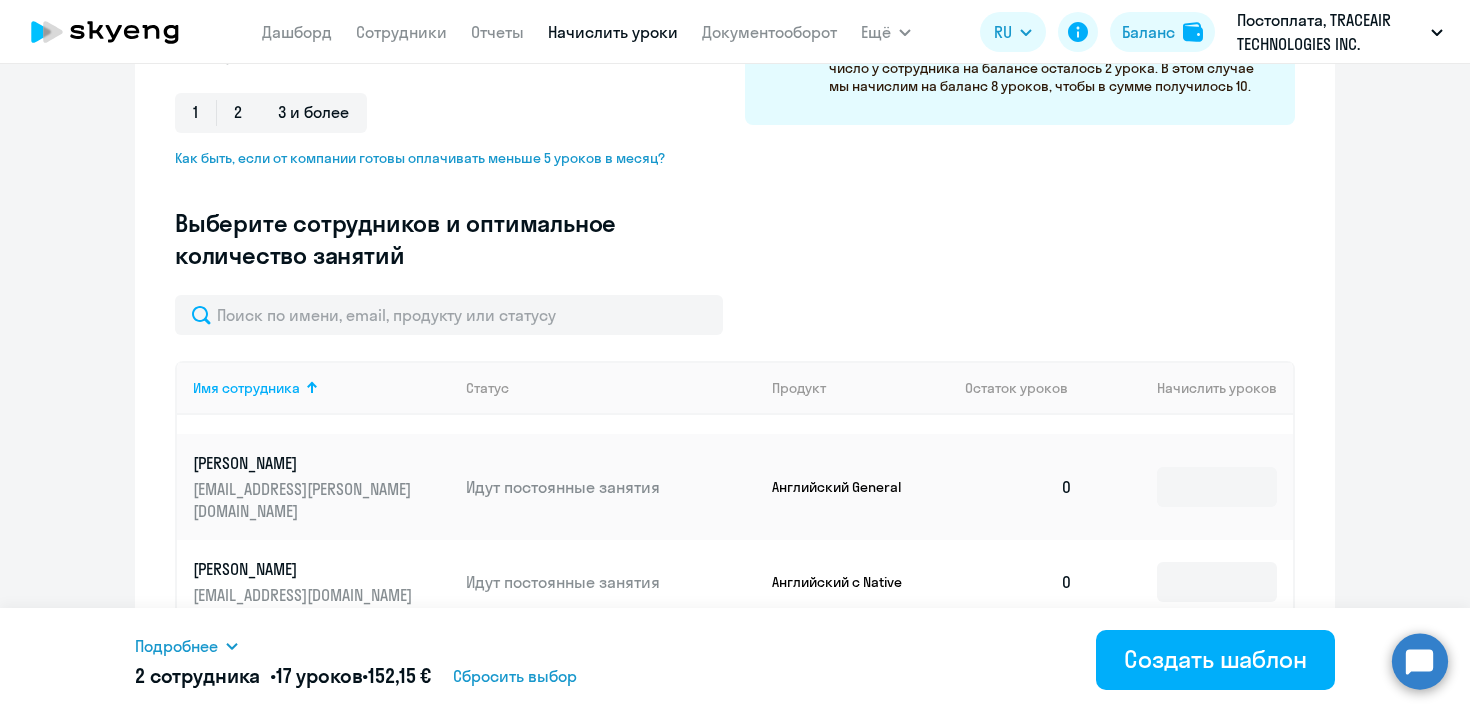 click on "Создание нового шаблона автоначислений Введите название шаблона Выберите тип шаблона Автоначисления при нулевом балансе Доначисление каждый месяц Узнайте оптимальное количество уроков для начисления Мы сами не рады этому факту, но в месяце не всегда 4 недели. Выберите, сколько раз в неделю сотрудник будет заниматься, а мы покажем минимальное количество в месяц. Начислять больше — конечно, можно. 1 2 3 и более  Как быть, если от компании готовы оплачивать меньше 5 уроков в месяц?
Как это работает?
Имя сотрудника   Статус   Продукт   Остаток уроков  8" 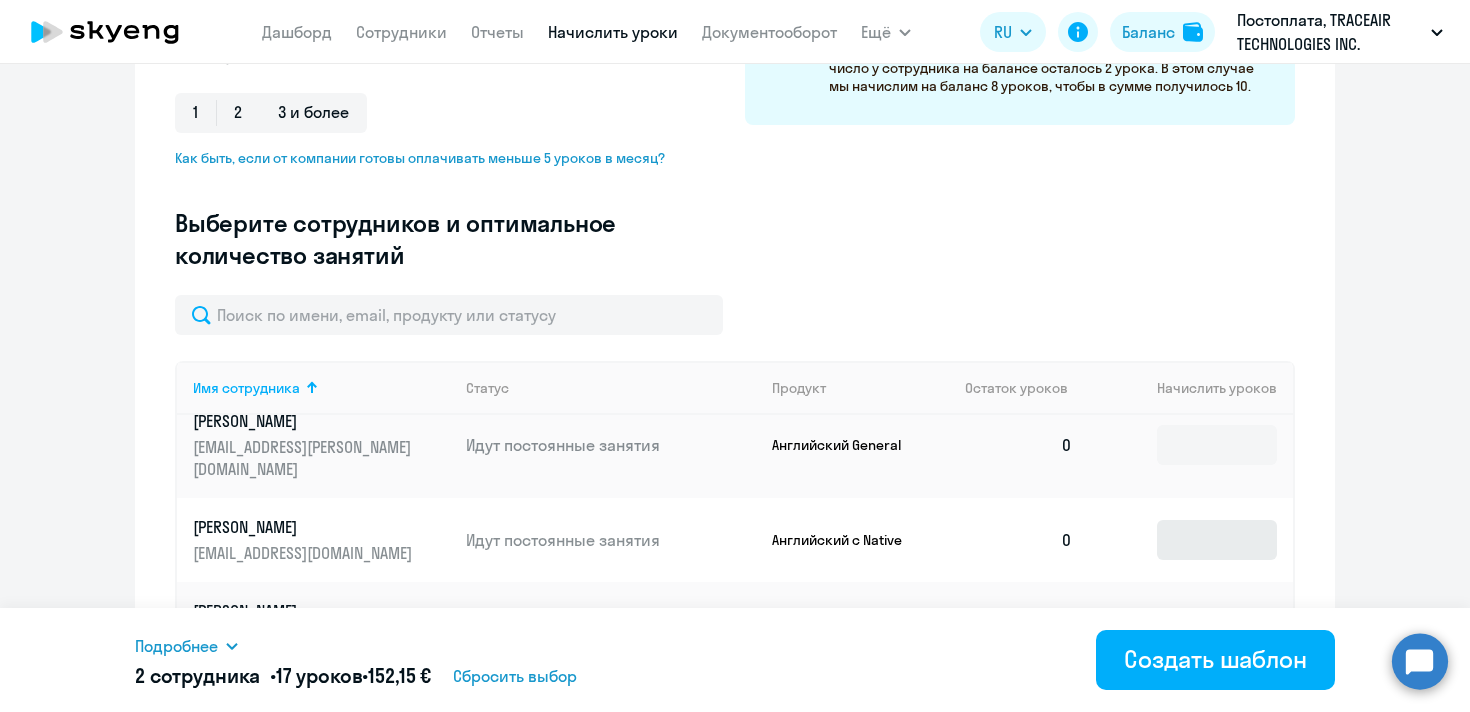 scroll, scrollTop: 298, scrollLeft: 0, axis: vertical 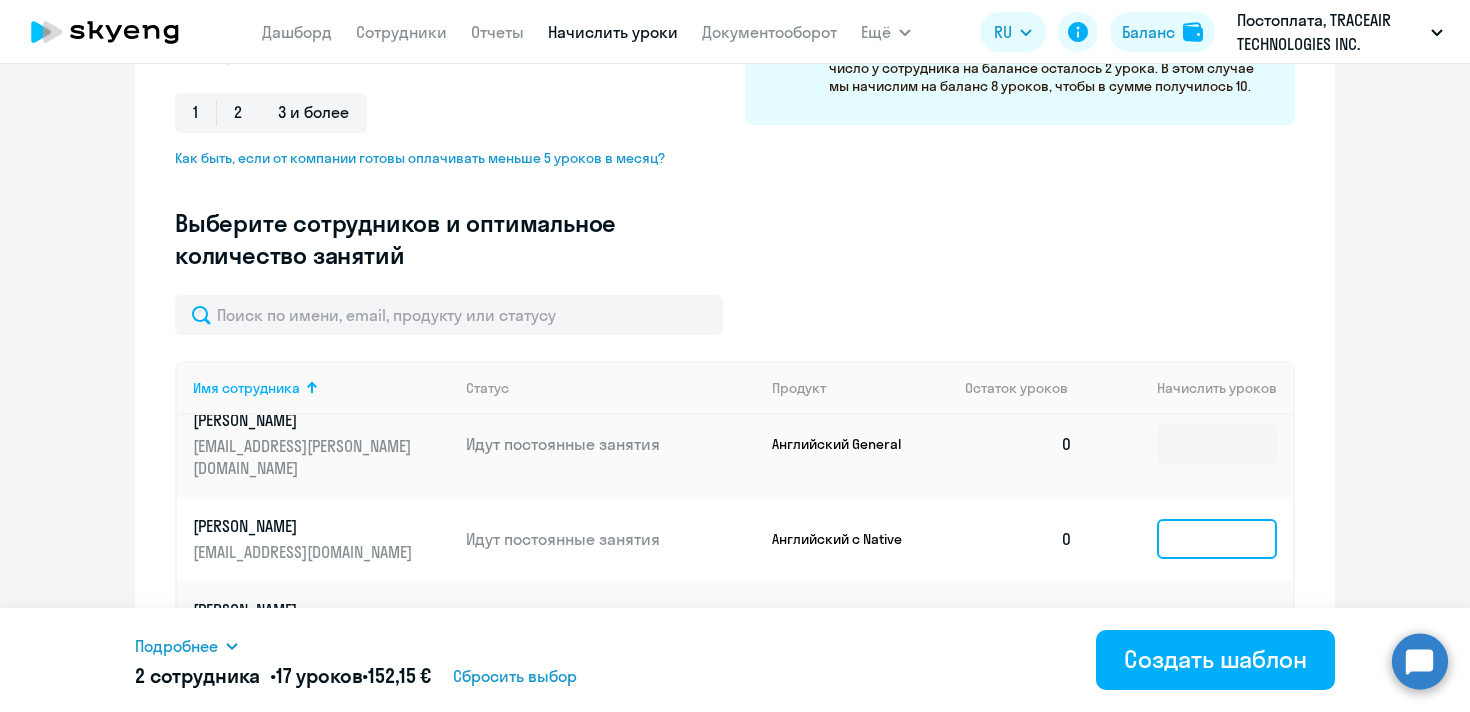 click 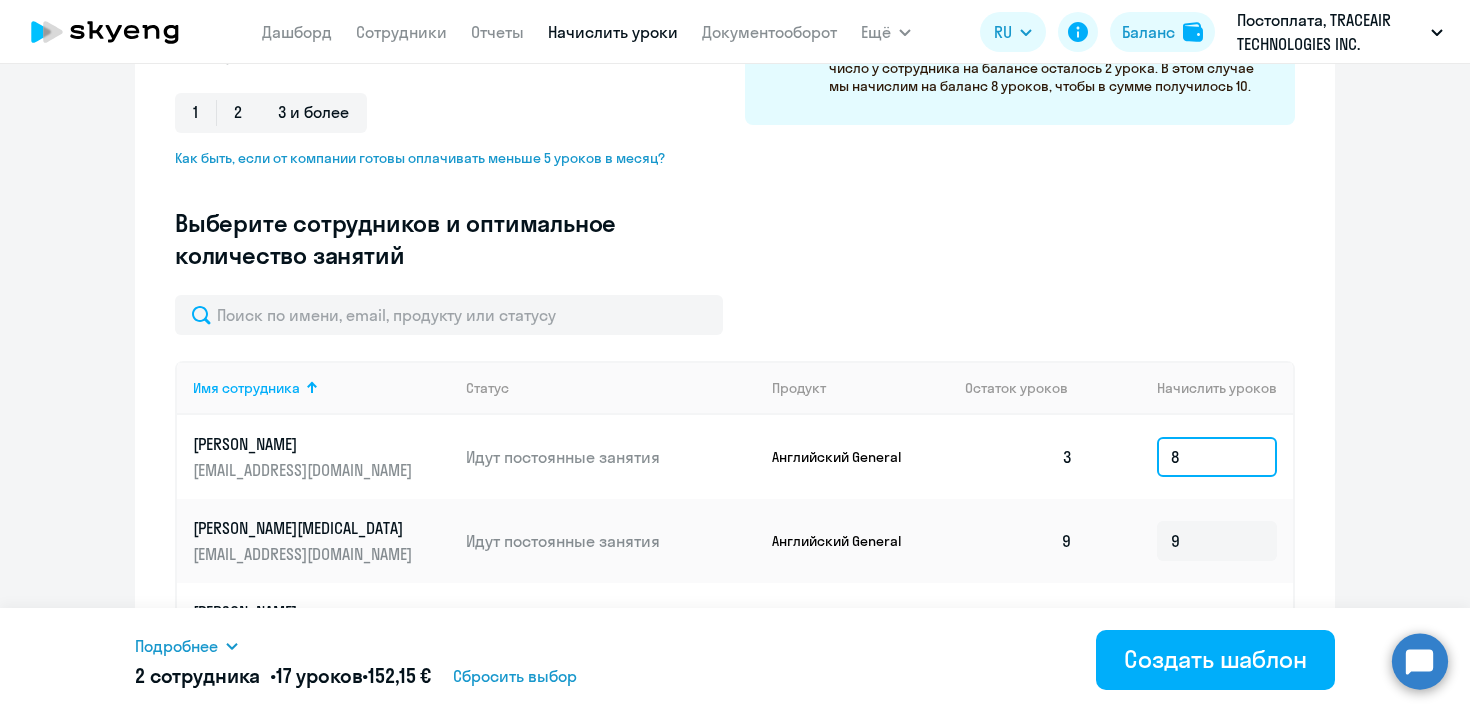 click on "8" 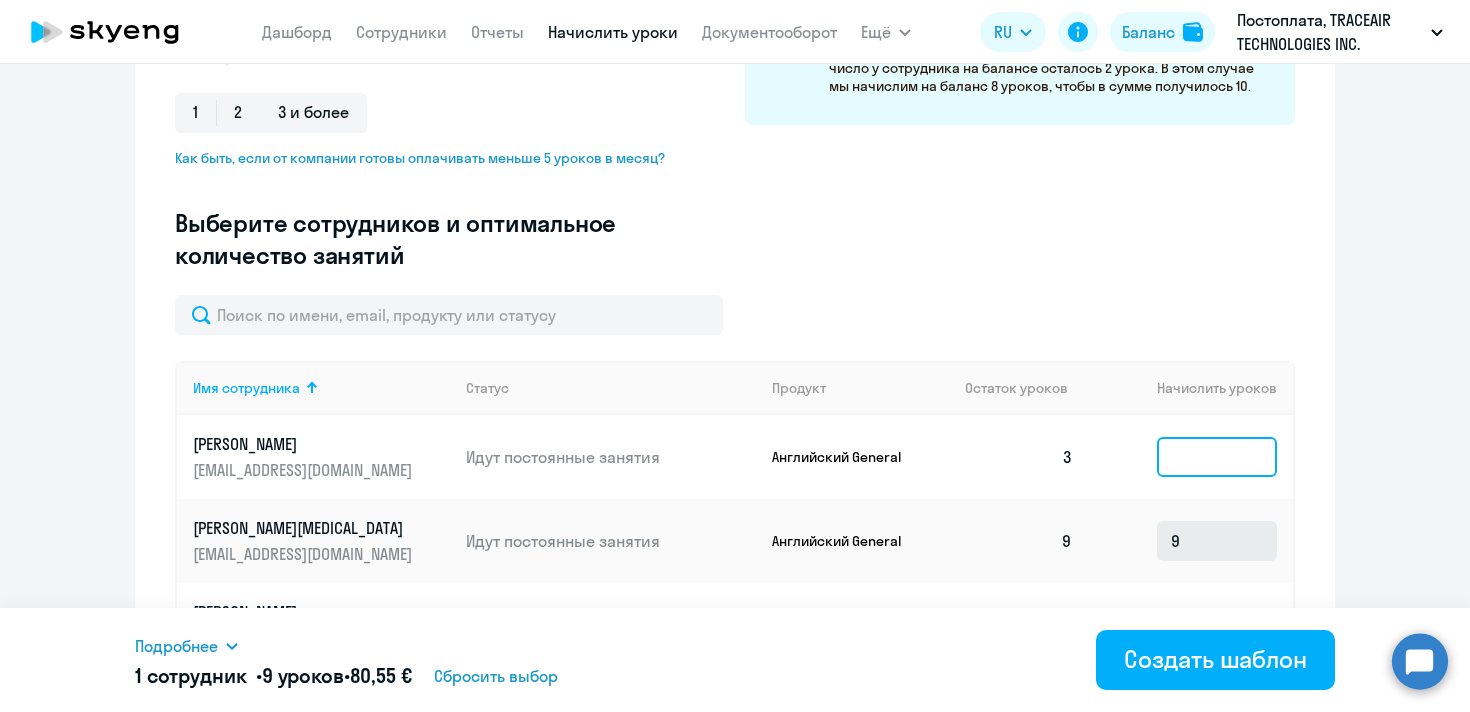 type 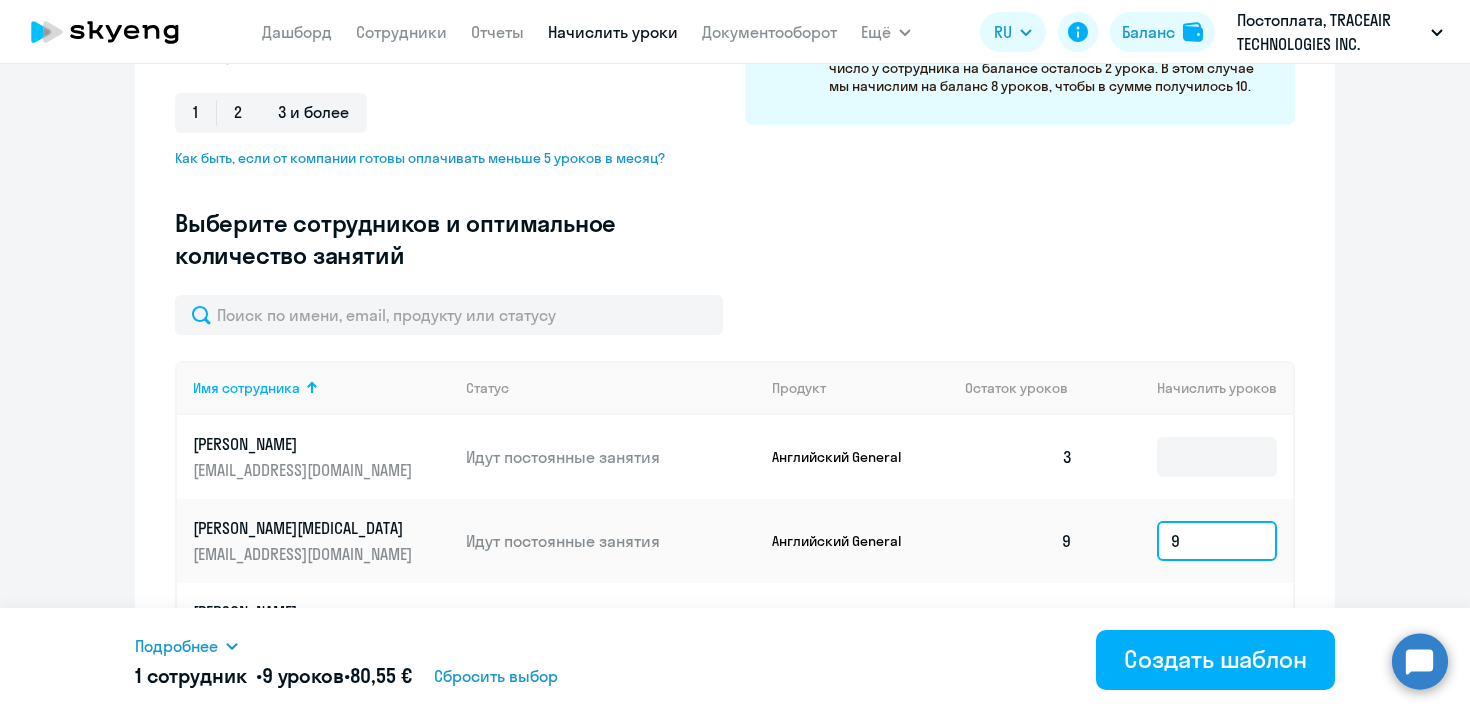 click on "9" 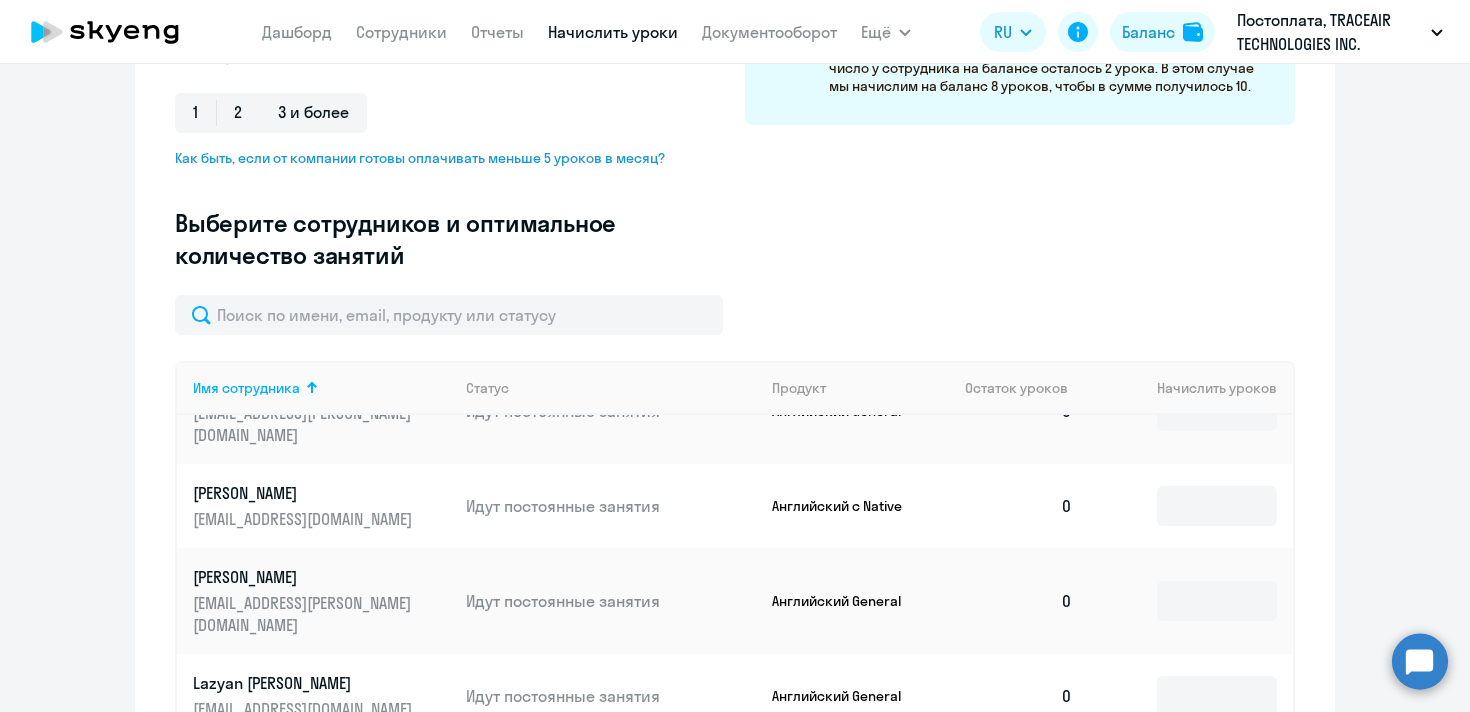 scroll, scrollTop: 326, scrollLeft: 0, axis: vertical 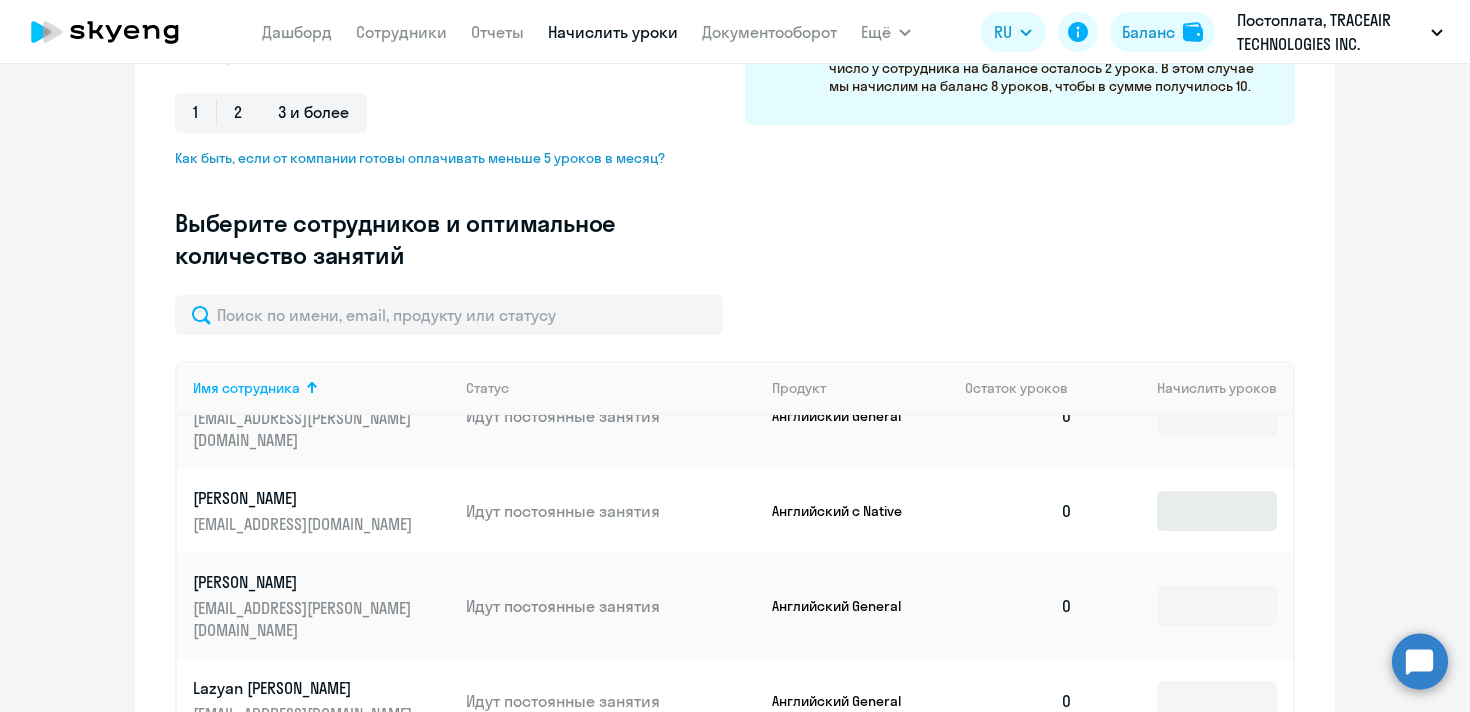 type 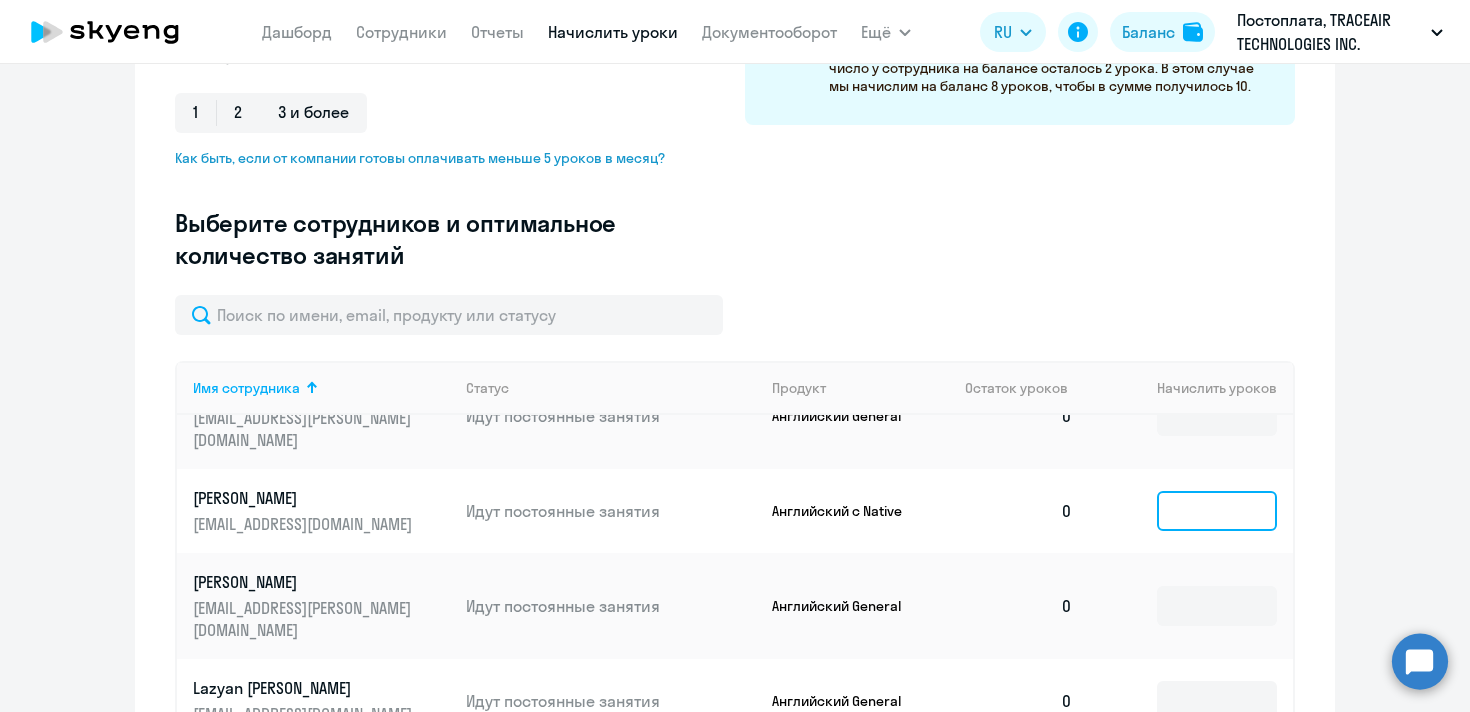 click 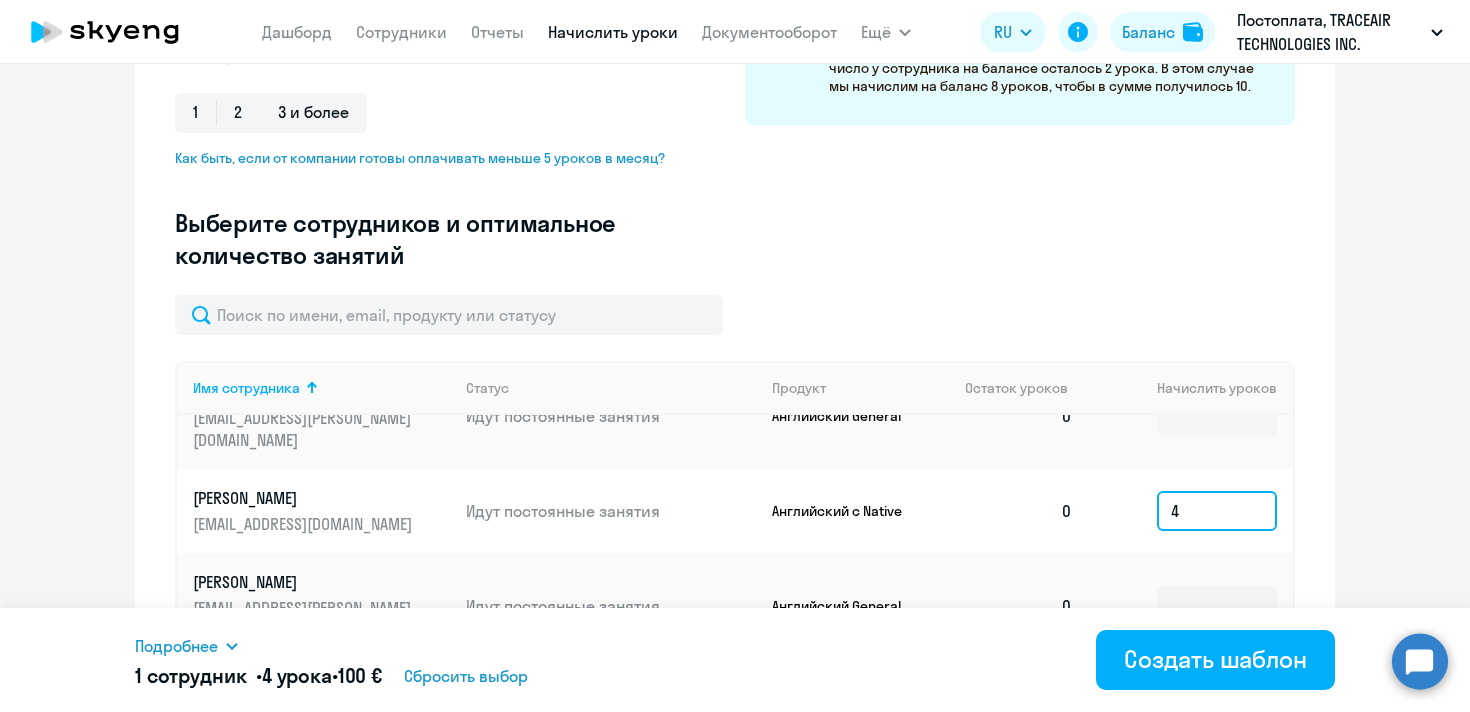type on "4" 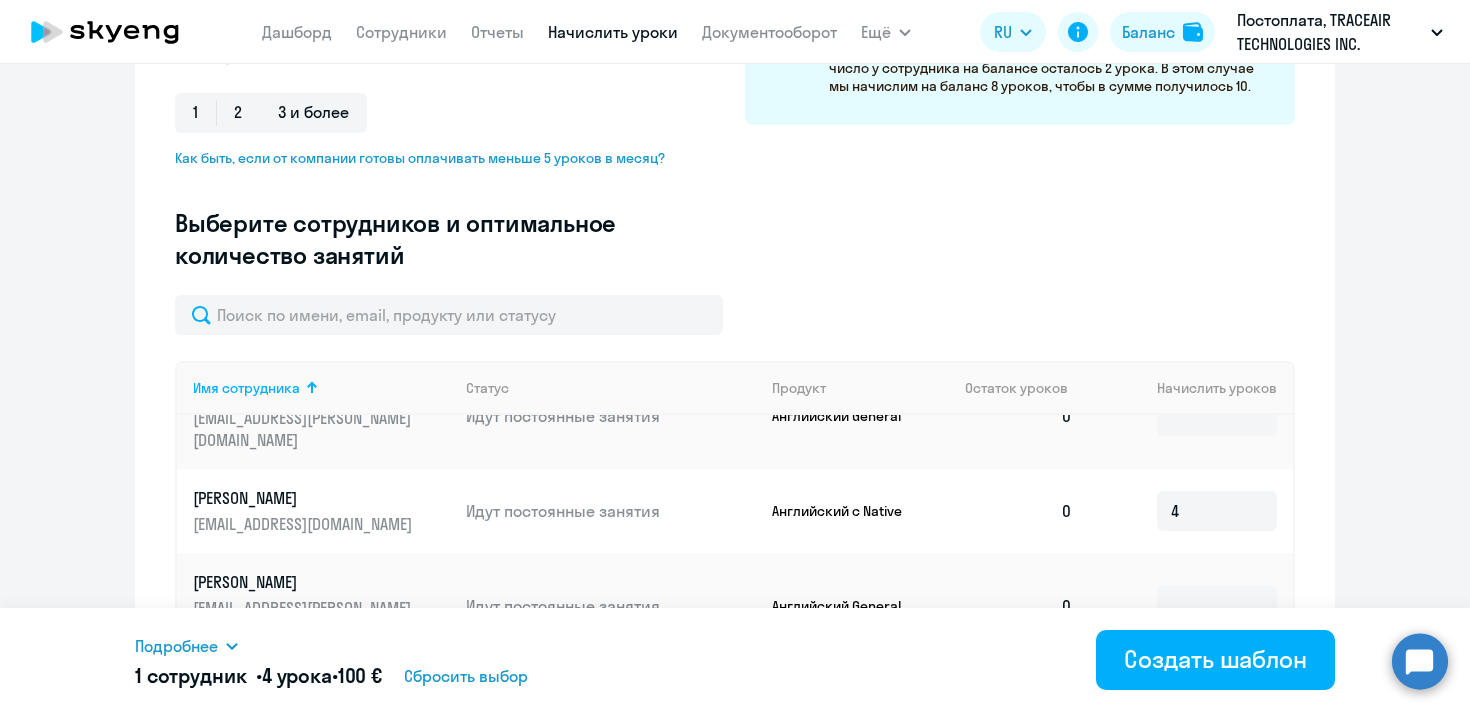 click 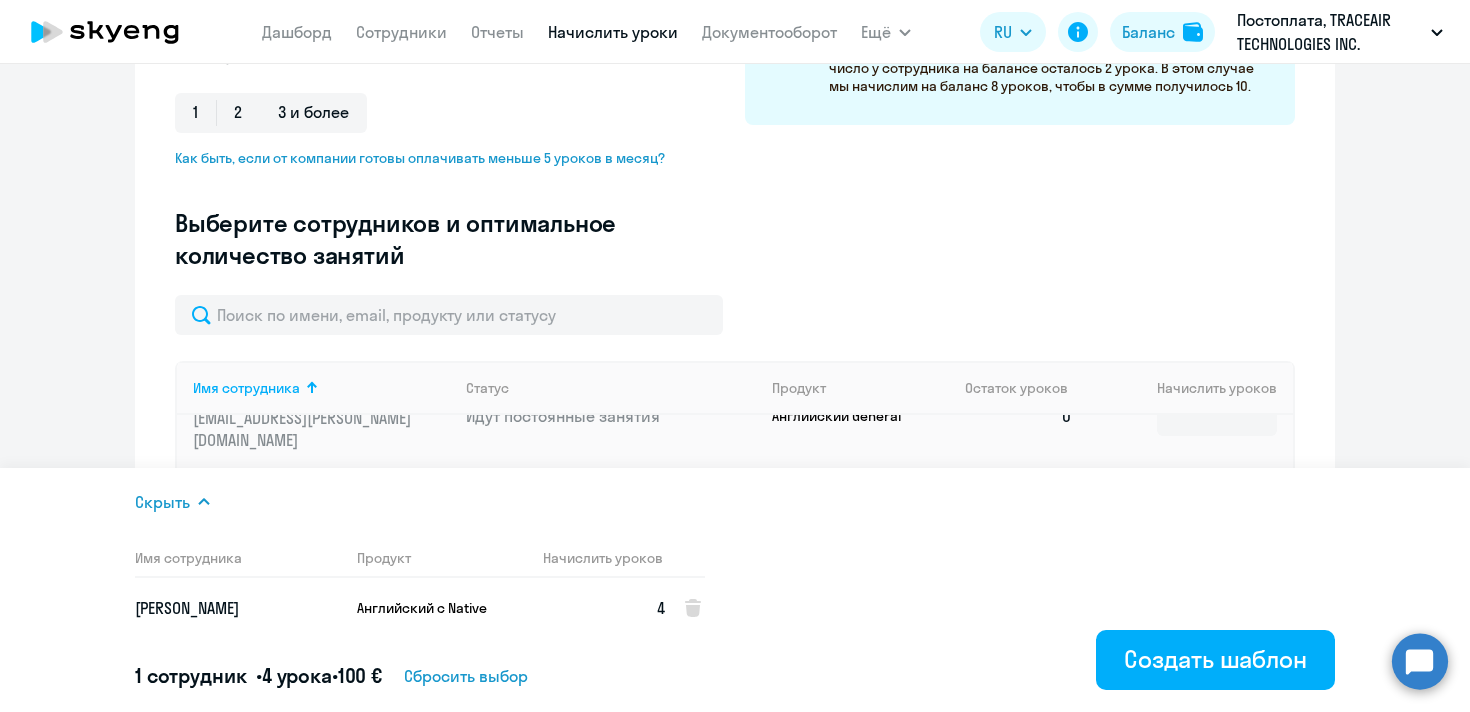 click 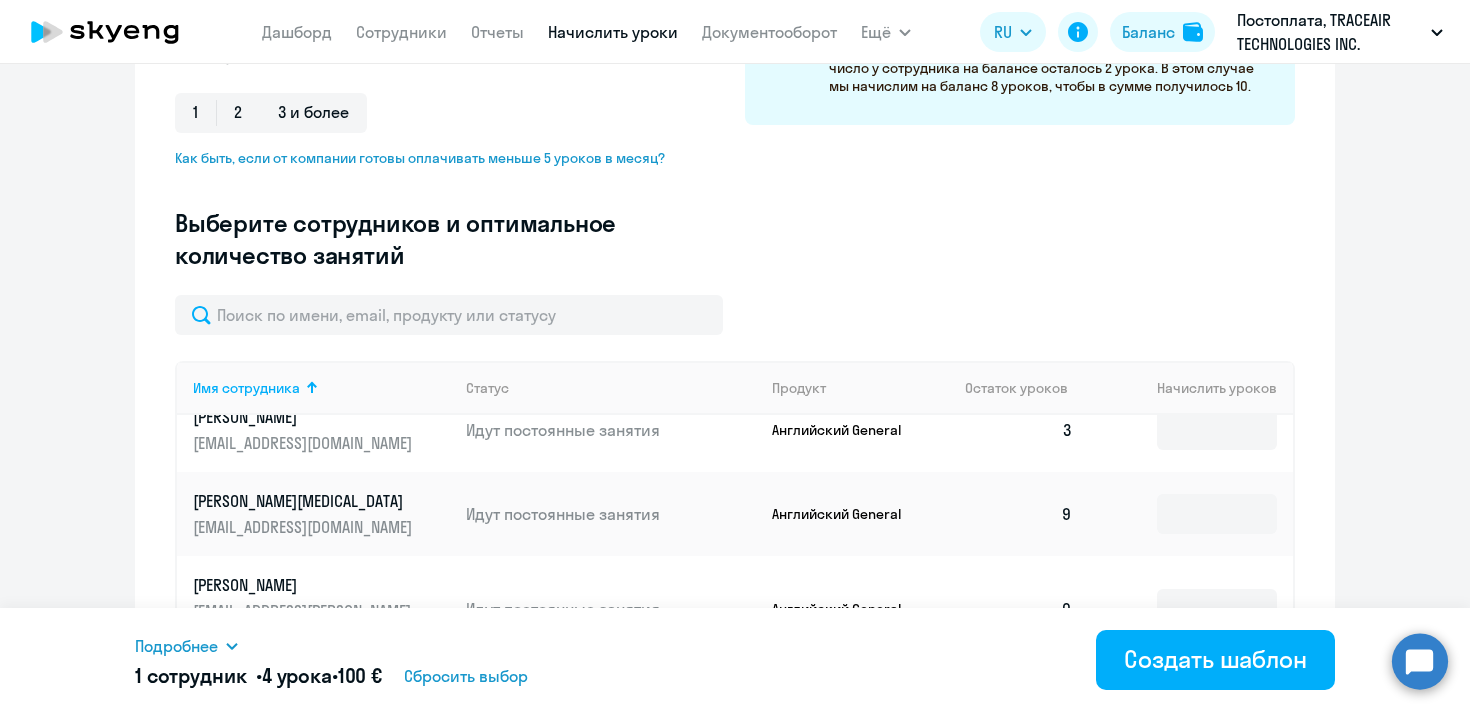 scroll, scrollTop: 0, scrollLeft: 0, axis: both 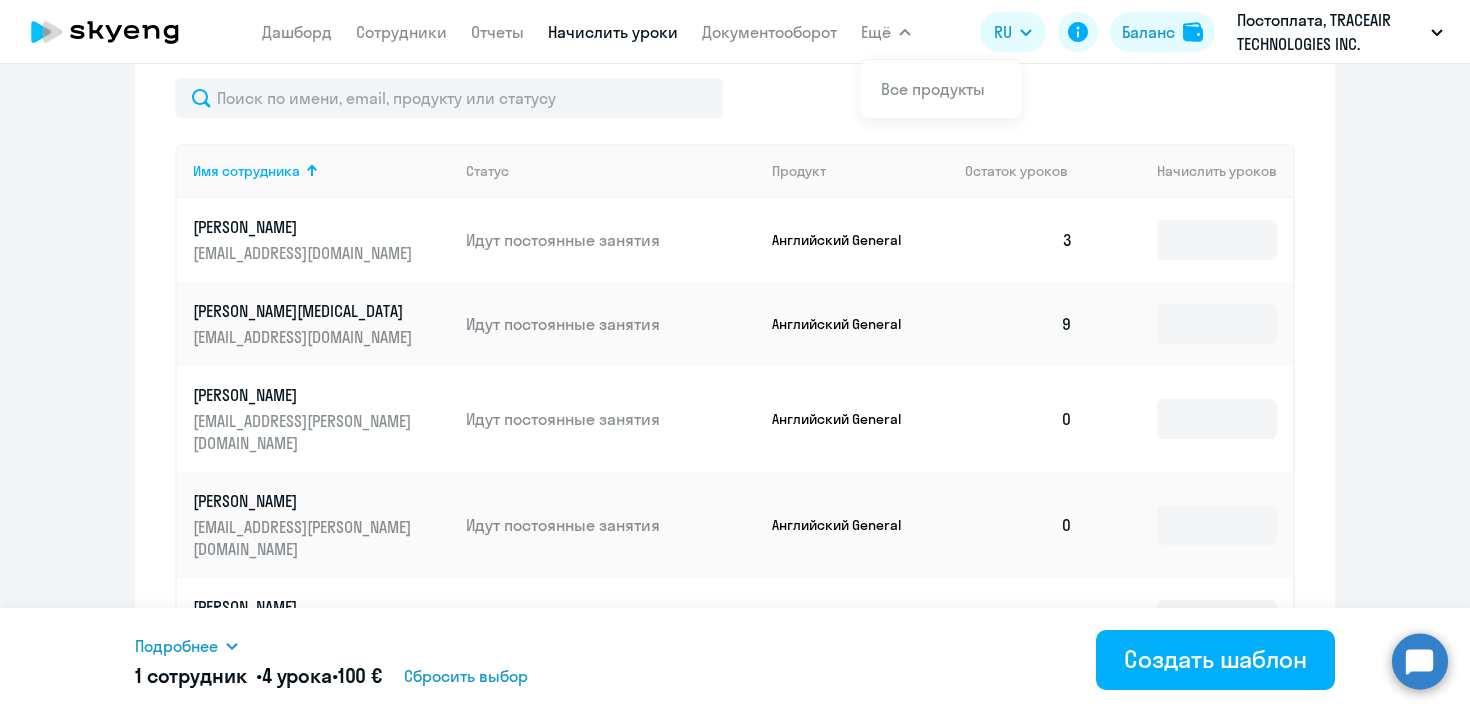 drag, startPoint x: 262, startPoint y: 312, endPoint x: 899, endPoint y: 19, distance: 701.1548 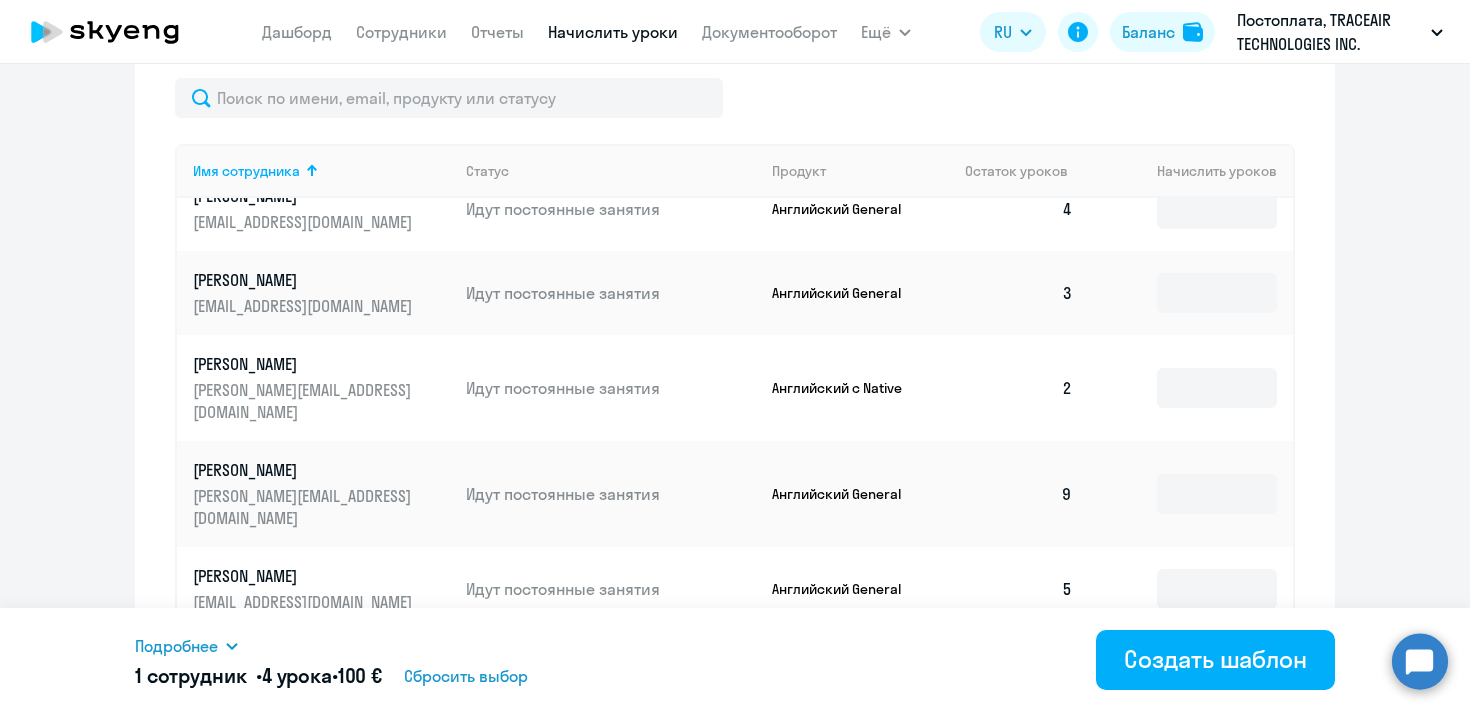 scroll, scrollTop: 3342, scrollLeft: 0, axis: vertical 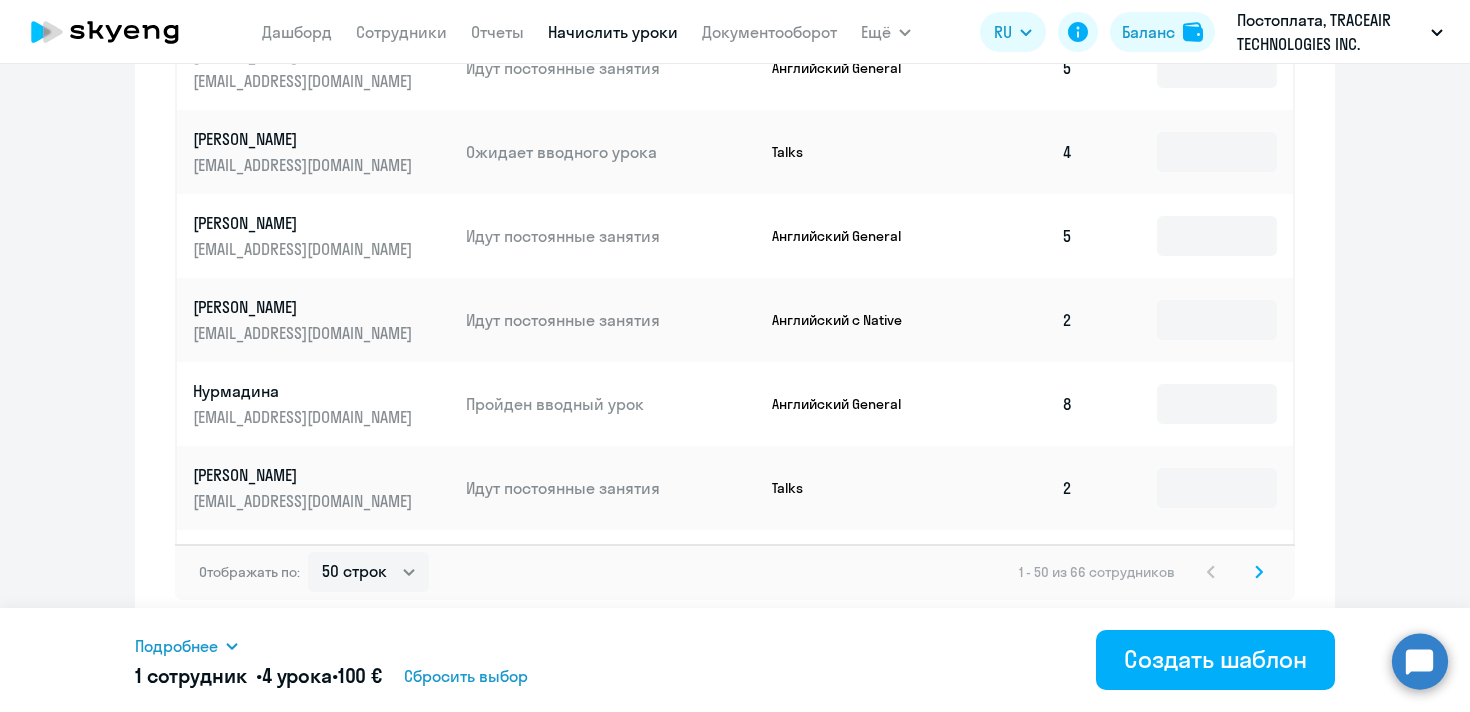 click 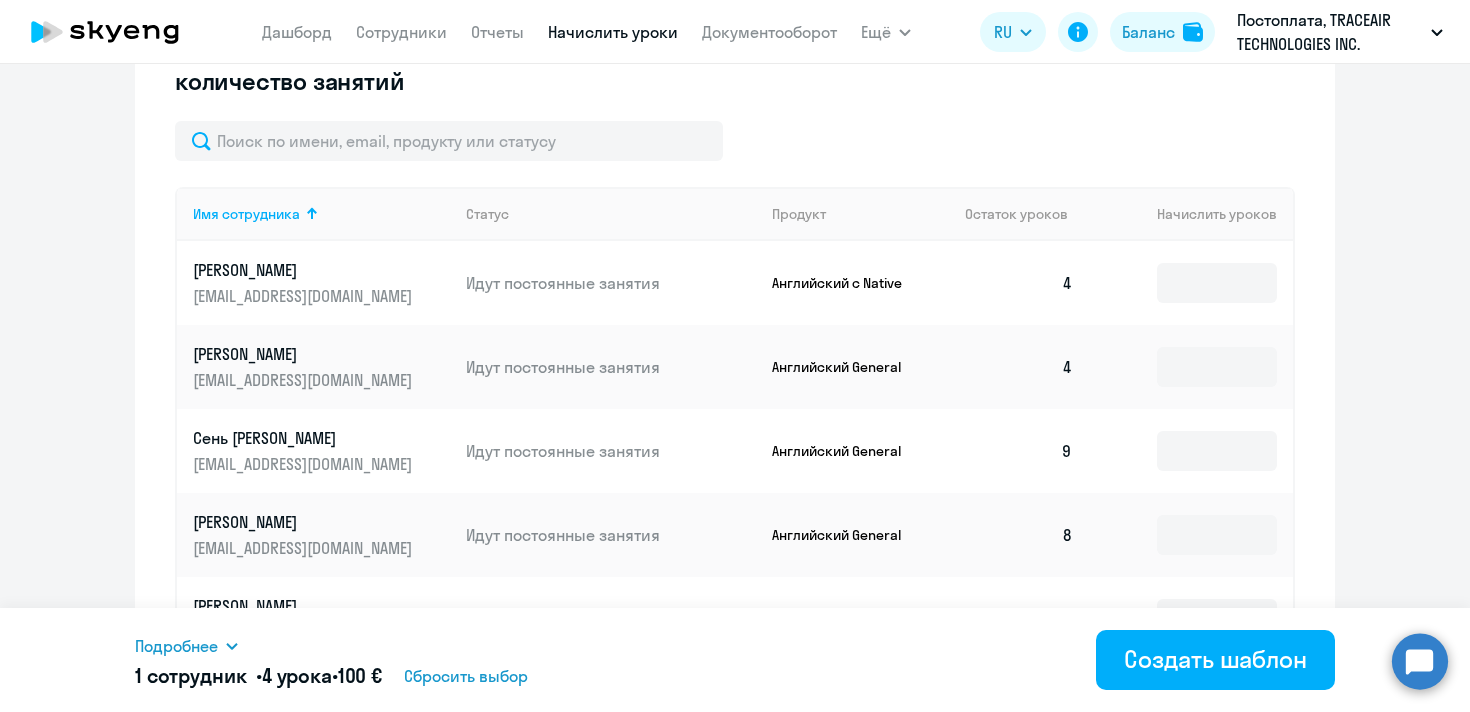 scroll, scrollTop: 574, scrollLeft: 0, axis: vertical 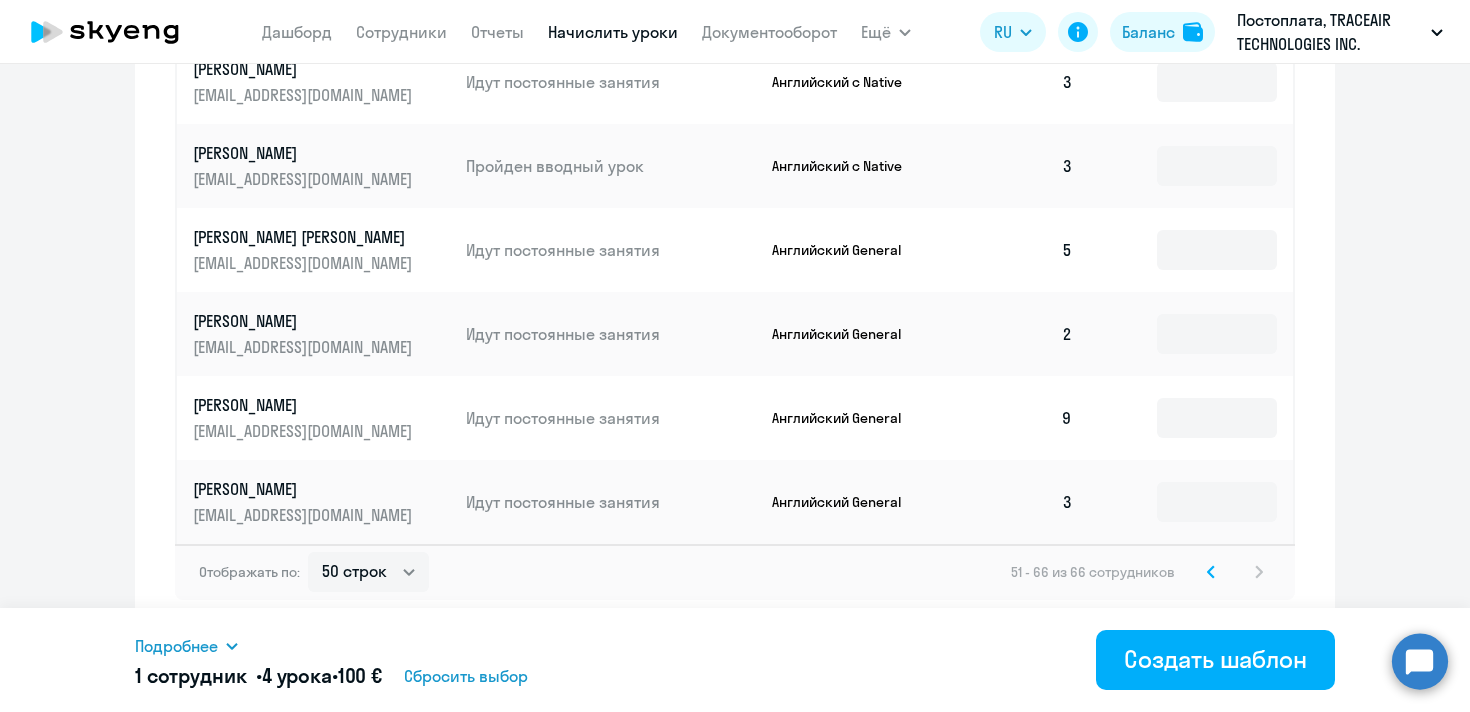 click 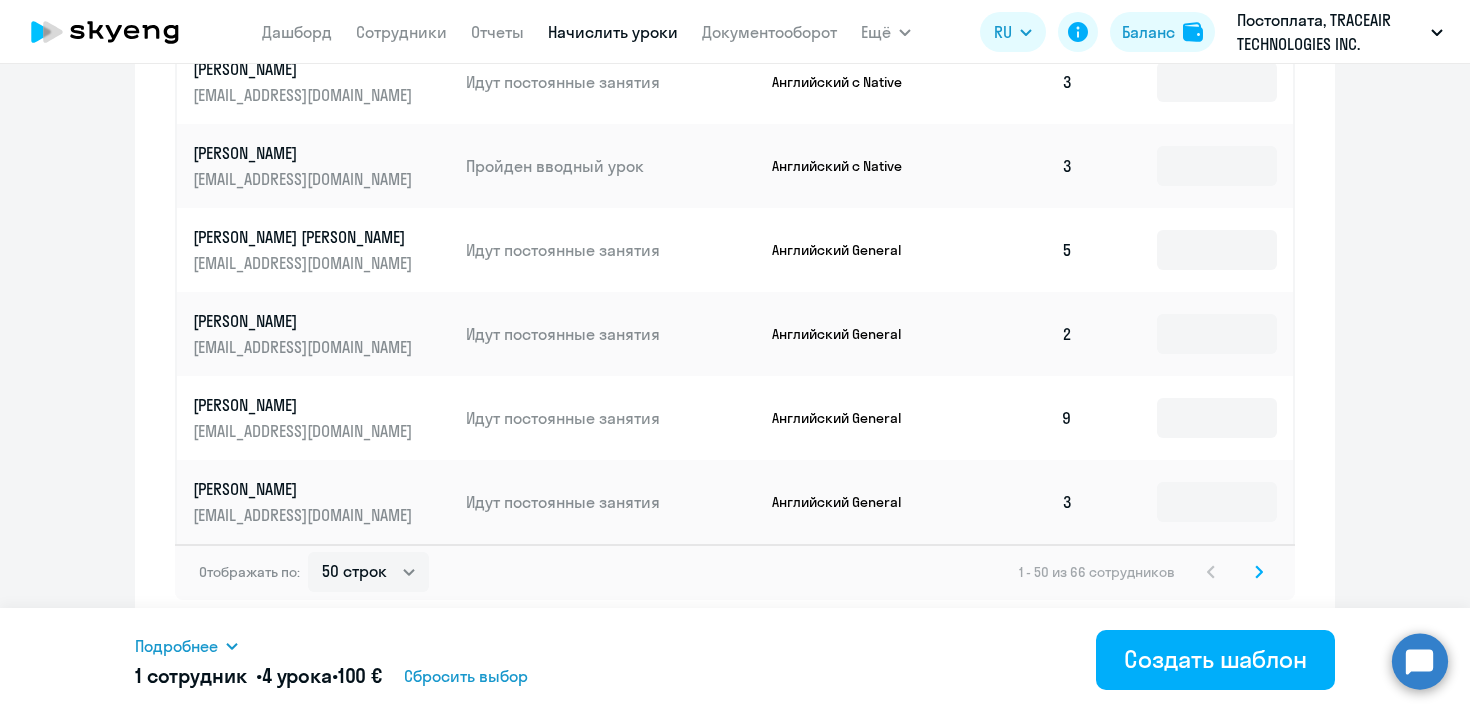 scroll, scrollTop: 0, scrollLeft: 0, axis: both 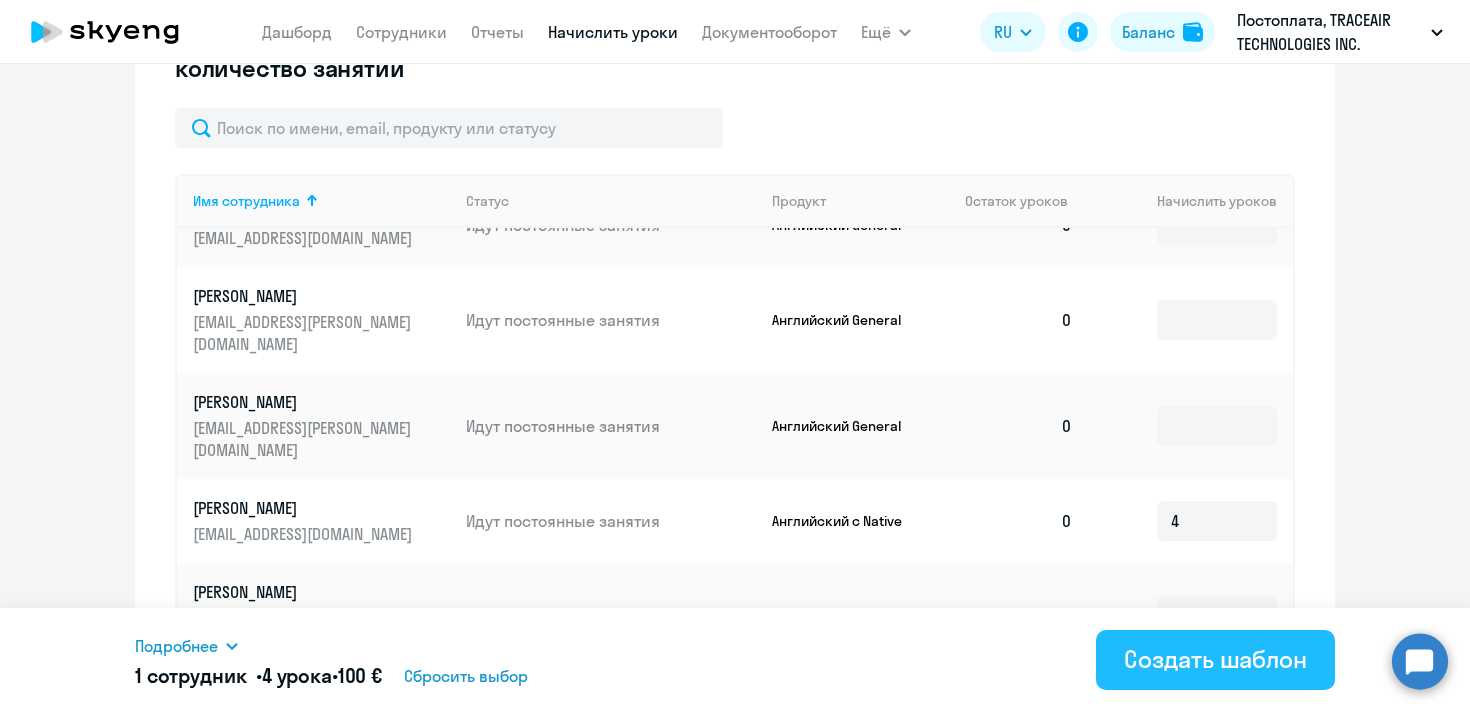 click on "Создать шаблон" at bounding box center (1215, 659) 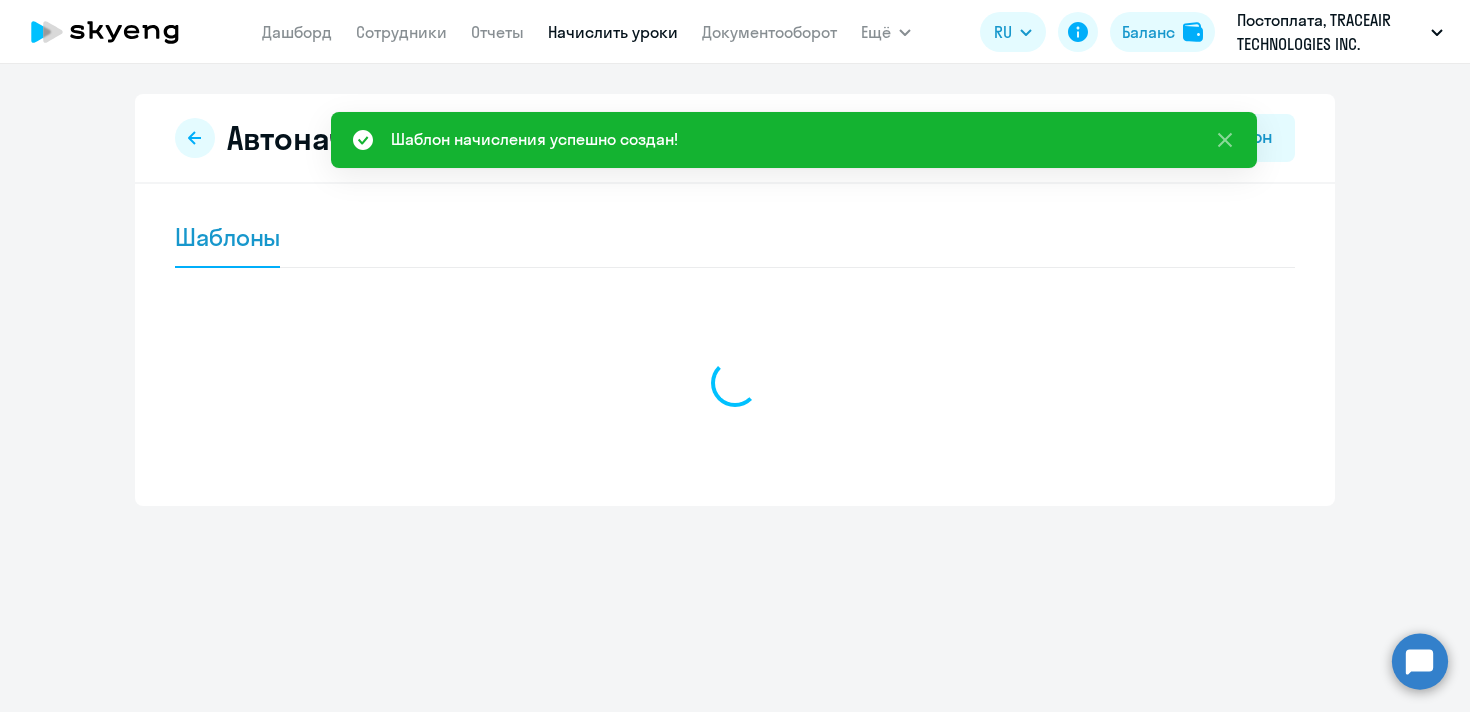 scroll, scrollTop: 0, scrollLeft: 0, axis: both 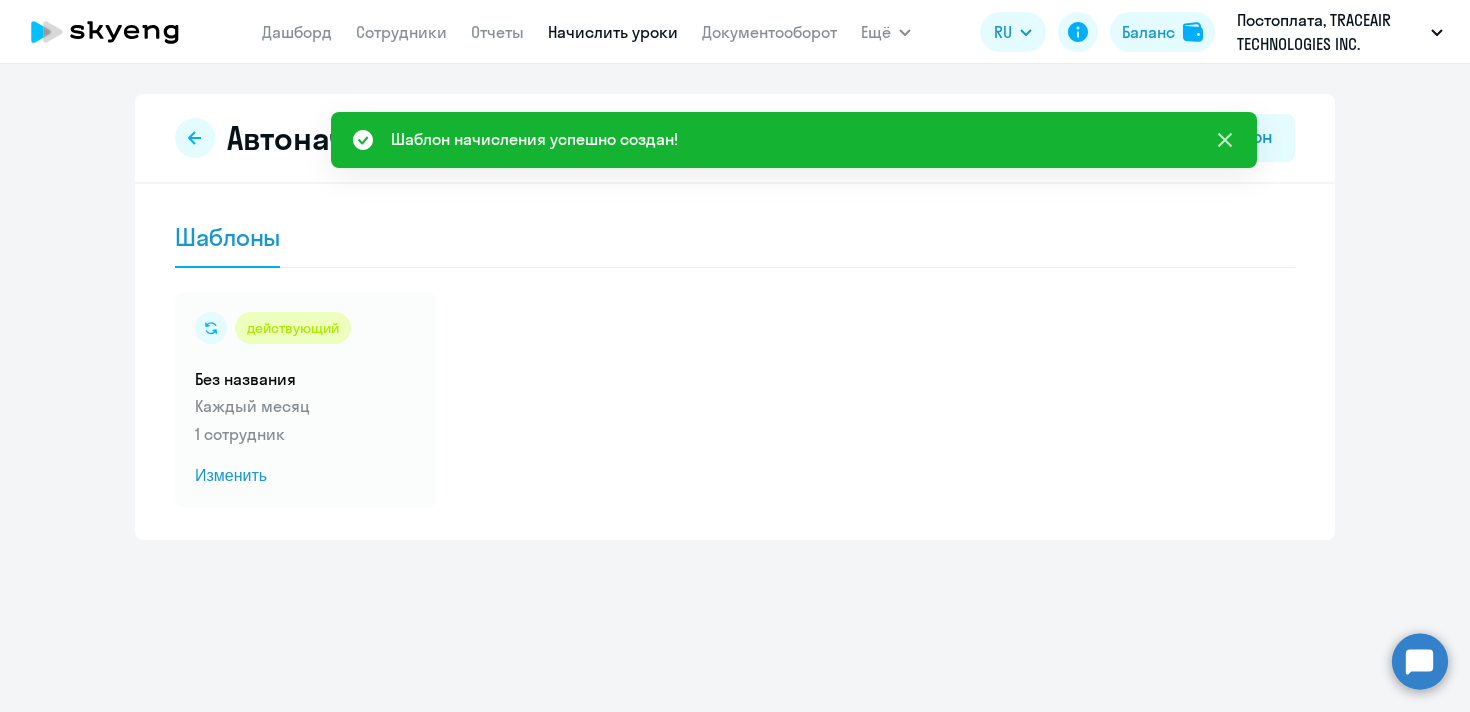 click 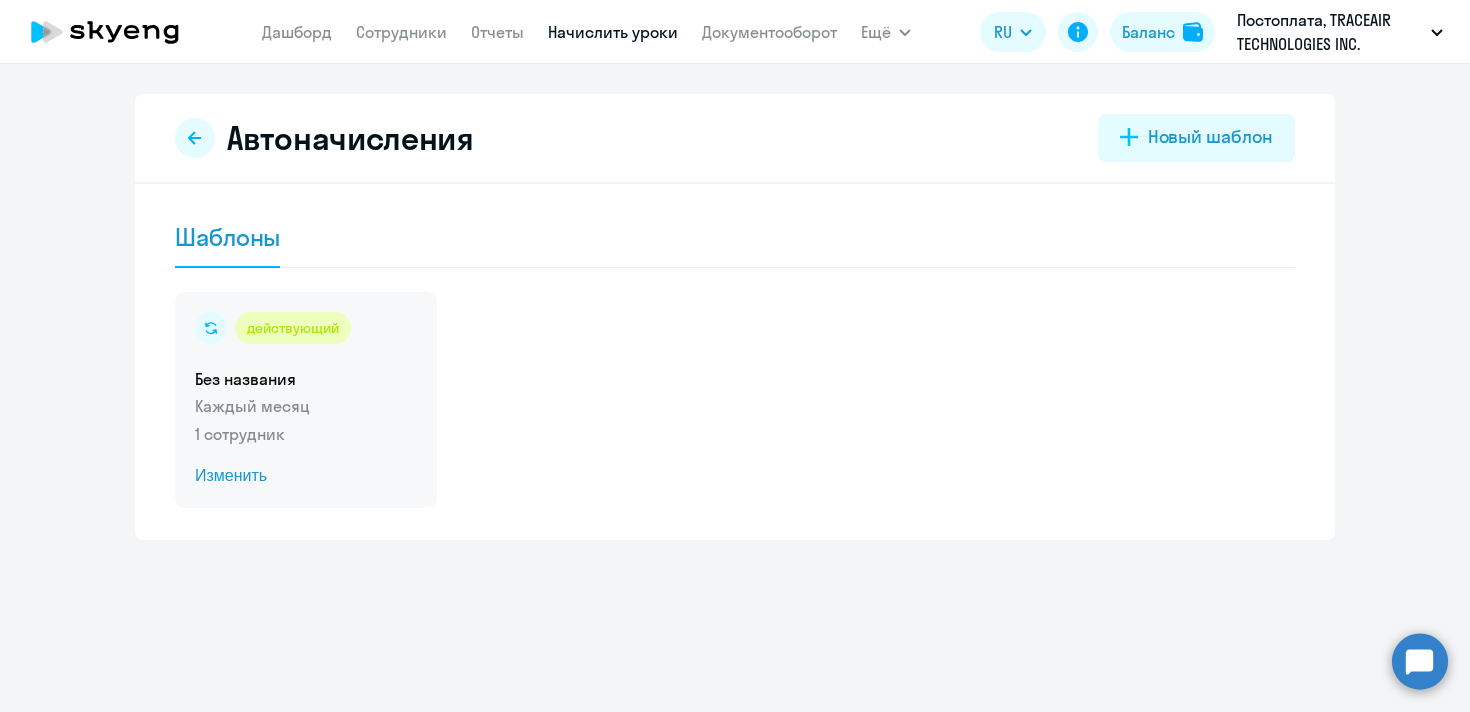 click on "Изменить" 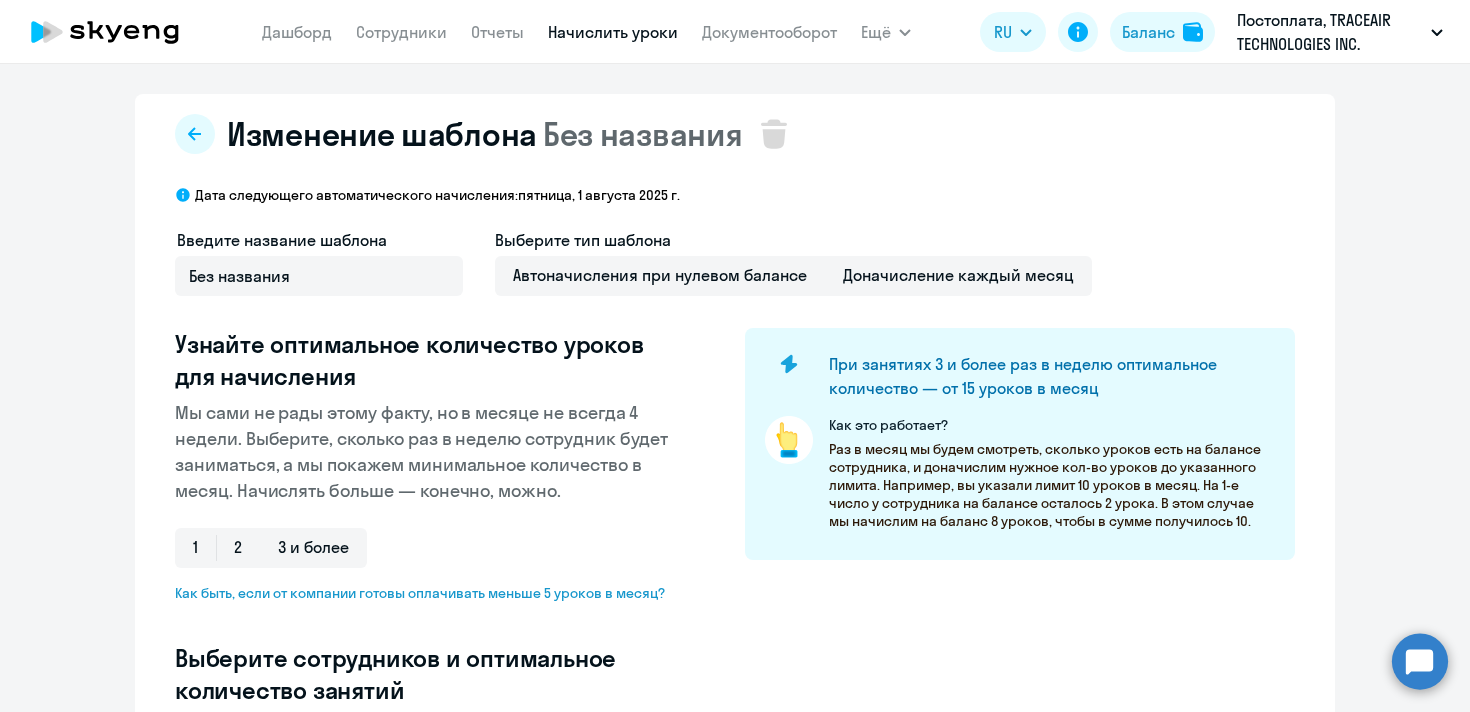 select on "10" 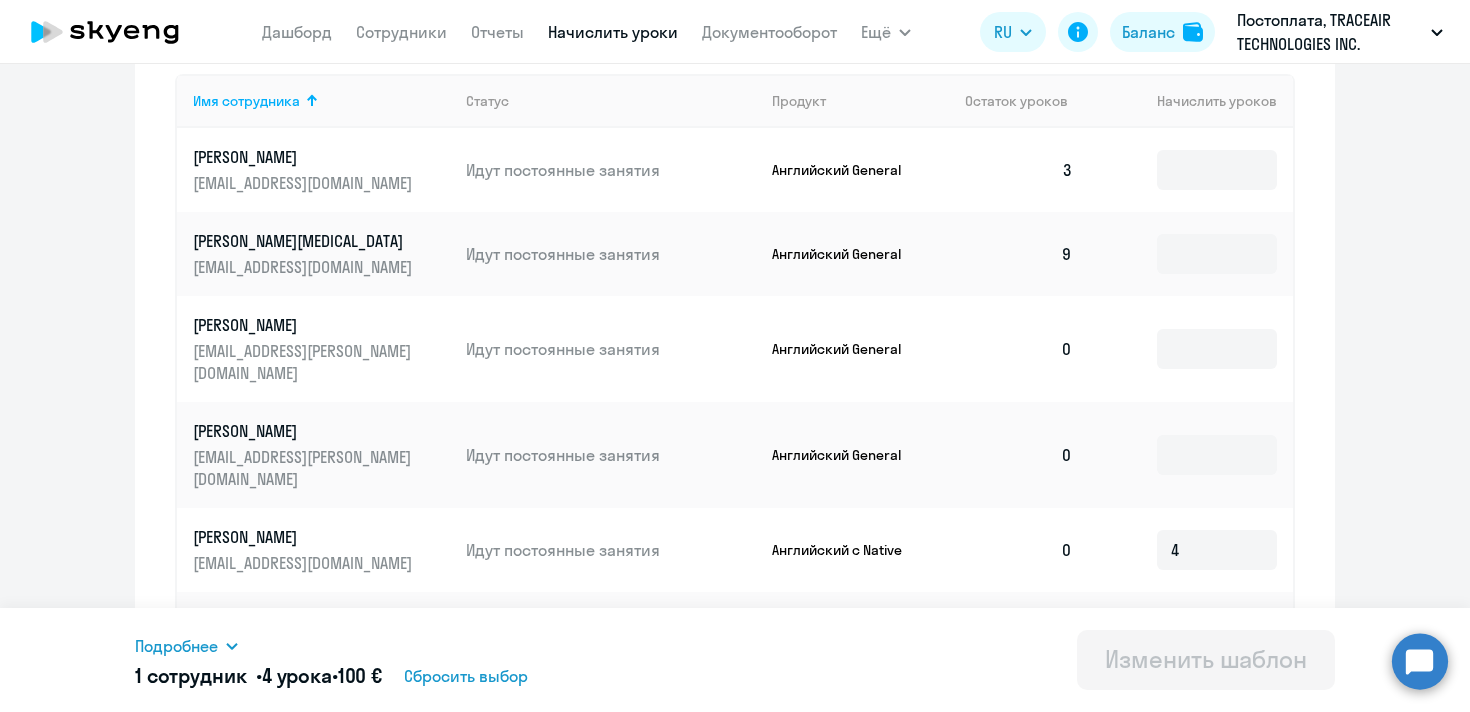 scroll, scrollTop: 747, scrollLeft: 0, axis: vertical 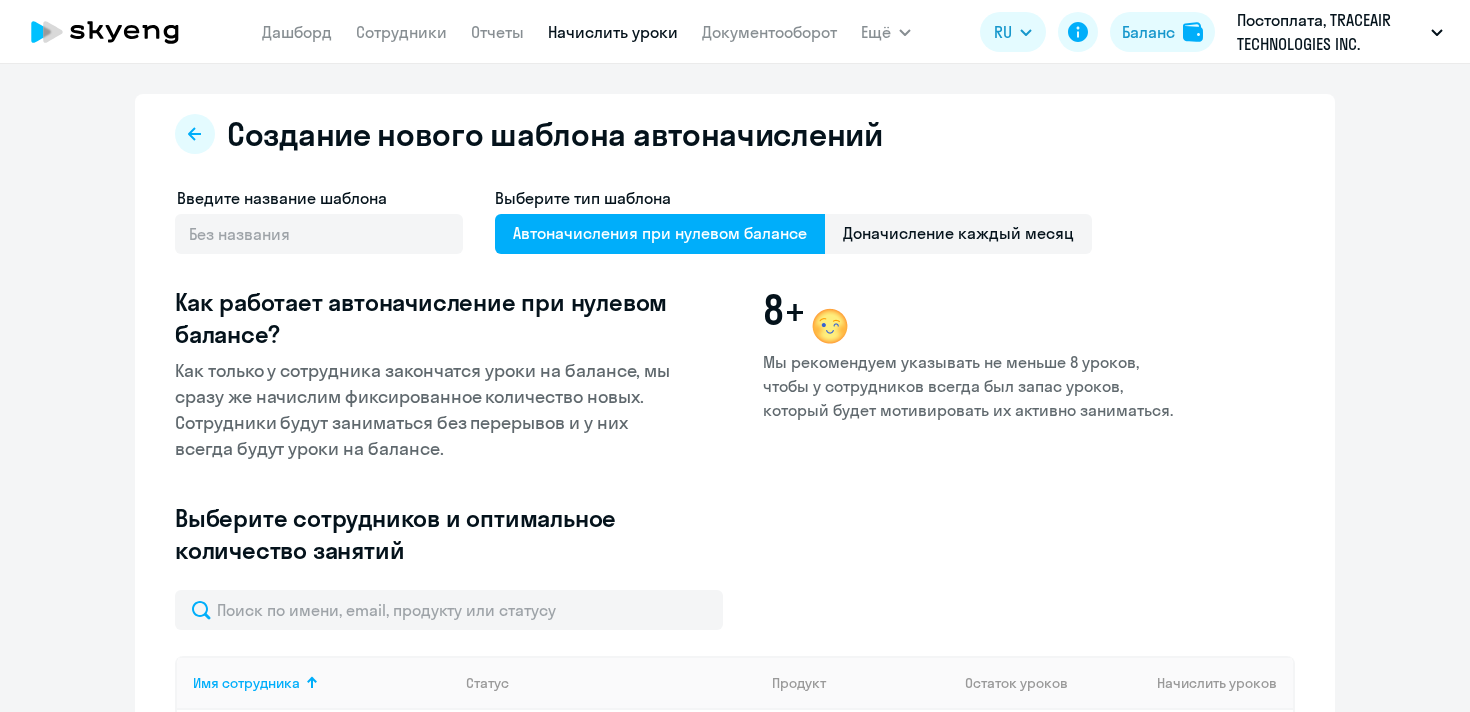 select on "10" 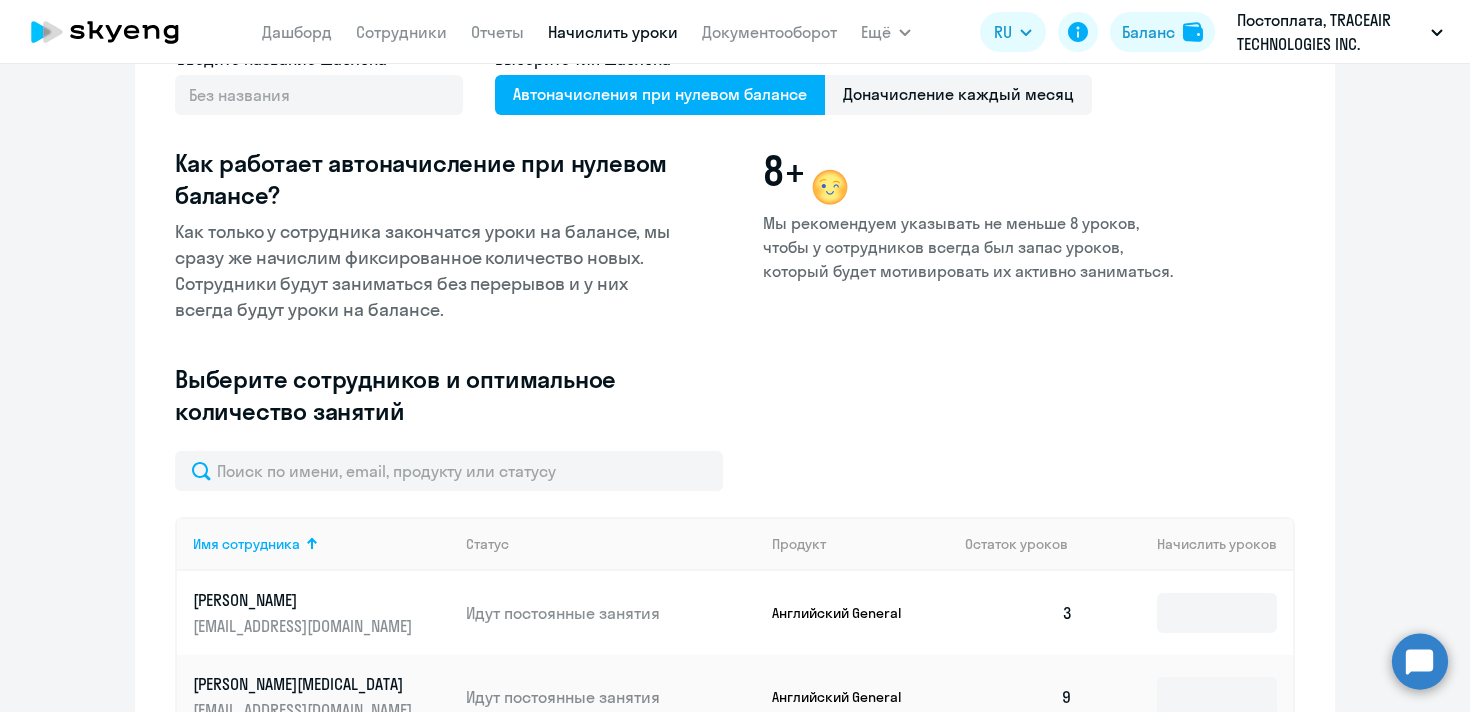 scroll, scrollTop: 140, scrollLeft: 0, axis: vertical 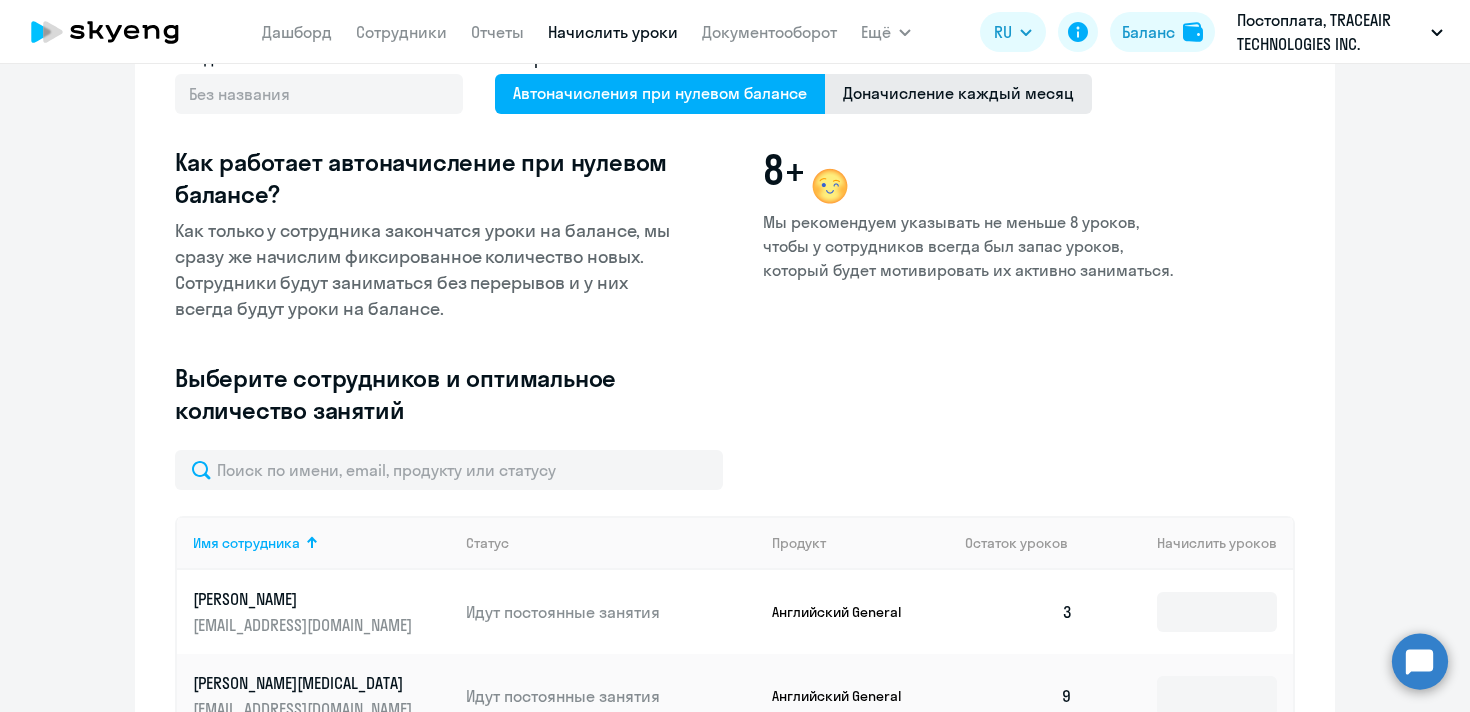 click on "Доначисление каждый месяц" 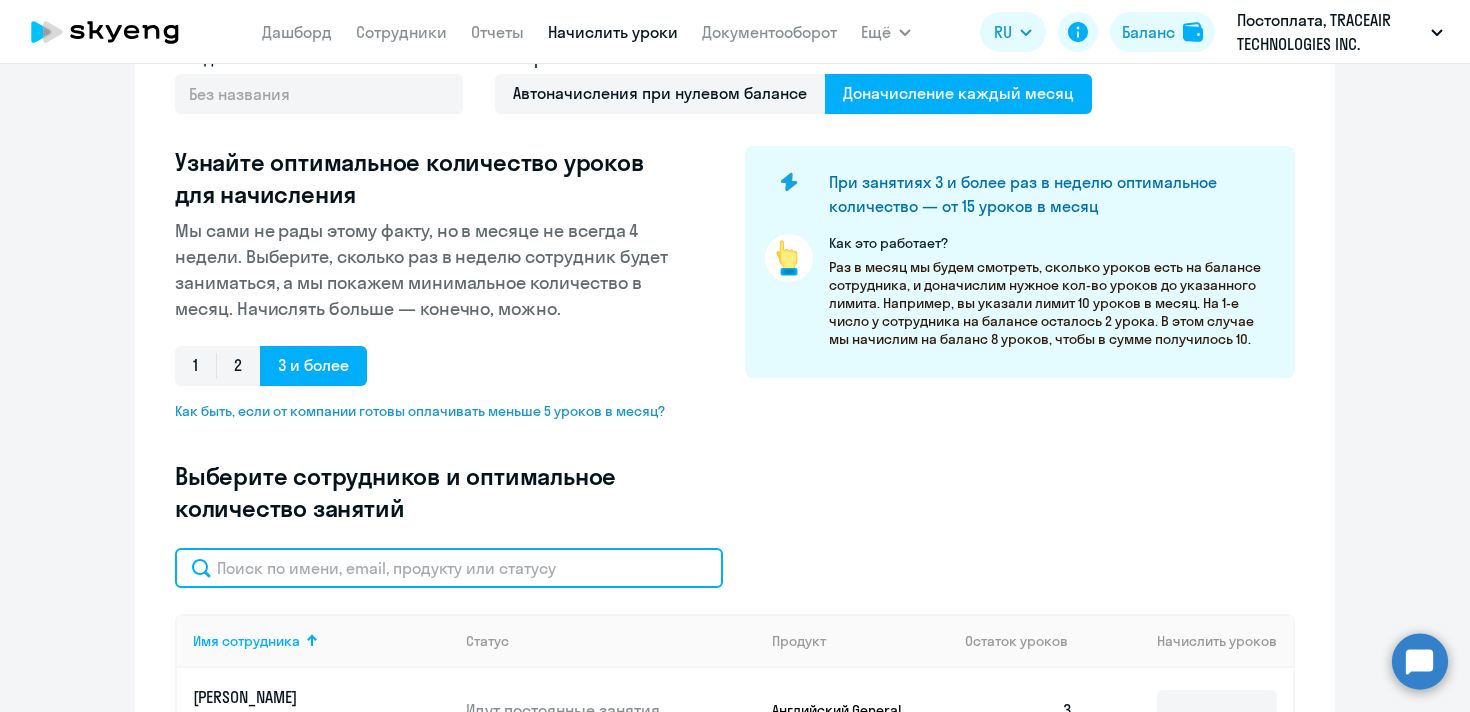 click 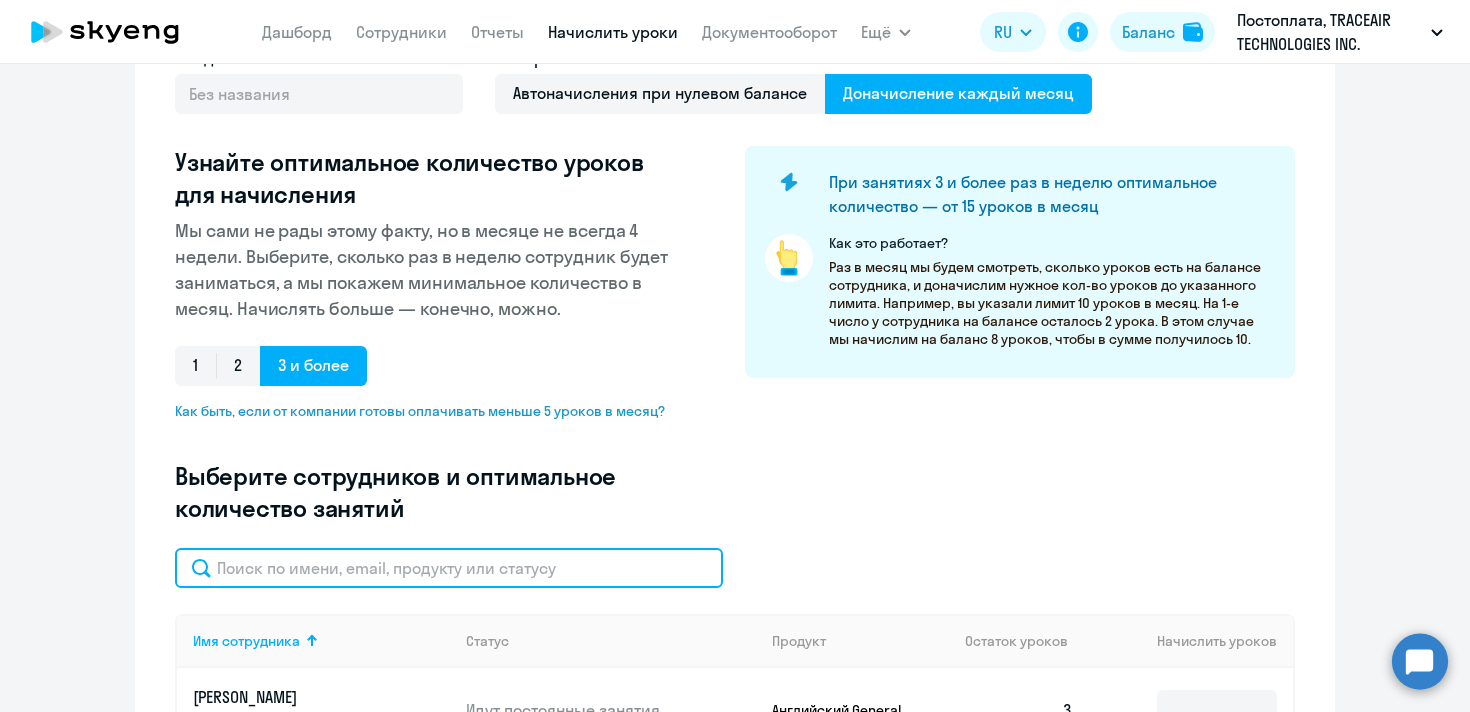 type on "," 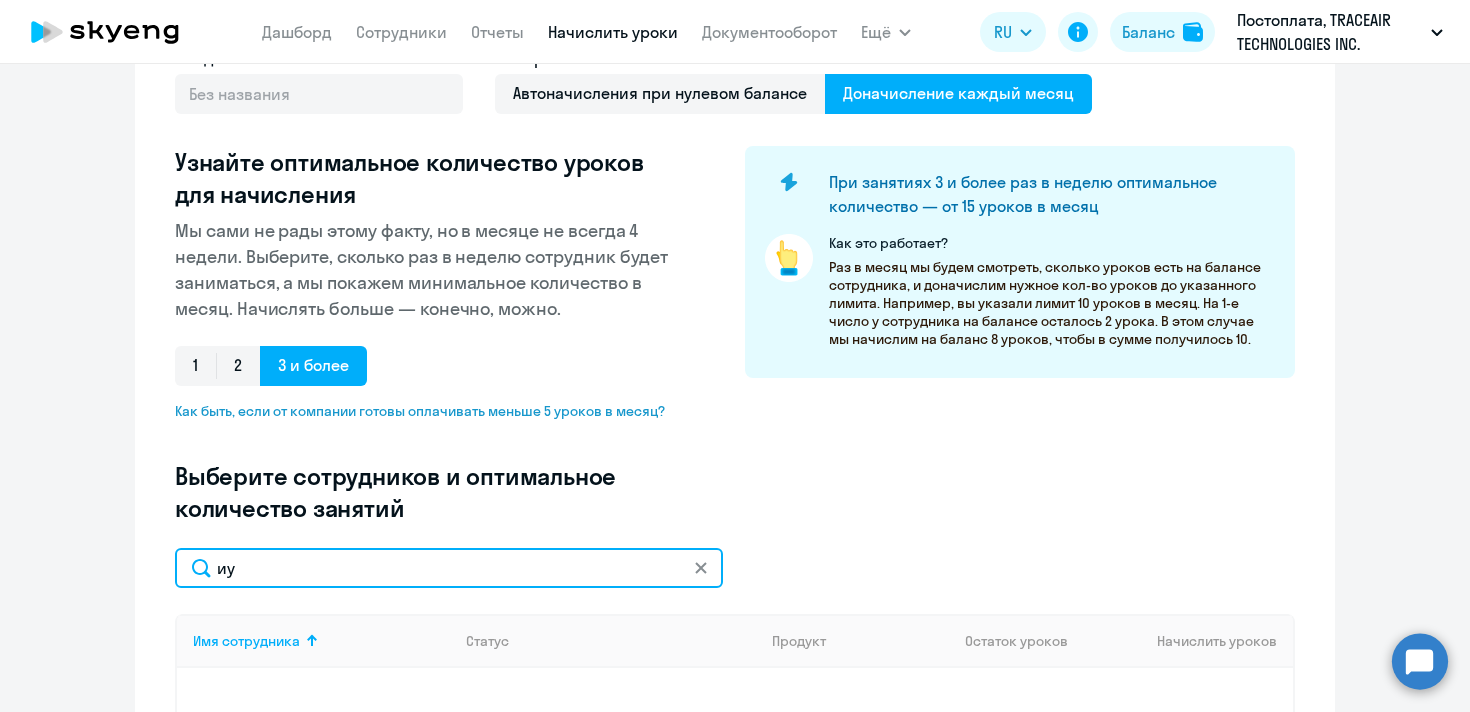 type on "и" 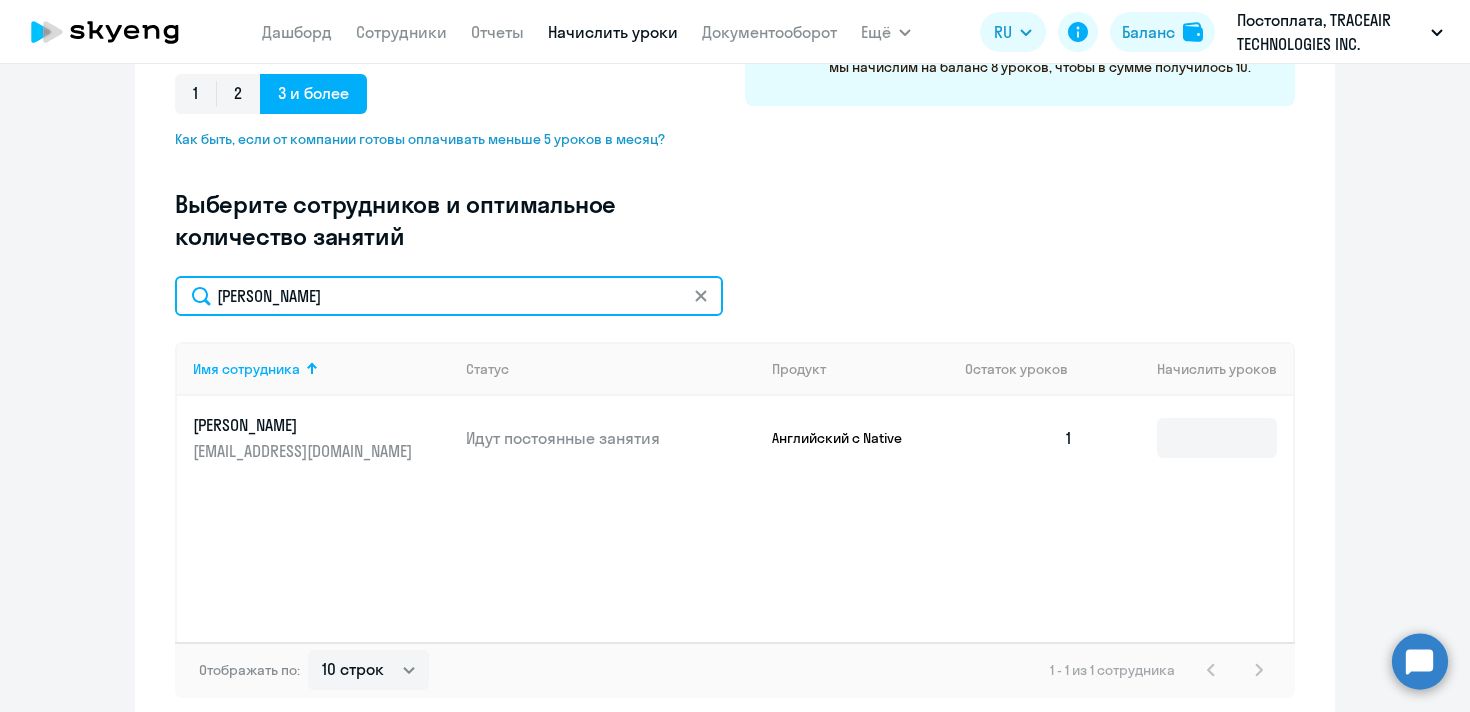 scroll, scrollTop: 416, scrollLeft: 0, axis: vertical 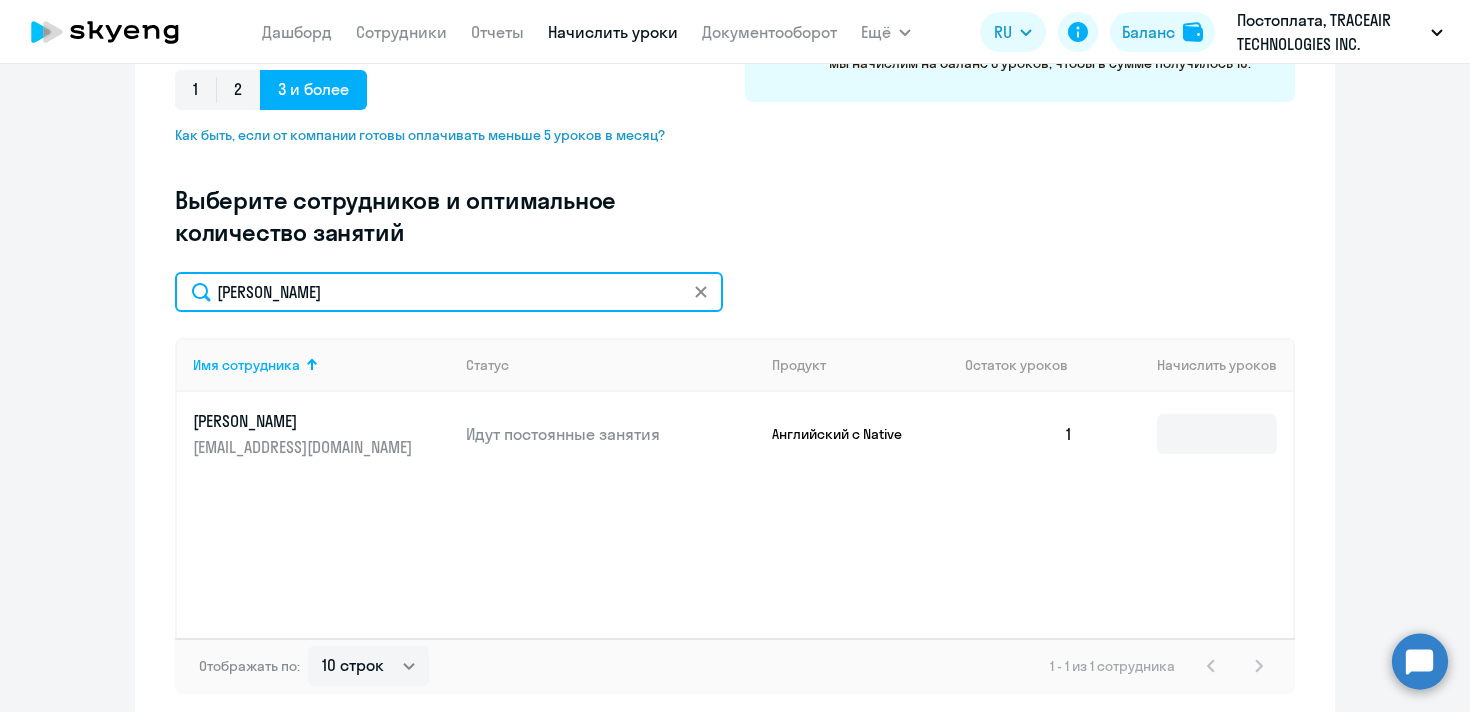 type on "белоусова" 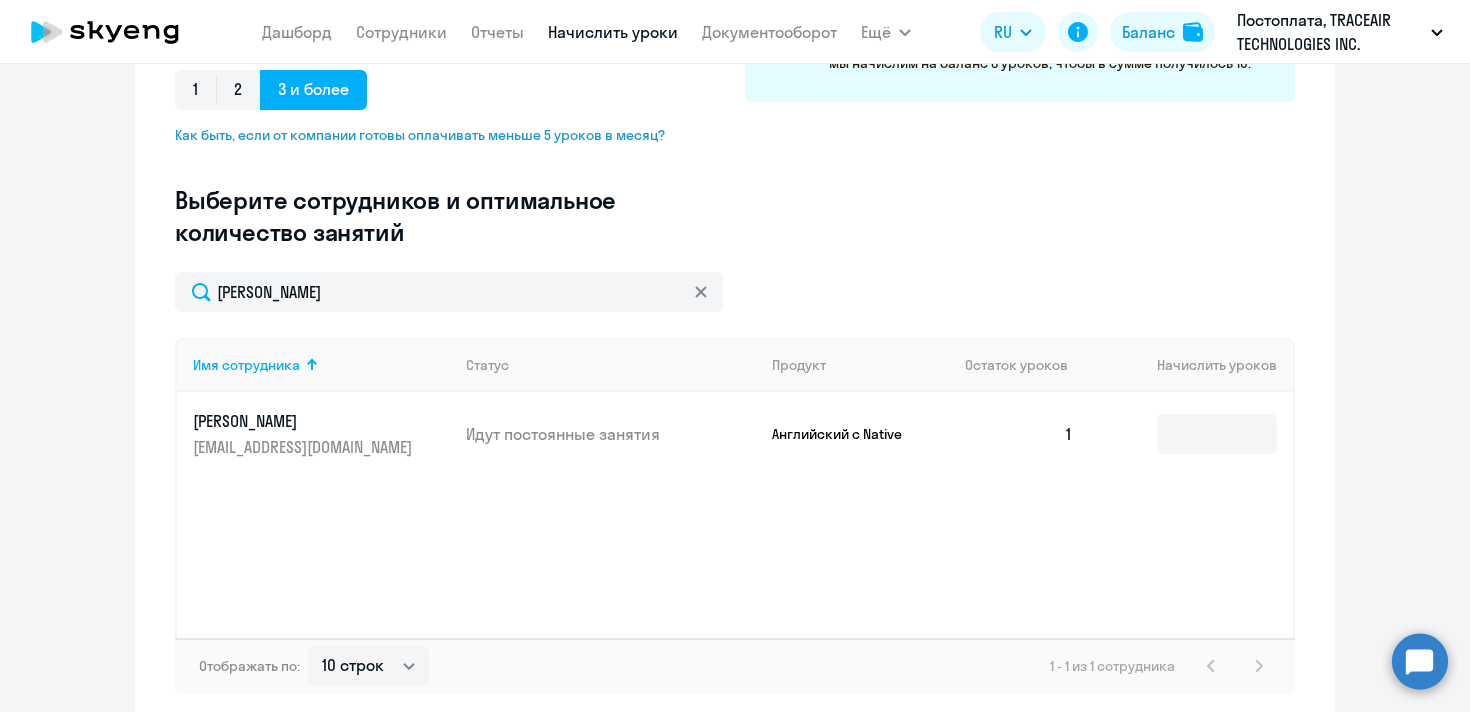 click on "Идут постоянные занятия" 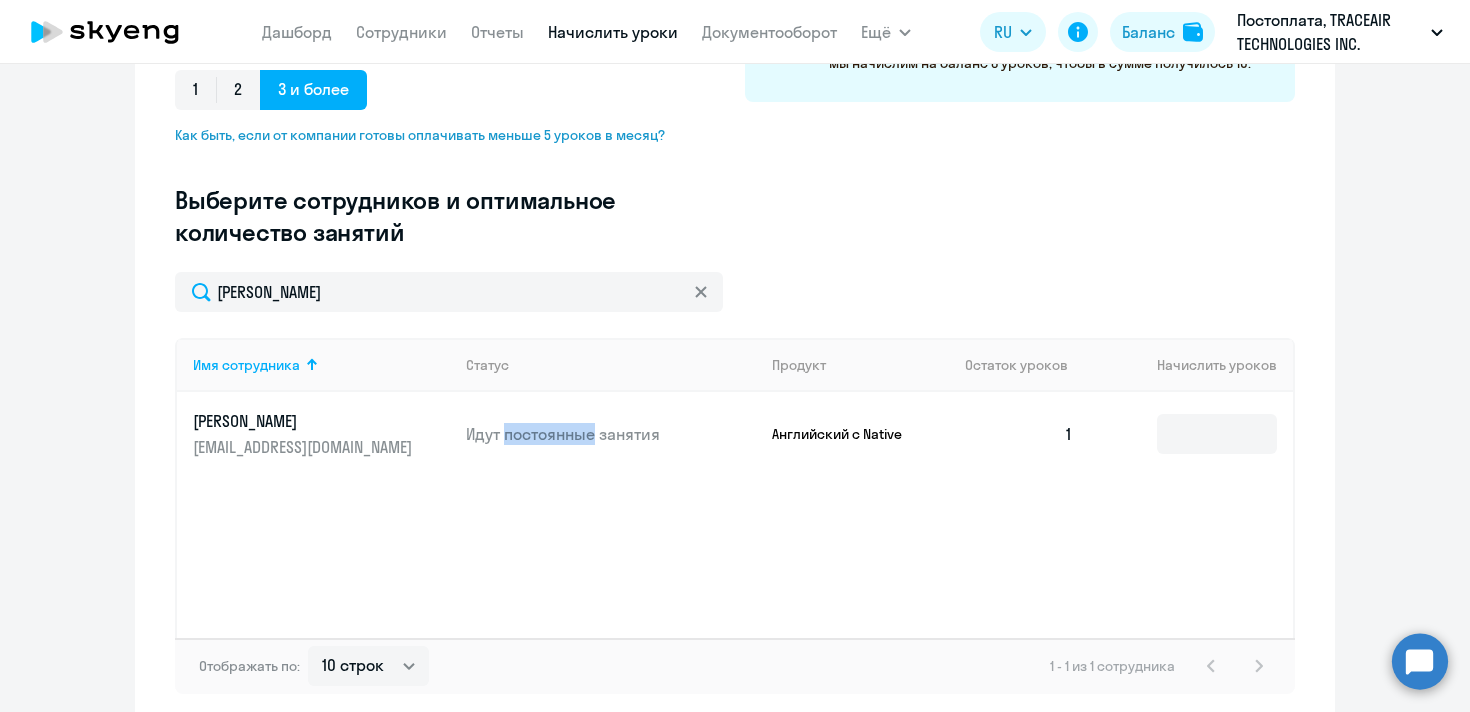 click on "Идут постоянные занятия" 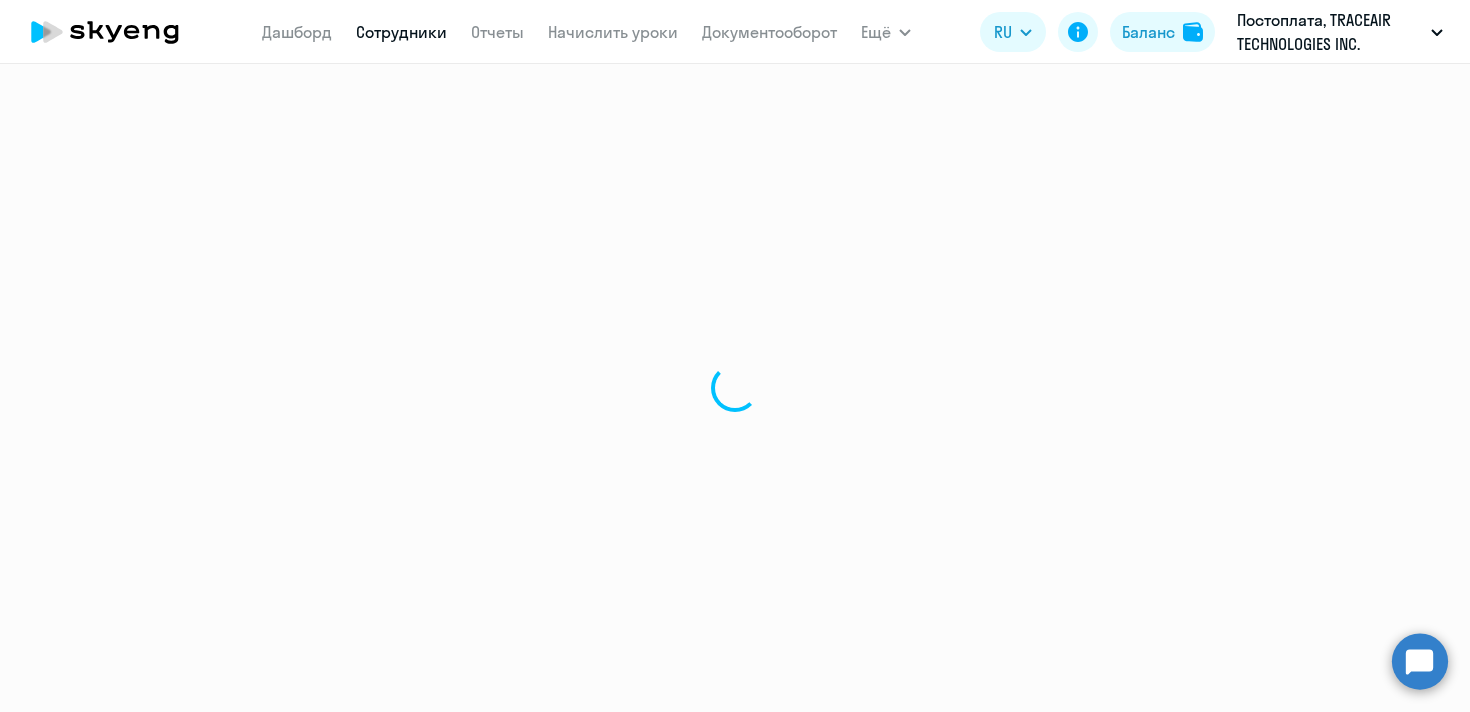 select on "english" 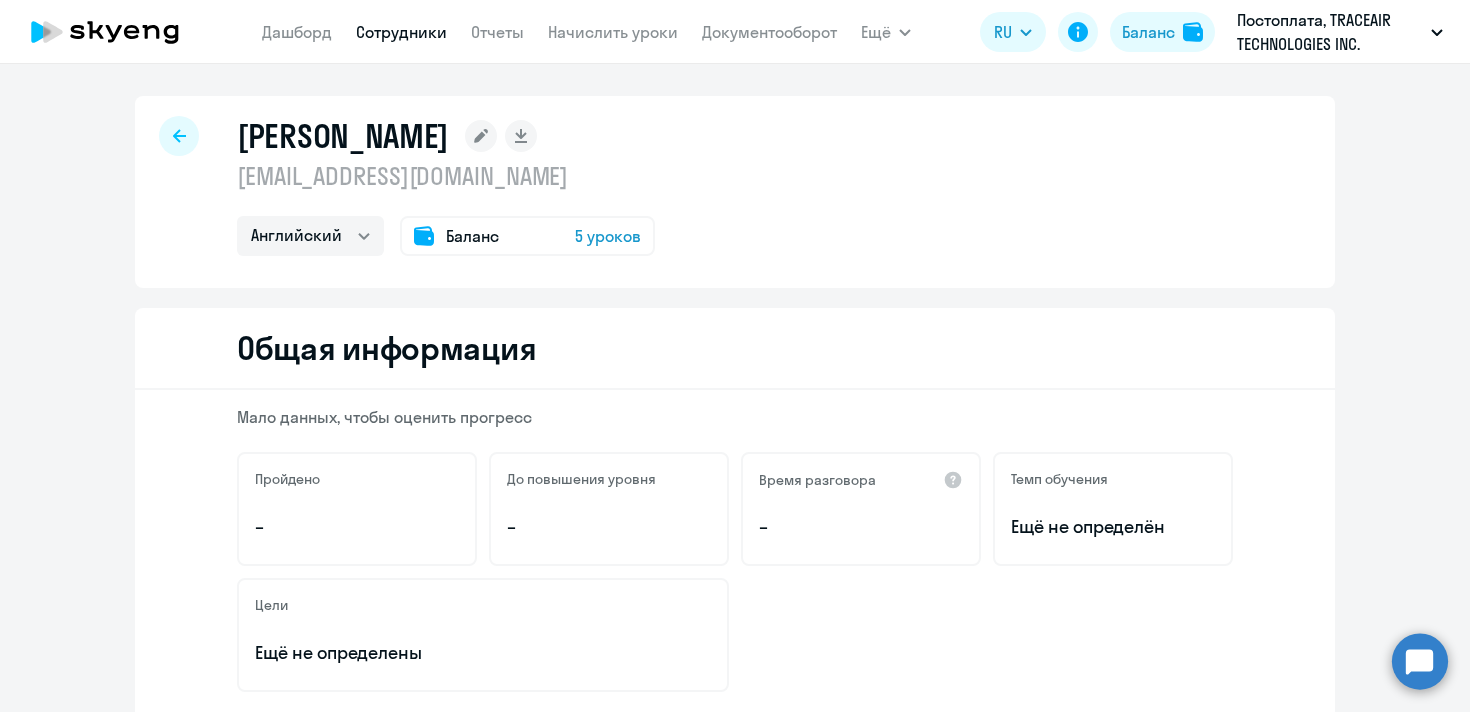 click on "5 уроков" 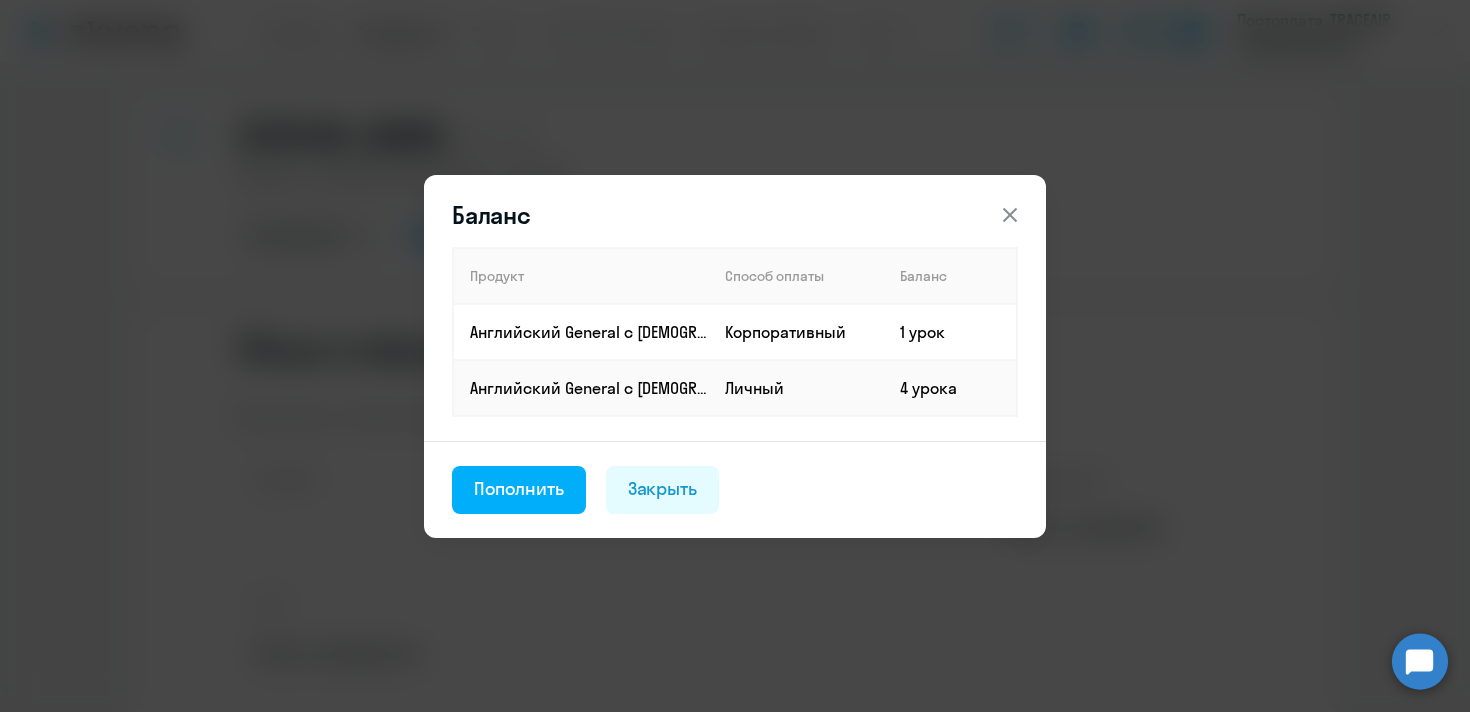 click 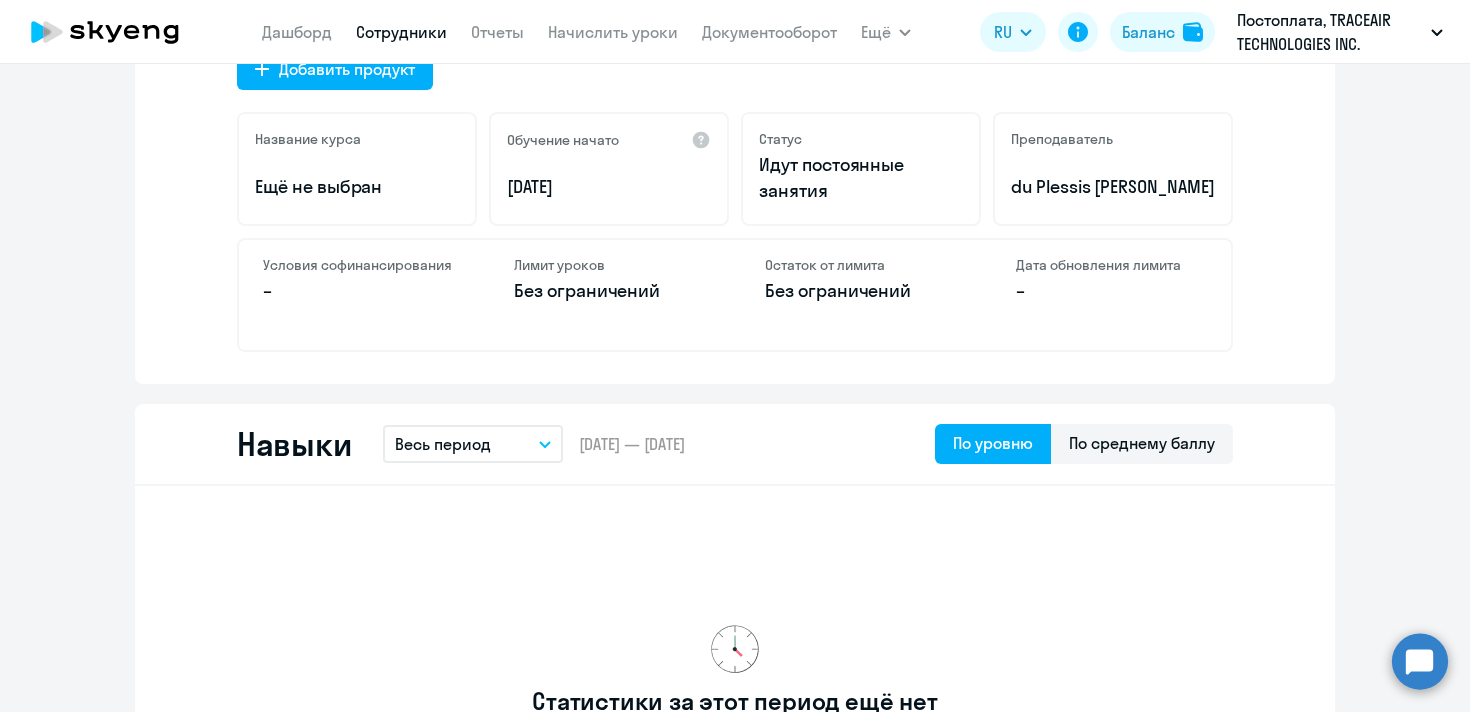 scroll, scrollTop: 726, scrollLeft: 0, axis: vertical 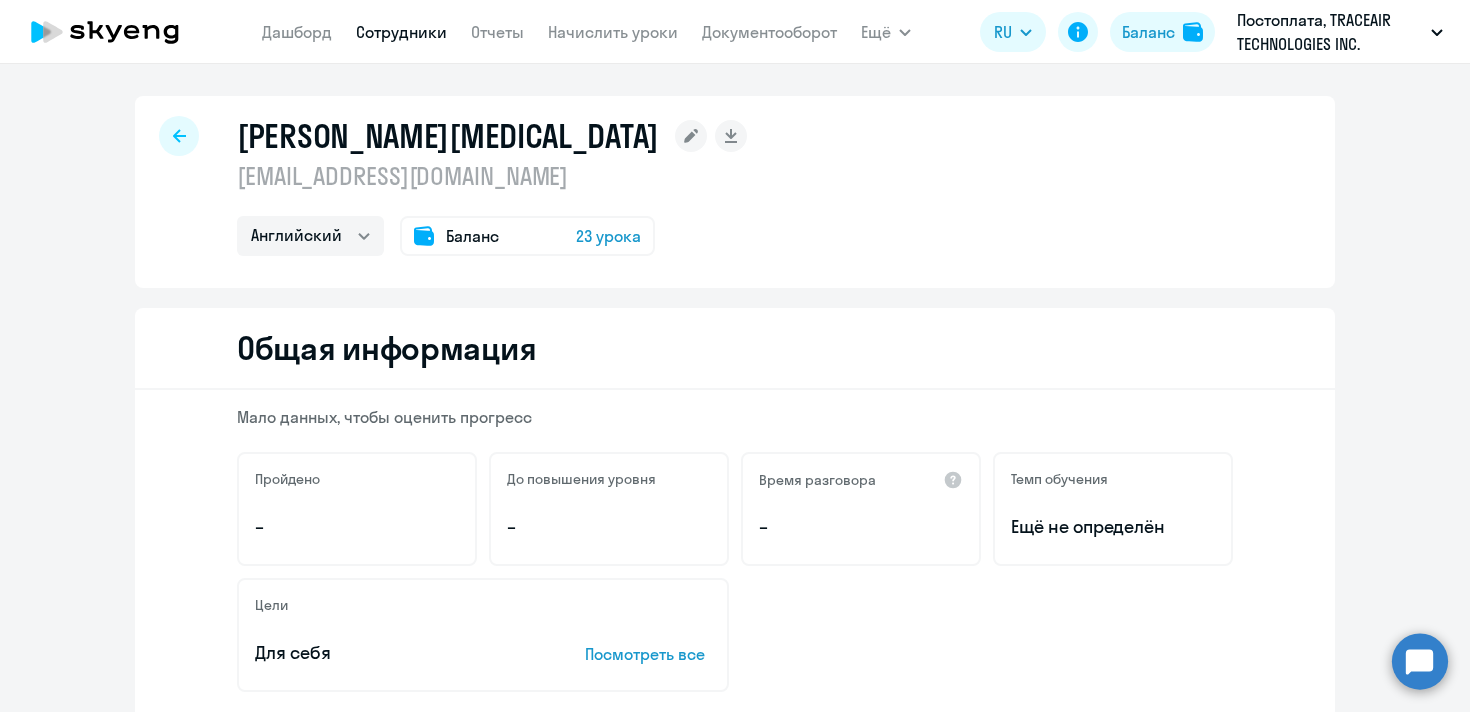 select on "english" 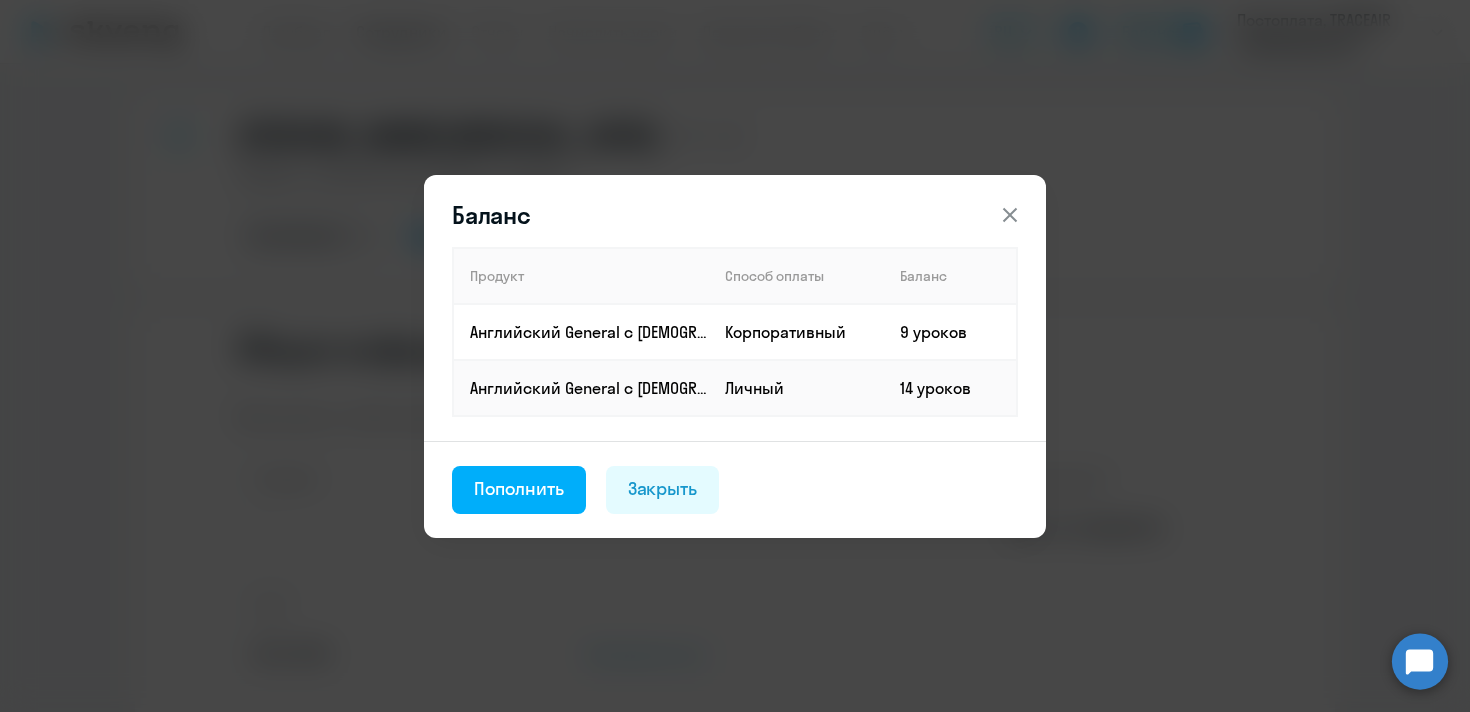 click 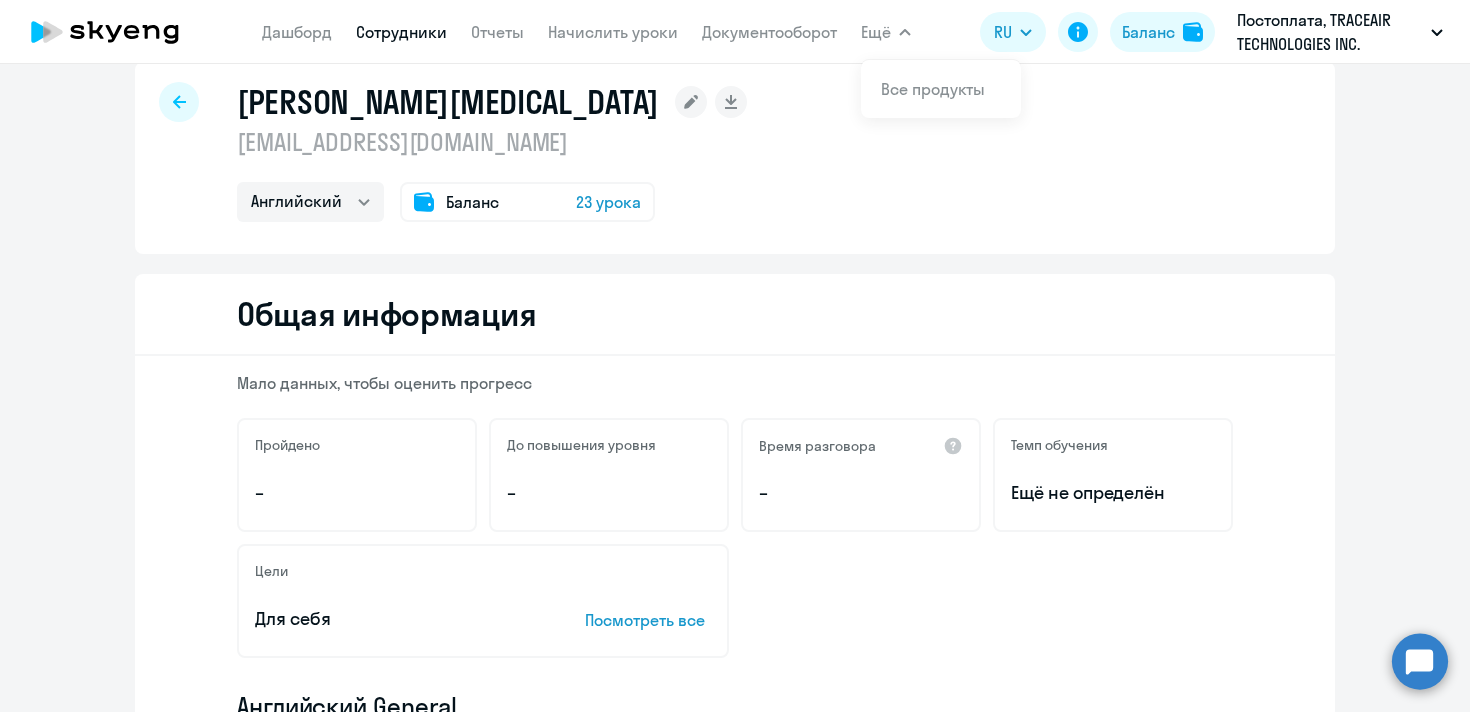 scroll, scrollTop: 0, scrollLeft: 0, axis: both 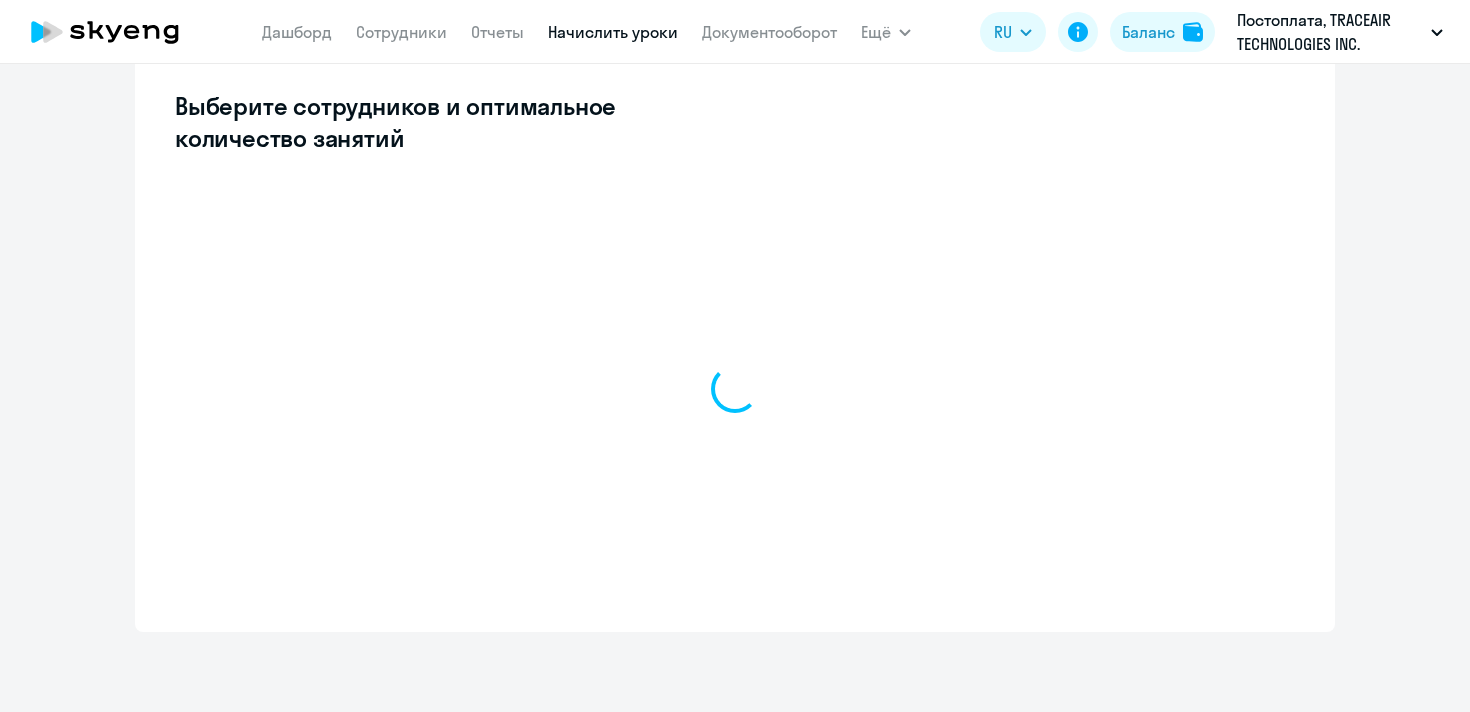 select on "10" 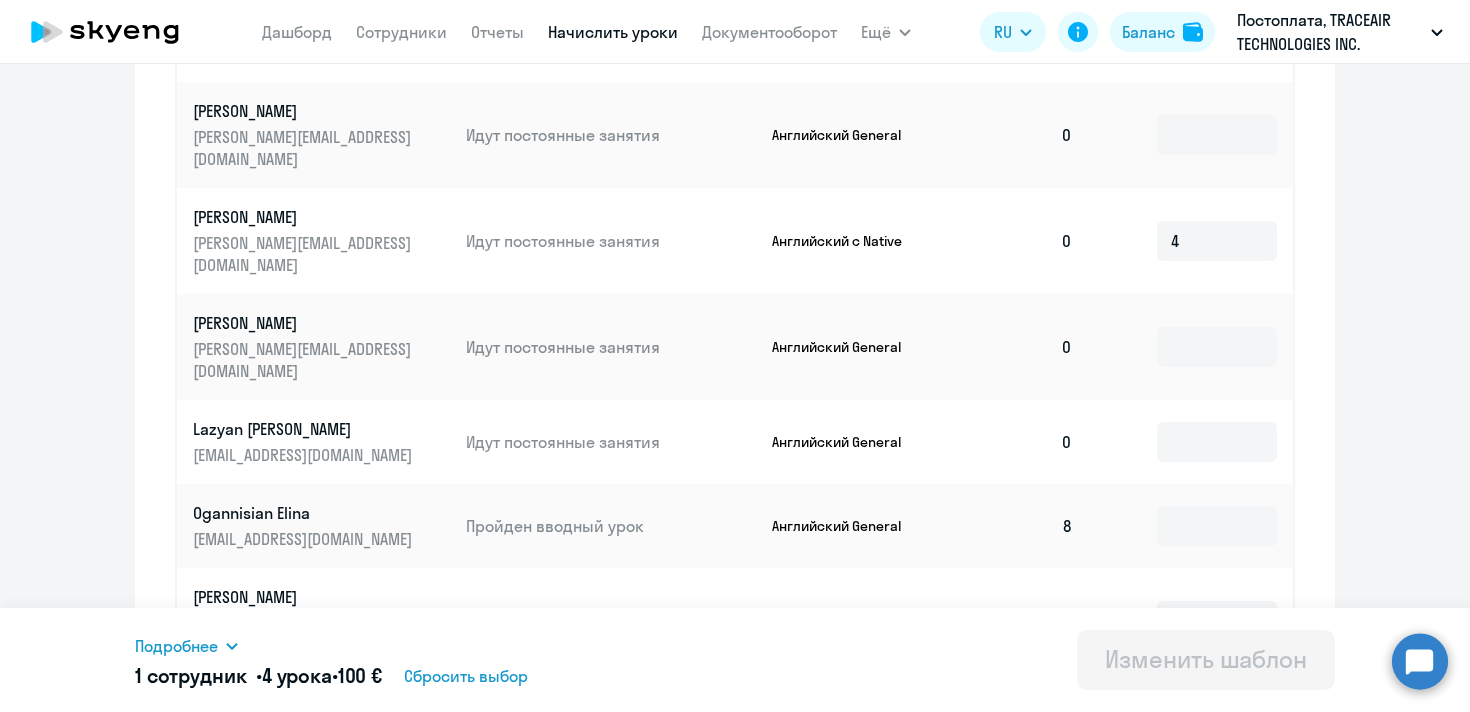 scroll, scrollTop: 1041, scrollLeft: 0, axis: vertical 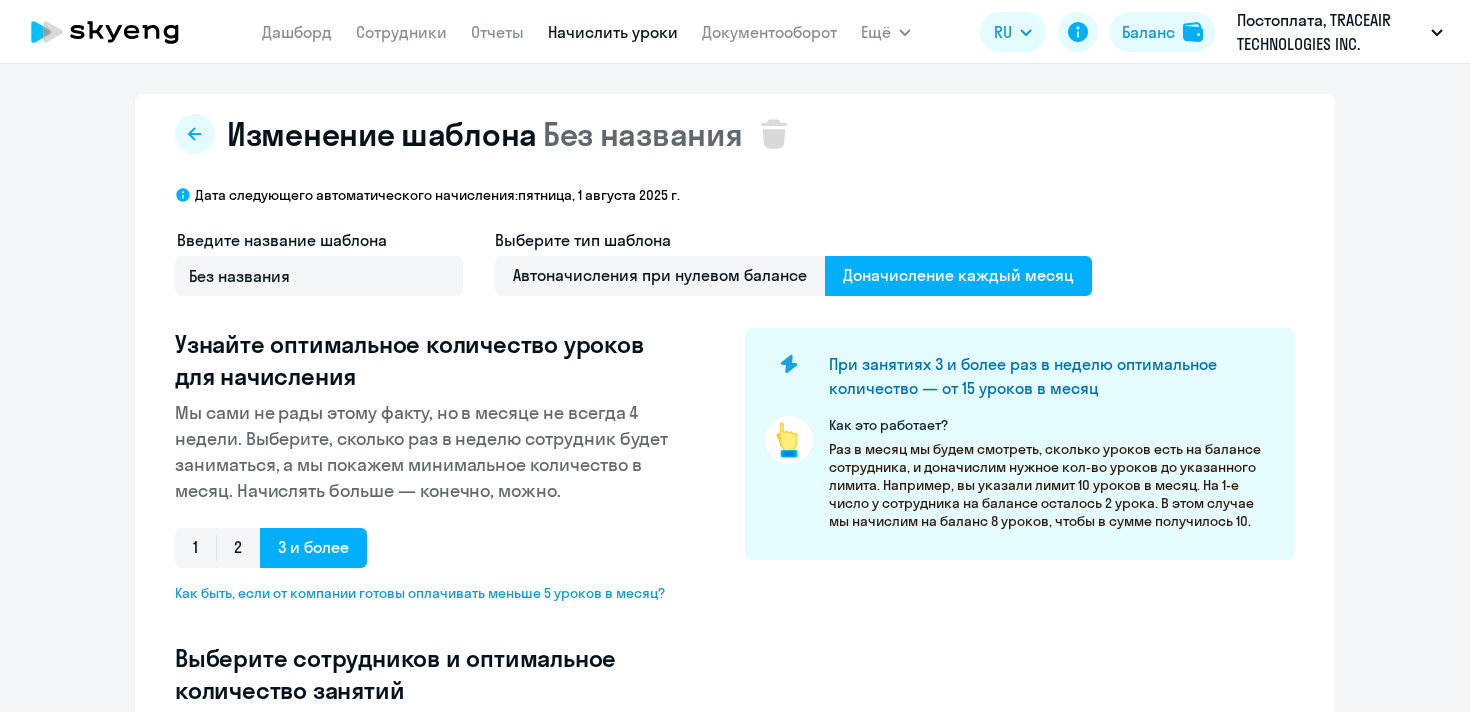 select on "10" 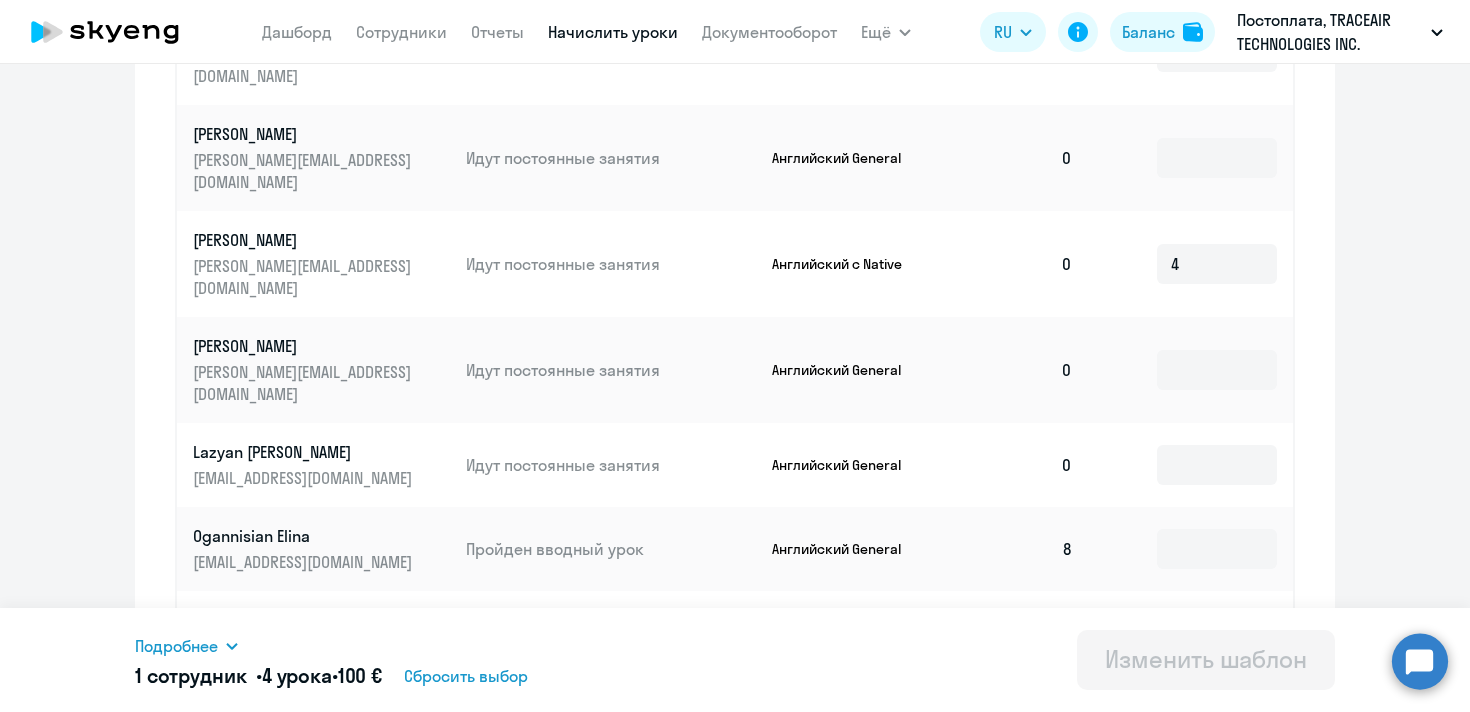 scroll, scrollTop: 1015, scrollLeft: 0, axis: vertical 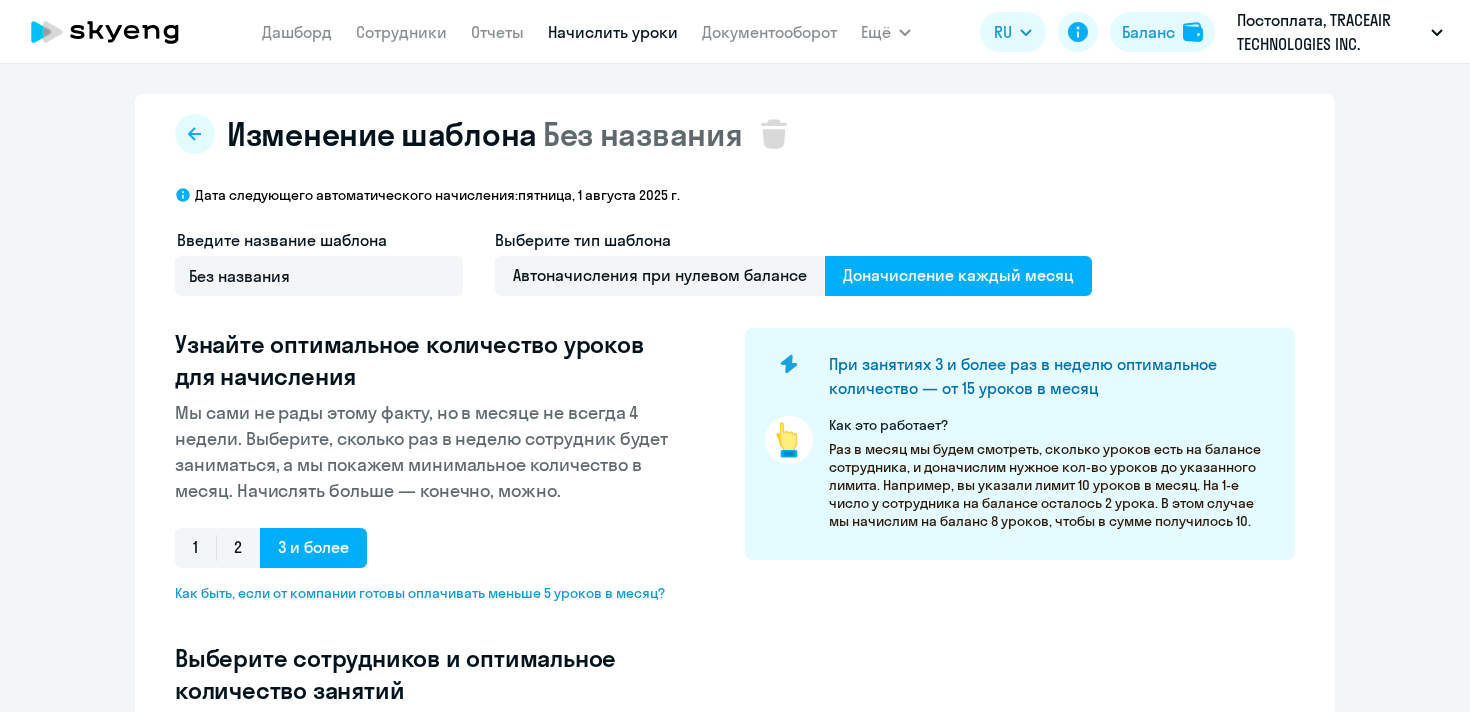 select on "10" 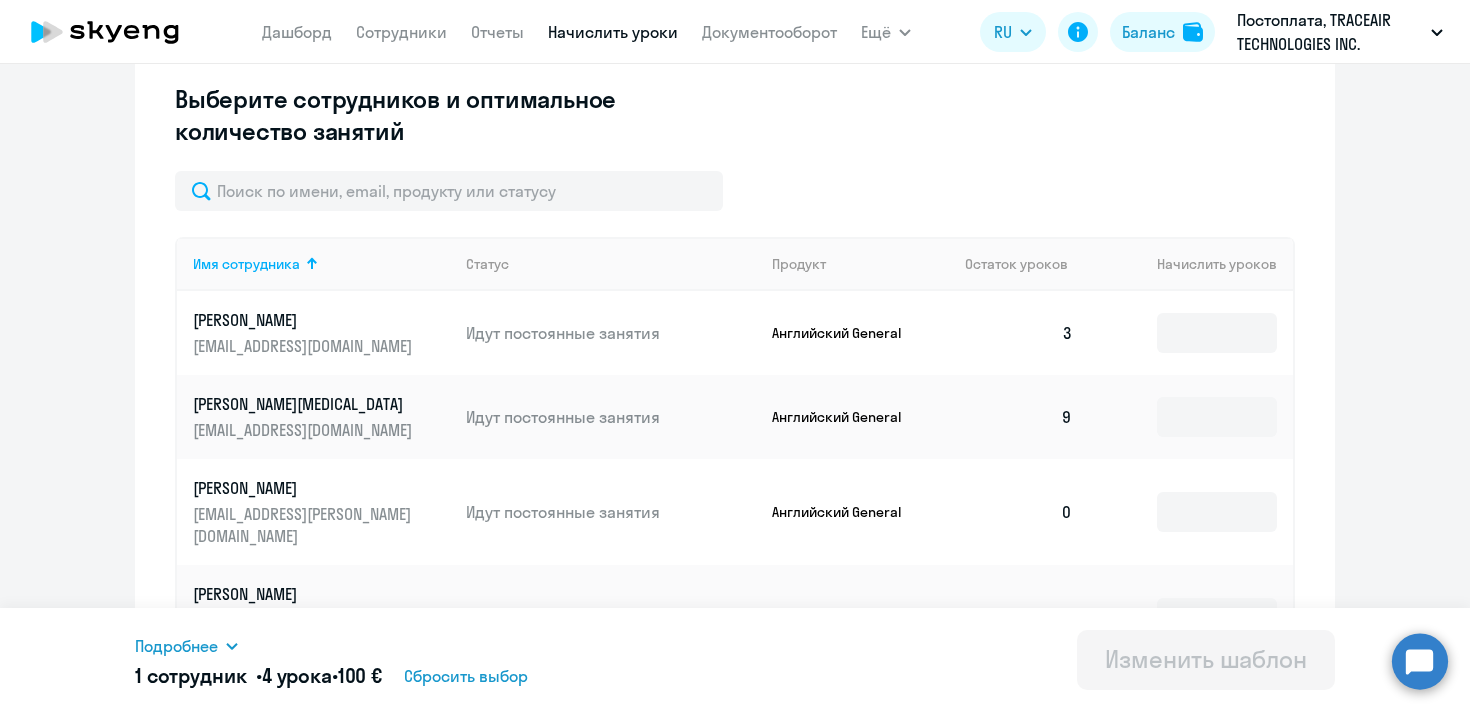 scroll, scrollTop: 560, scrollLeft: 0, axis: vertical 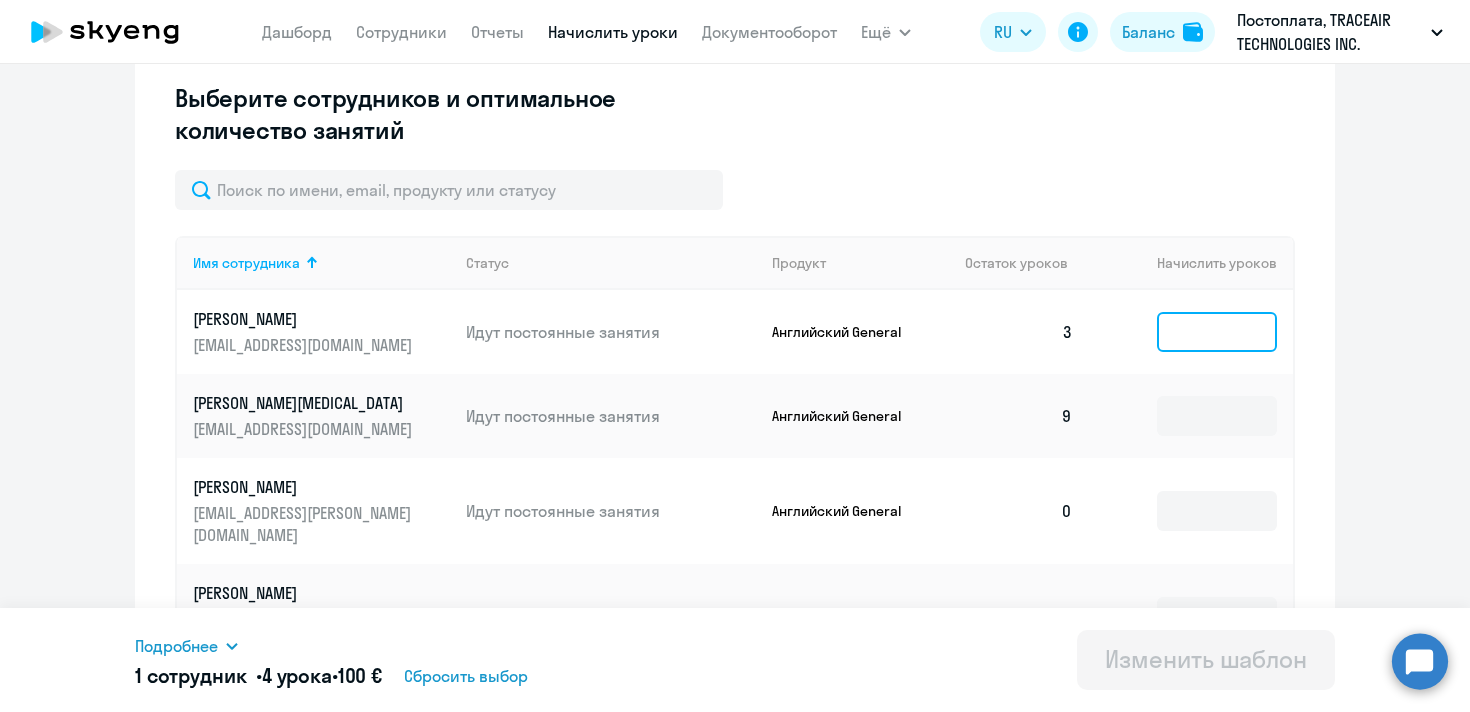 click 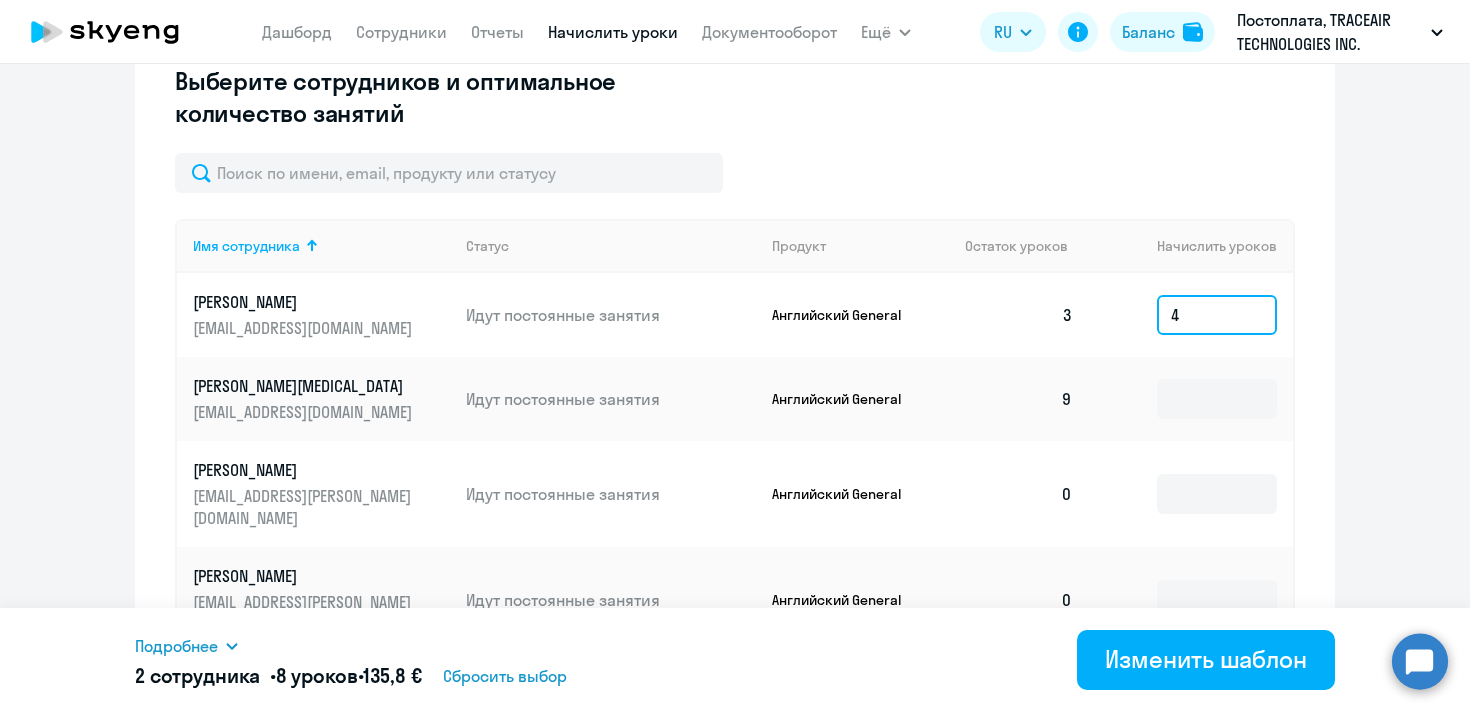 scroll, scrollTop: 586, scrollLeft: 0, axis: vertical 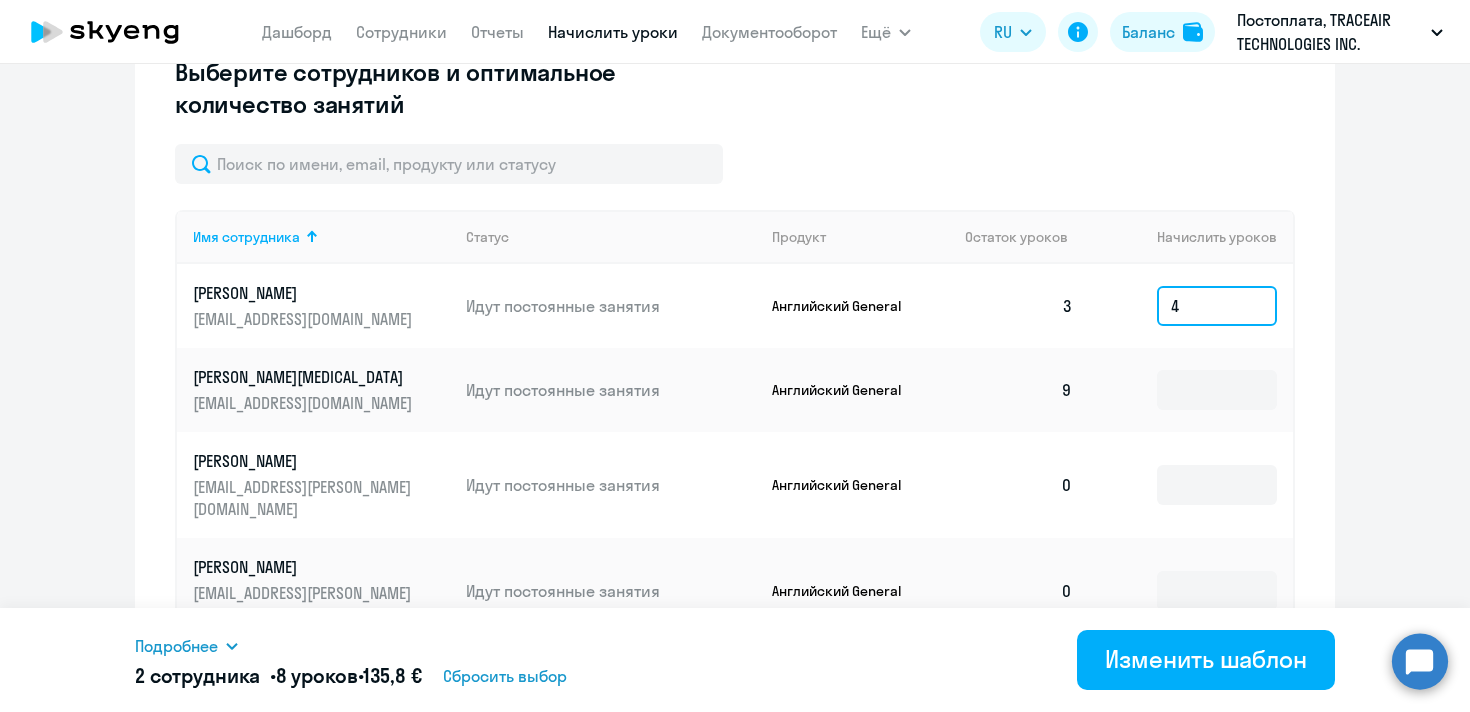 drag, startPoint x: 1197, startPoint y: 307, endPoint x: 1172, endPoint y: 307, distance: 25 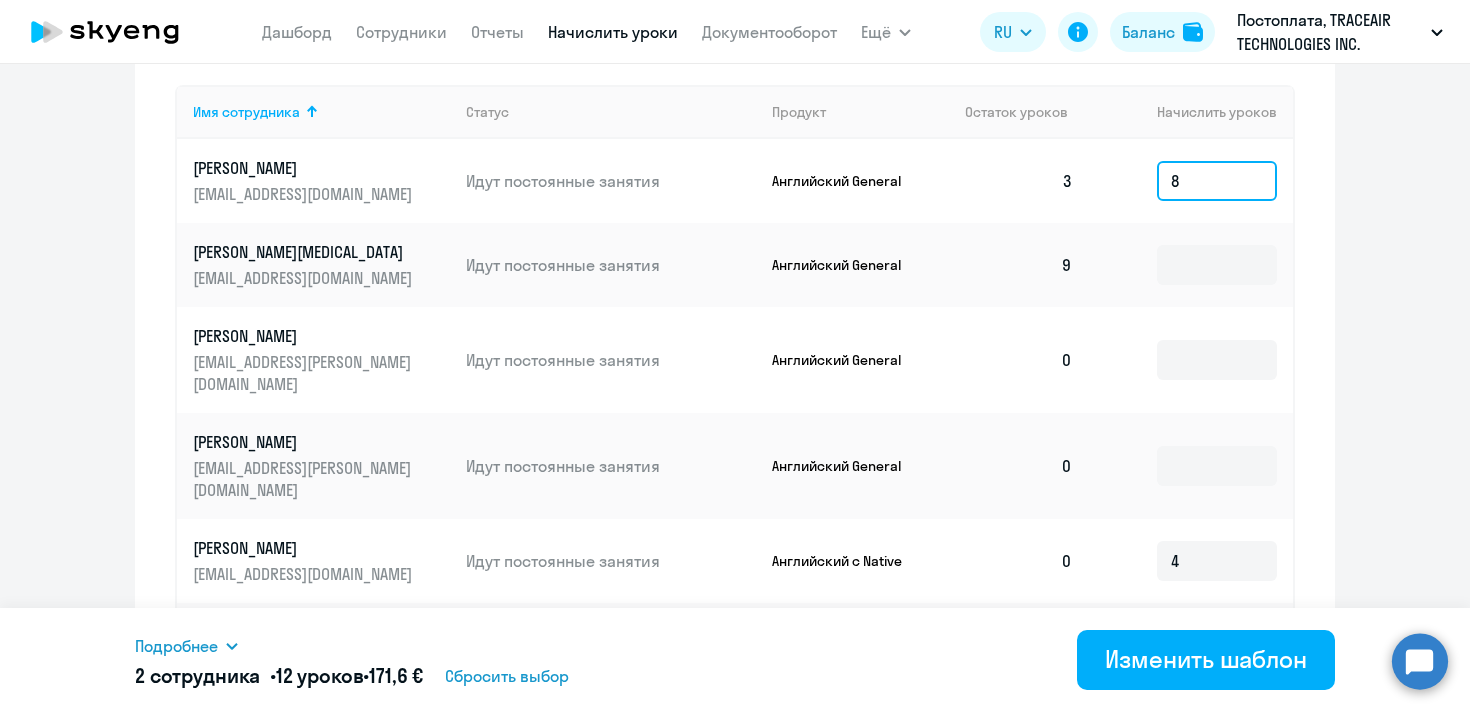 scroll, scrollTop: 713, scrollLeft: 0, axis: vertical 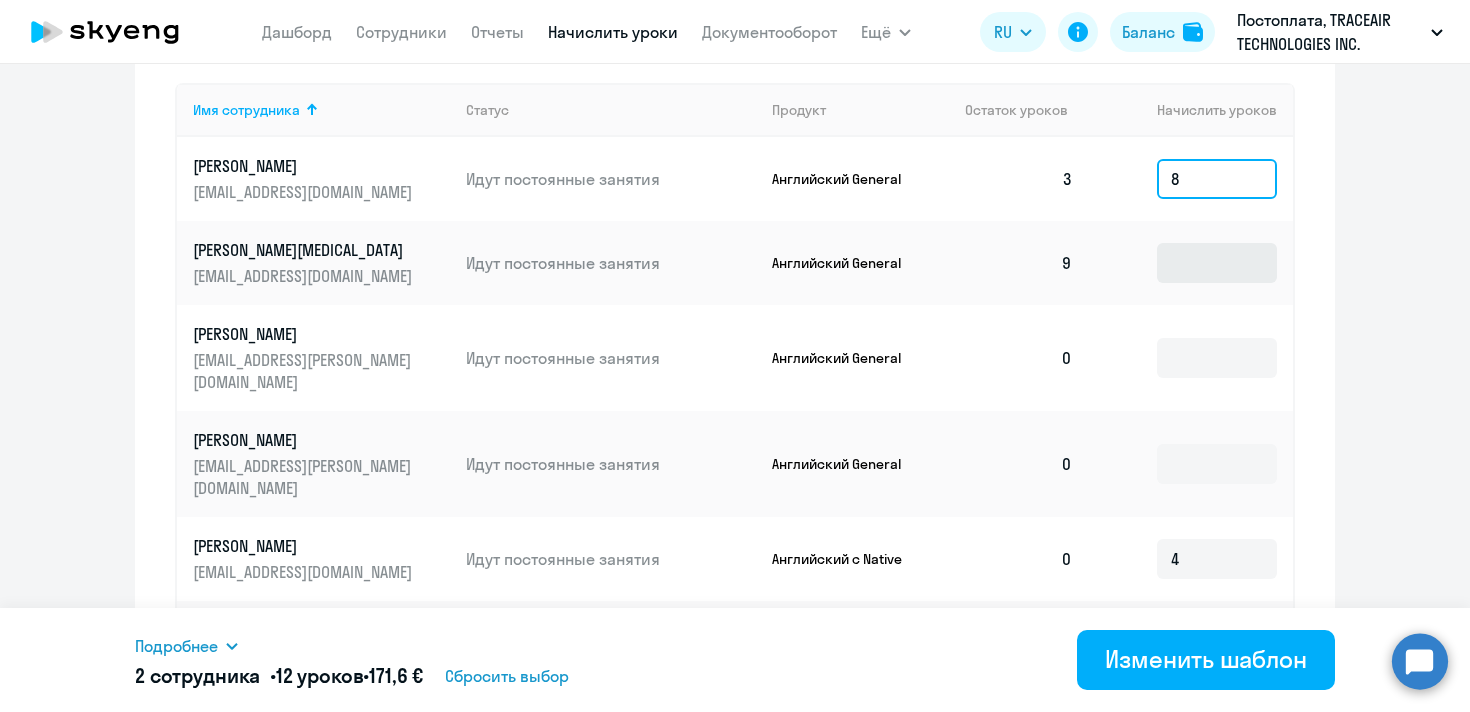 type on "8" 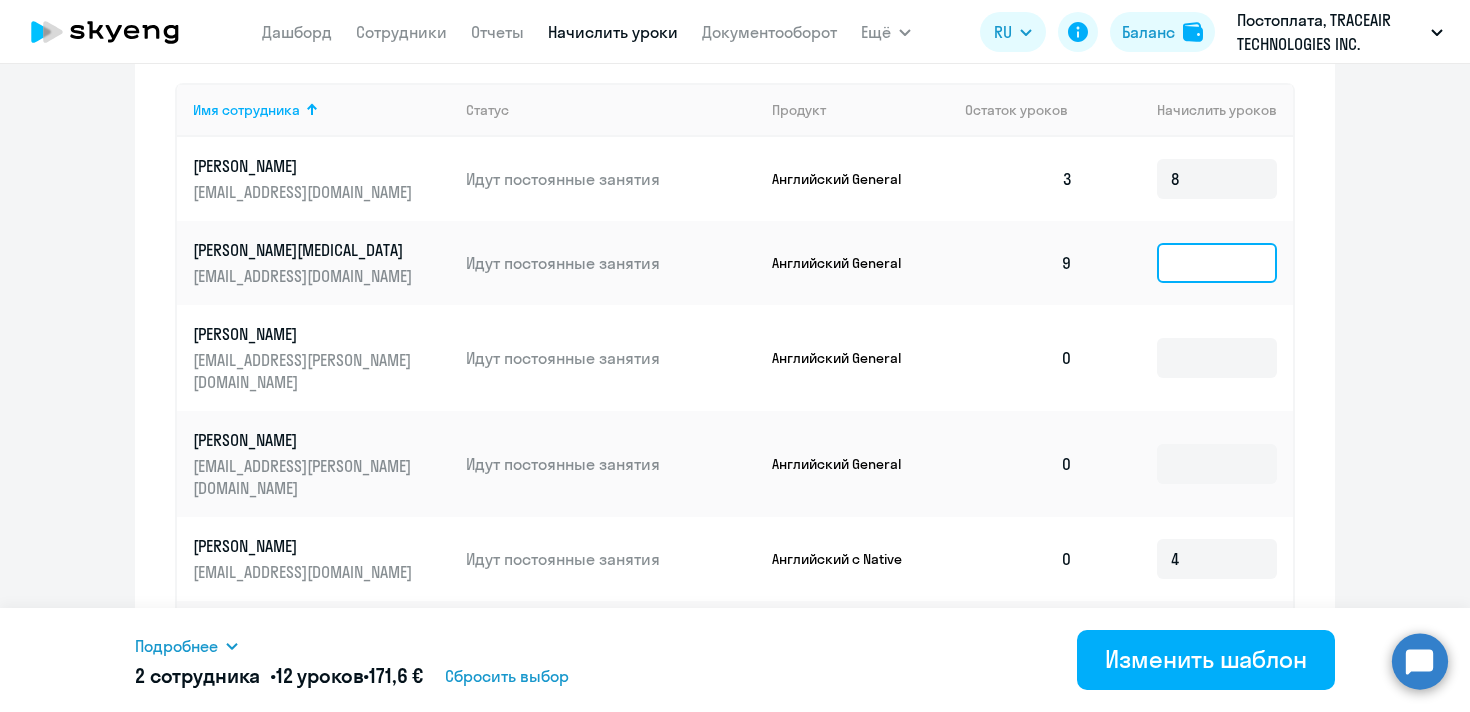 click 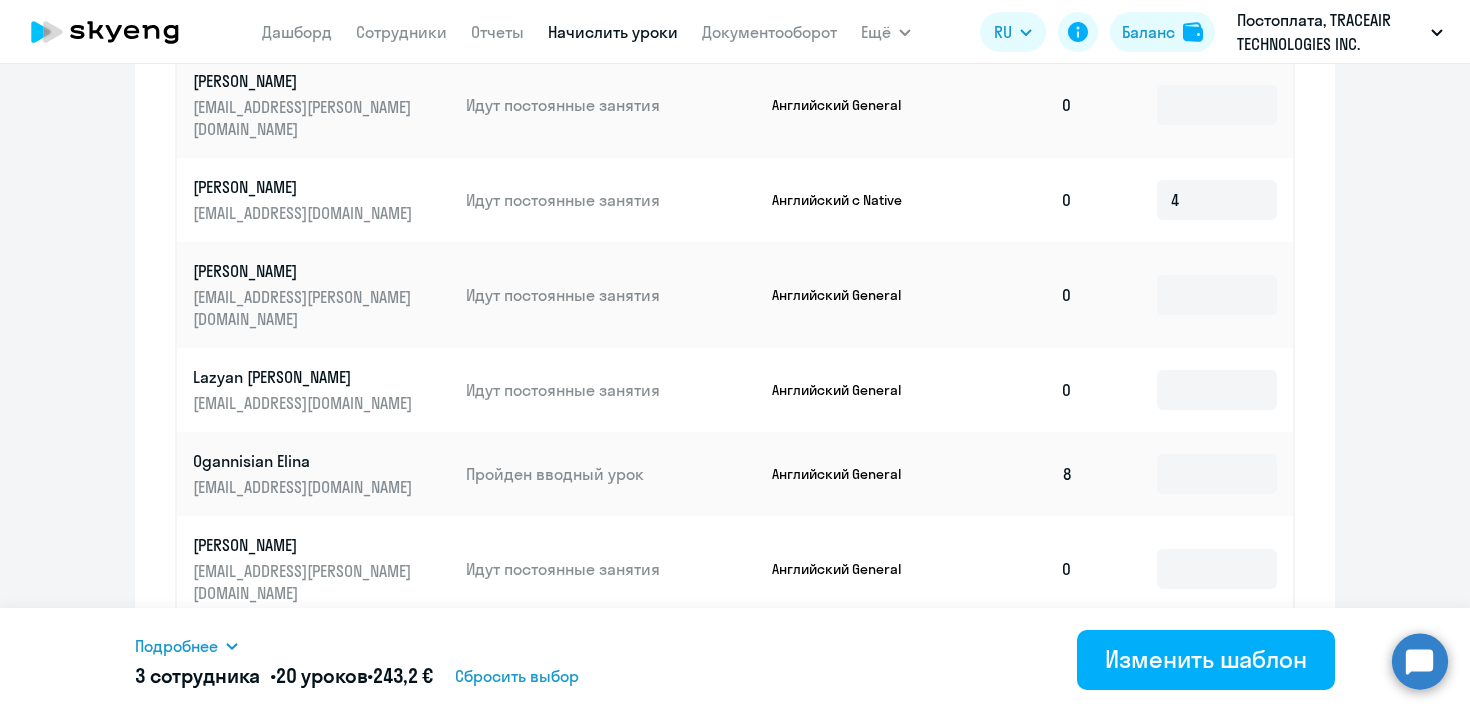 scroll, scrollTop: 1080, scrollLeft: 0, axis: vertical 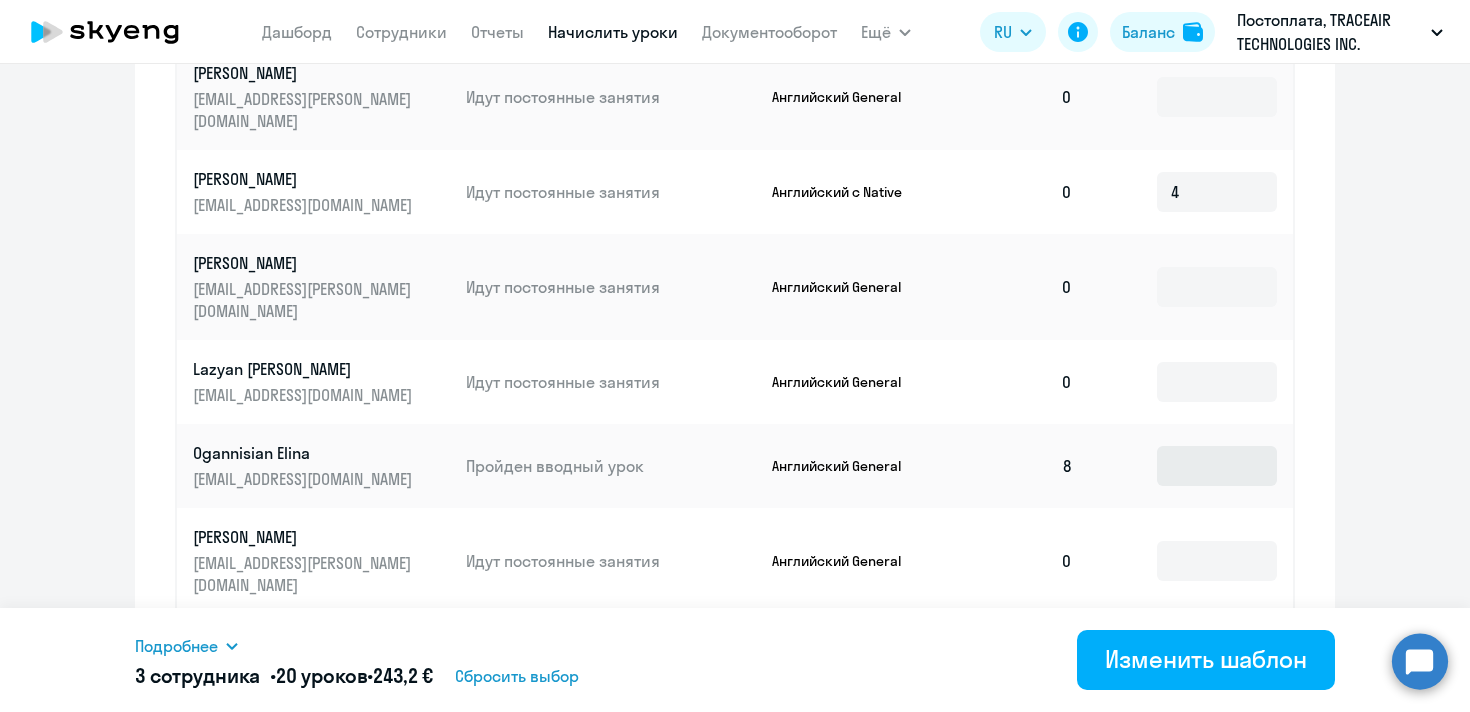 type on "8" 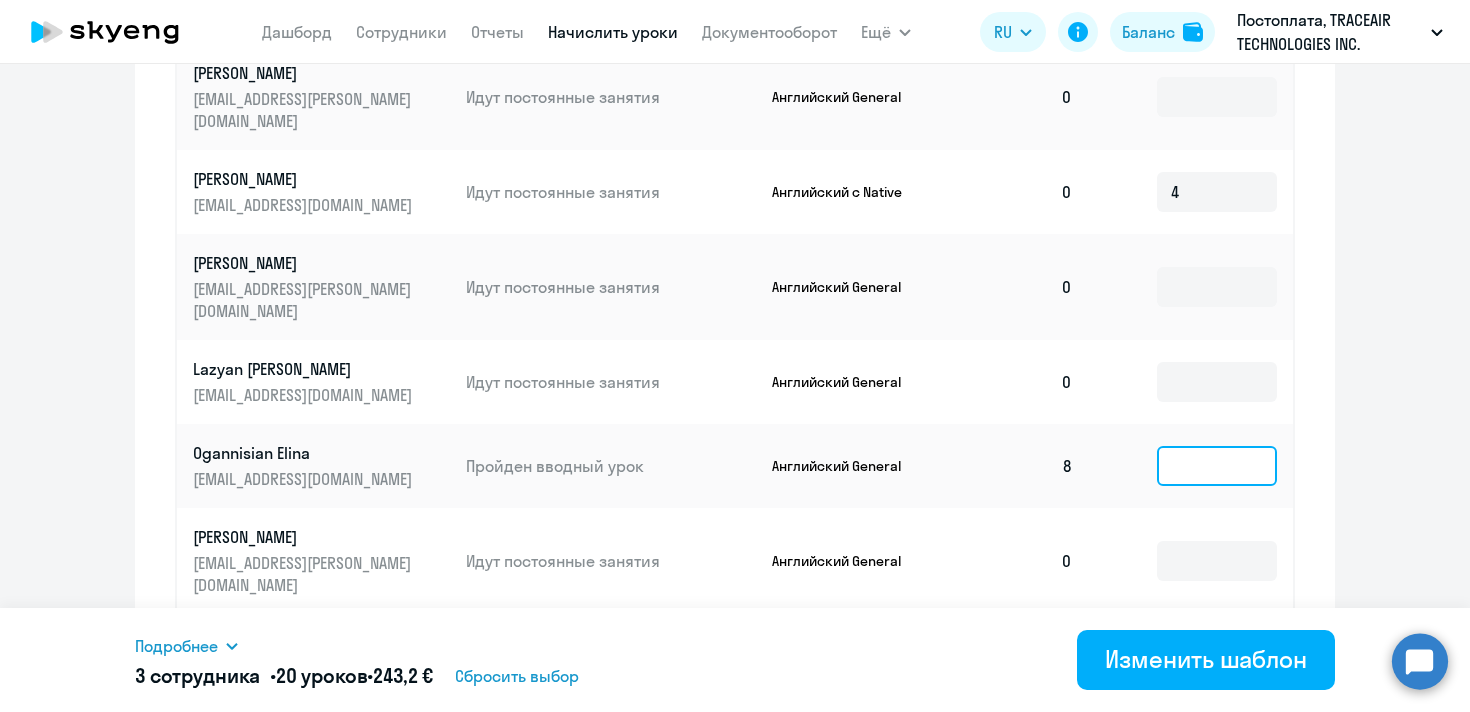 click 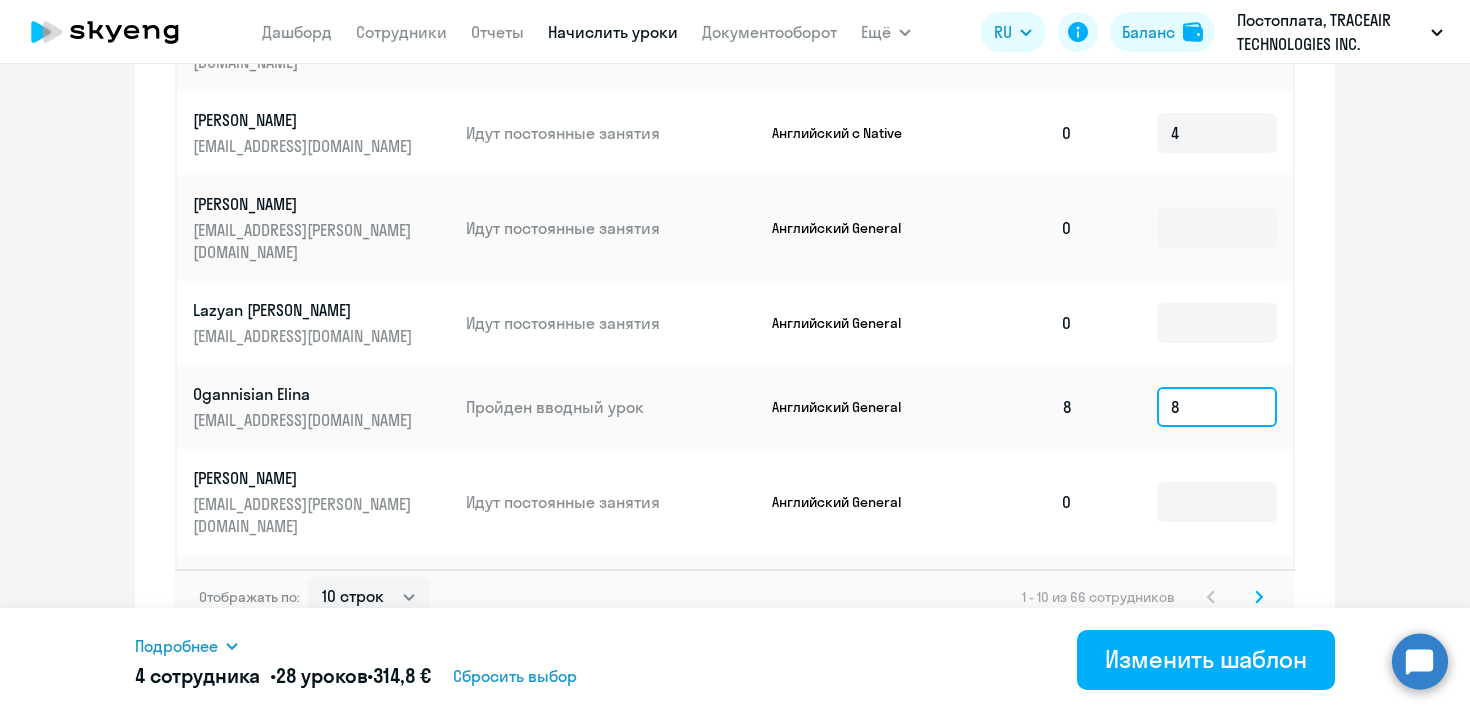 scroll, scrollTop: 1146, scrollLeft: 0, axis: vertical 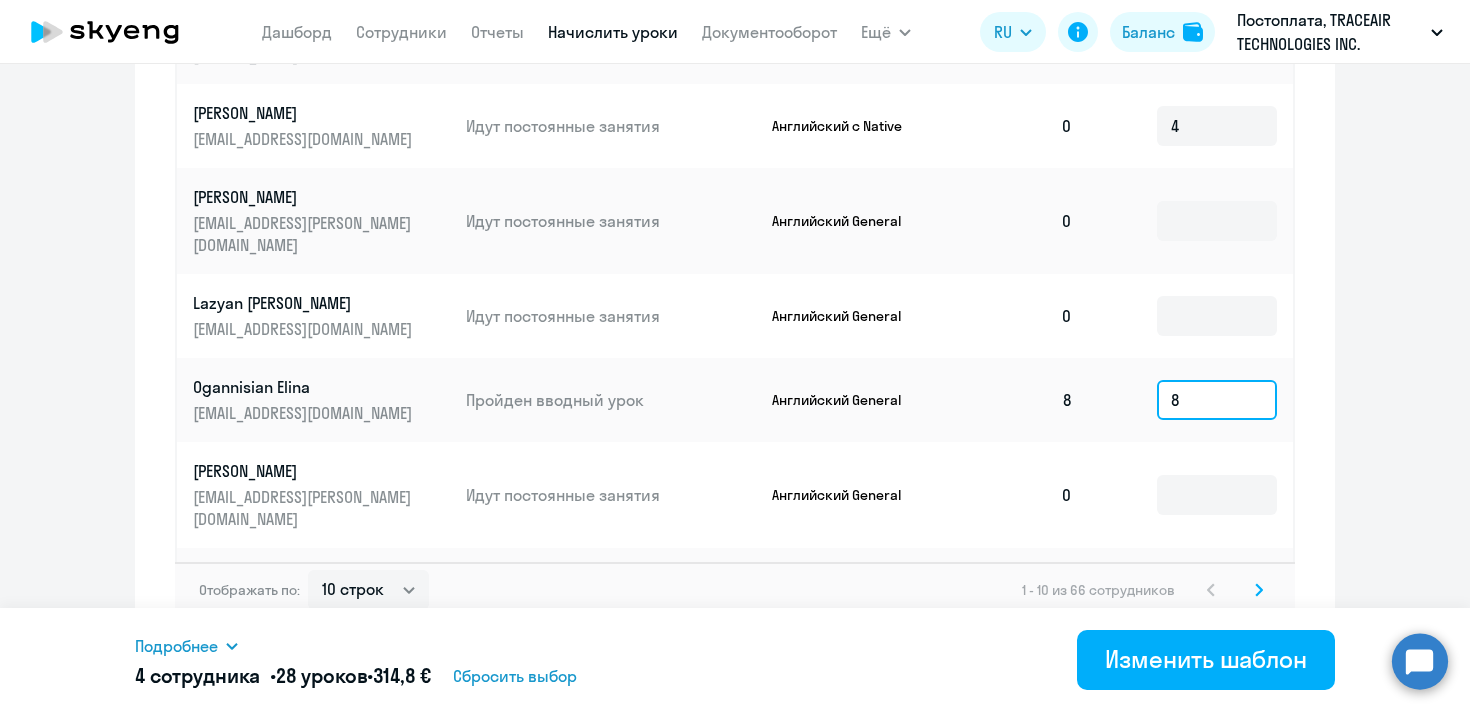 type 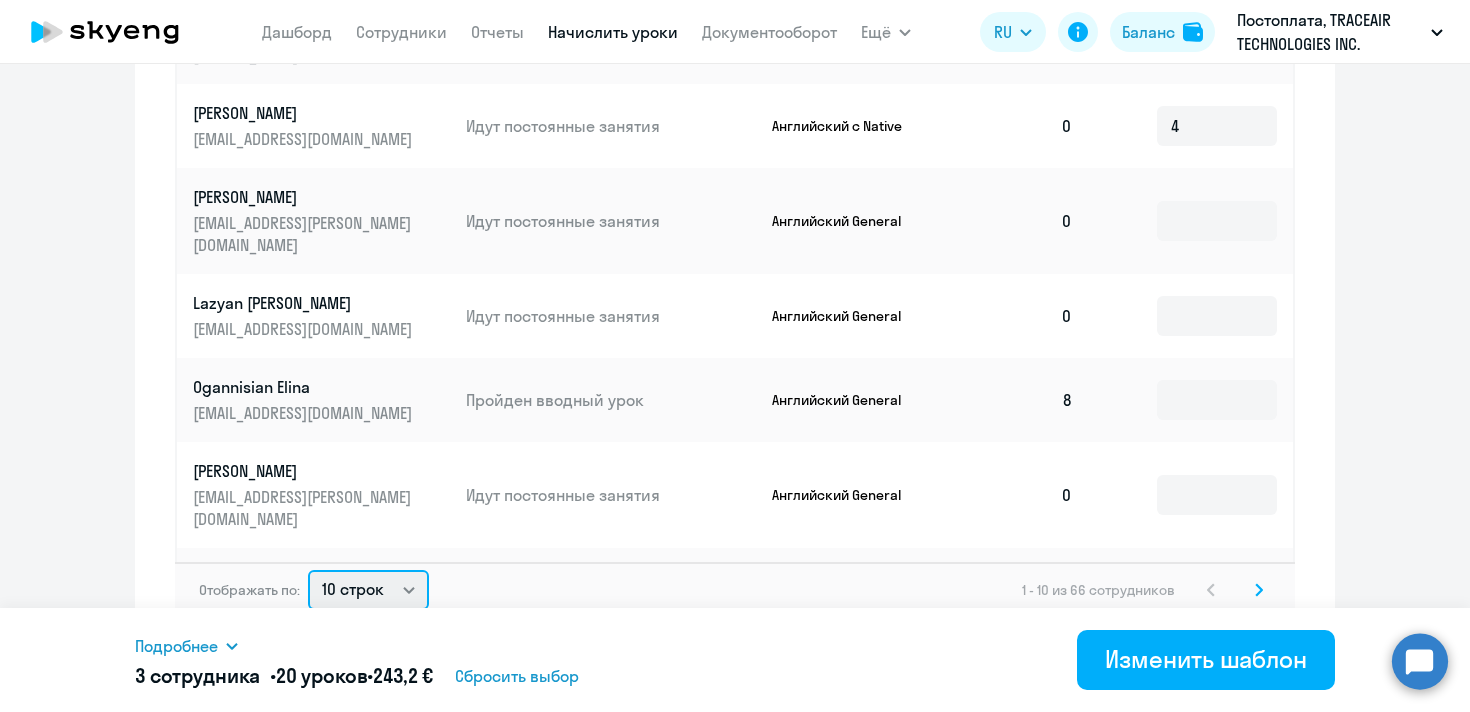 click on "10 строк   30 строк   50 строк" 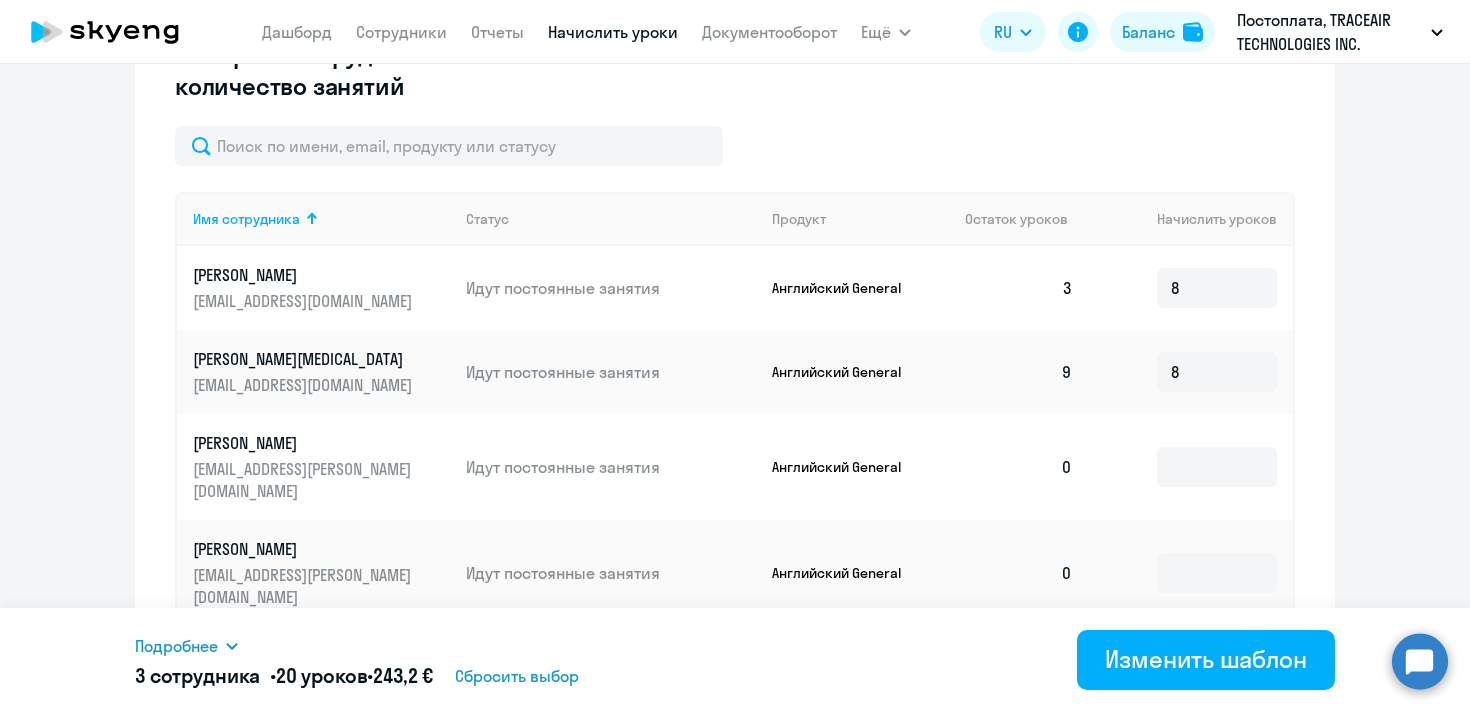 scroll, scrollTop: 605, scrollLeft: 0, axis: vertical 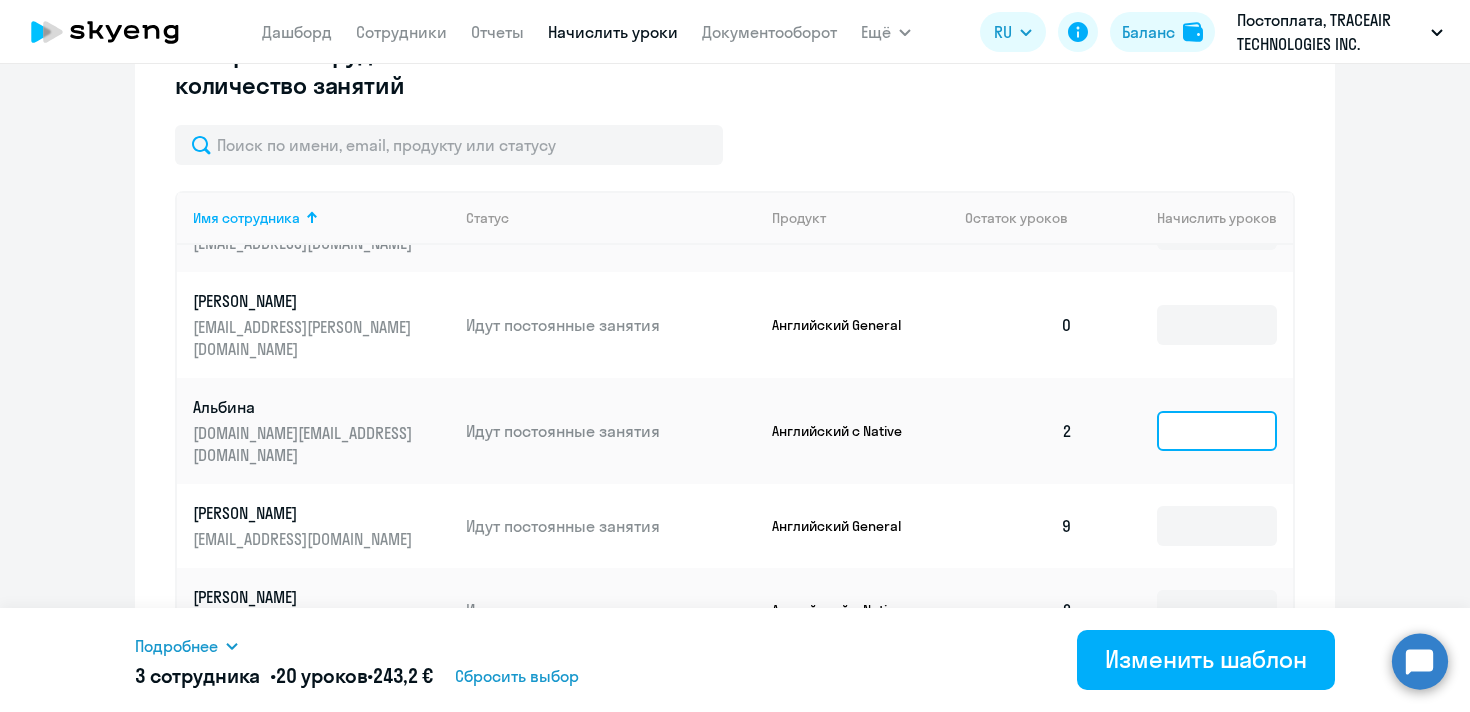 click 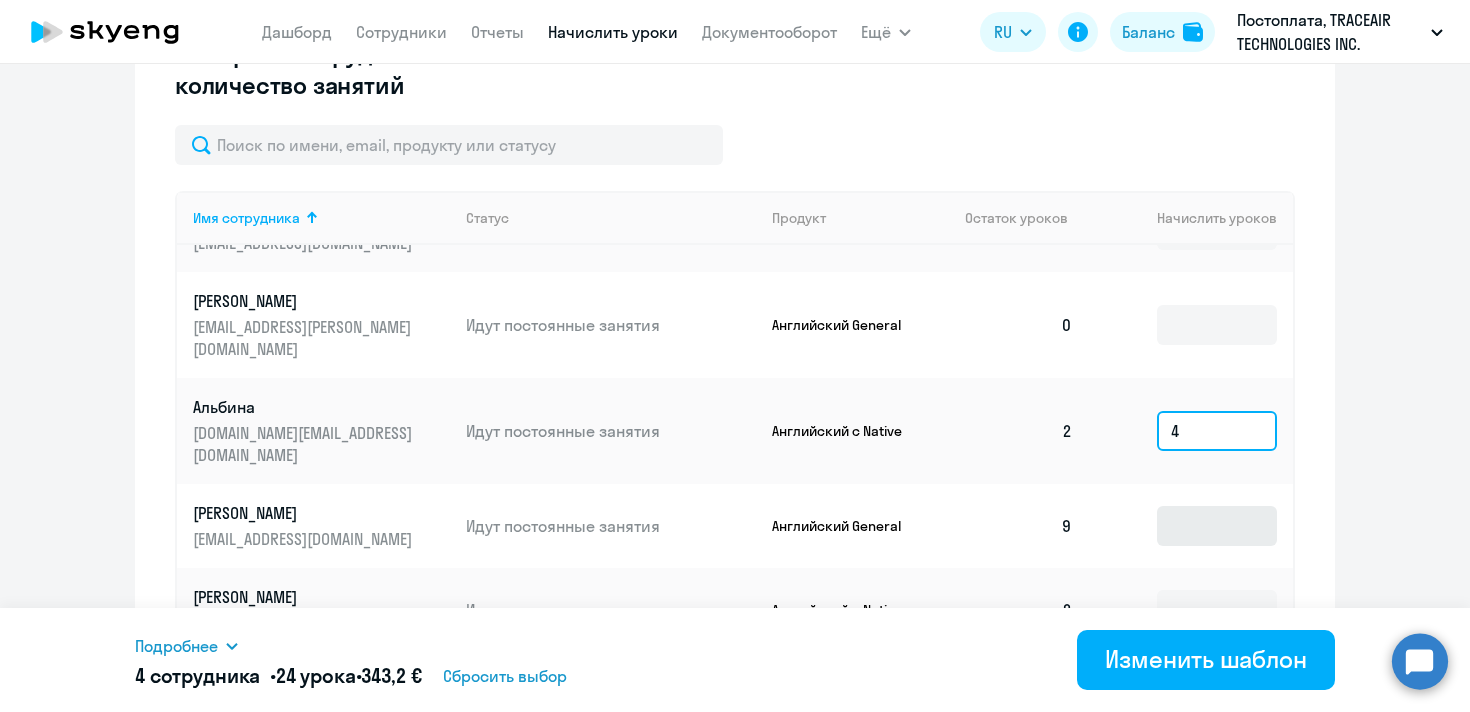 type on "4" 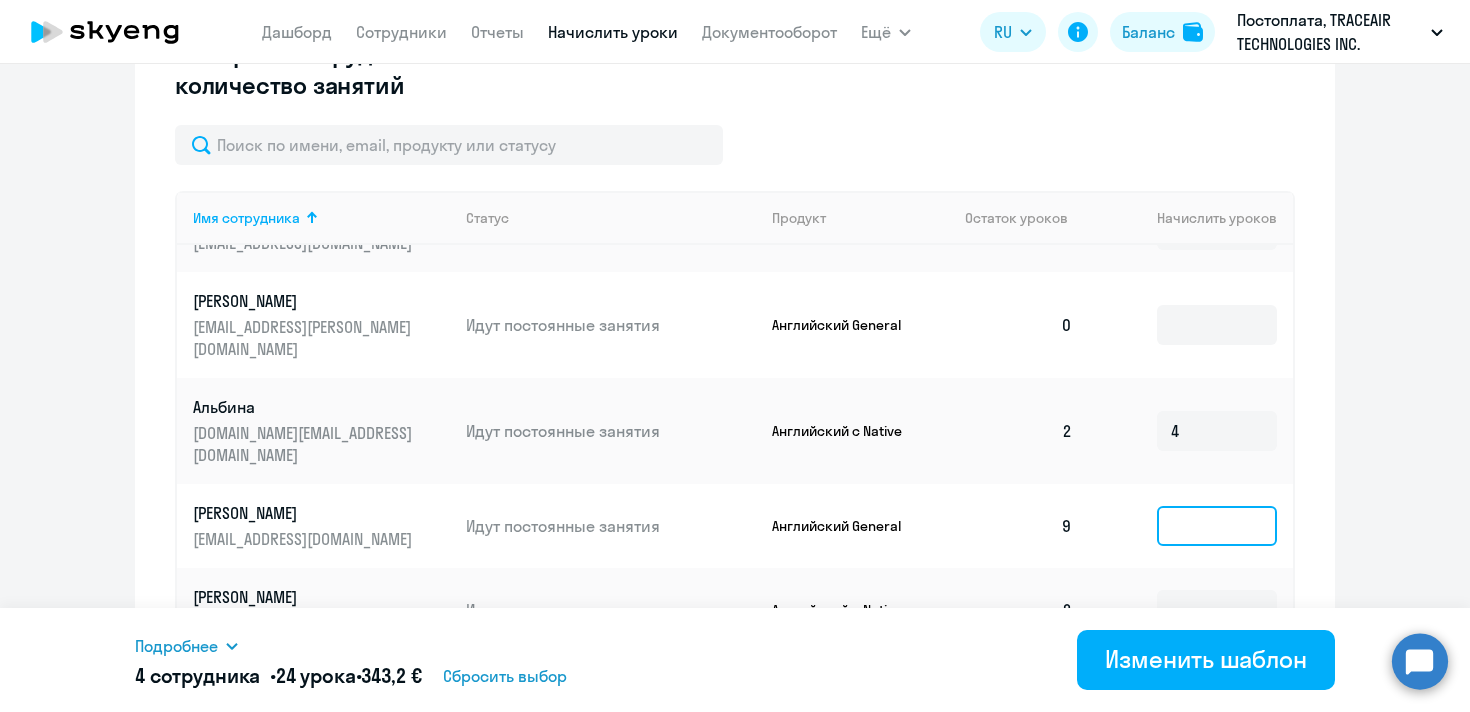click 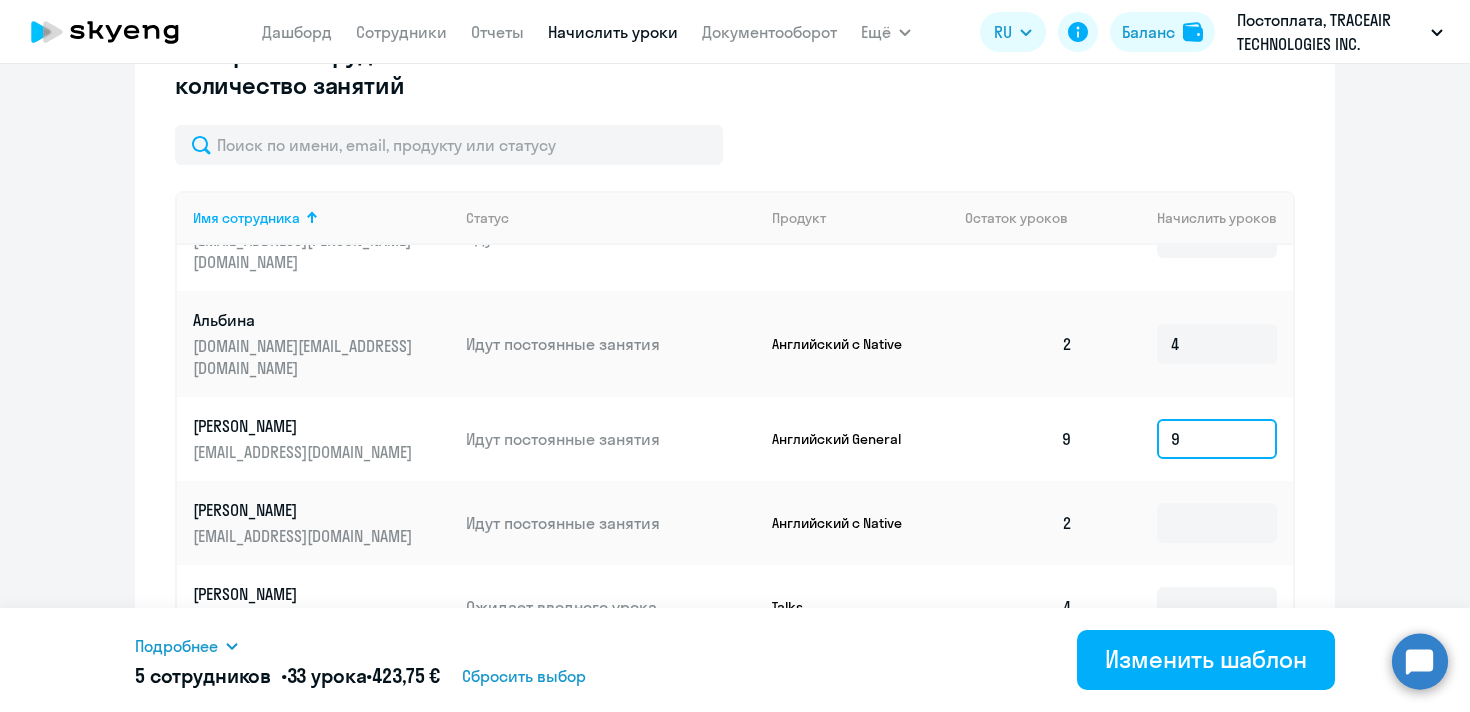 scroll, scrollTop: 800, scrollLeft: 0, axis: vertical 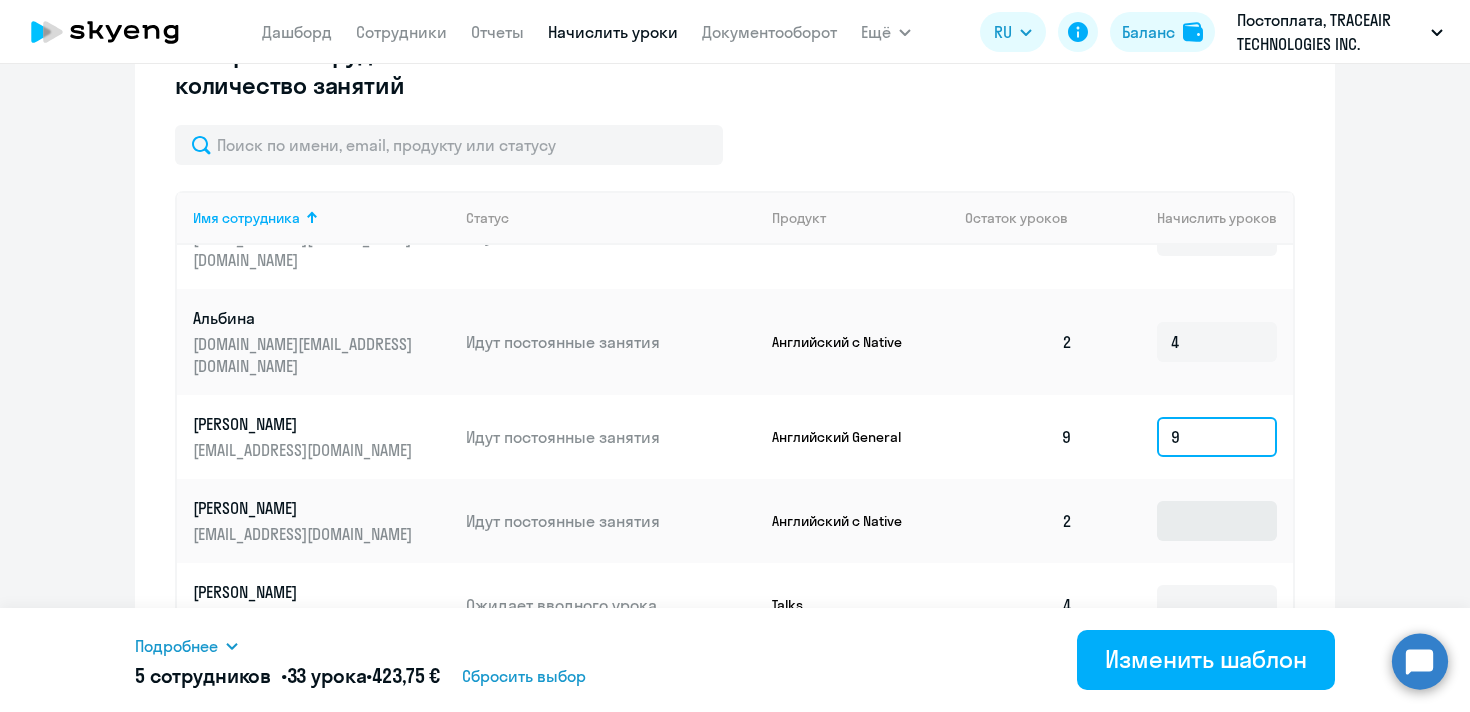 type on "9" 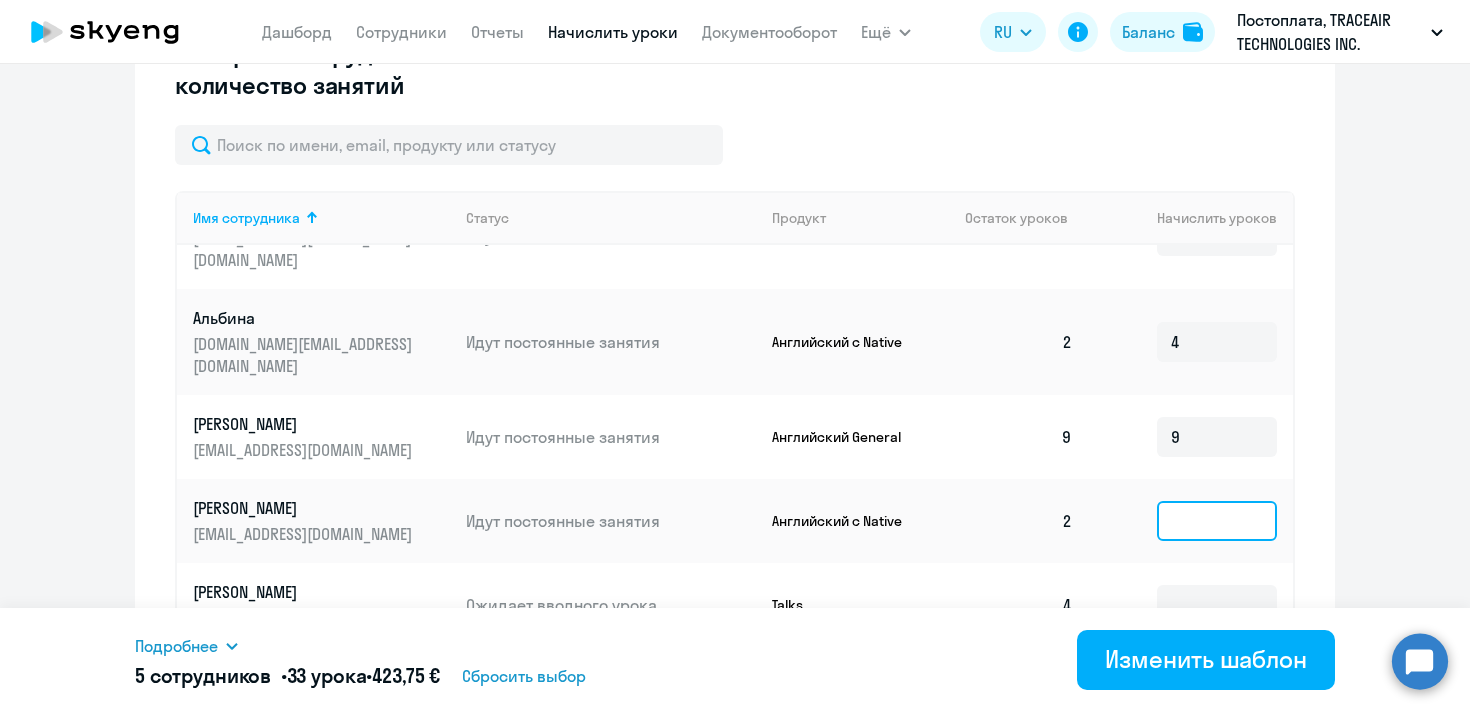 click 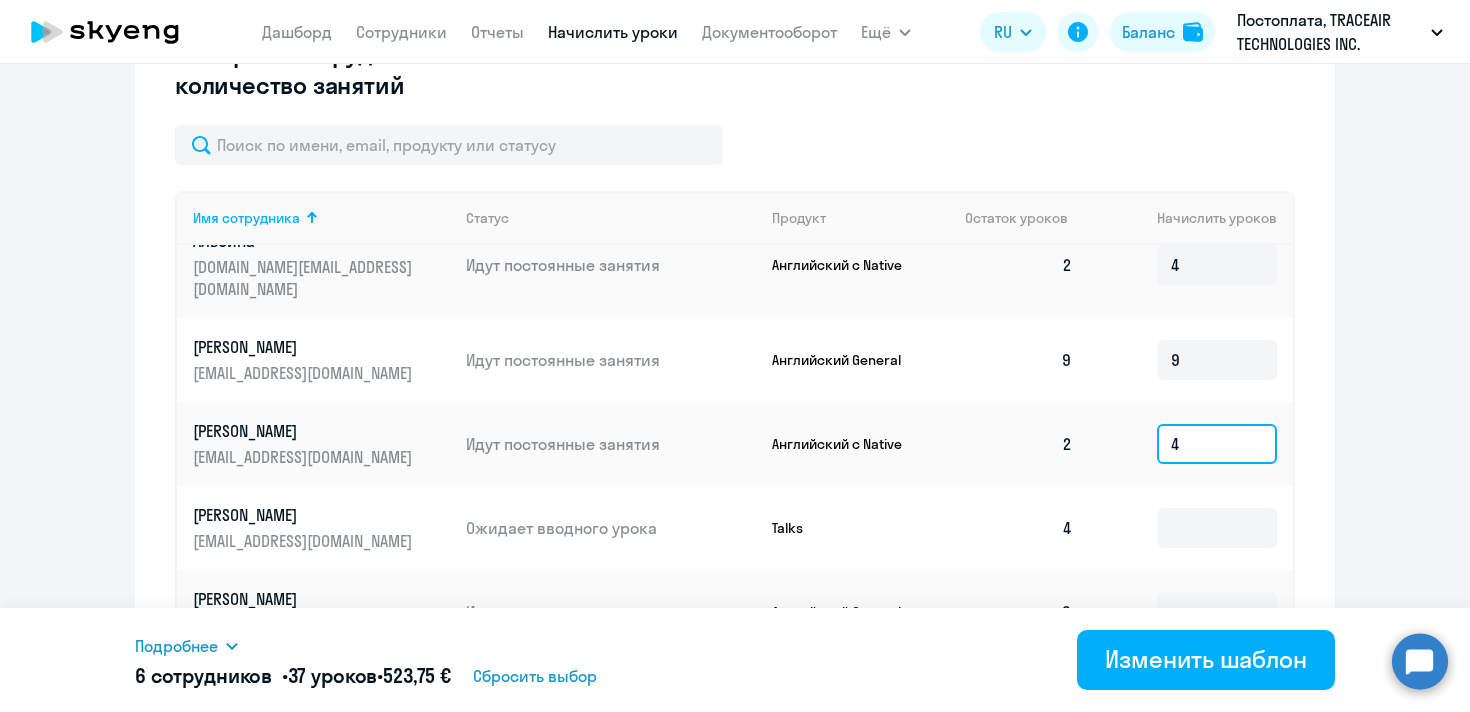 scroll, scrollTop: 878, scrollLeft: 0, axis: vertical 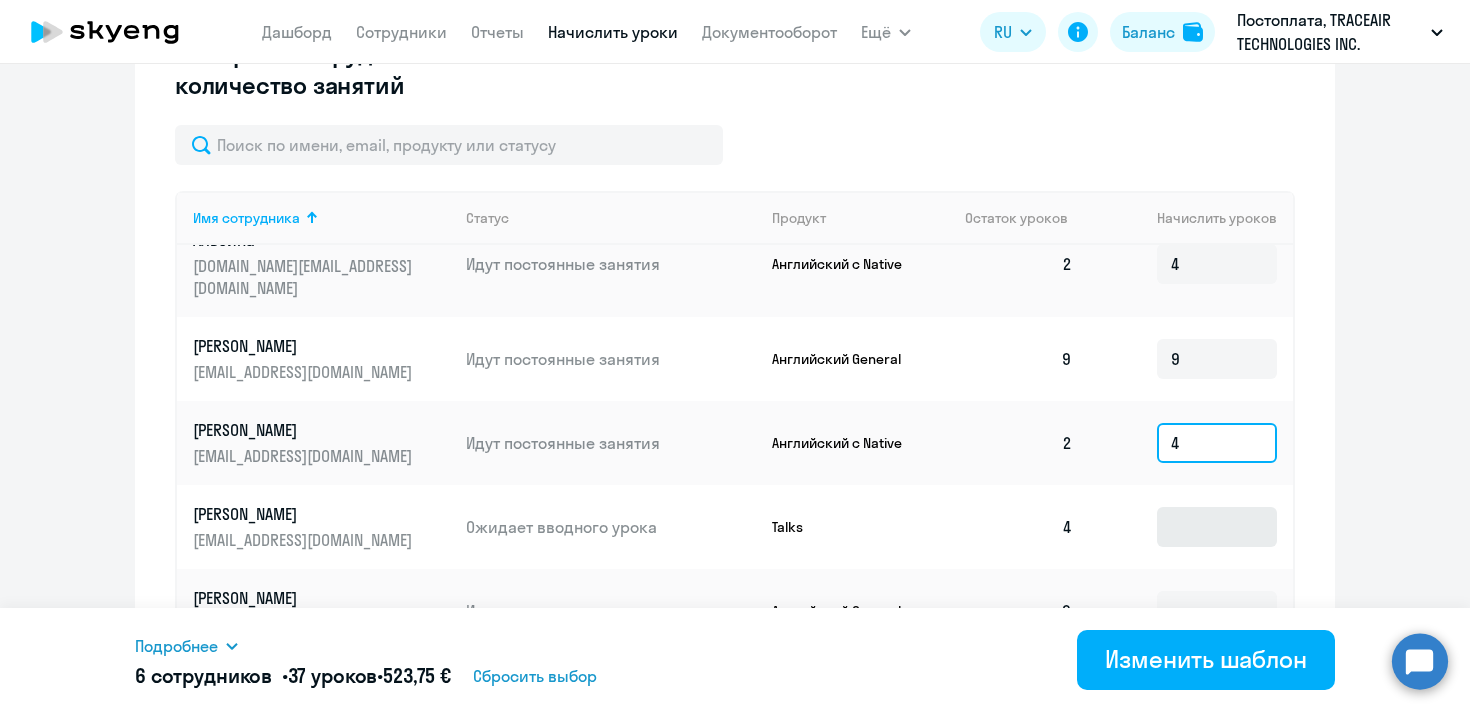 type on "4" 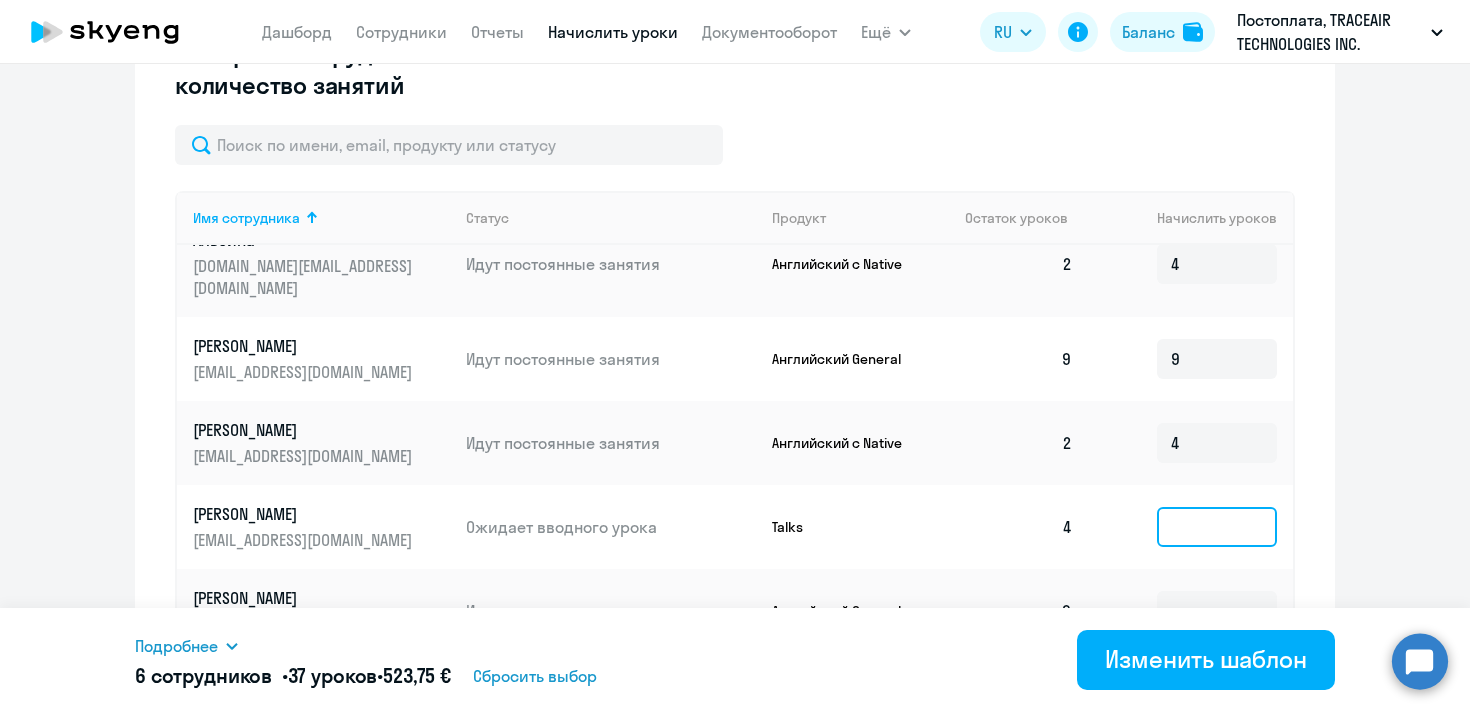 click 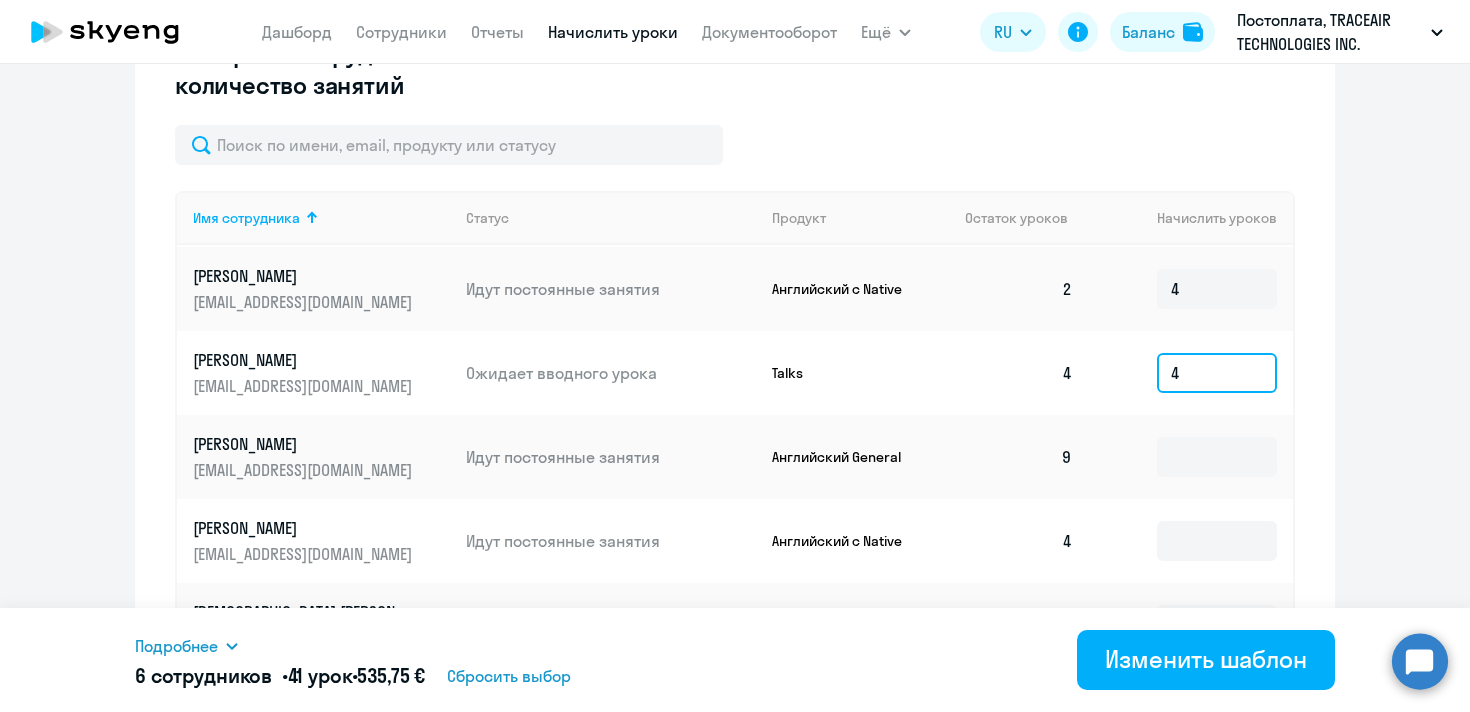 scroll, scrollTop: 1035, scrollLeft: 0, axis: vertical 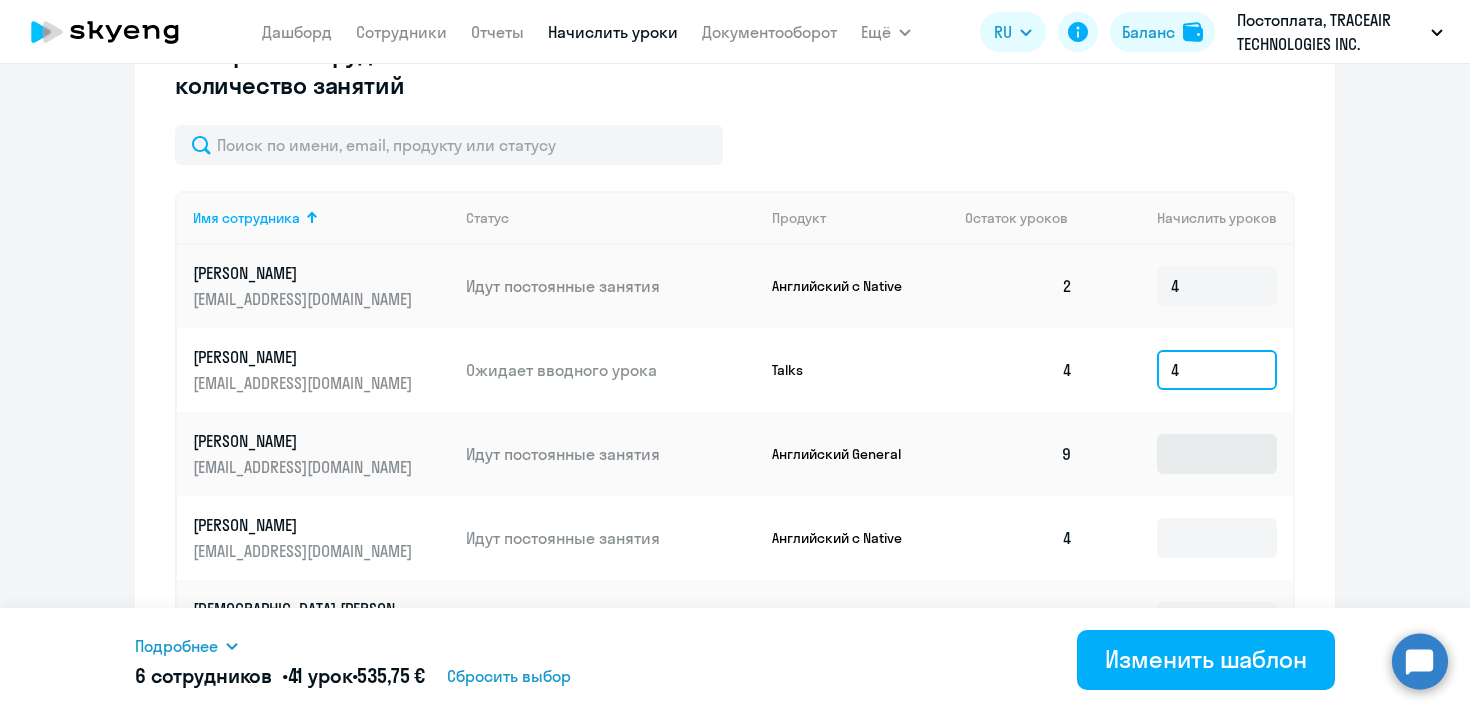 type on "4" 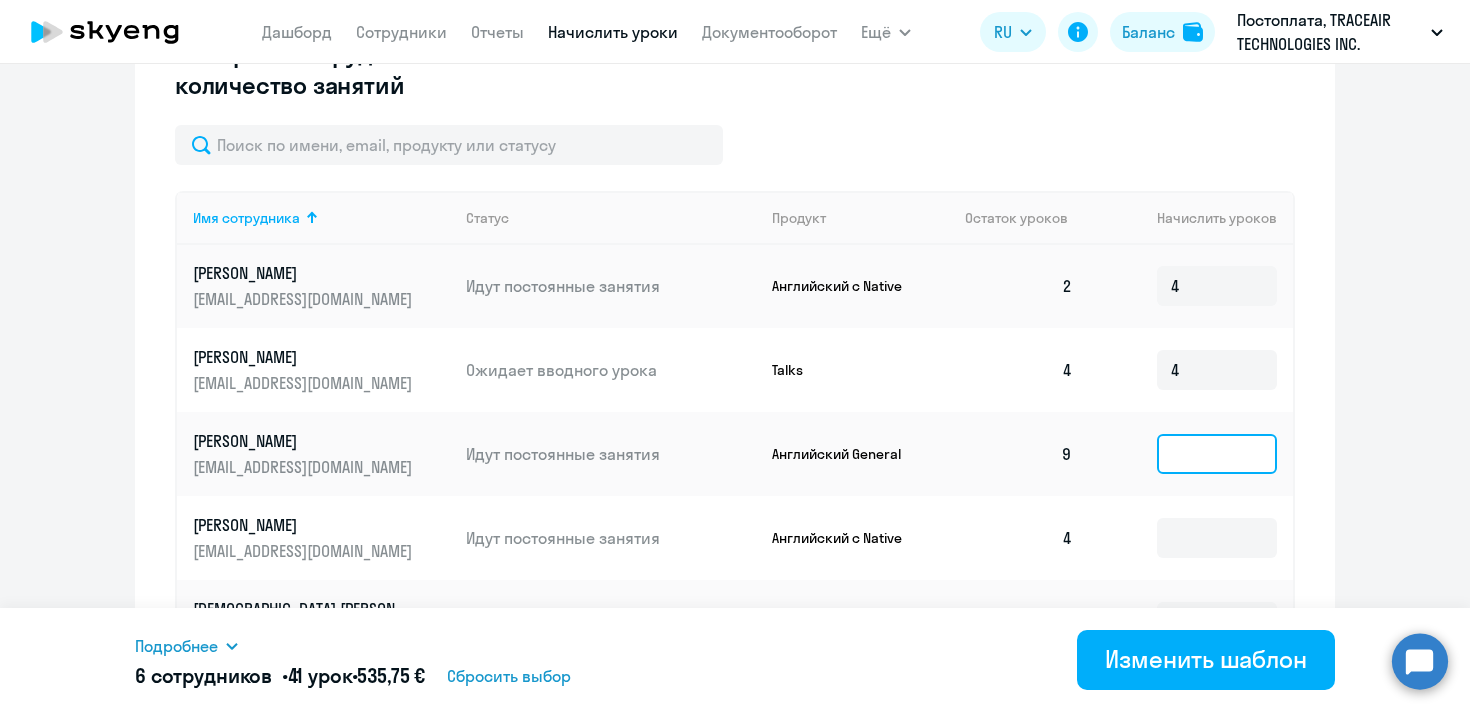 click 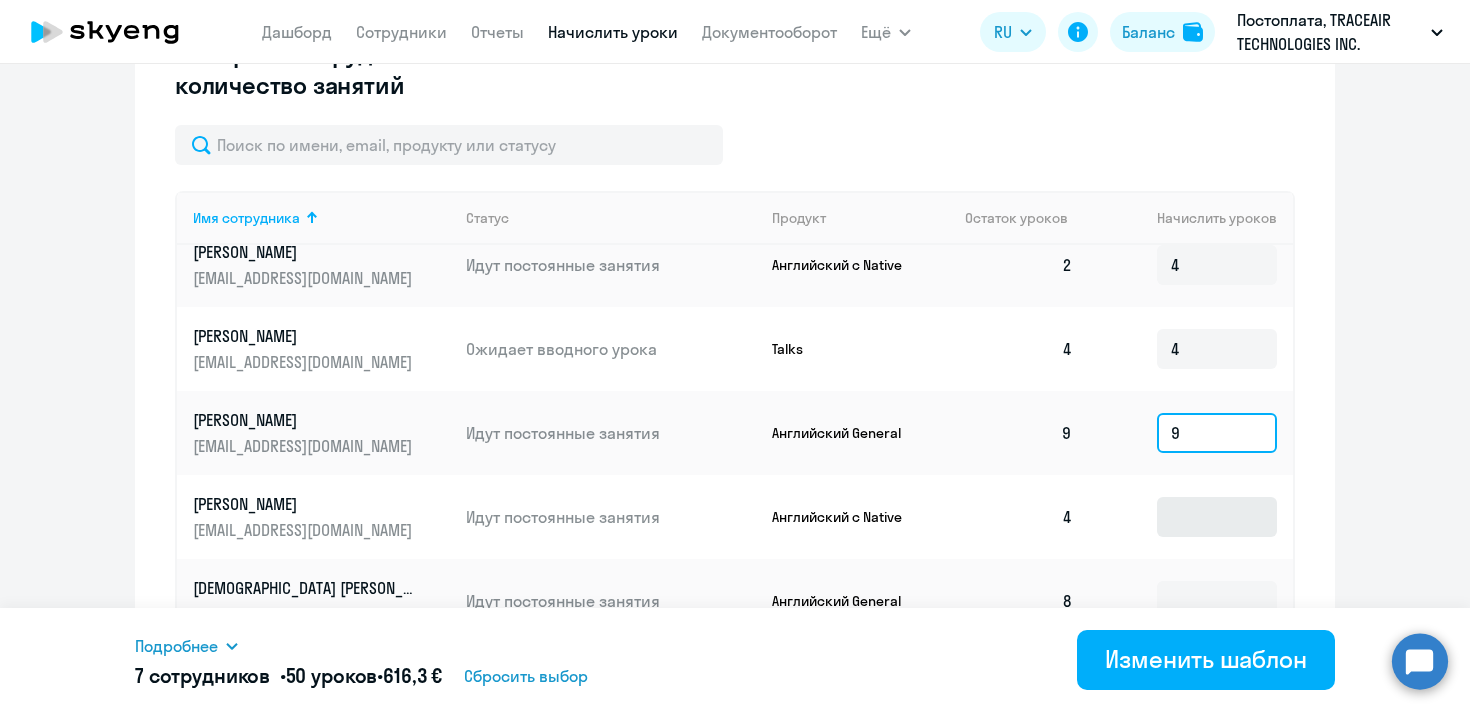 scroll, scrollTop: 1046, scrollLeft: 0, axis: vertical 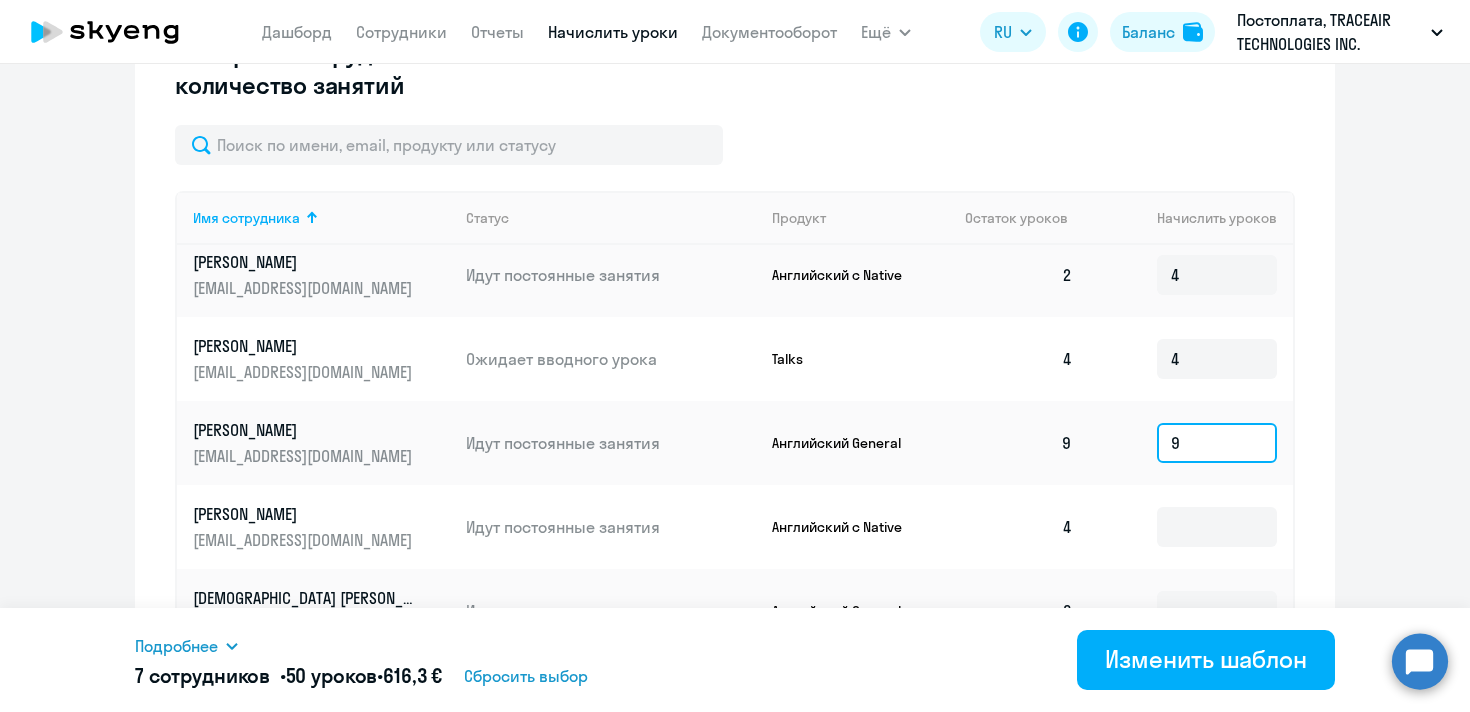 drag, startPoint x: 1193, startPoint y: 333, endPoint x: 1170, endPoint y: 333, distance: 23 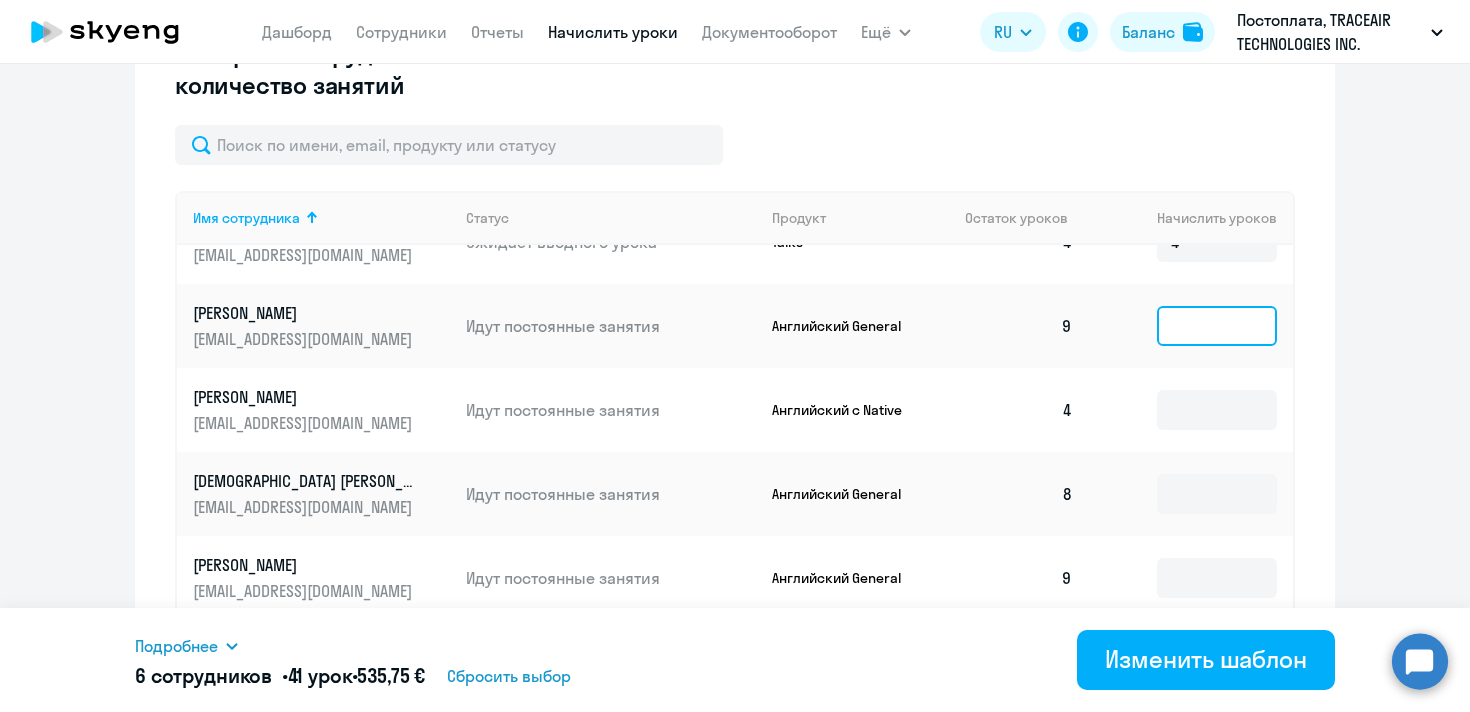 scroll, scrollTop: 1166, scrollLeft: 0, axis: vertical 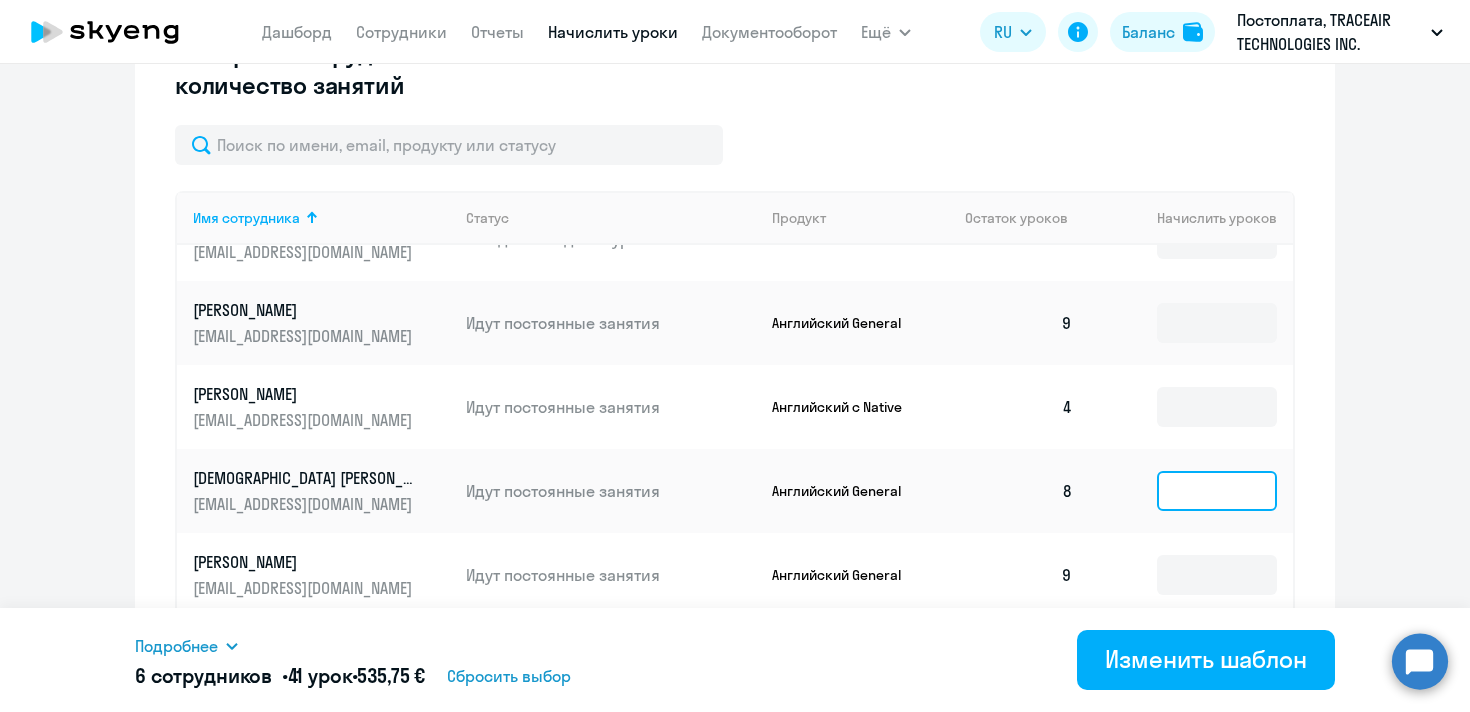click 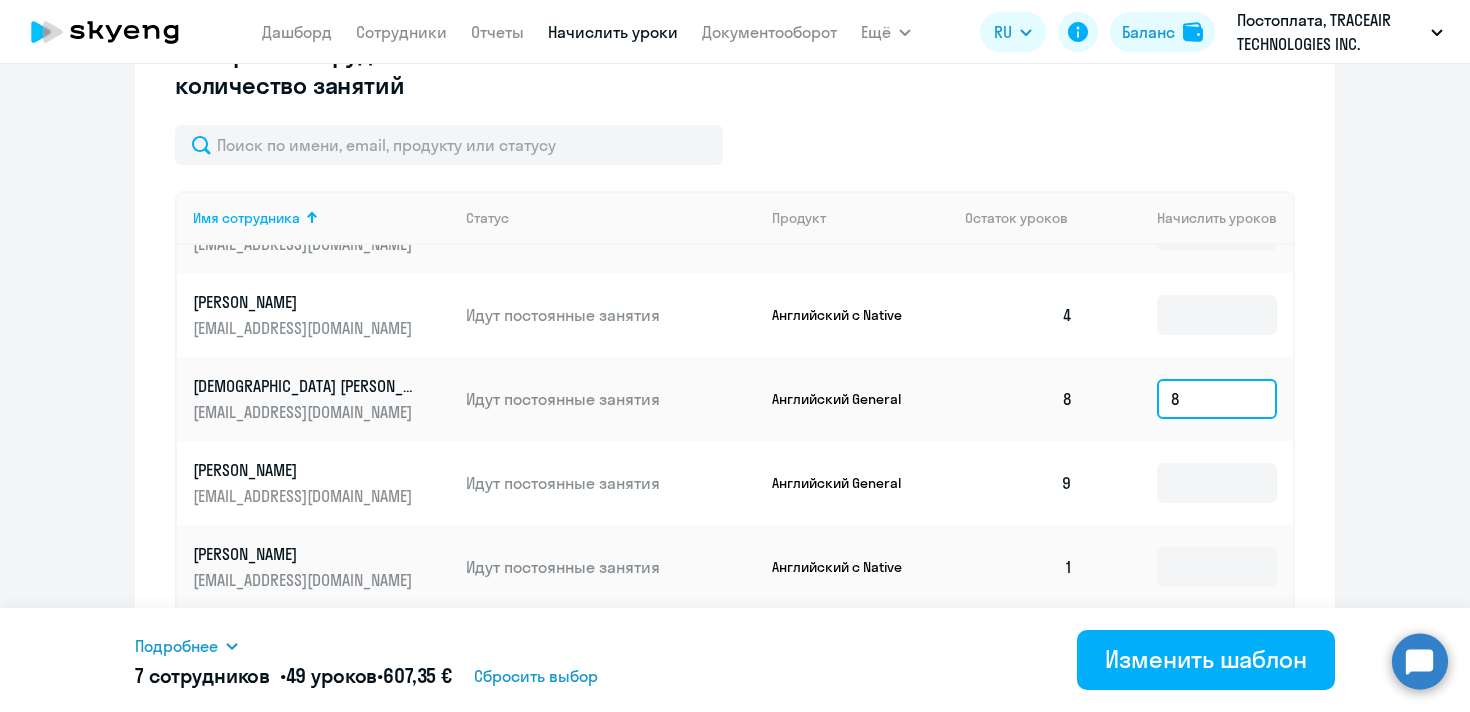 scroll, scrollTop: 1266, scrollLeft: 0, axis: vertical 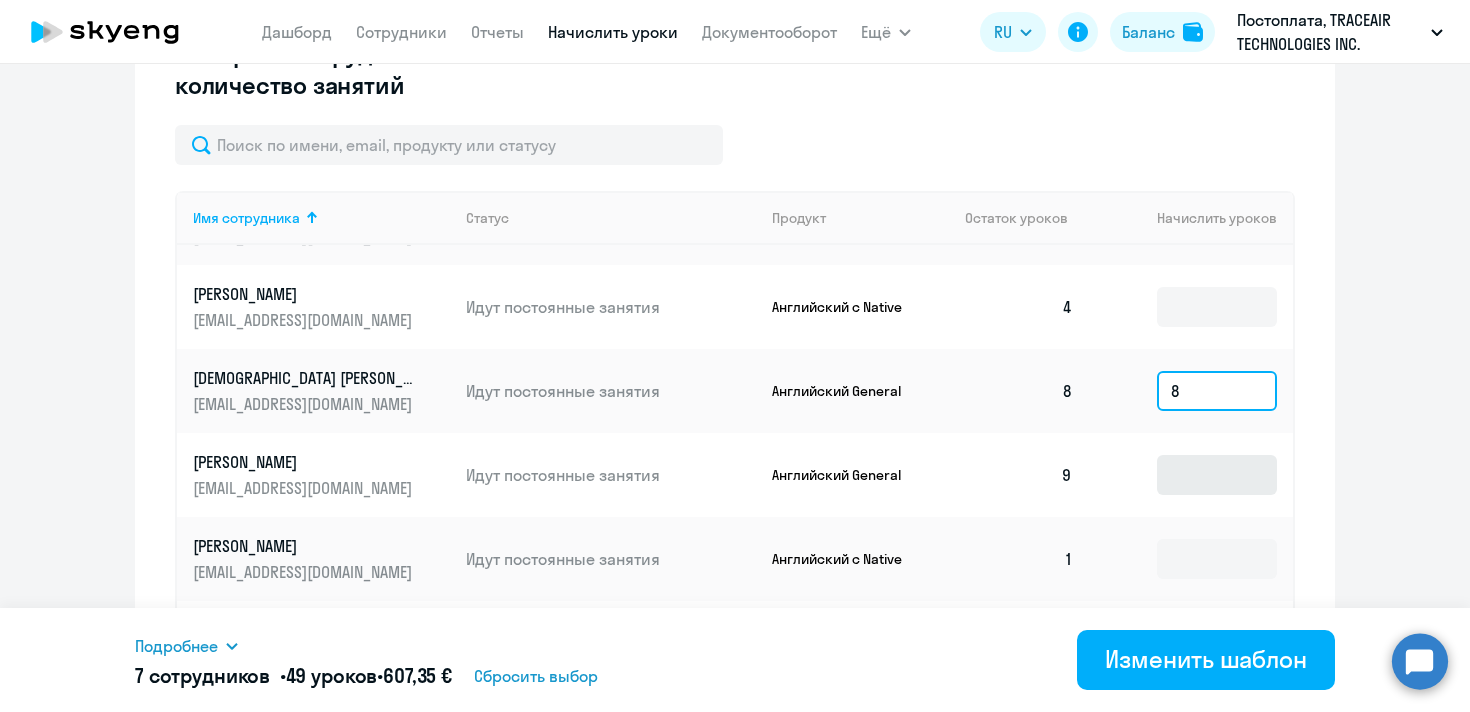 type on "8" 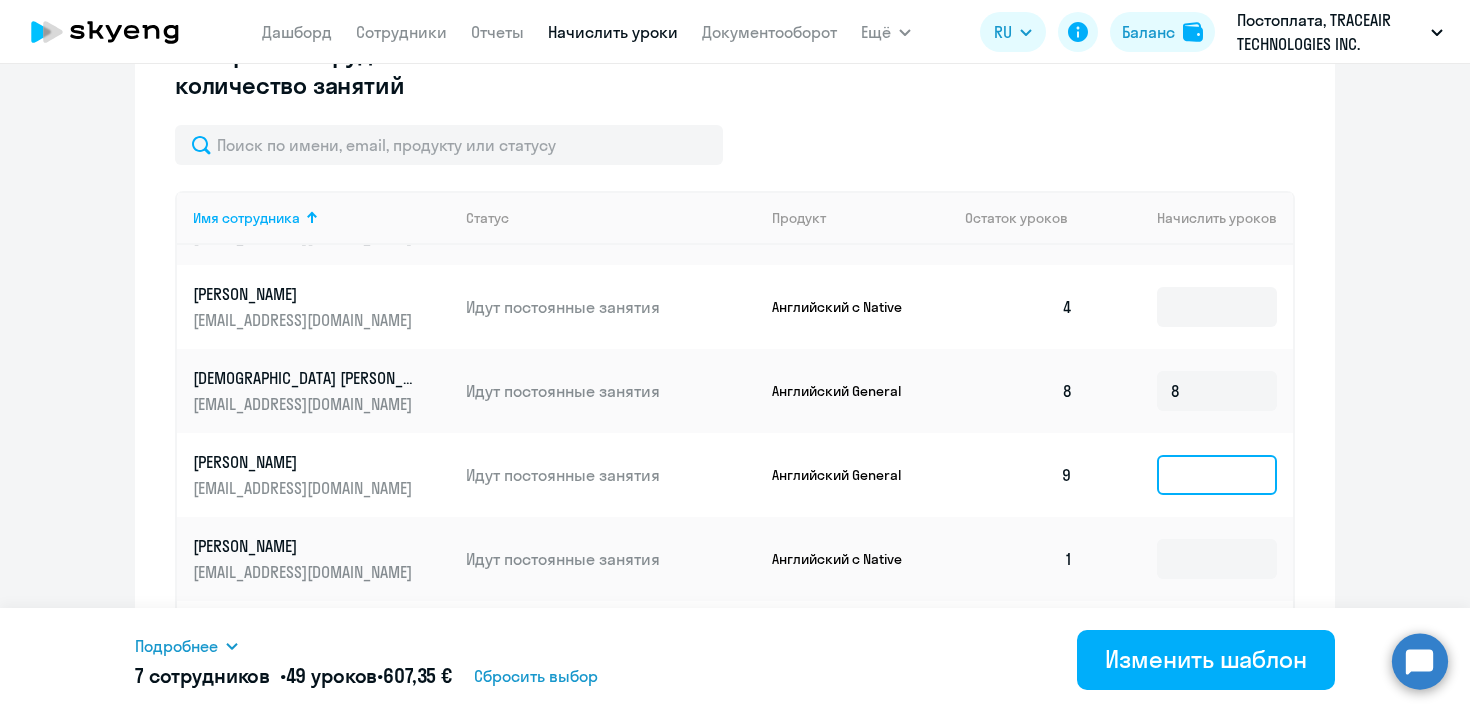 click 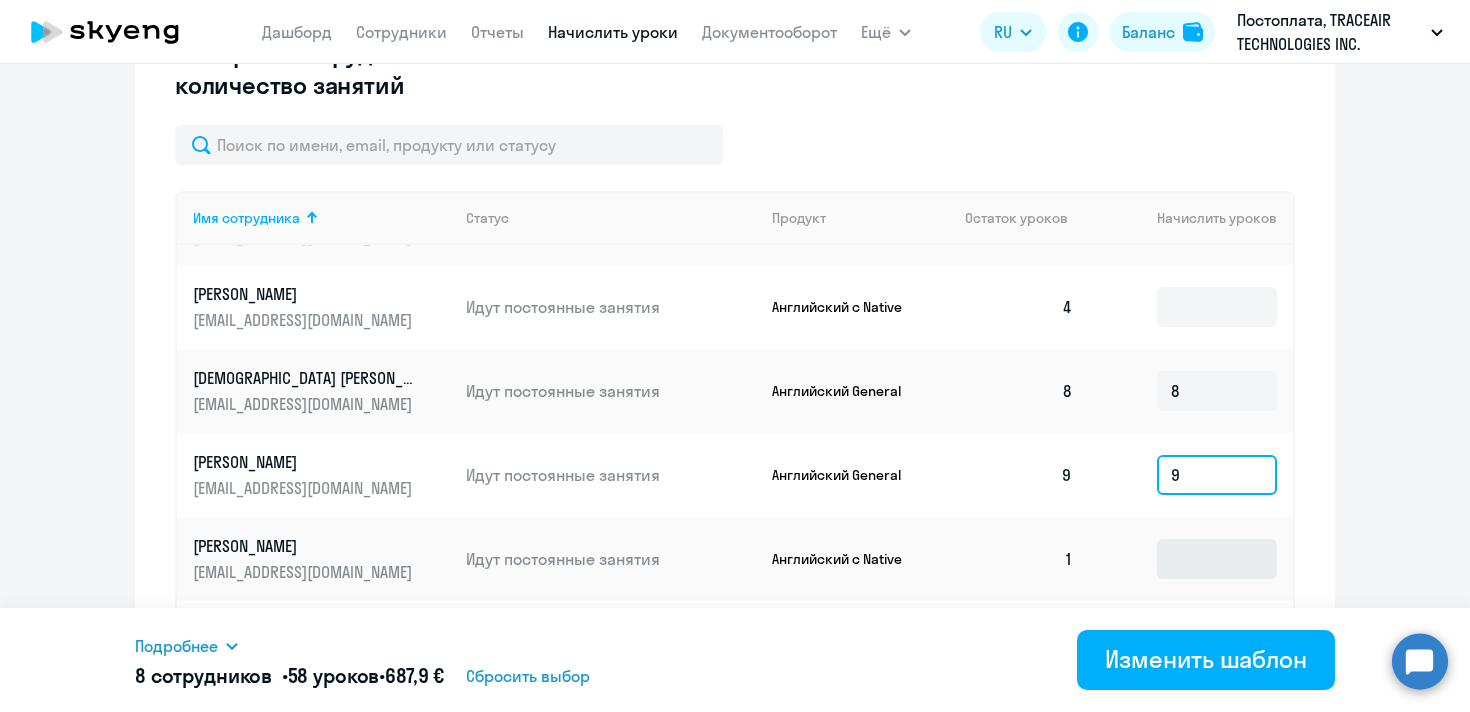 type on "9" 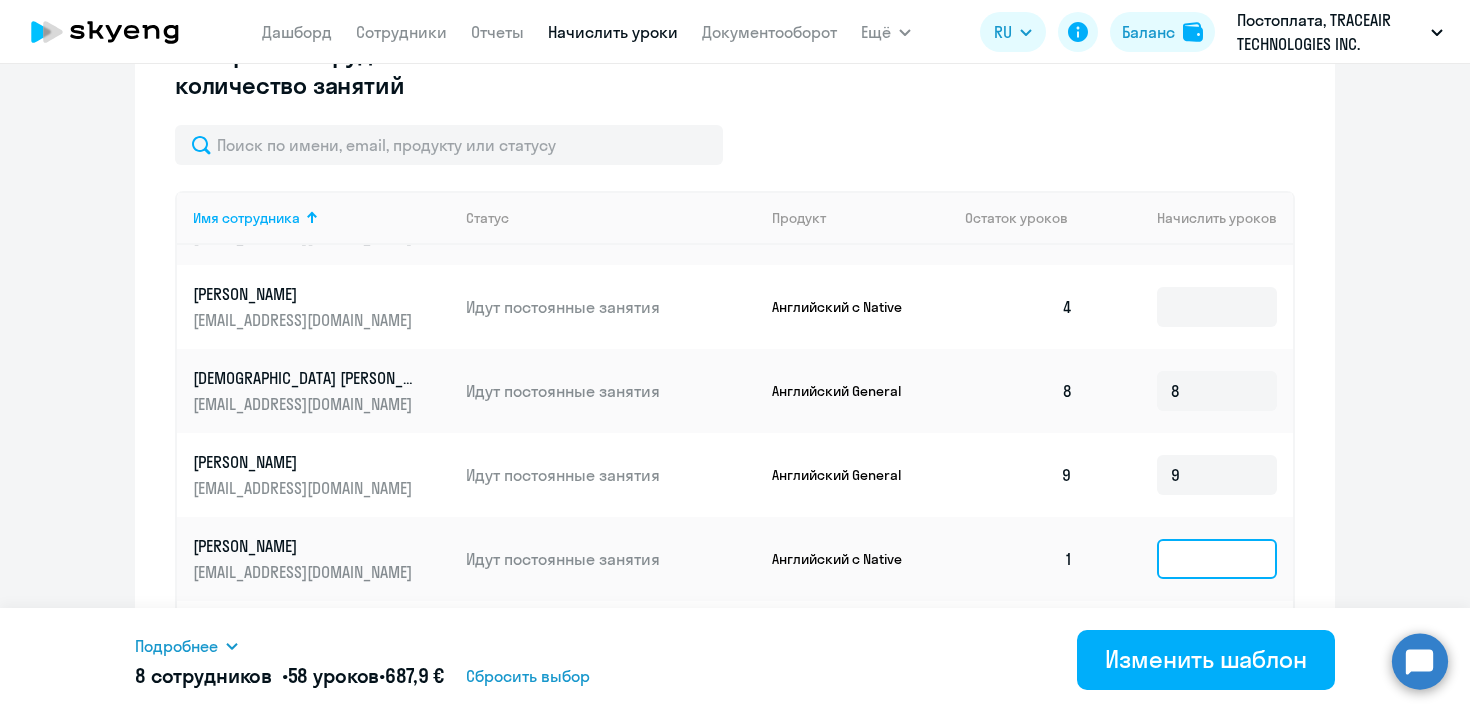 click 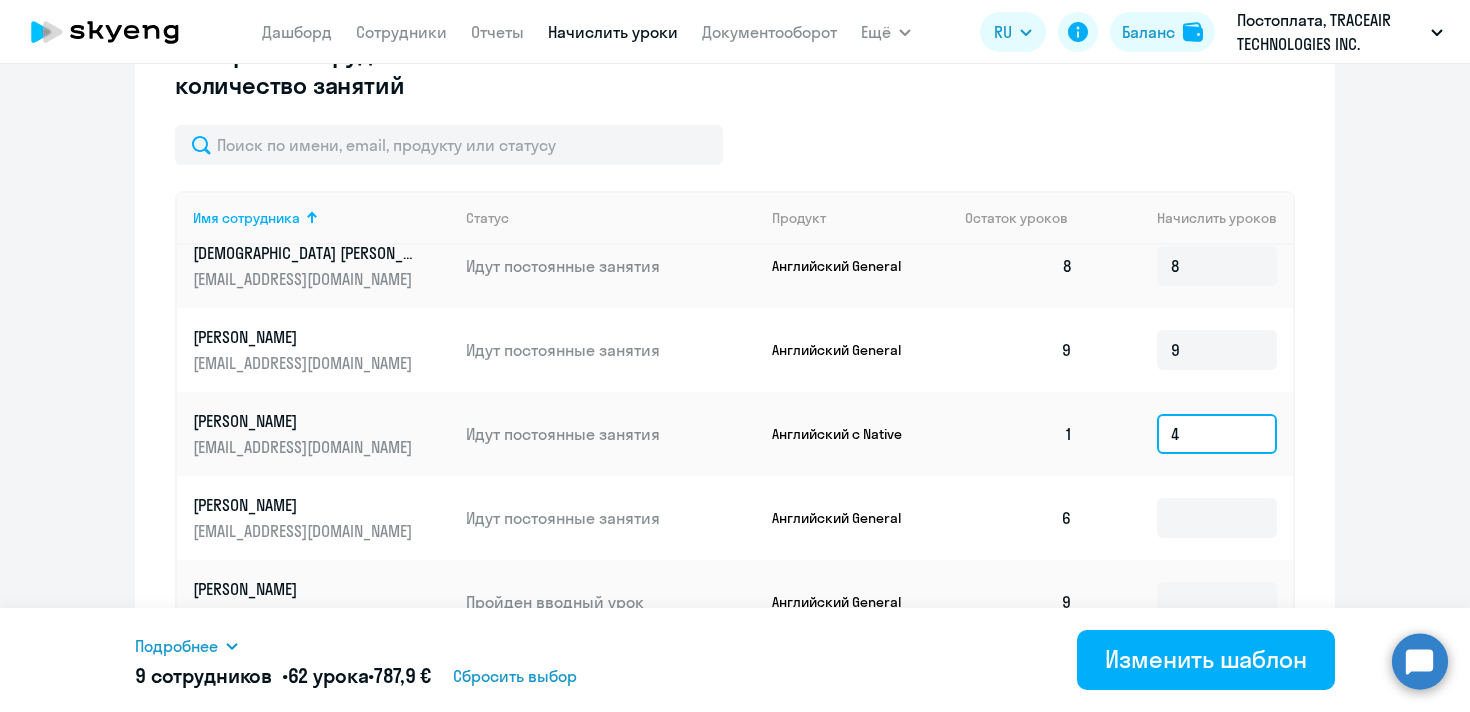 scroll, scrollTop: 1398, scrollLeft: 0, axis: vertical 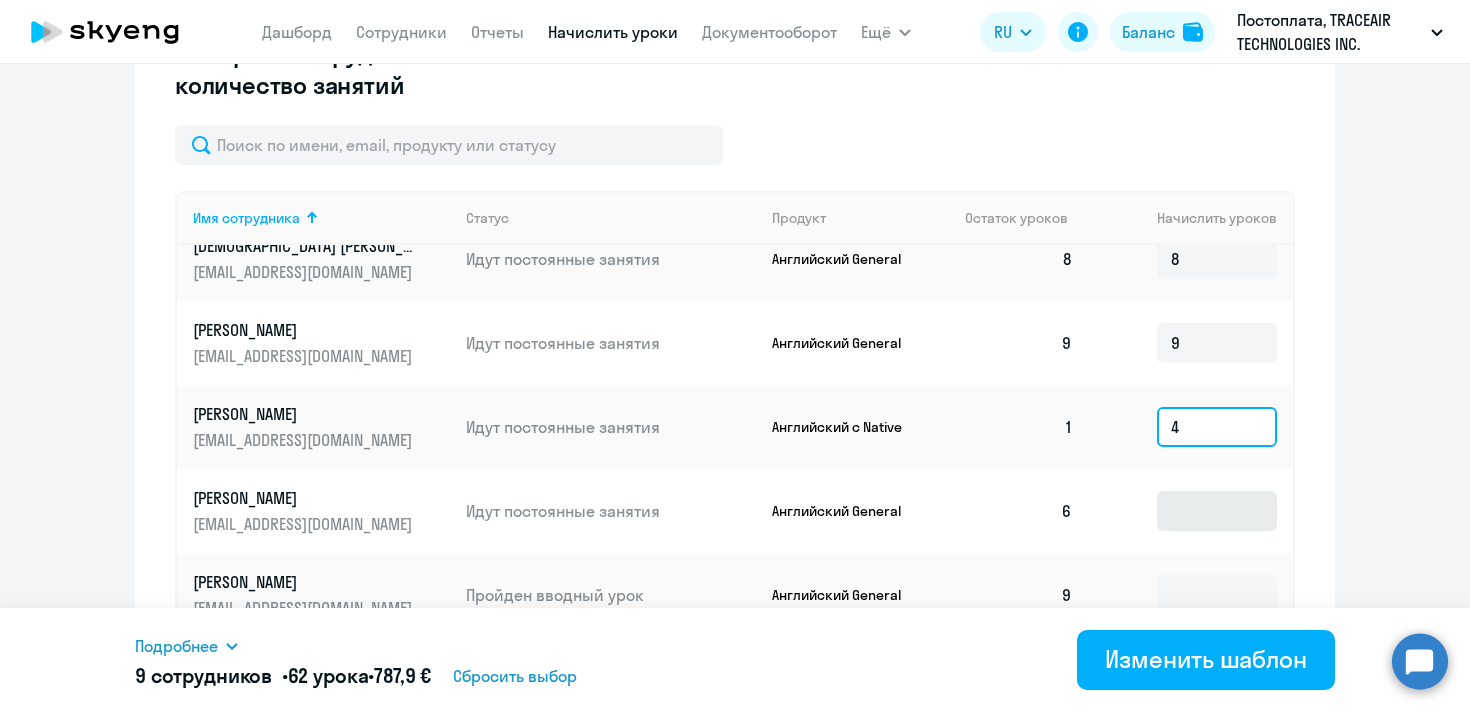 type on "4" 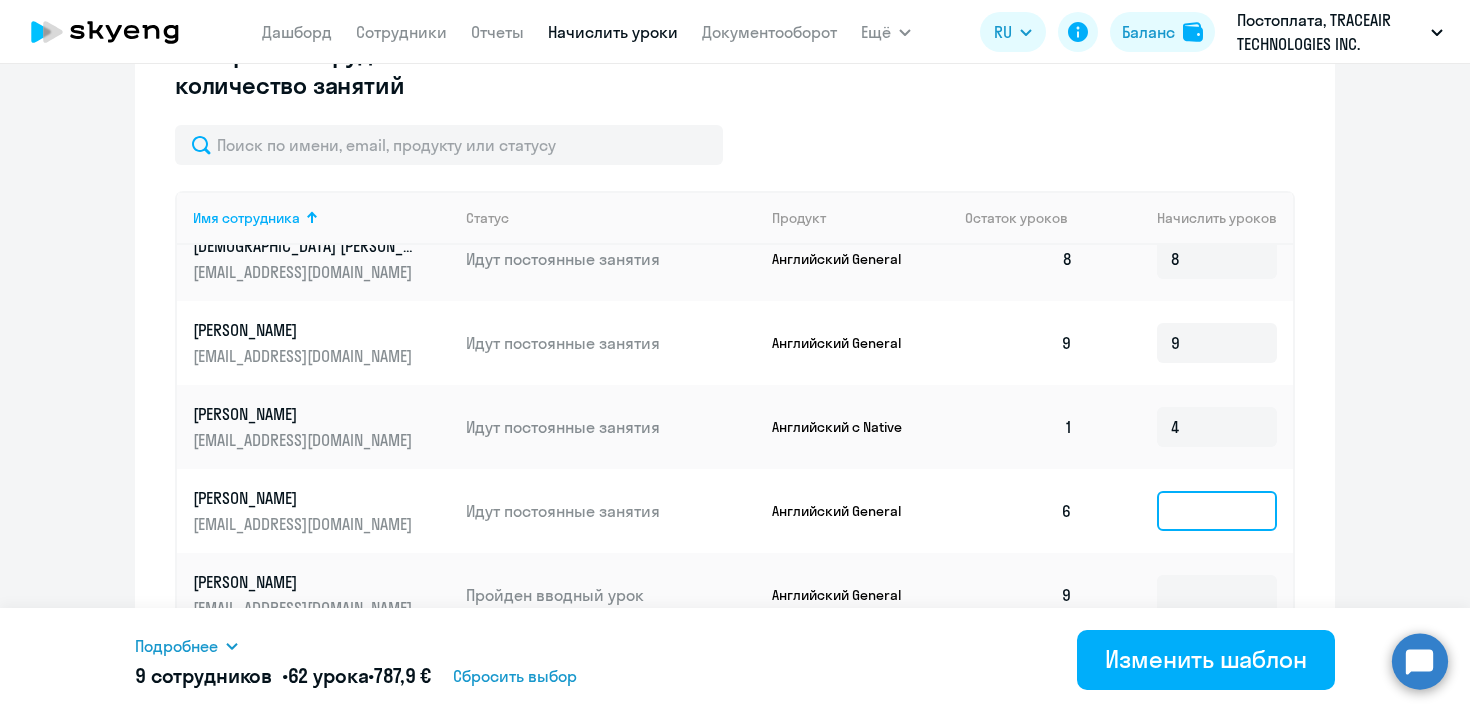 click 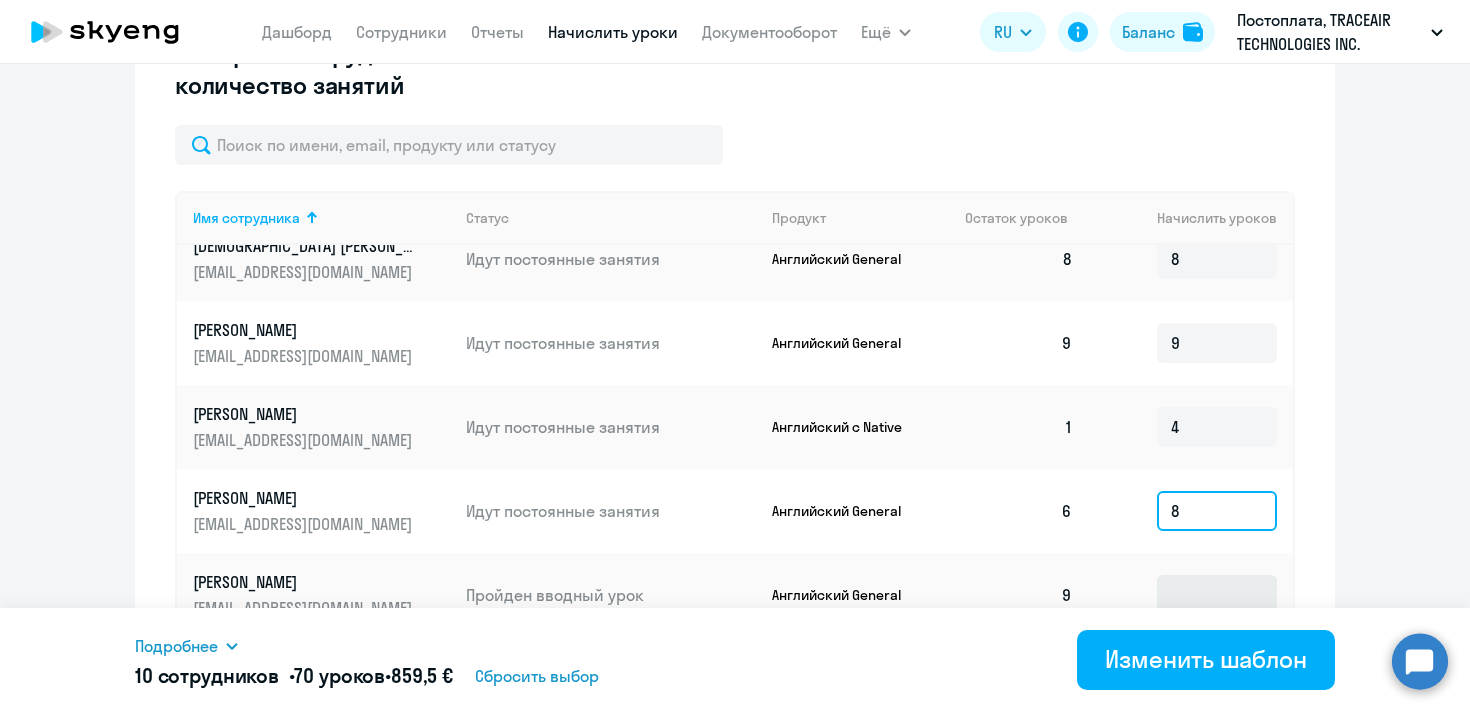 type on "8" 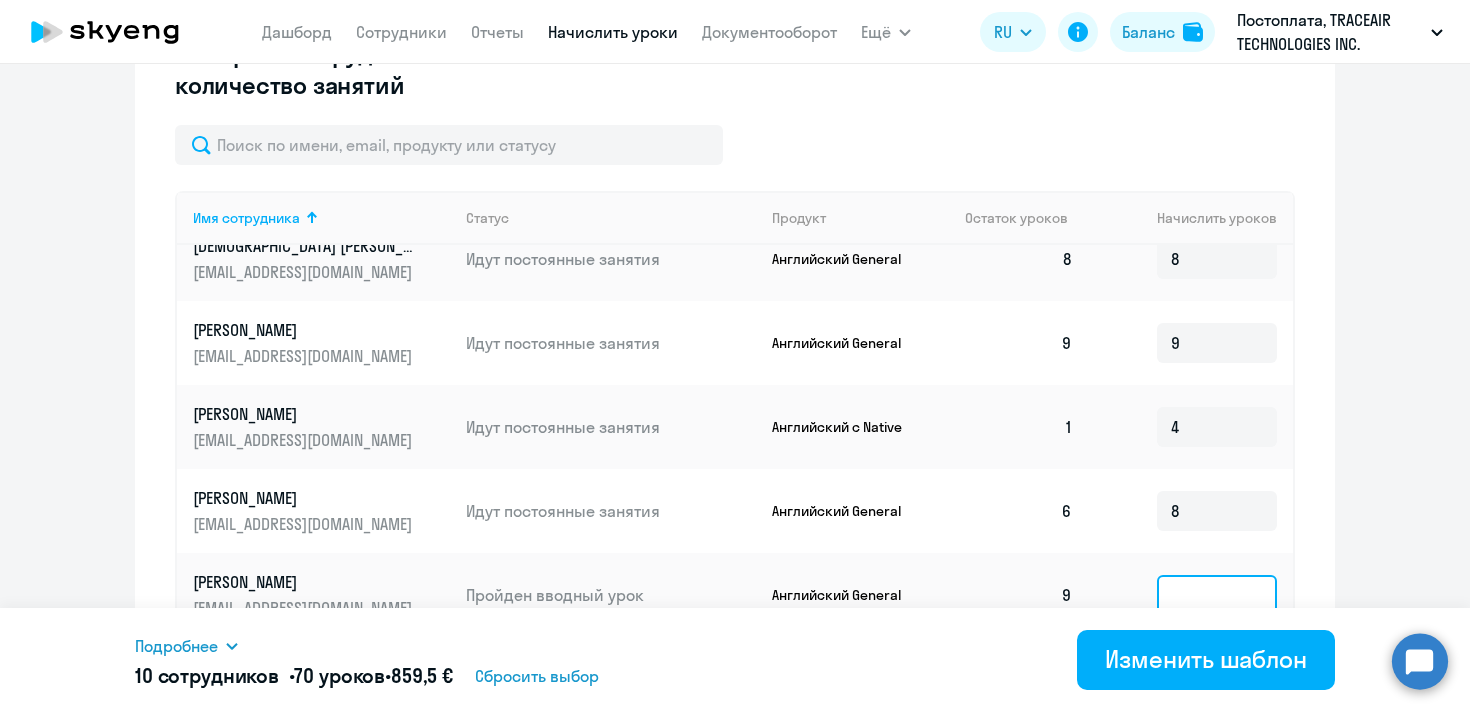 click 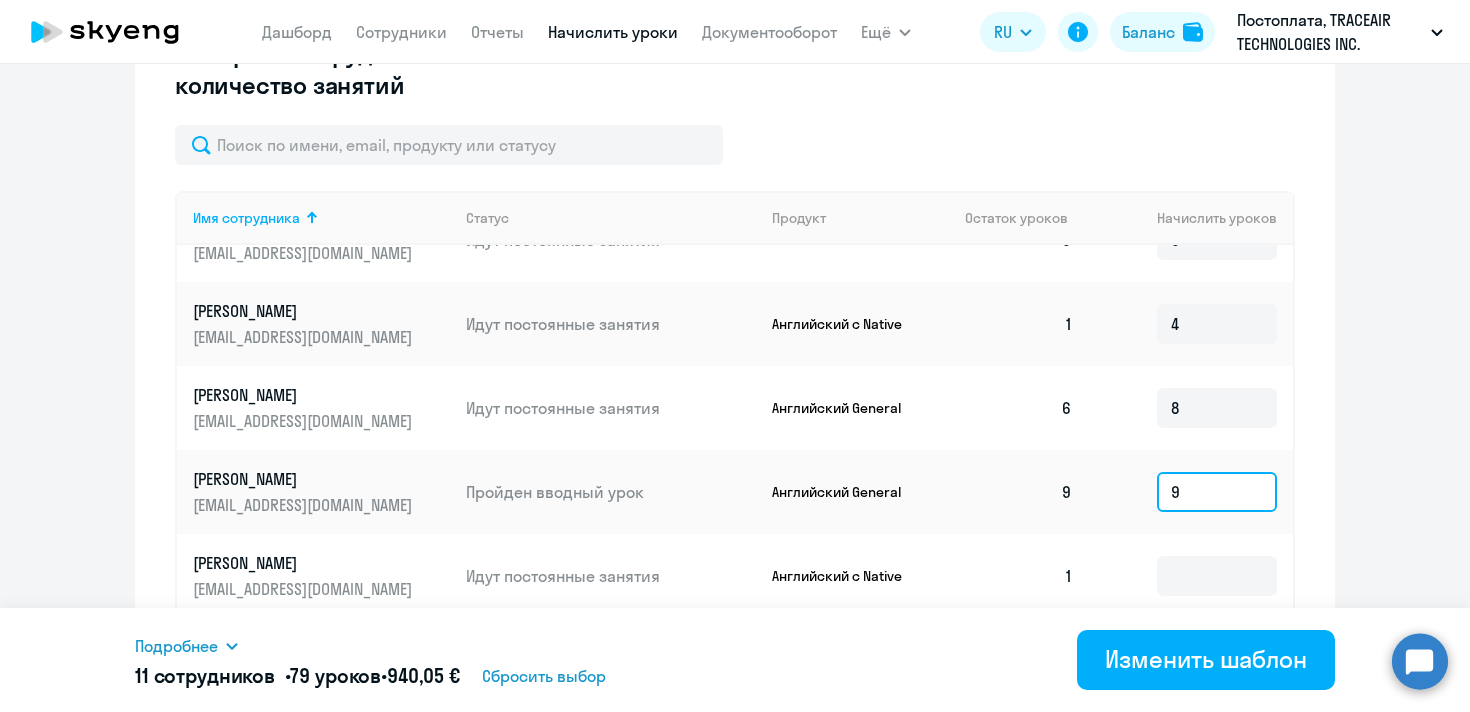 scroll, scrollTop: 1515, scrollLeft: 0, axis: vertical 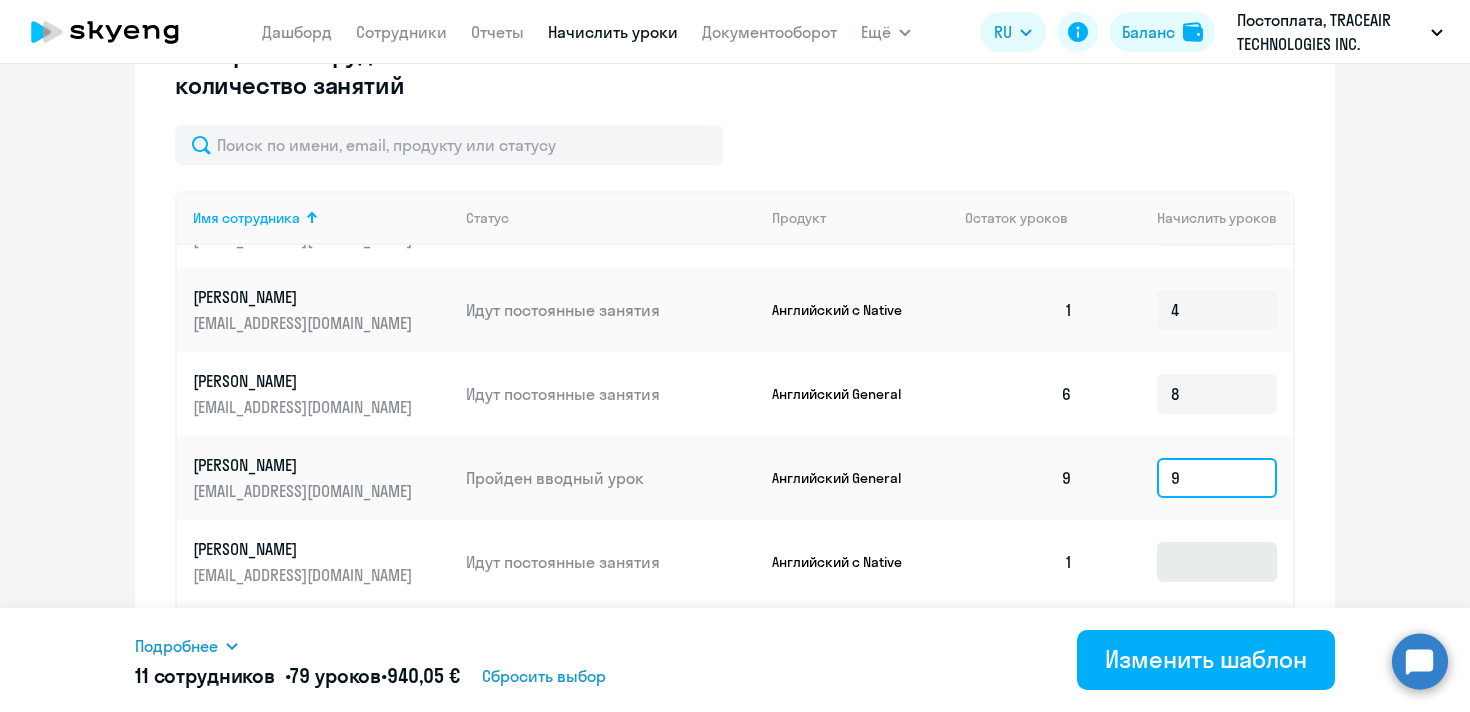 type on "9" 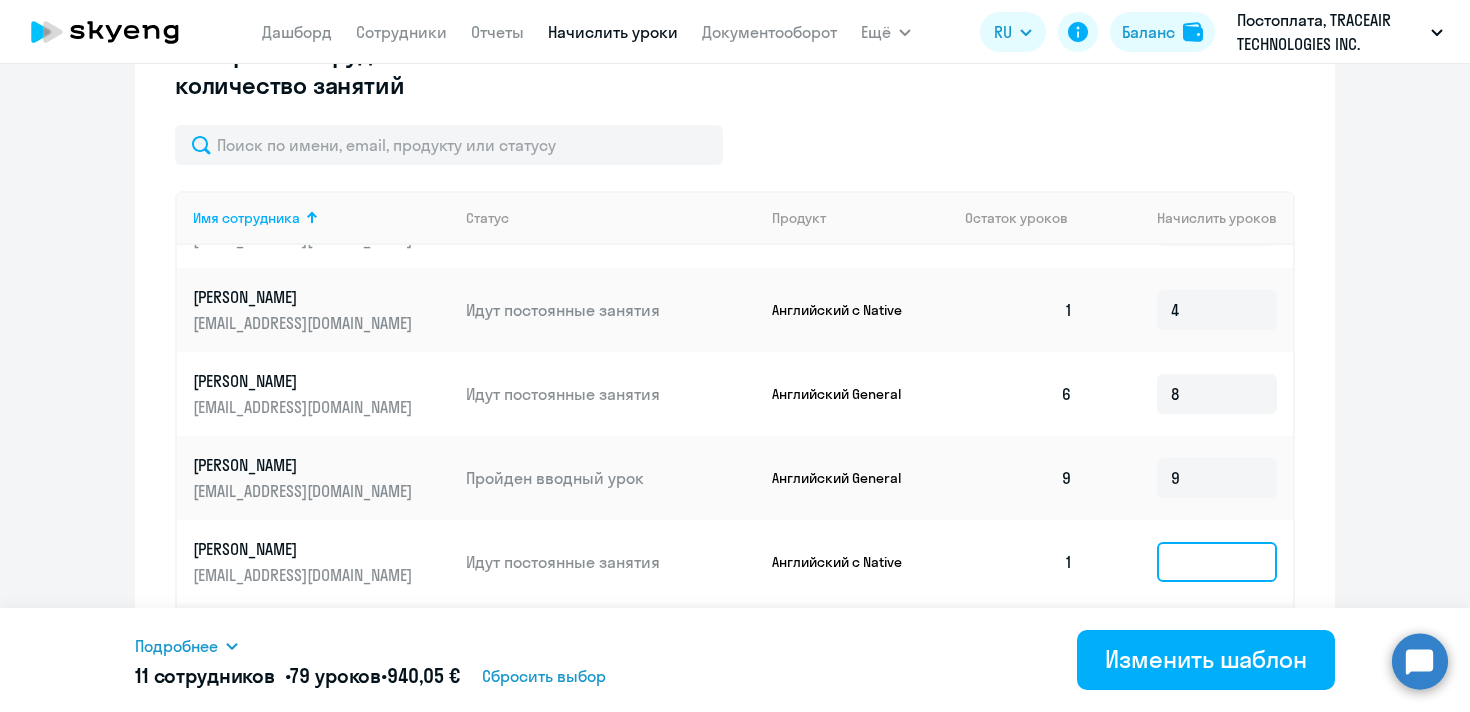 click 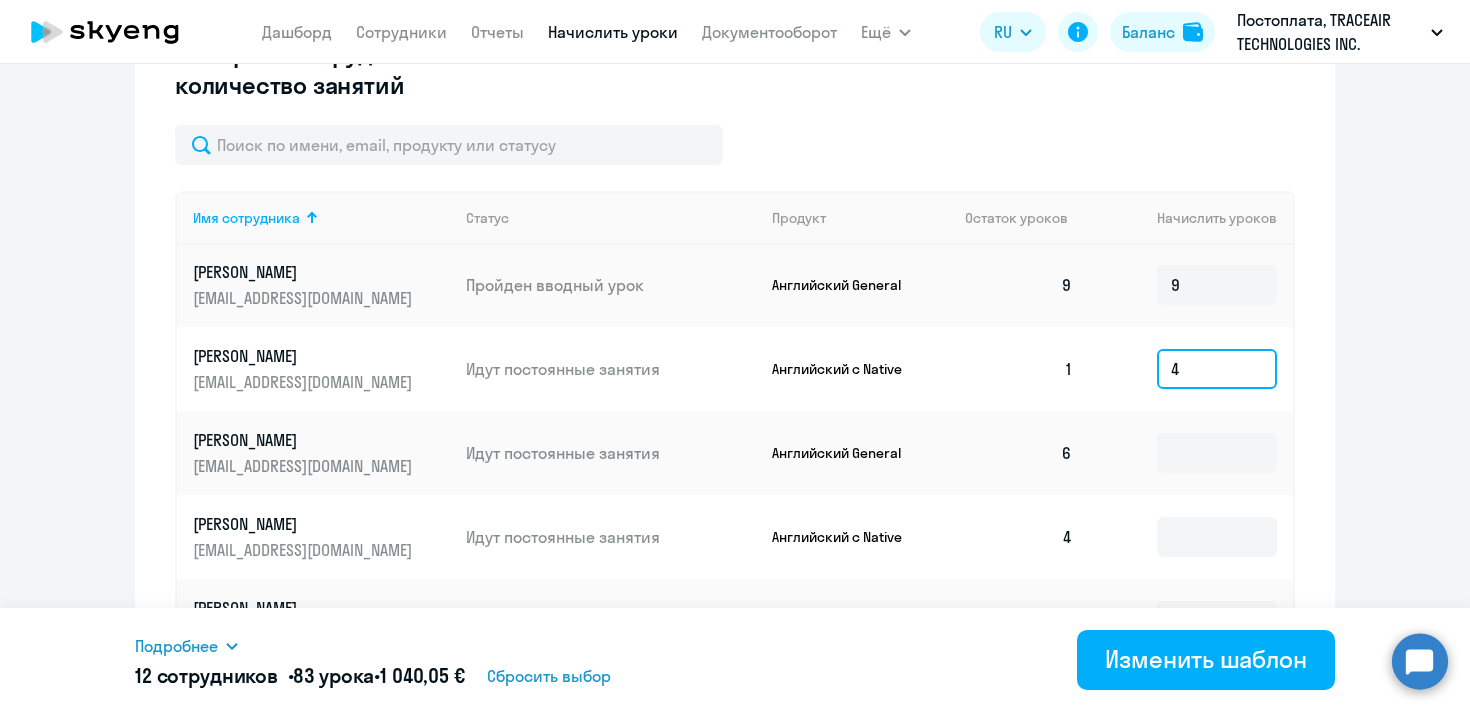 scroll, scrollTop: 1726, scrollLeft: 0, axis: vertical 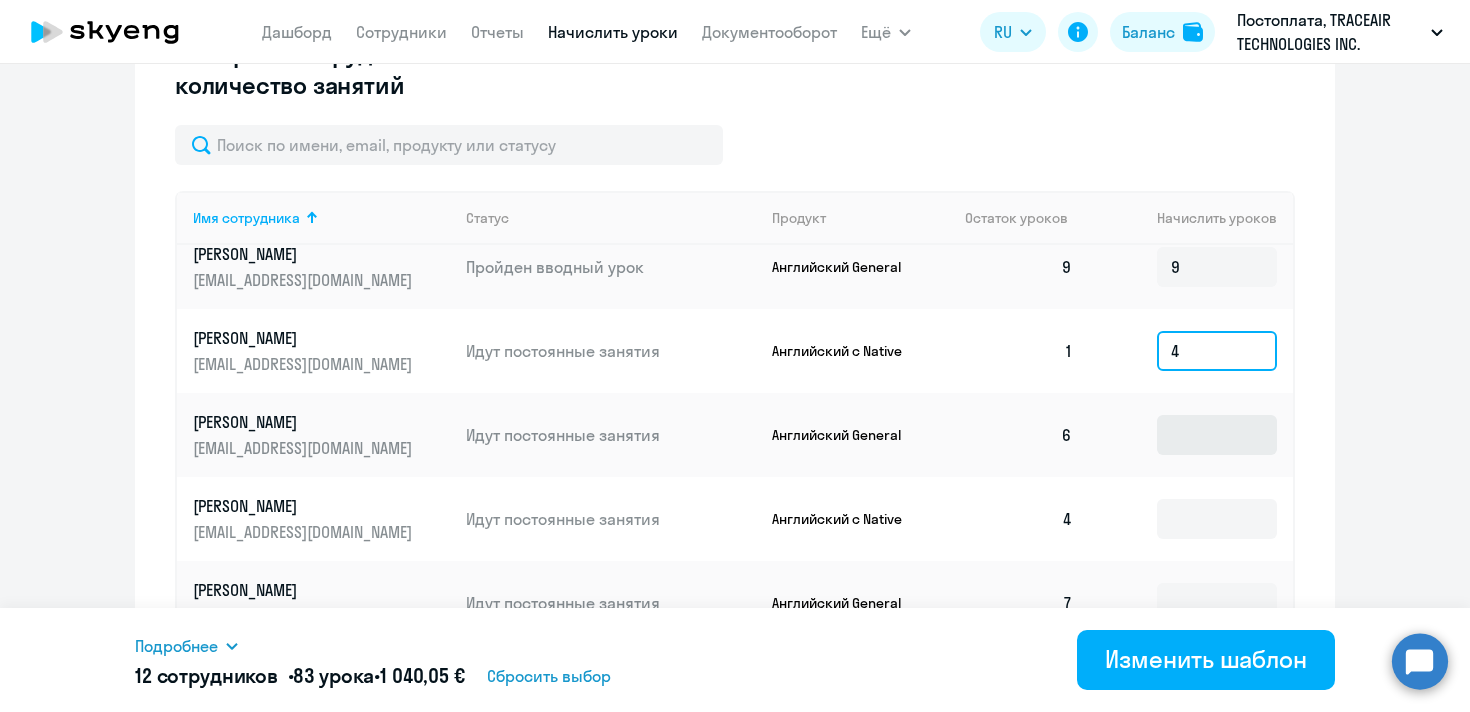 type on "4" 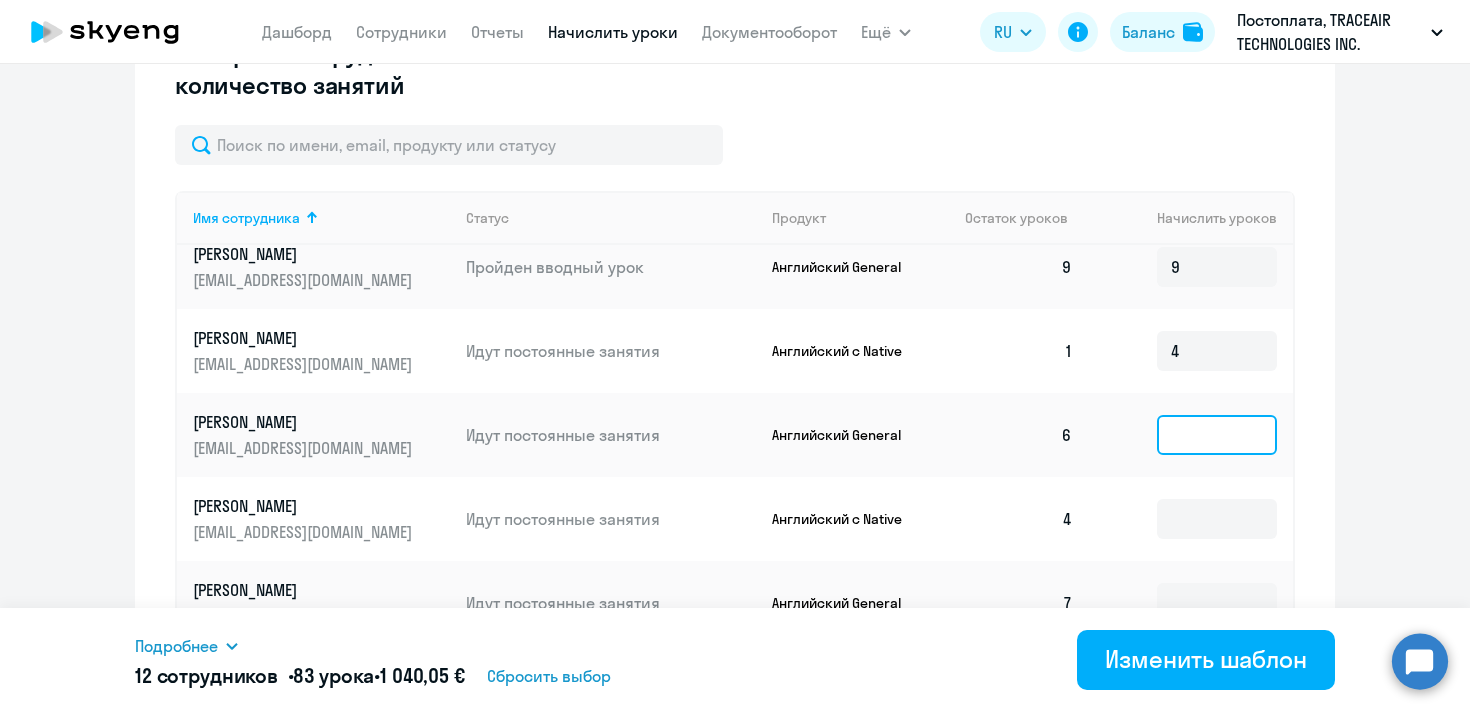 click 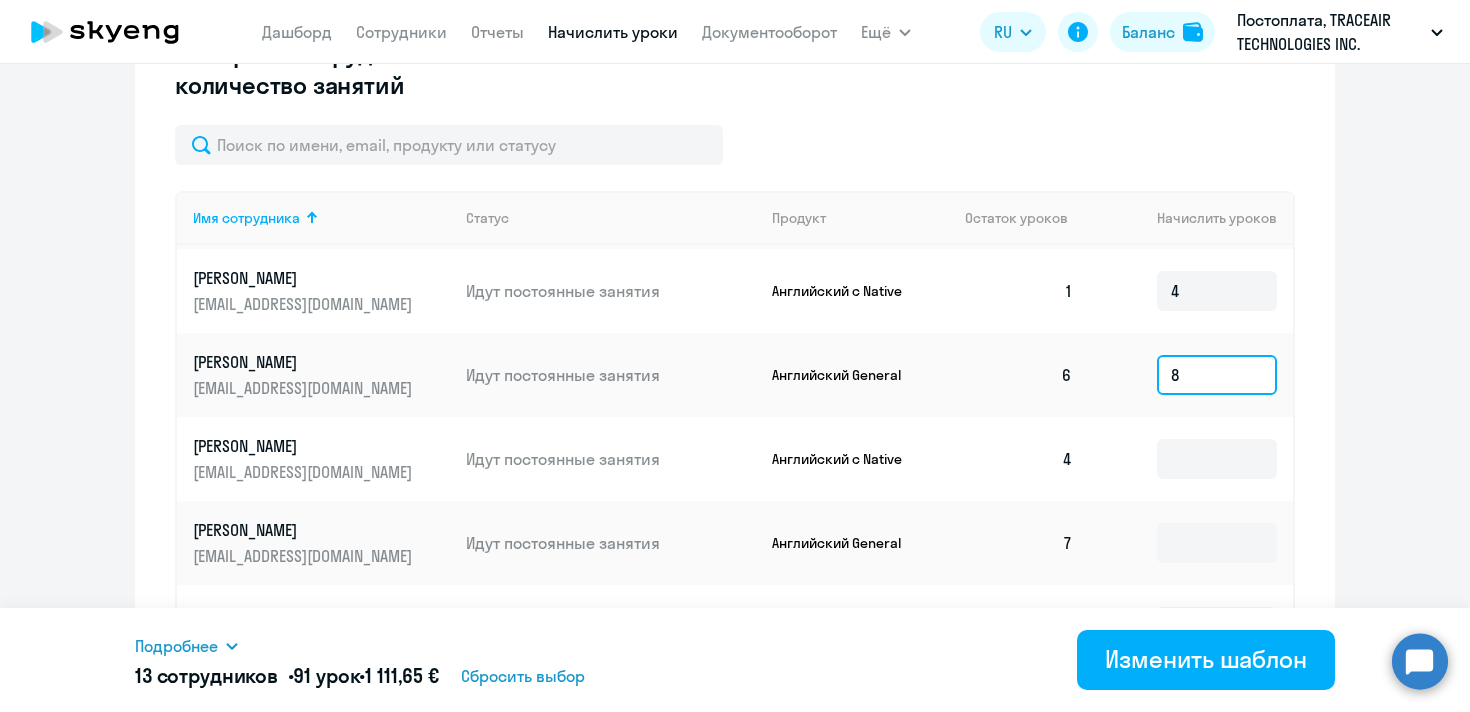 scroll, scrollTop: 1792, scrollLeft: 0, axis: vertical 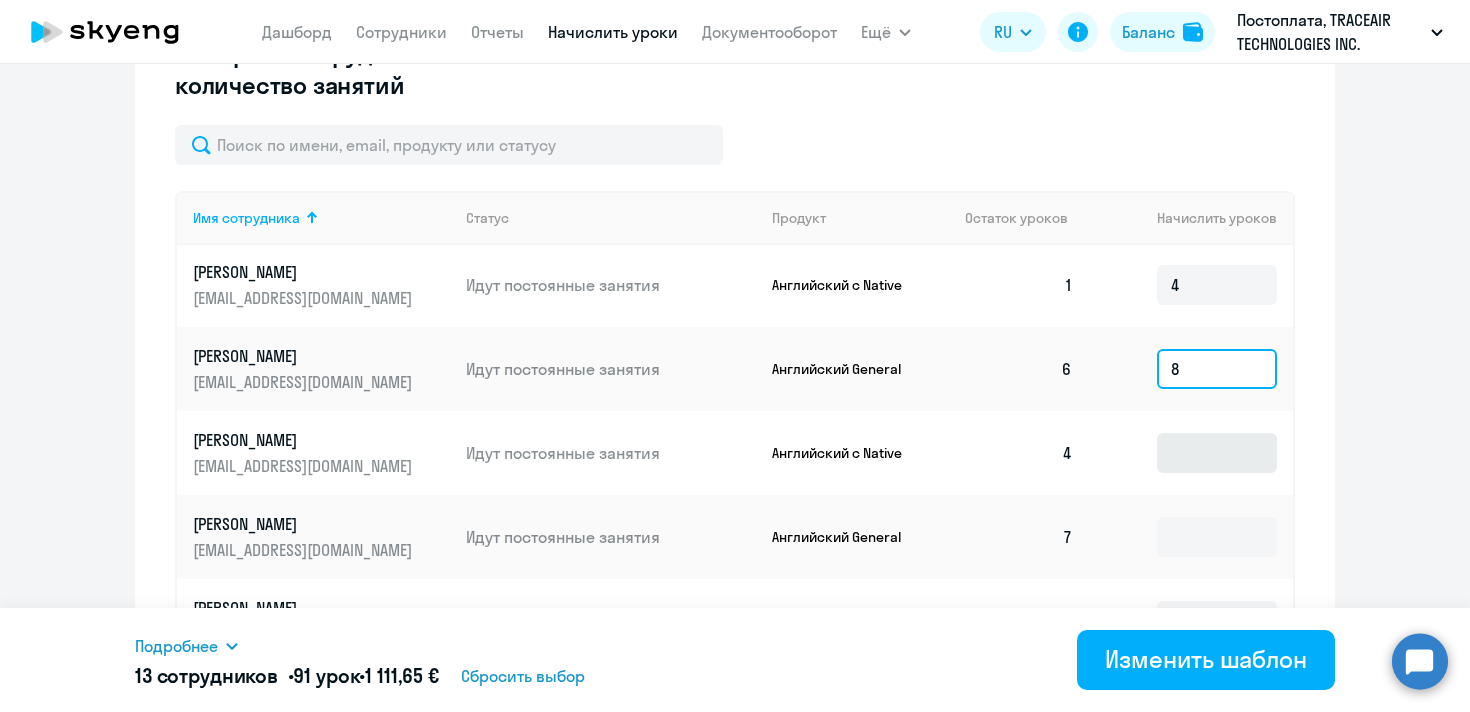 type on "8" 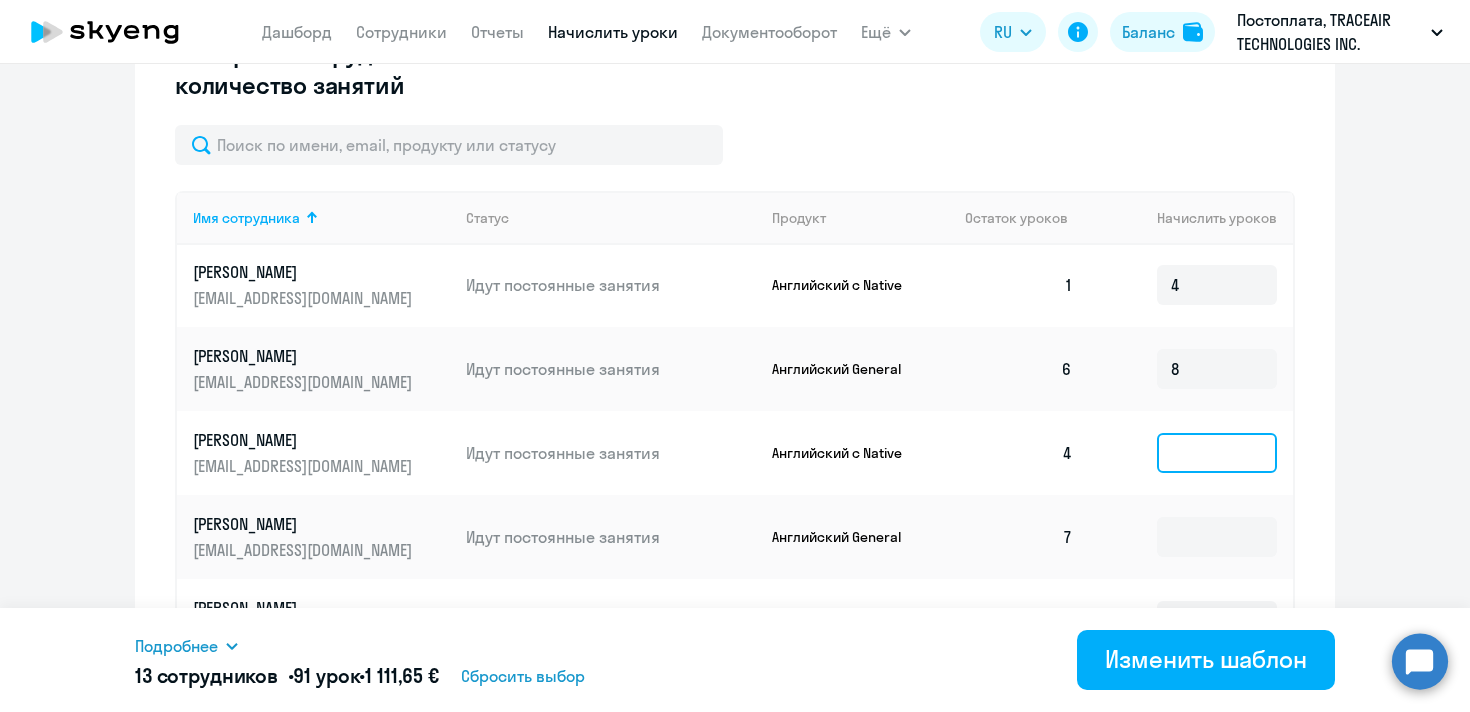click 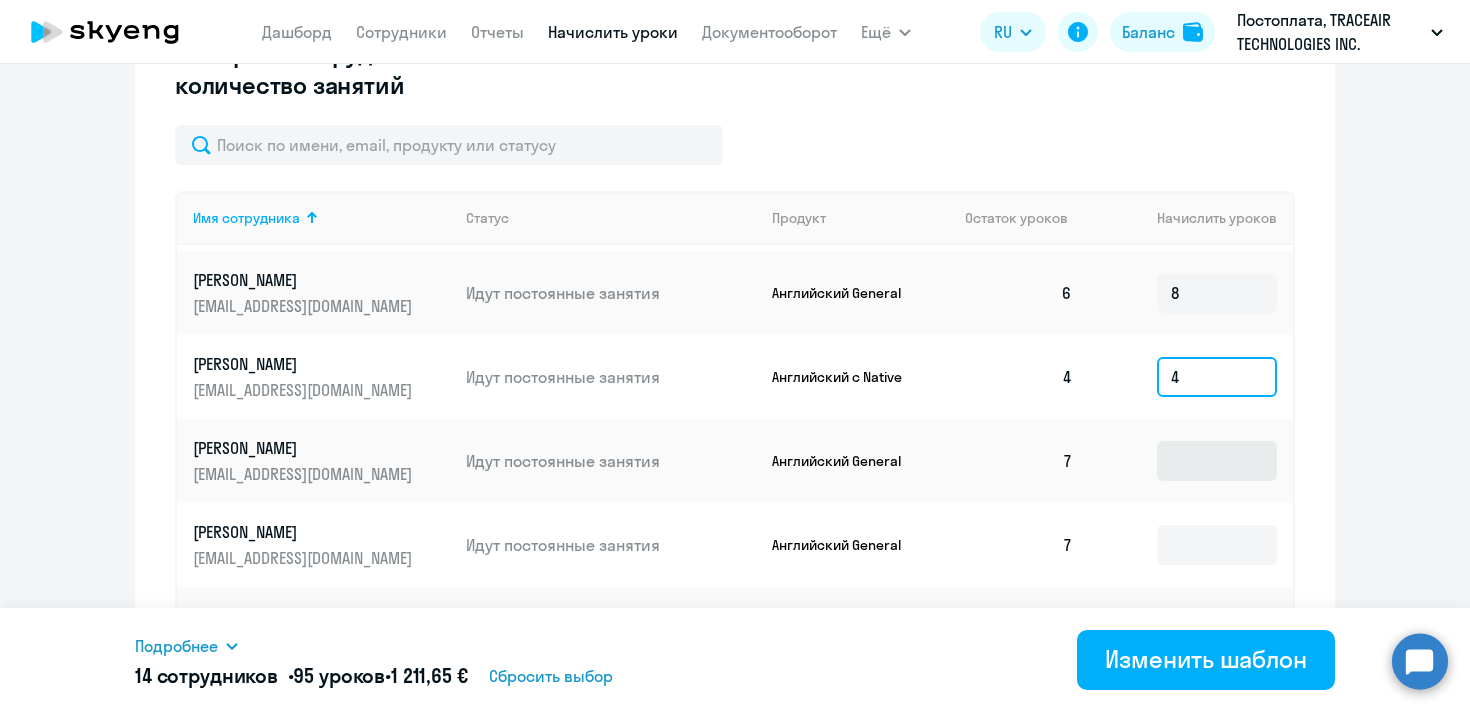 scroll, scrollTop: 1869, scrollLeft: 0, axis: vertical 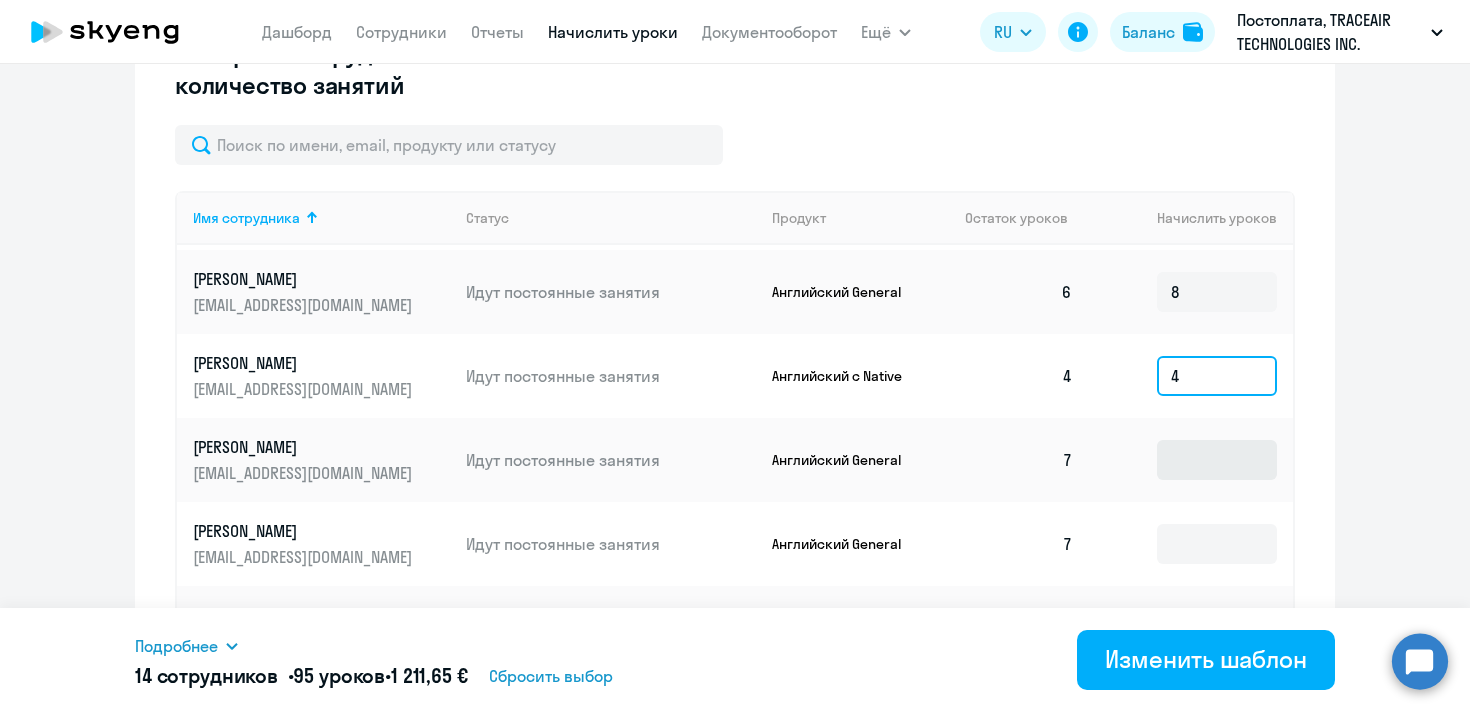 type on "4" 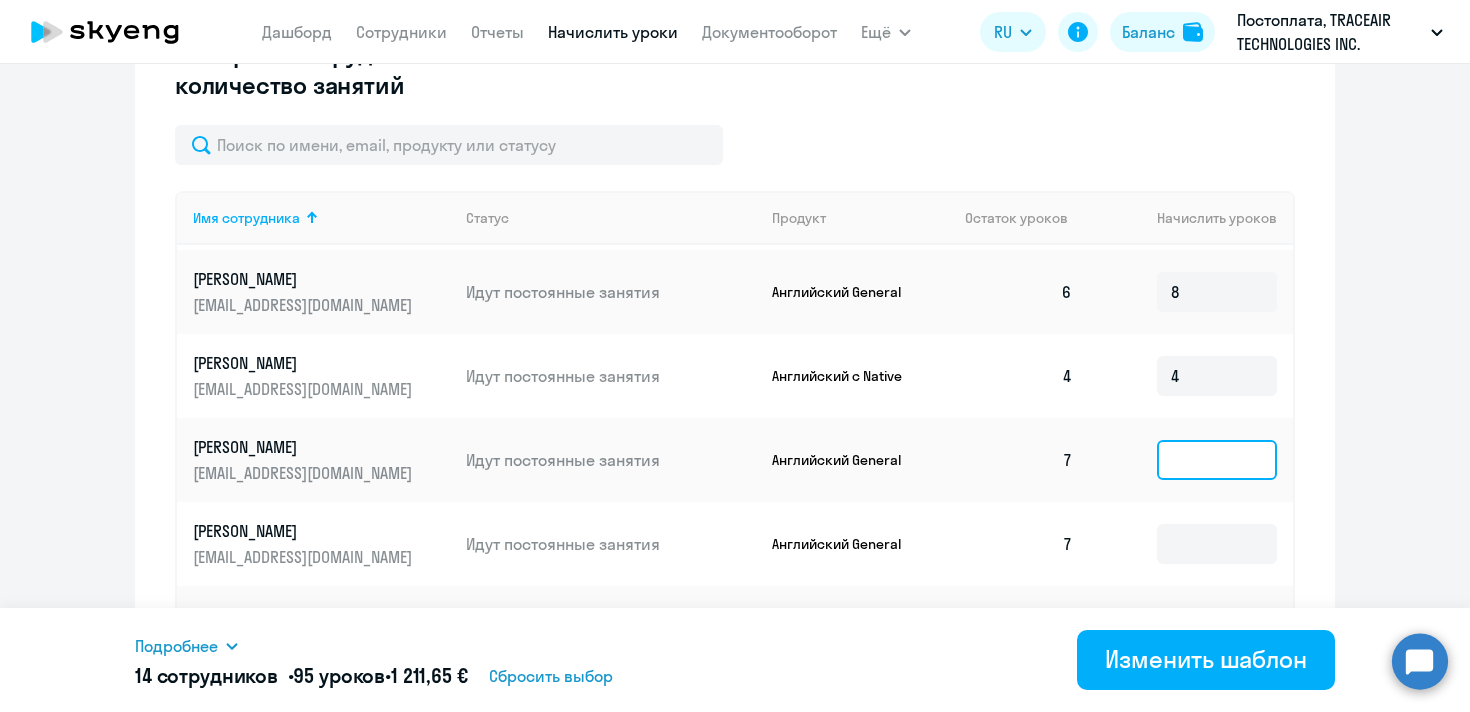 click 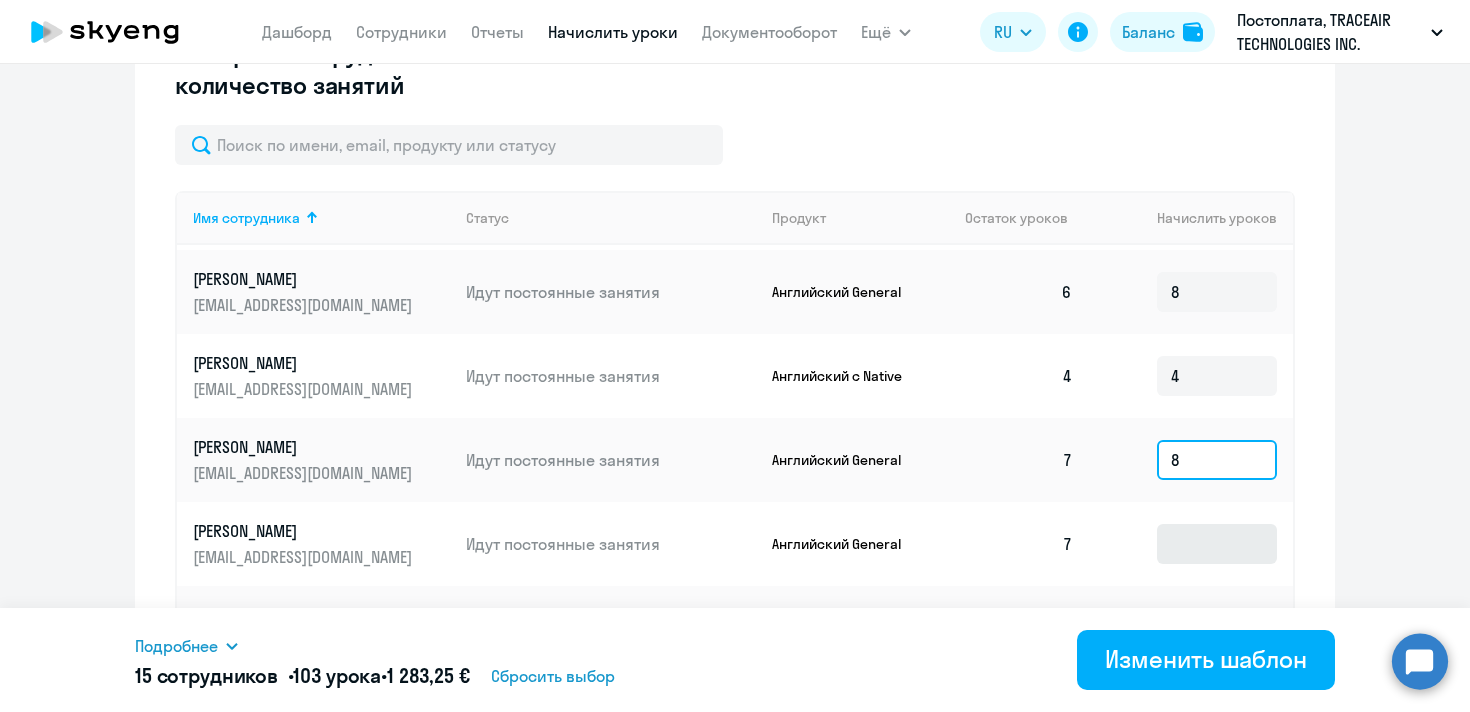 type on "8" 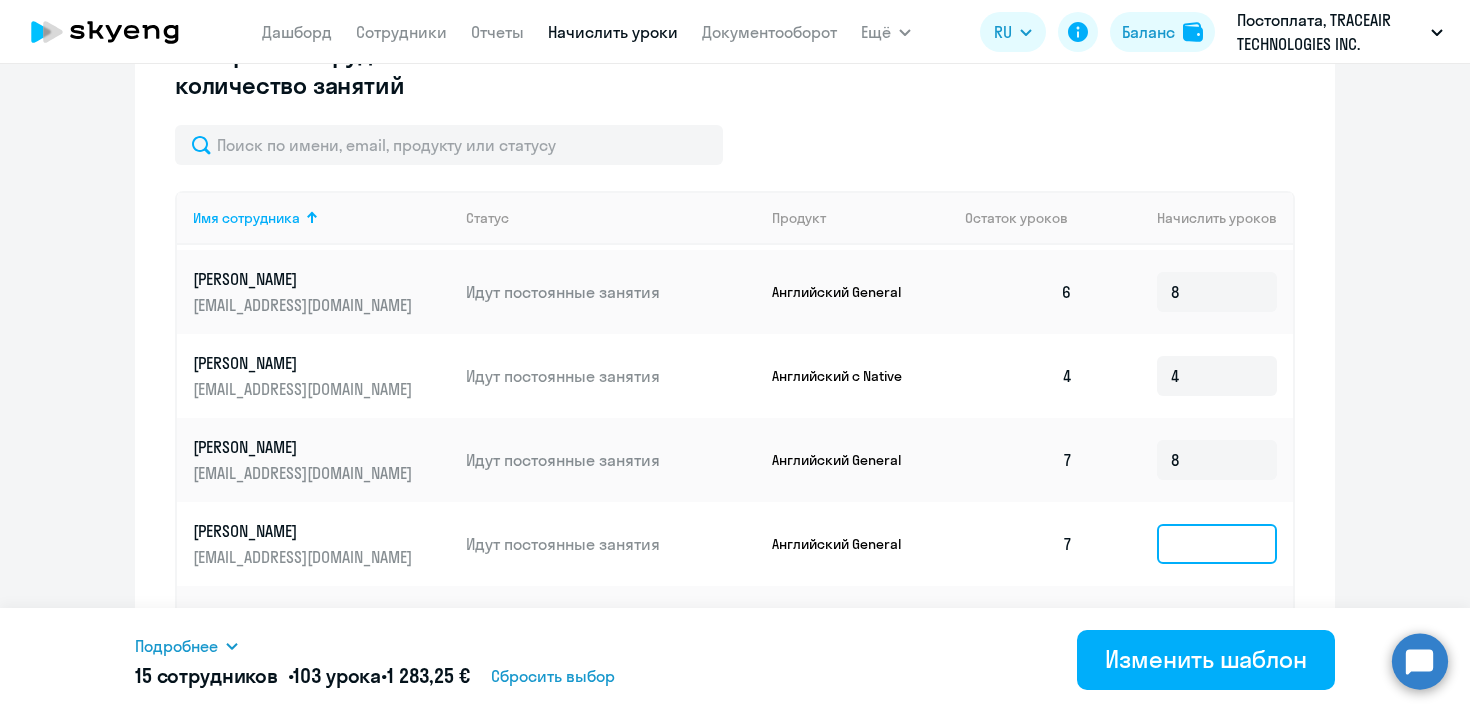 click 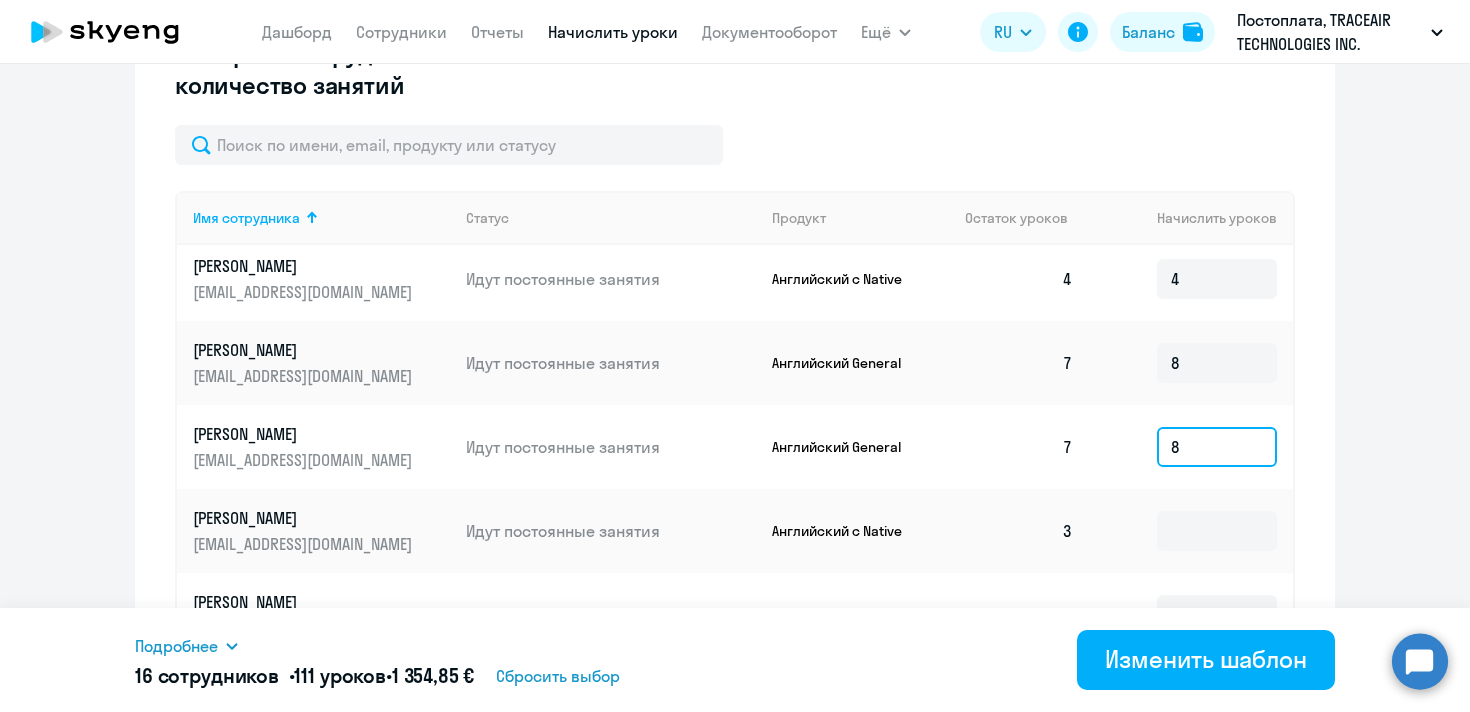 scroll, scrollTop: 1970, scrollLeft: 0, axis: vertical 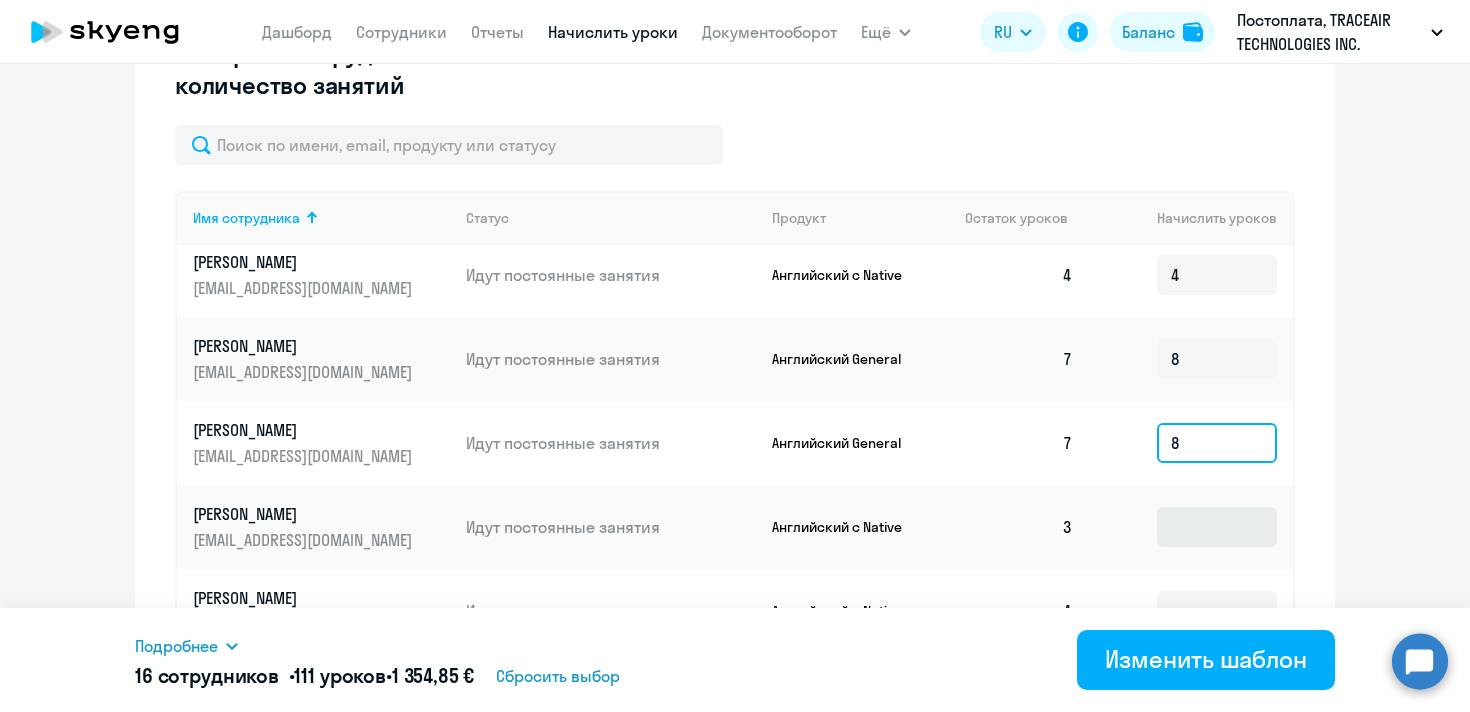 type on "8" 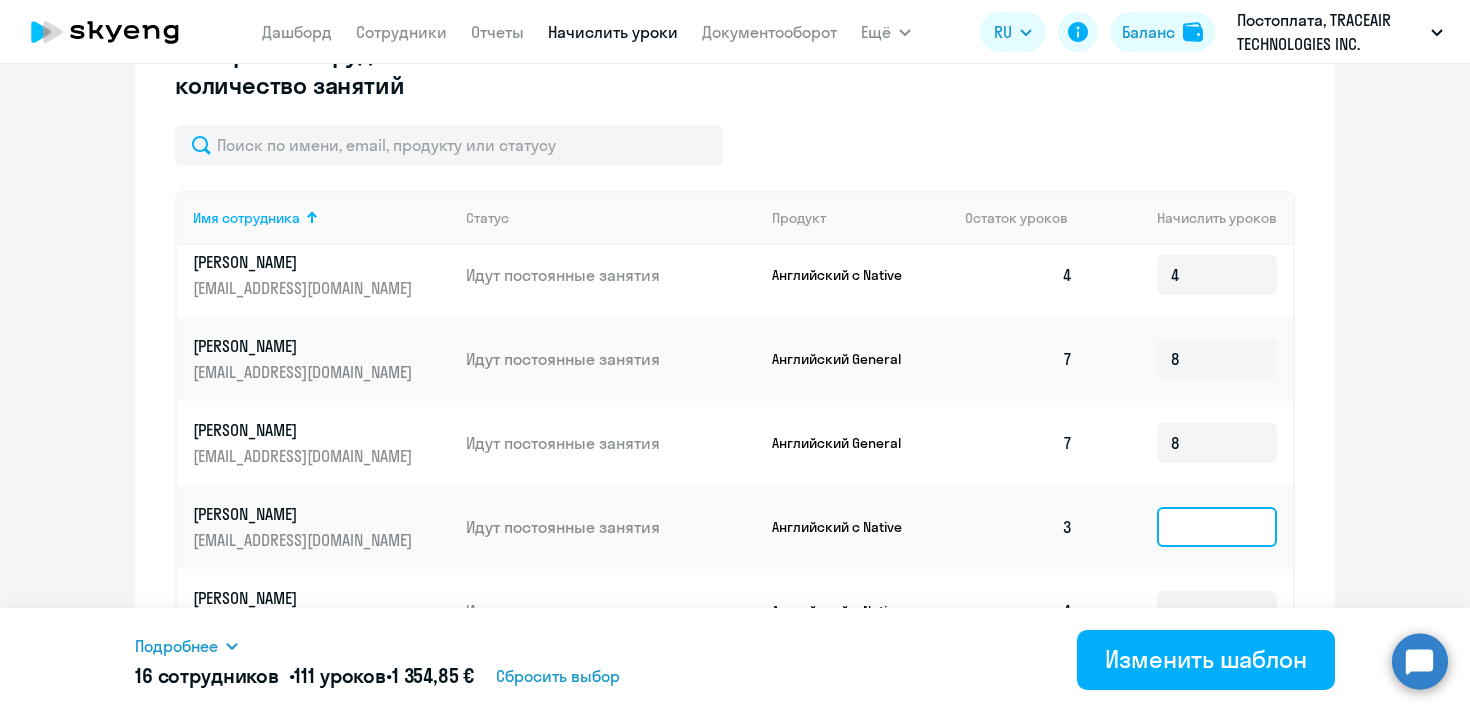 click 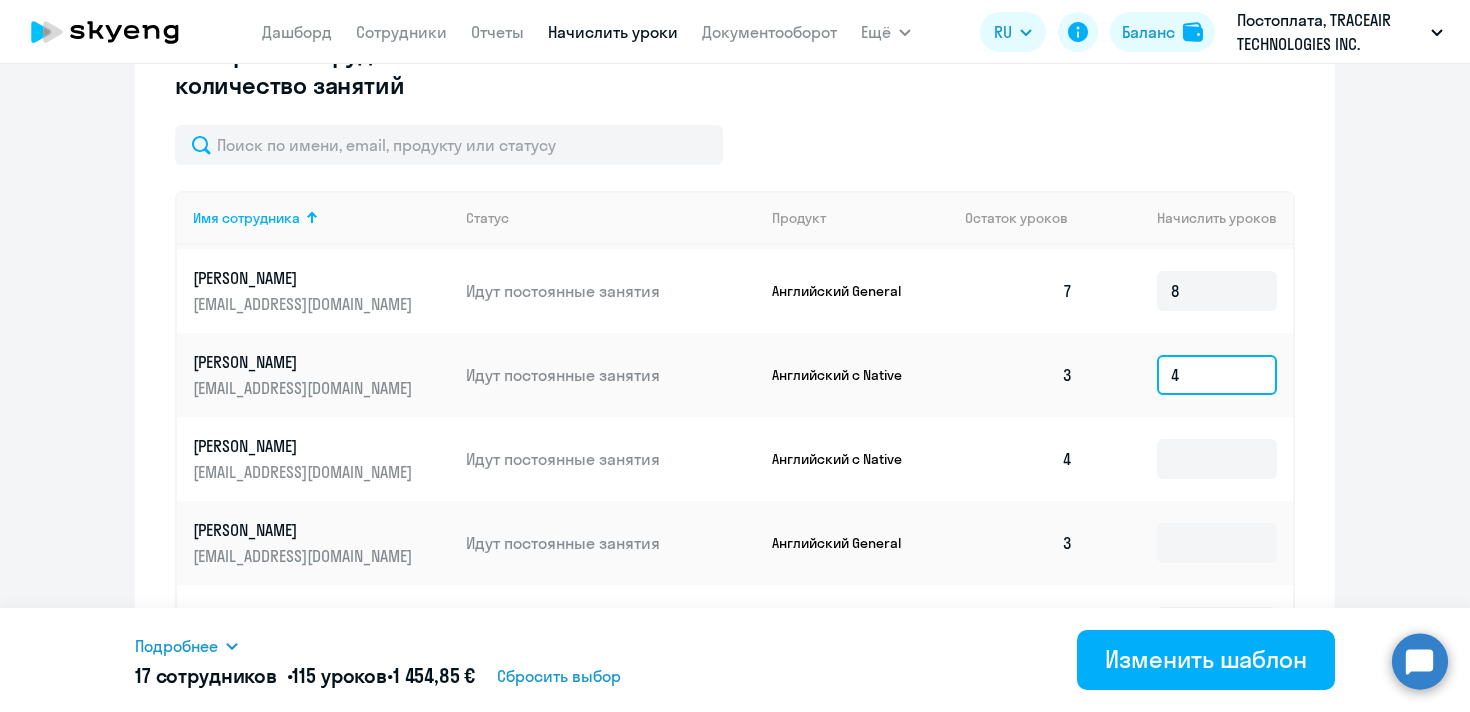 scroll, scrollTop: 2124, scrollLeft: 0, axis: vertical 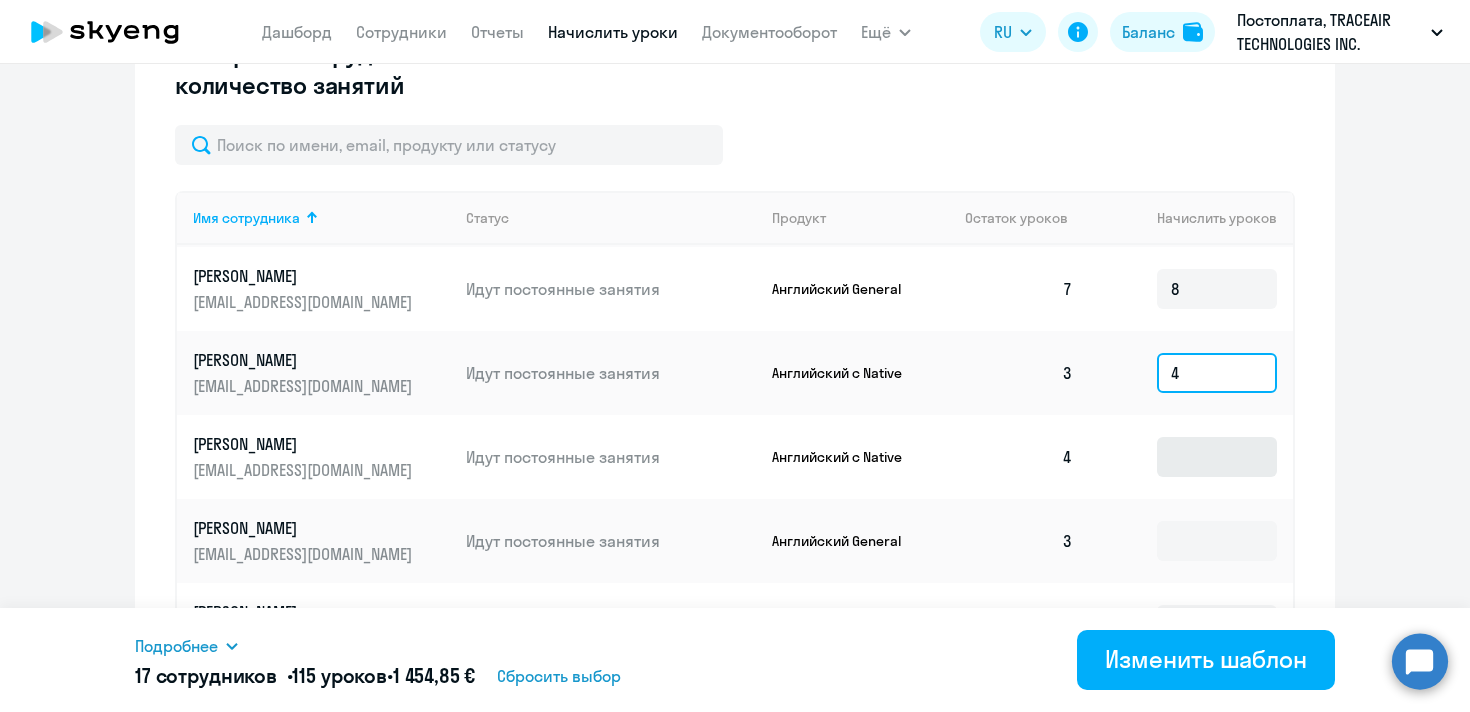 type on "4" 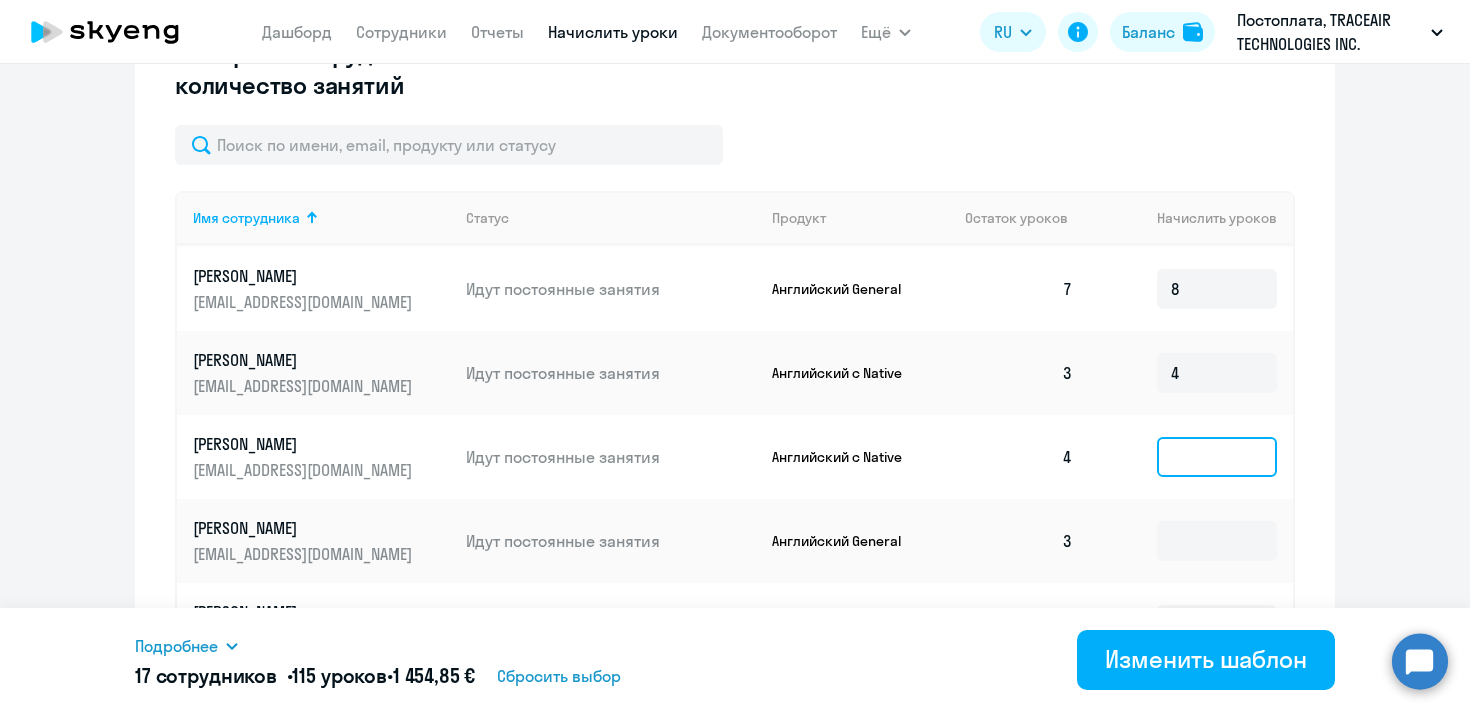 click 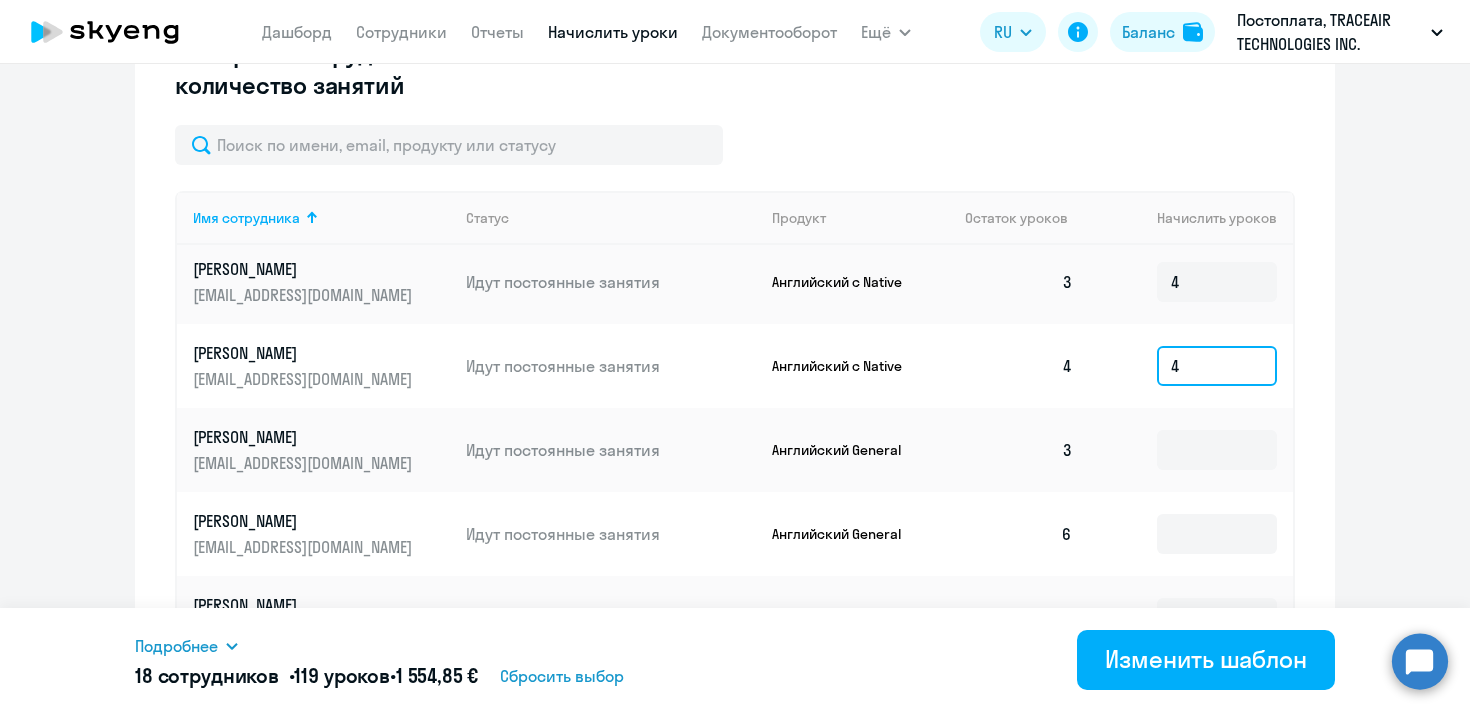 scroll, scrollTop: 2217, scrollLeft: 0, axis: vertical 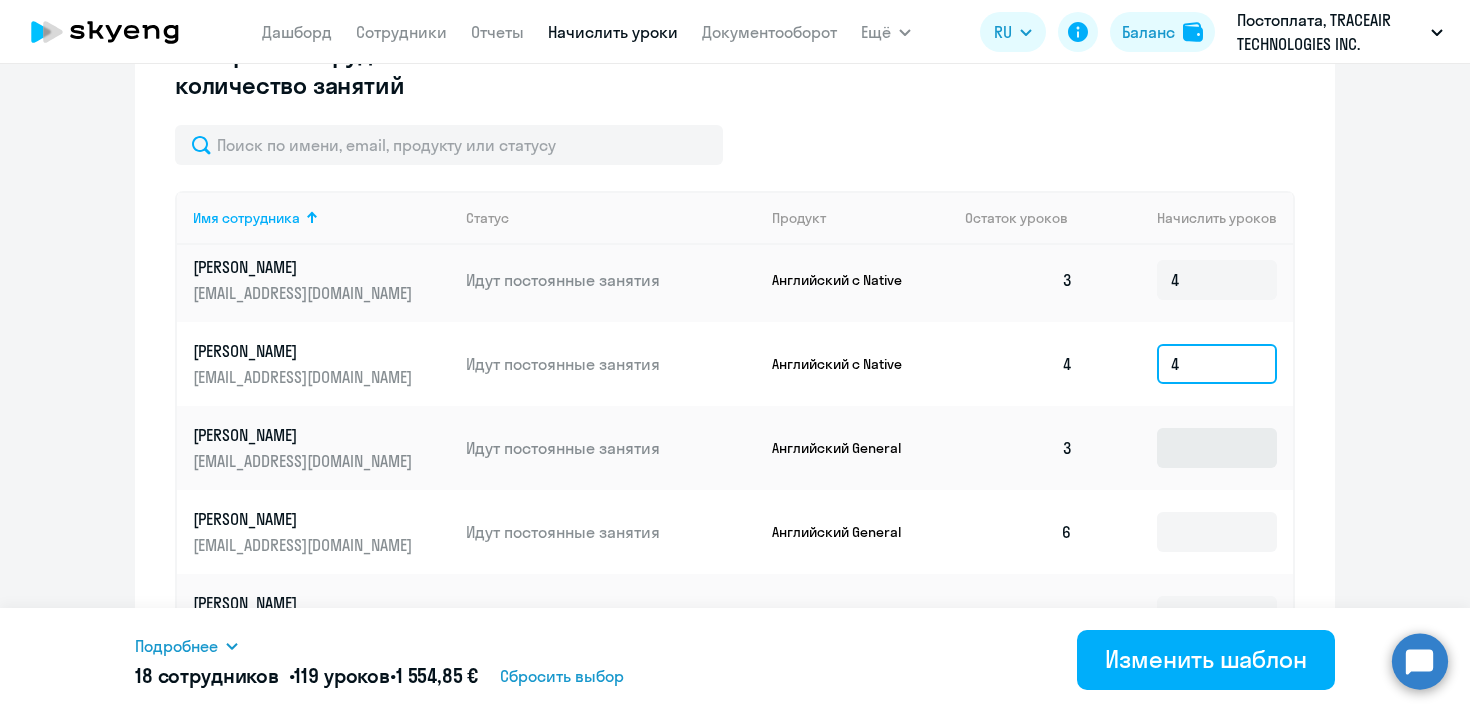 type on "4" 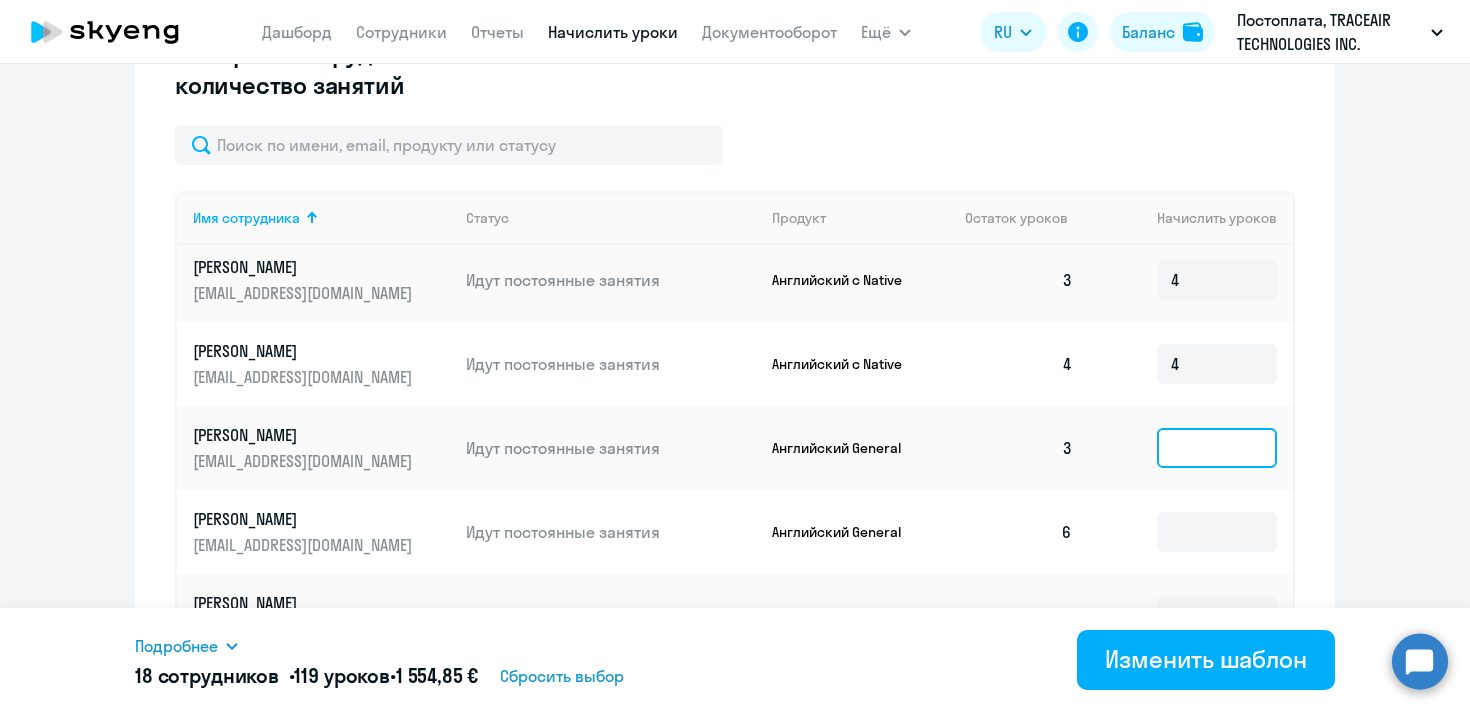 click 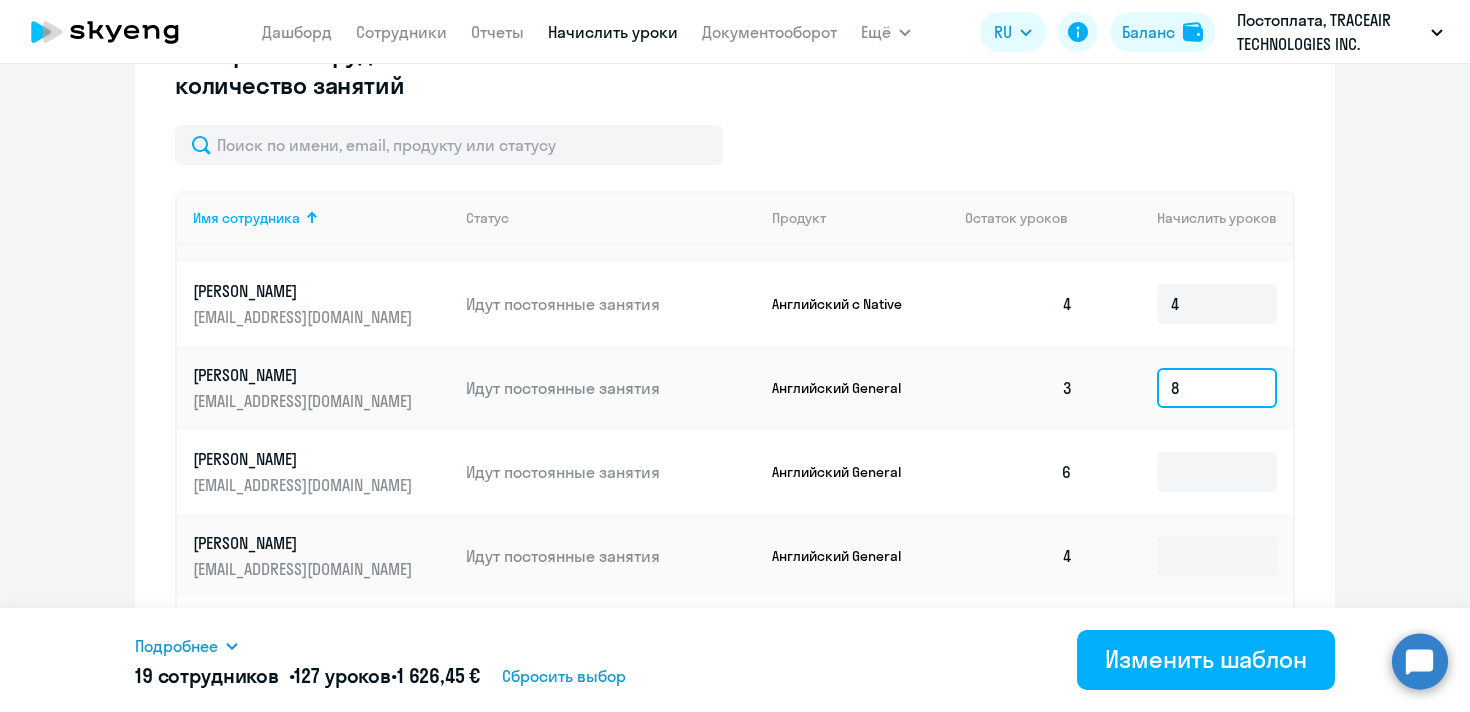 scroll, scrollTop: 2283, scrollLeft: 0, axis: vertical 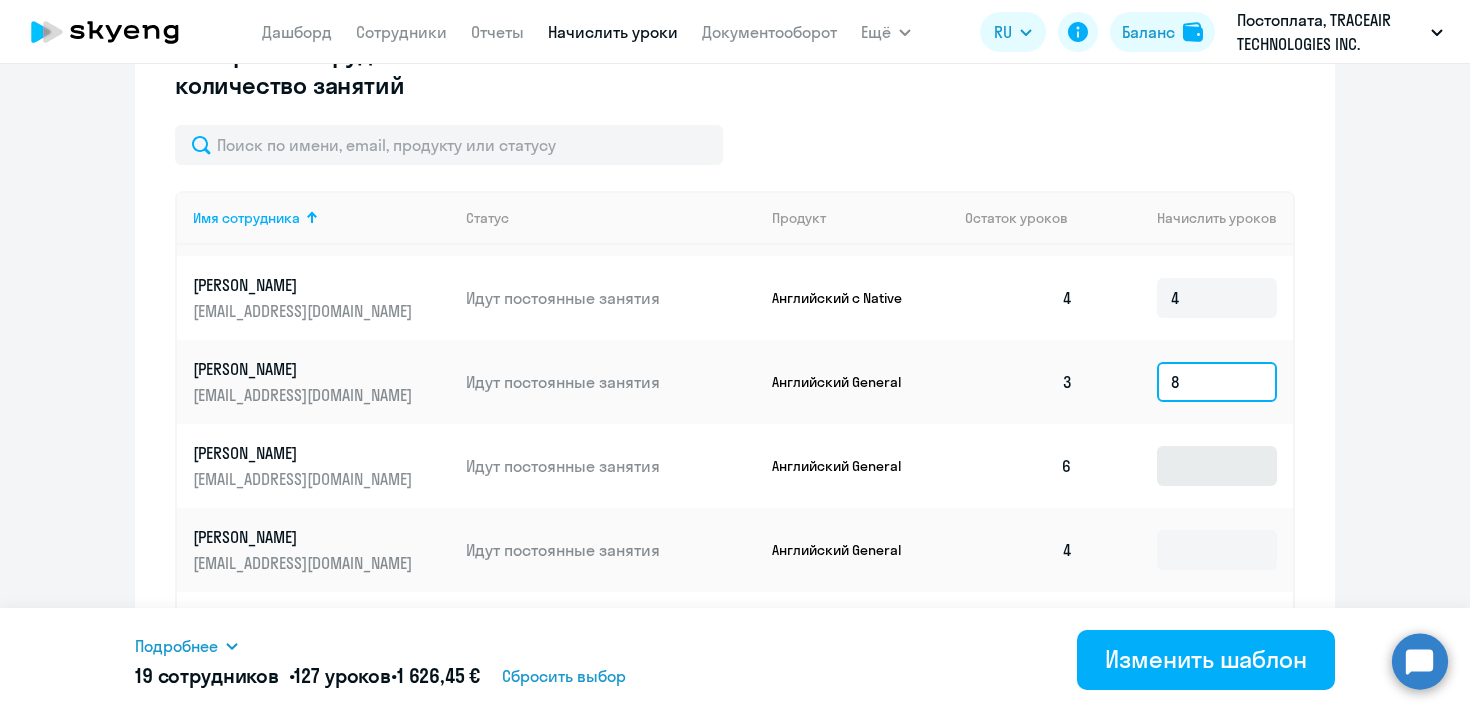 type on "8" 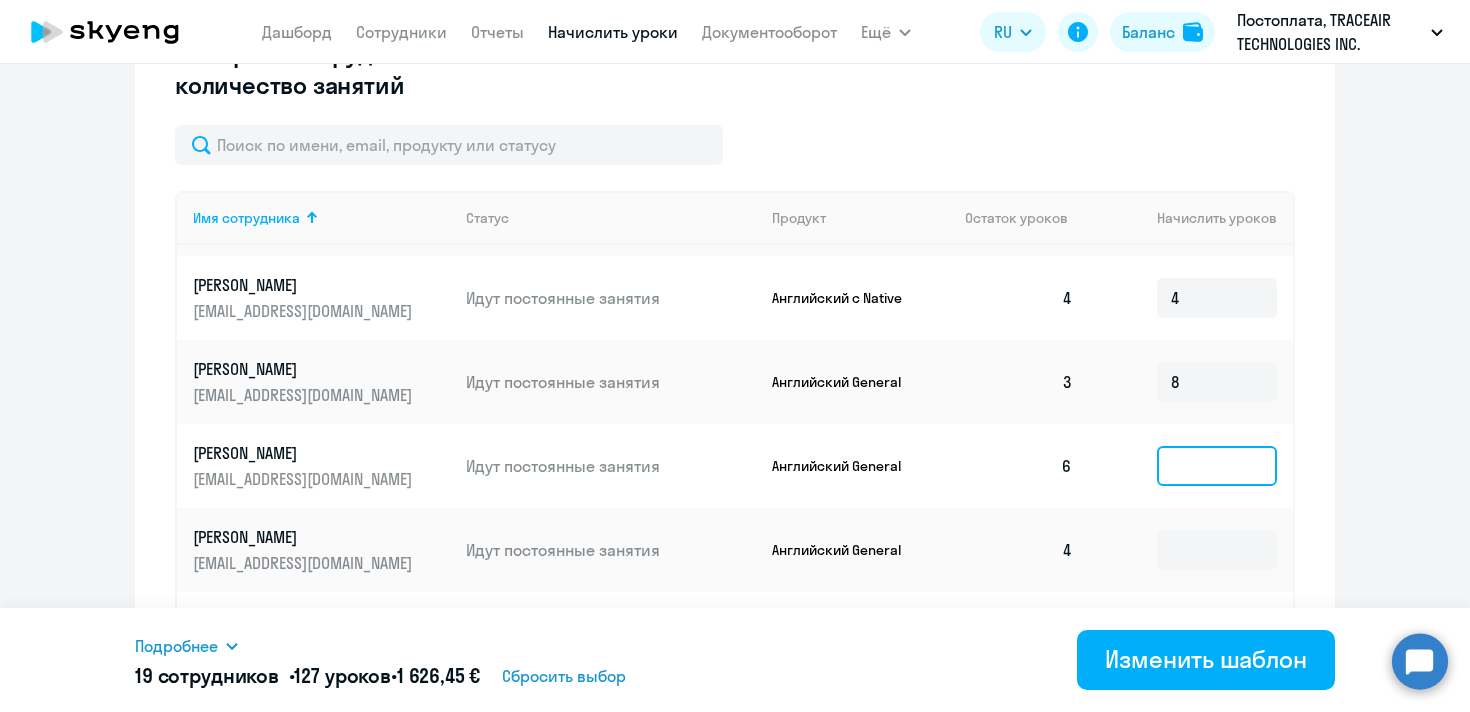 click 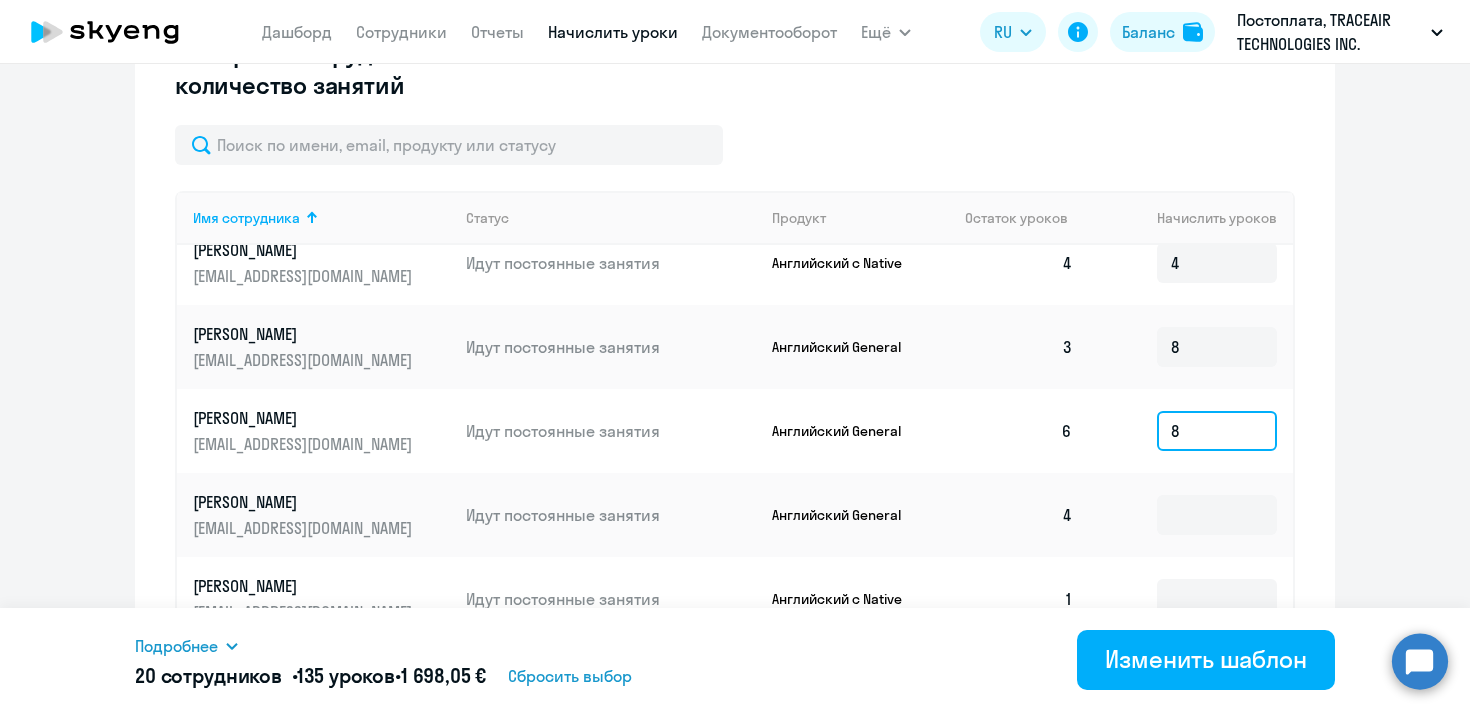 scroll, scrollTop: 2339, scrollLeft: 0, axis: vertical 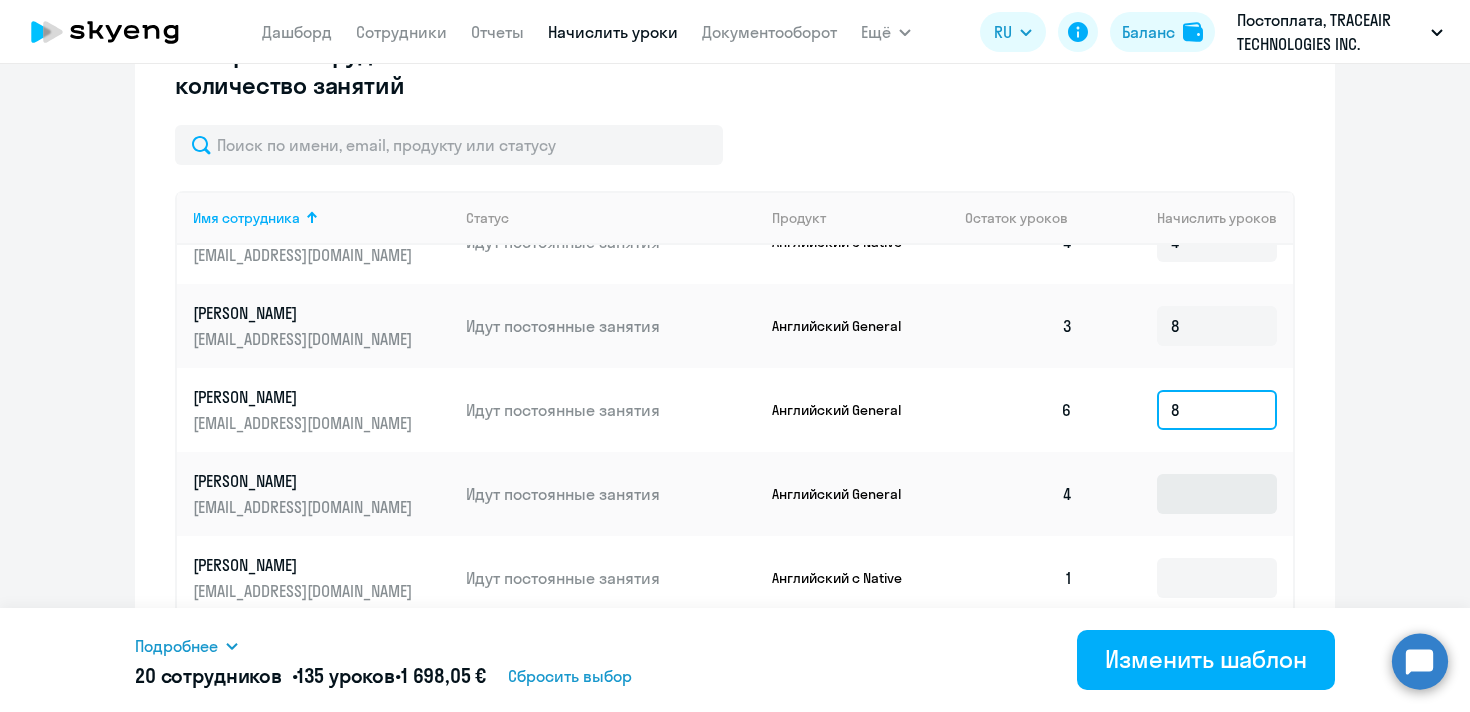 type on "8" 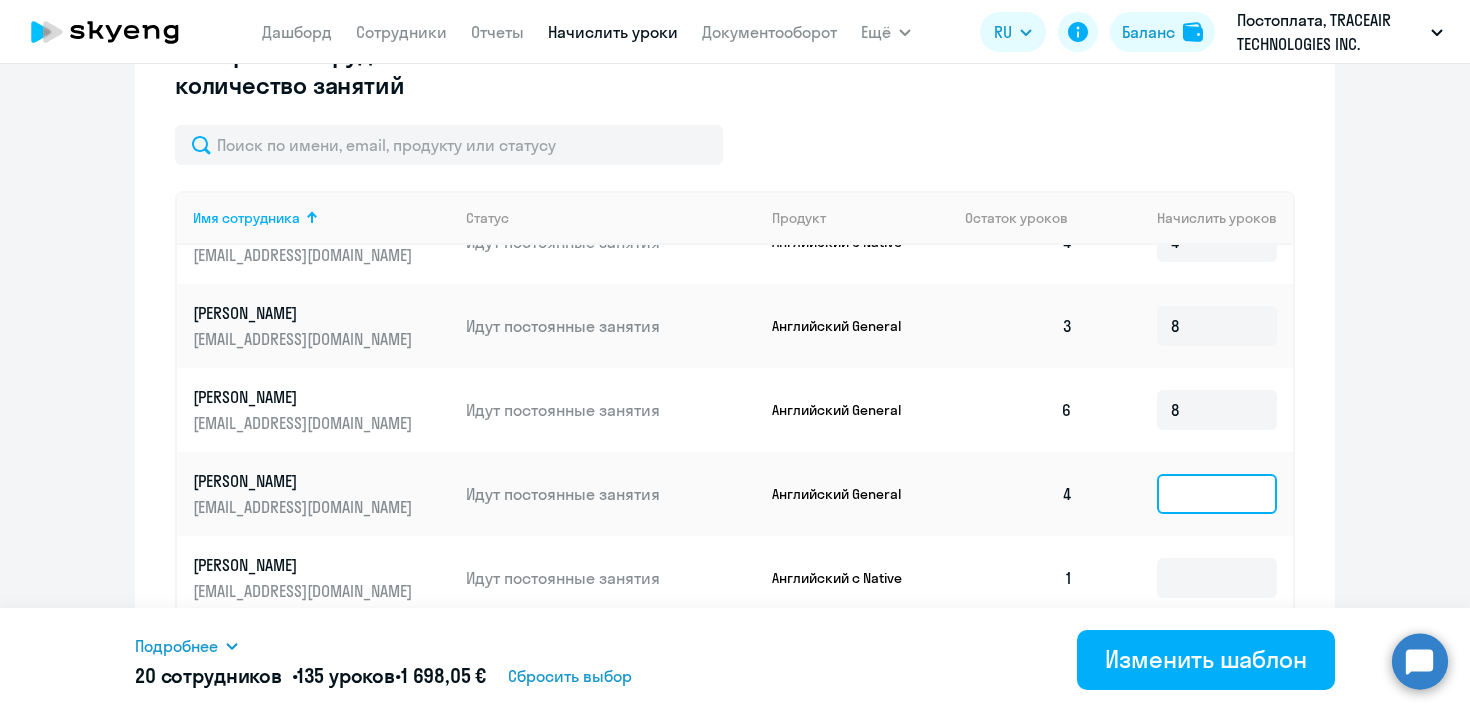 click 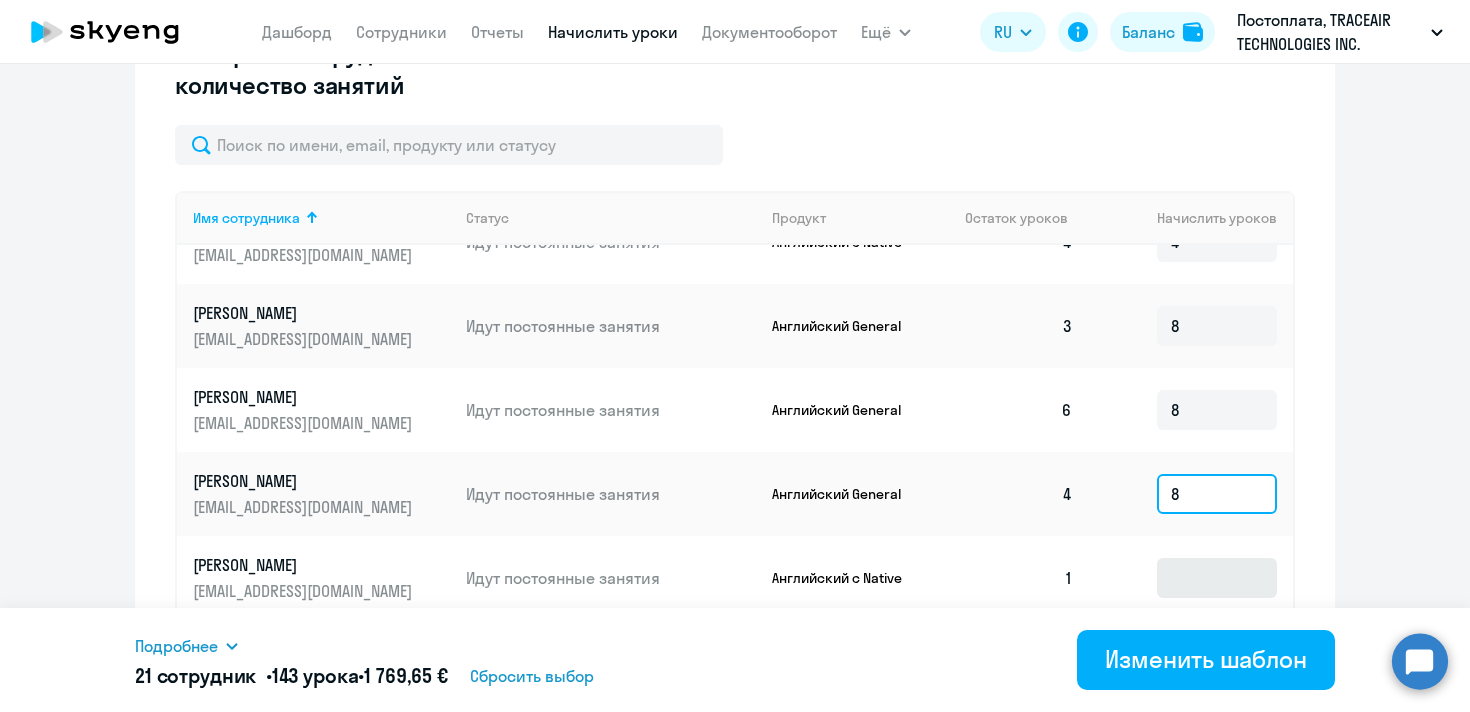 type on "8" 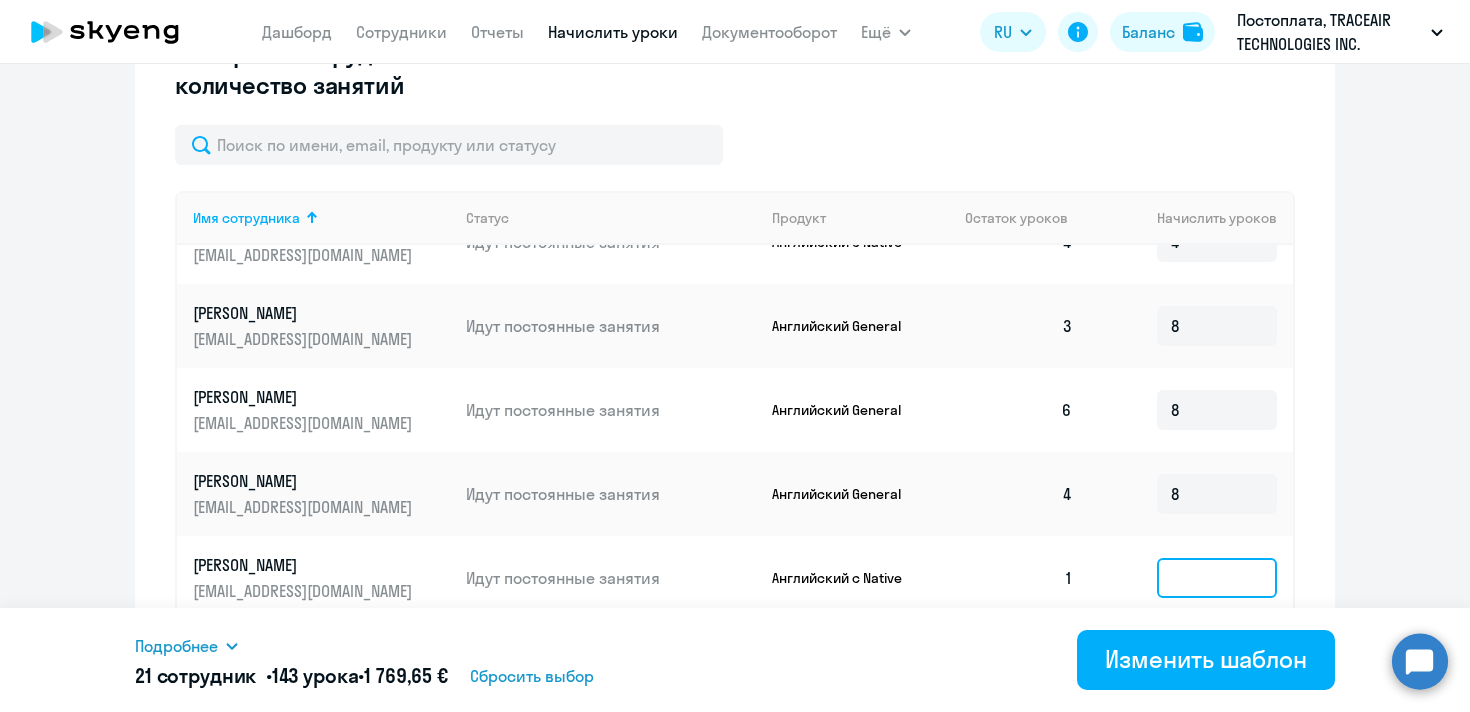 click 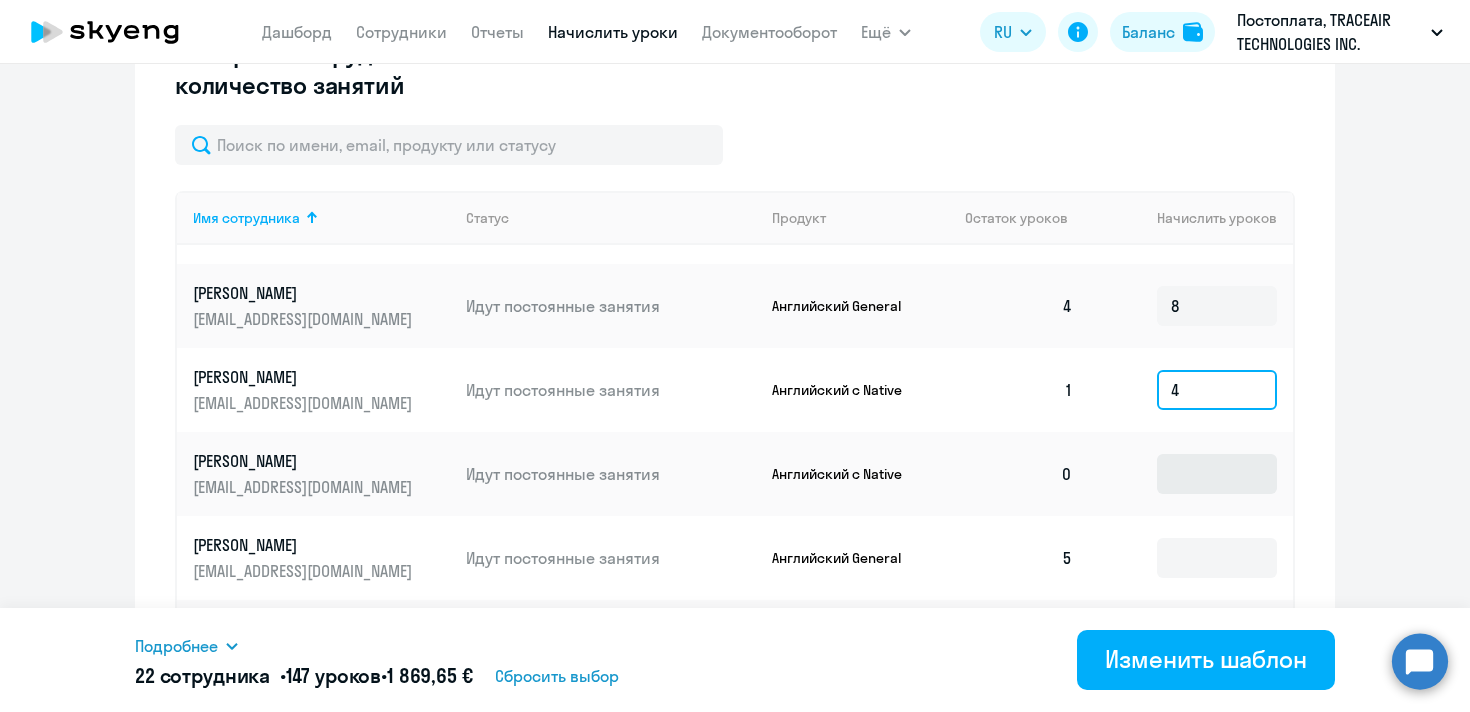 scroll, scrollTop: 2531, scrollLeft: 0, axis: vertical 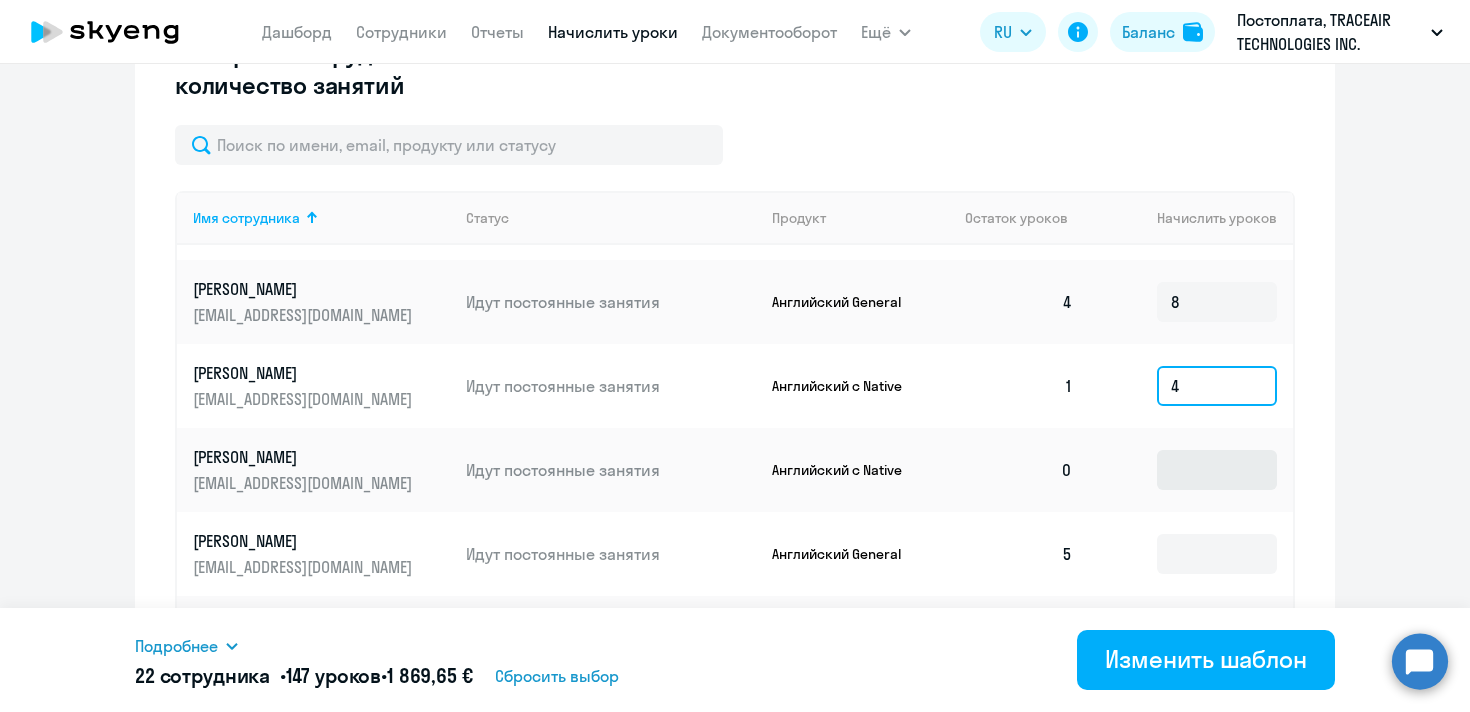 type on "4" 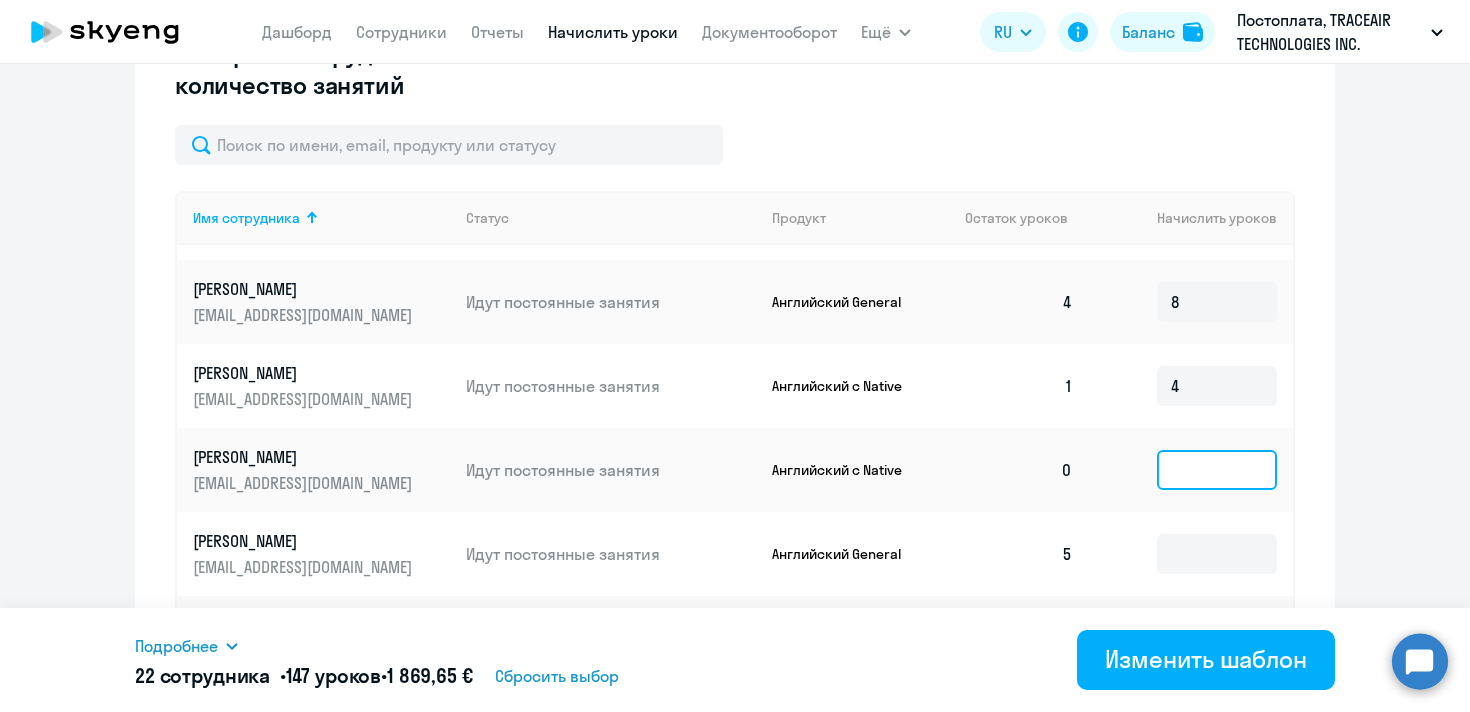 click 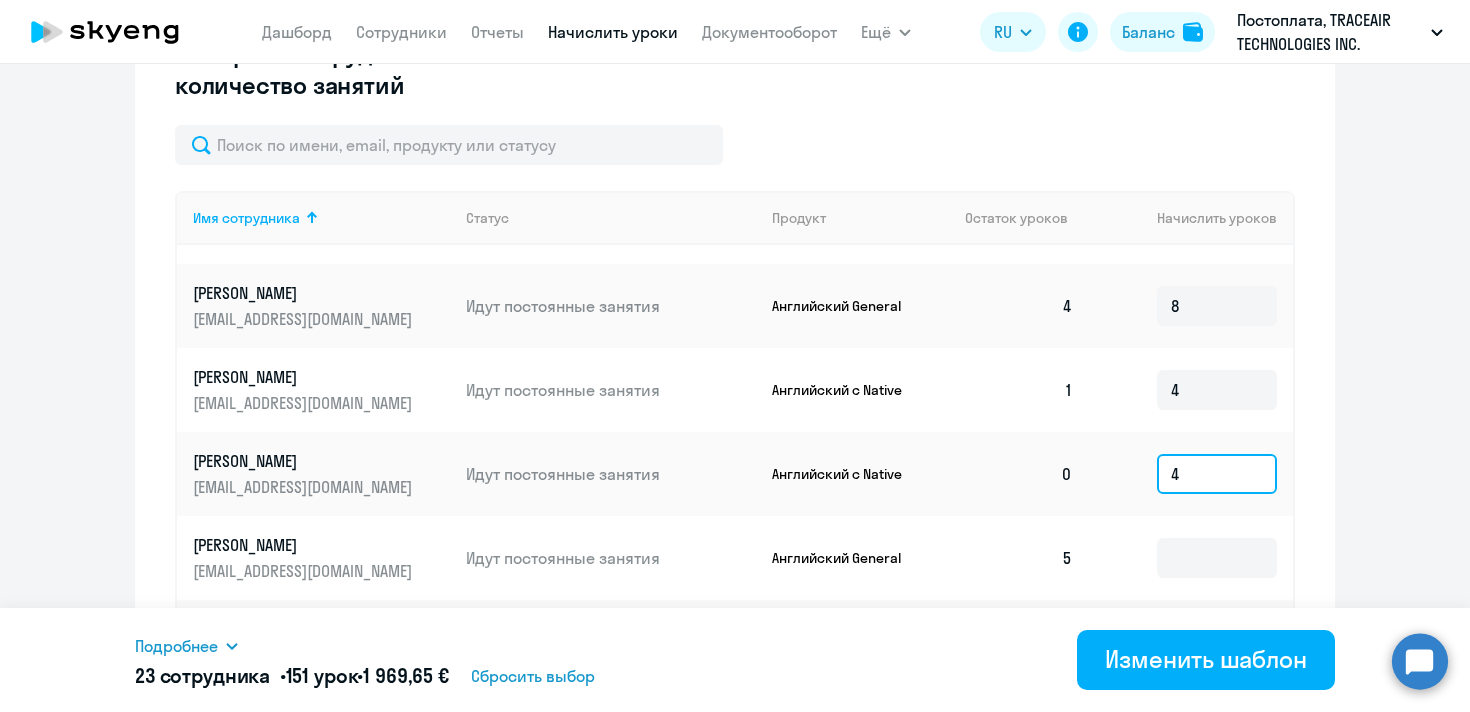 scroll, scrollTop: 2534, scrollLeft: 0, axis: vertical 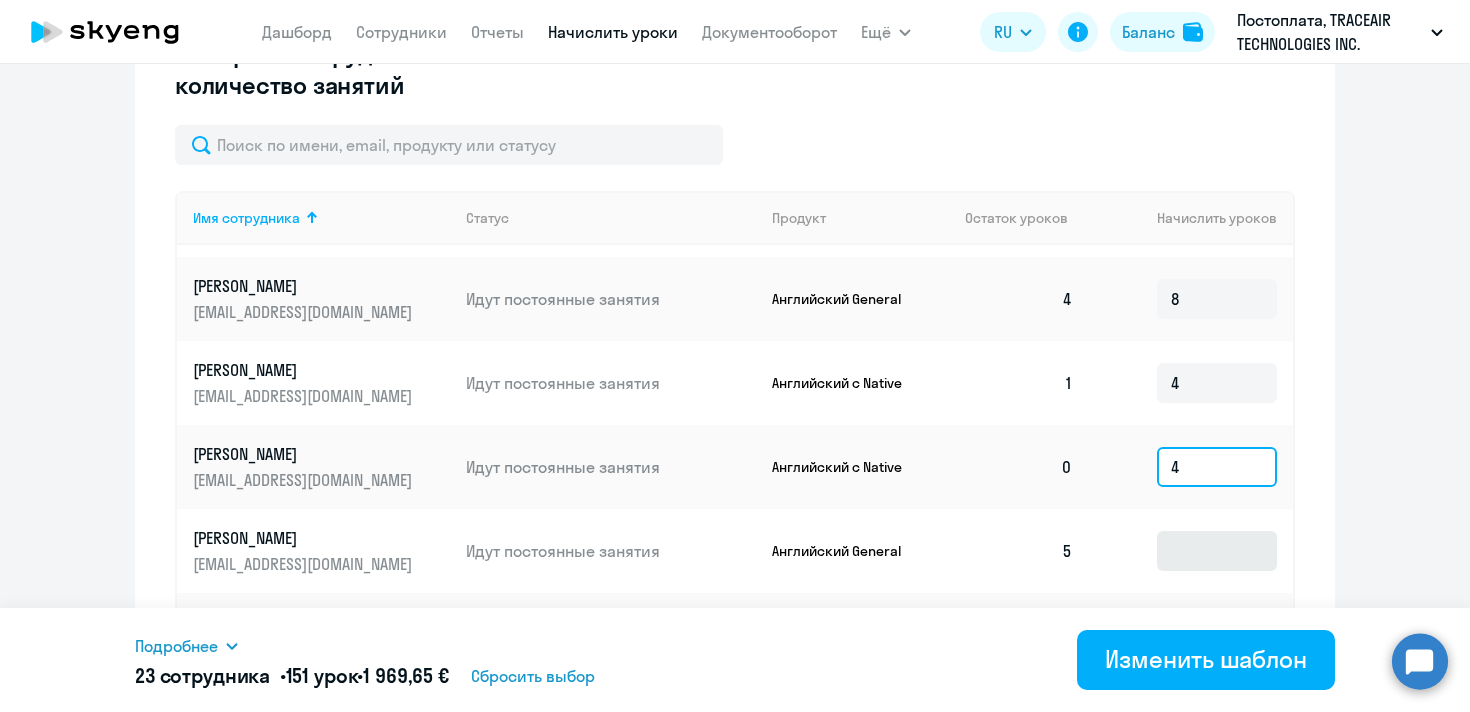 type on "4" 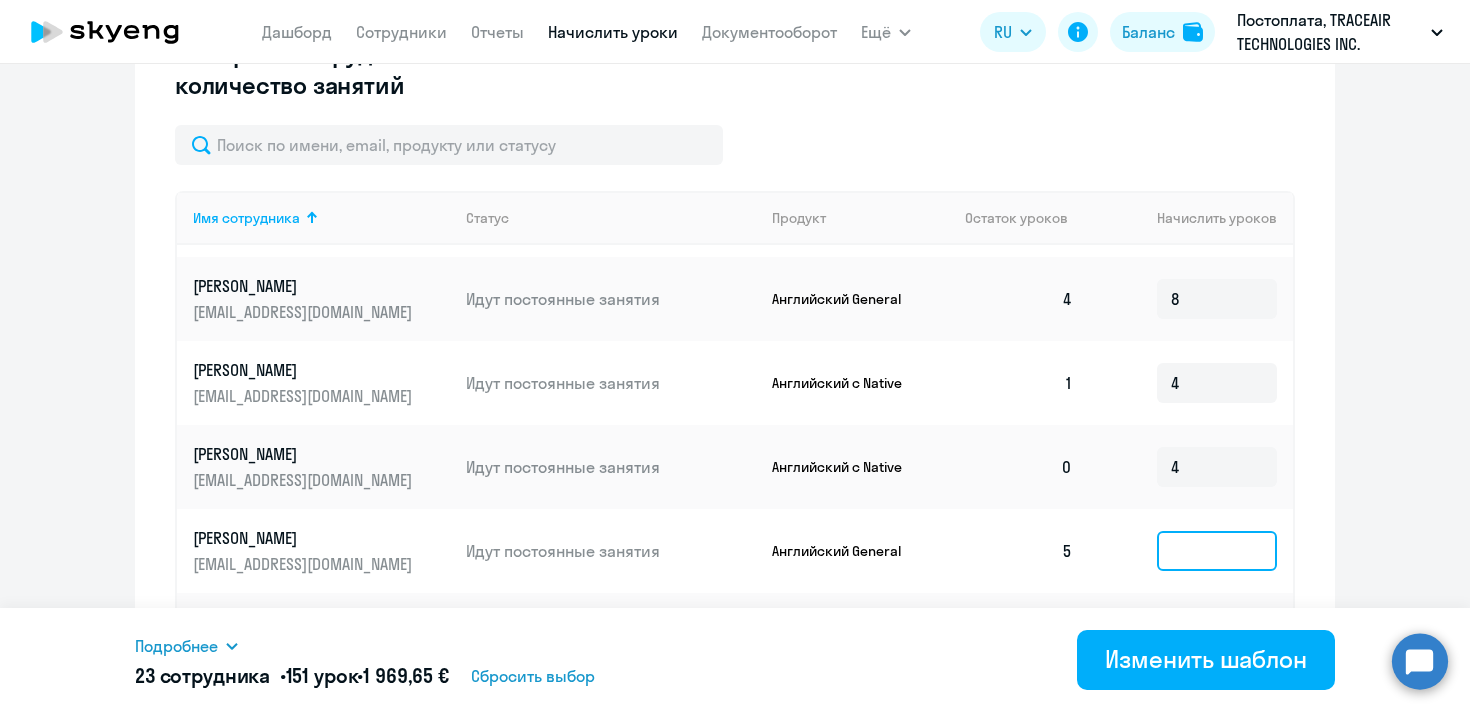 click 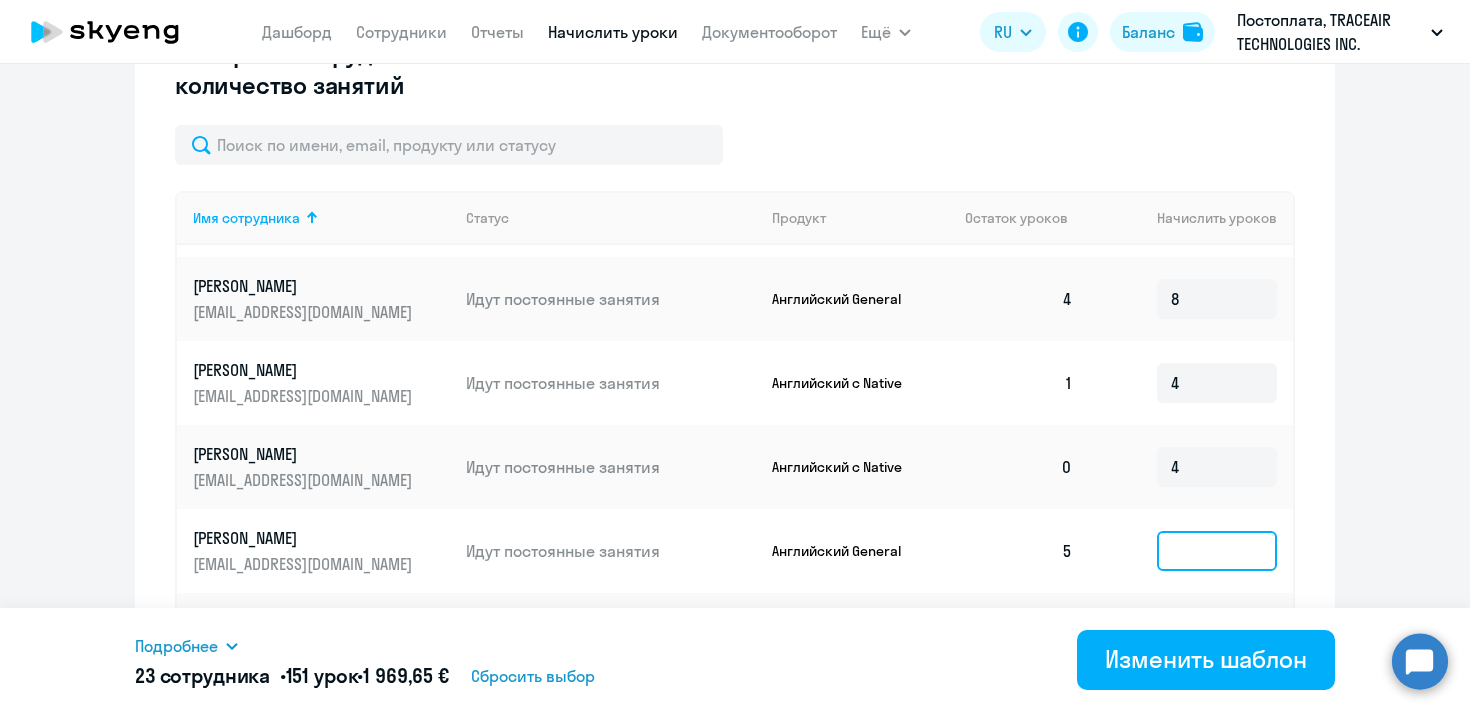 type on "9" 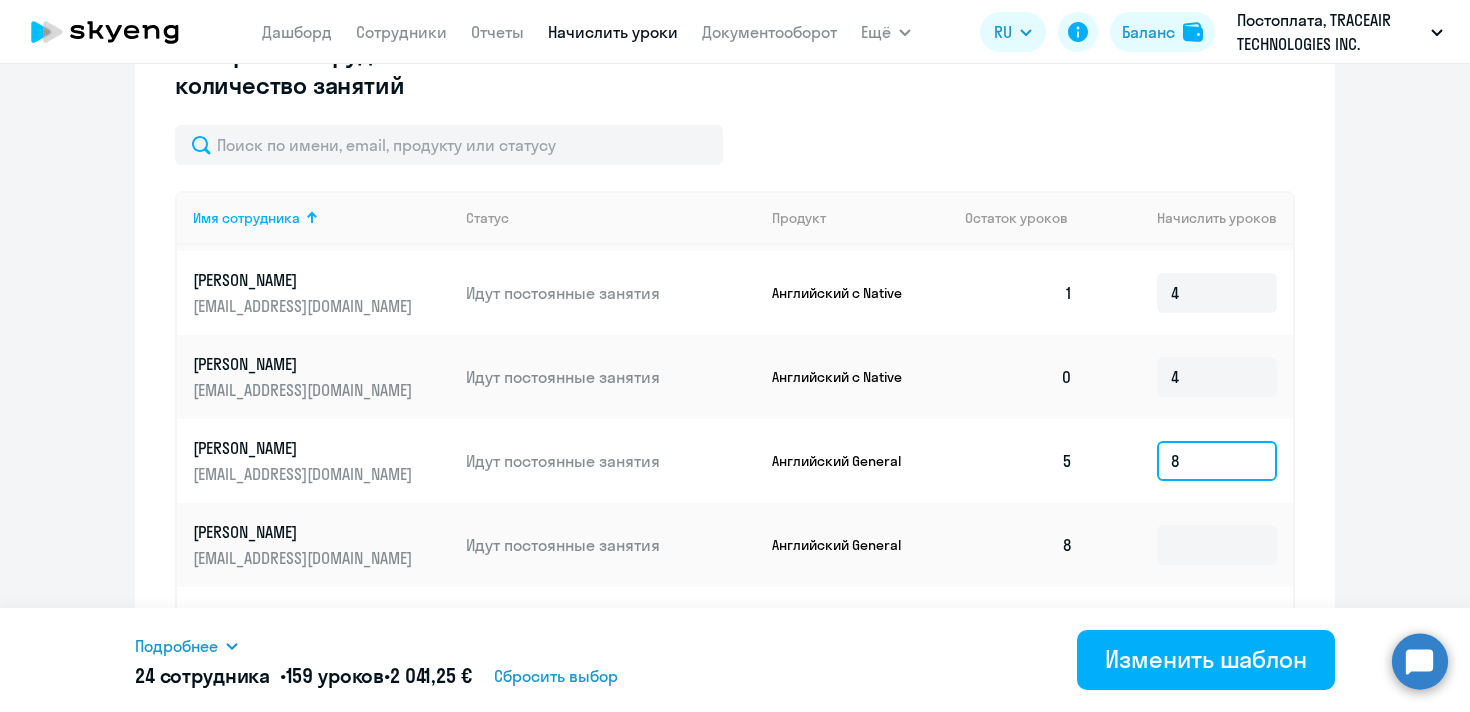 scroll, scrollTop: 2627, scrollLeft: 0, axis: vertical 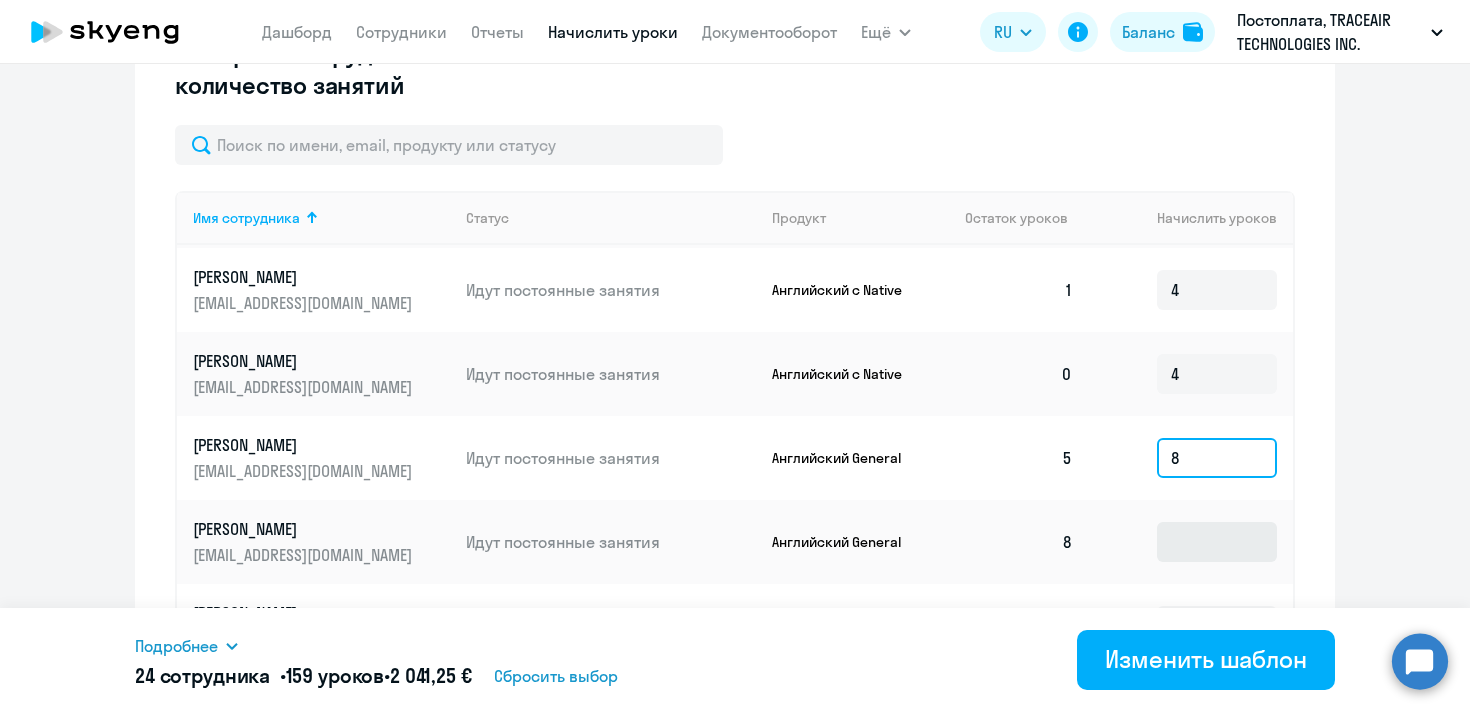 type on "8" 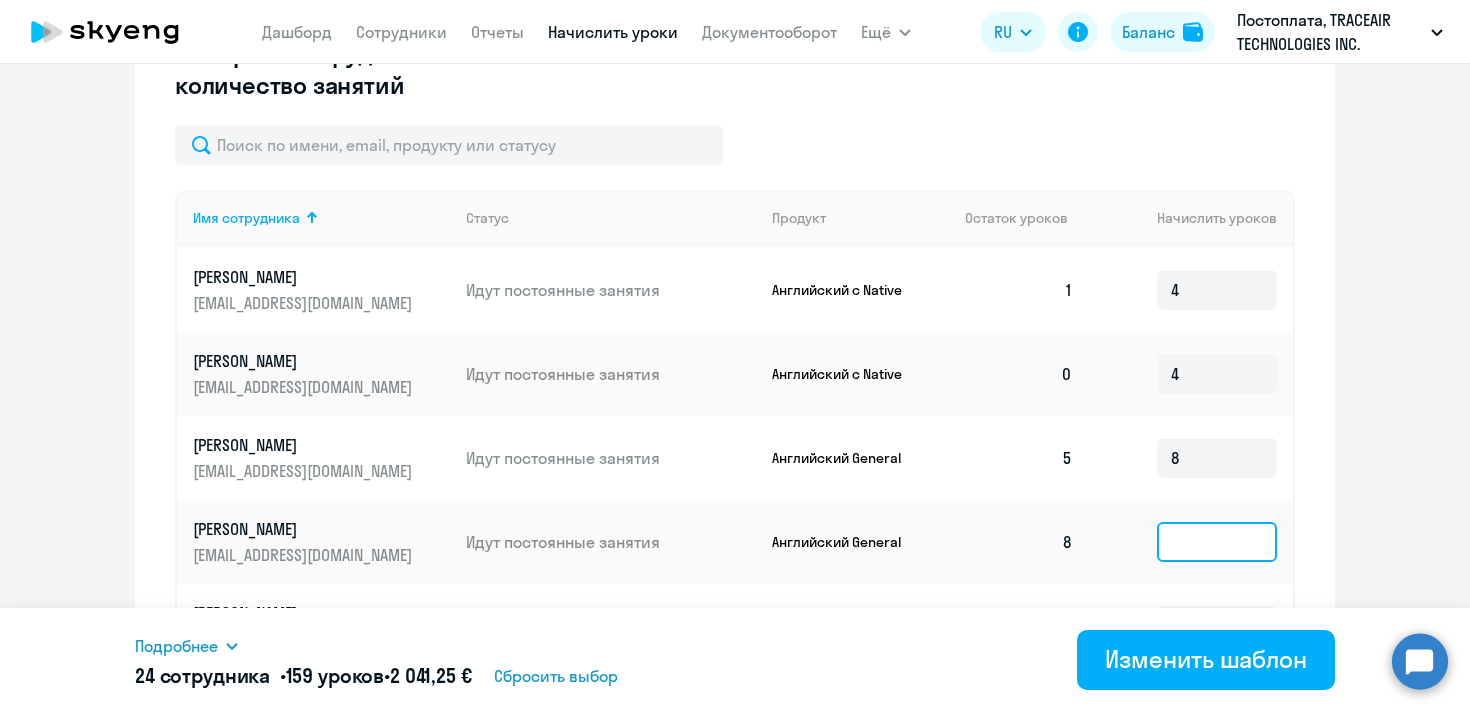 click 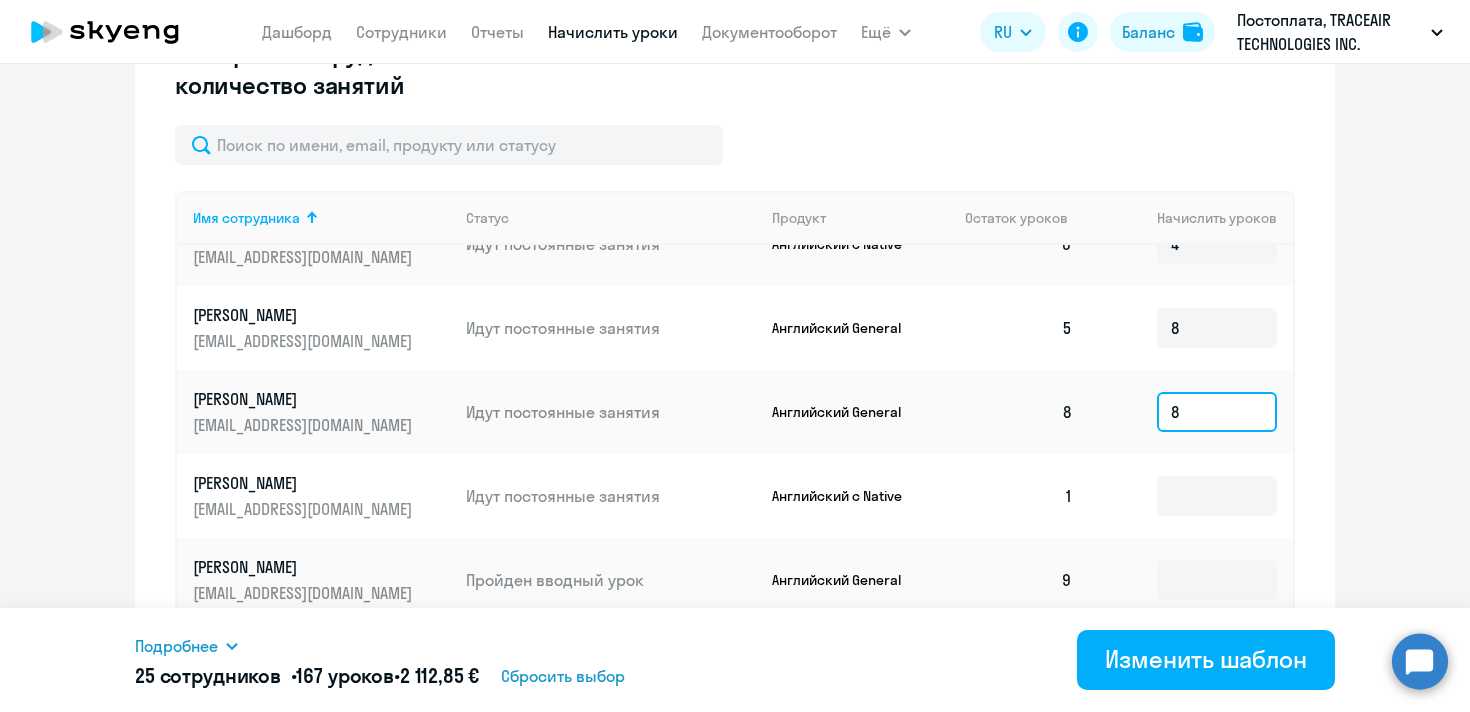 scroll, scrollTop: 2770, scrollLeft: 0, axis: vertical 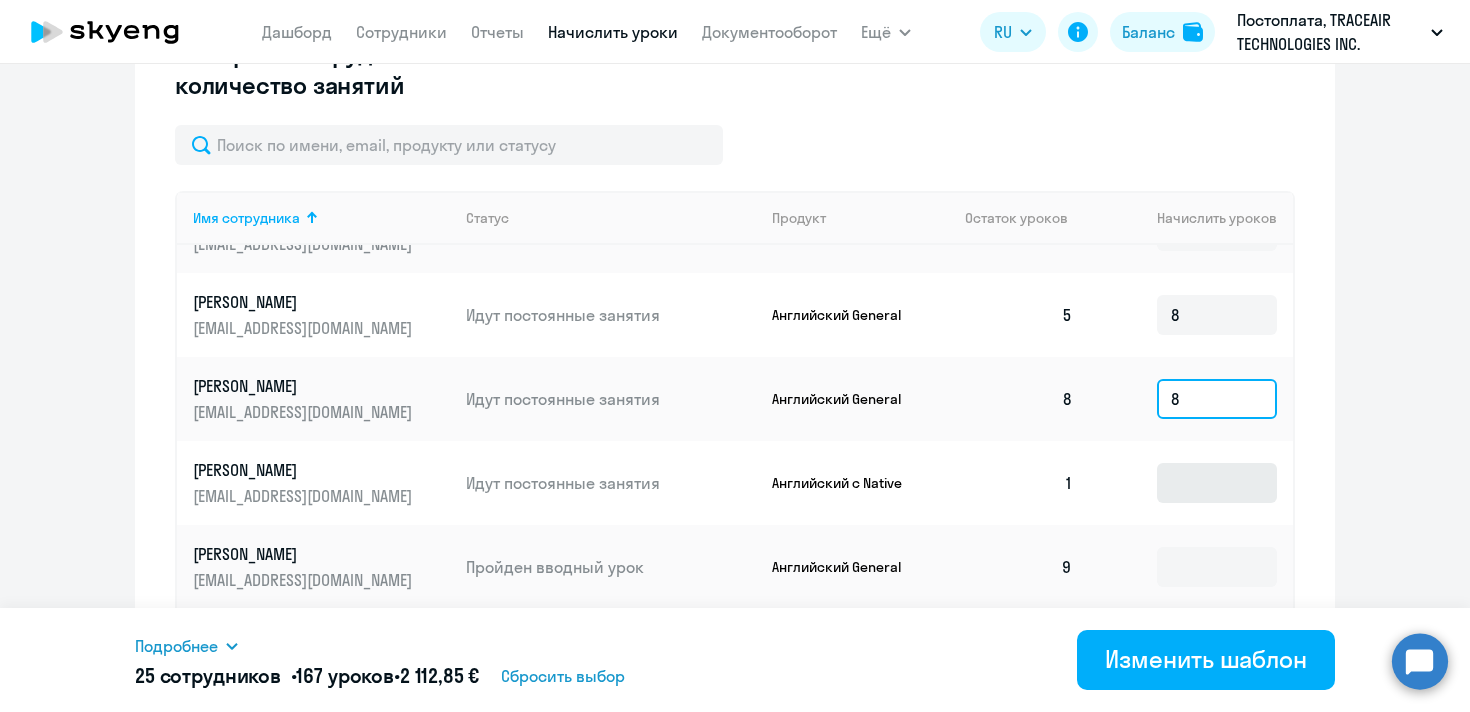 type on "8" 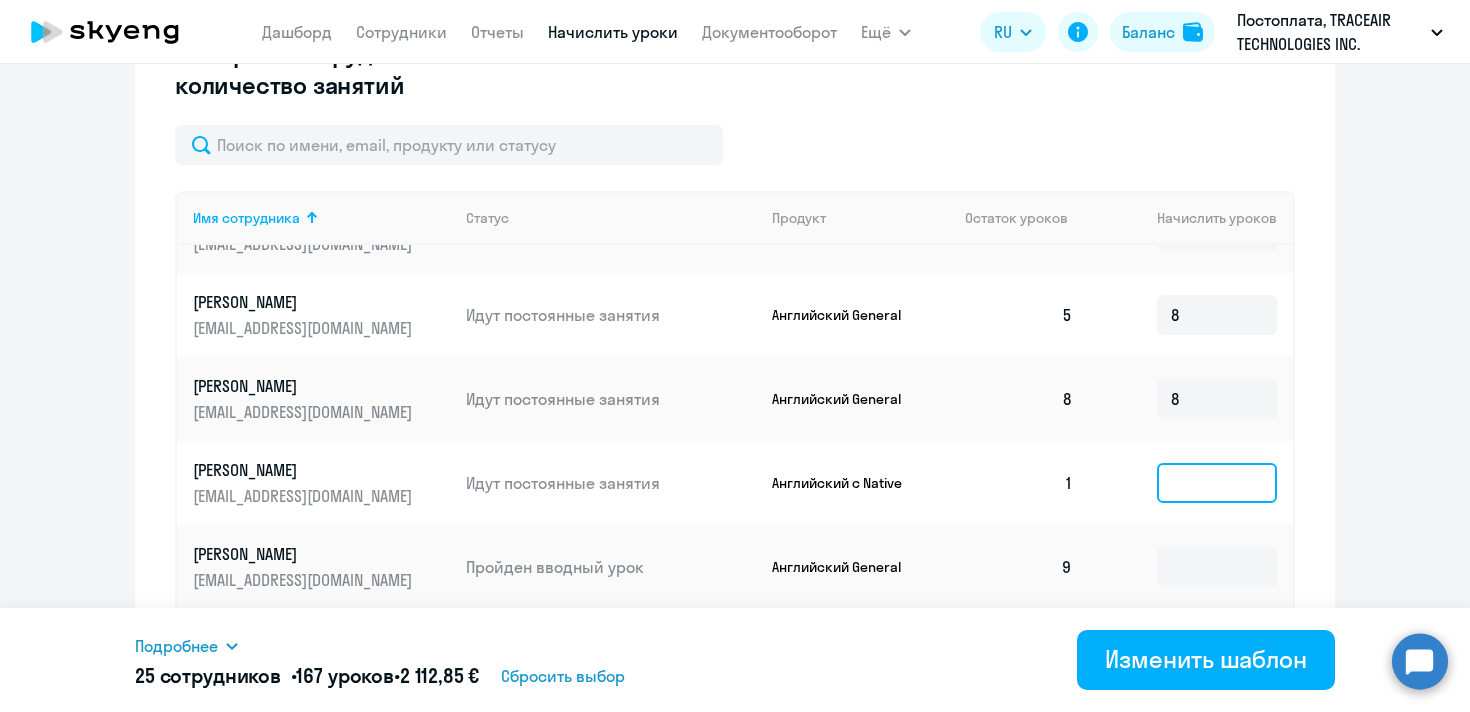 click 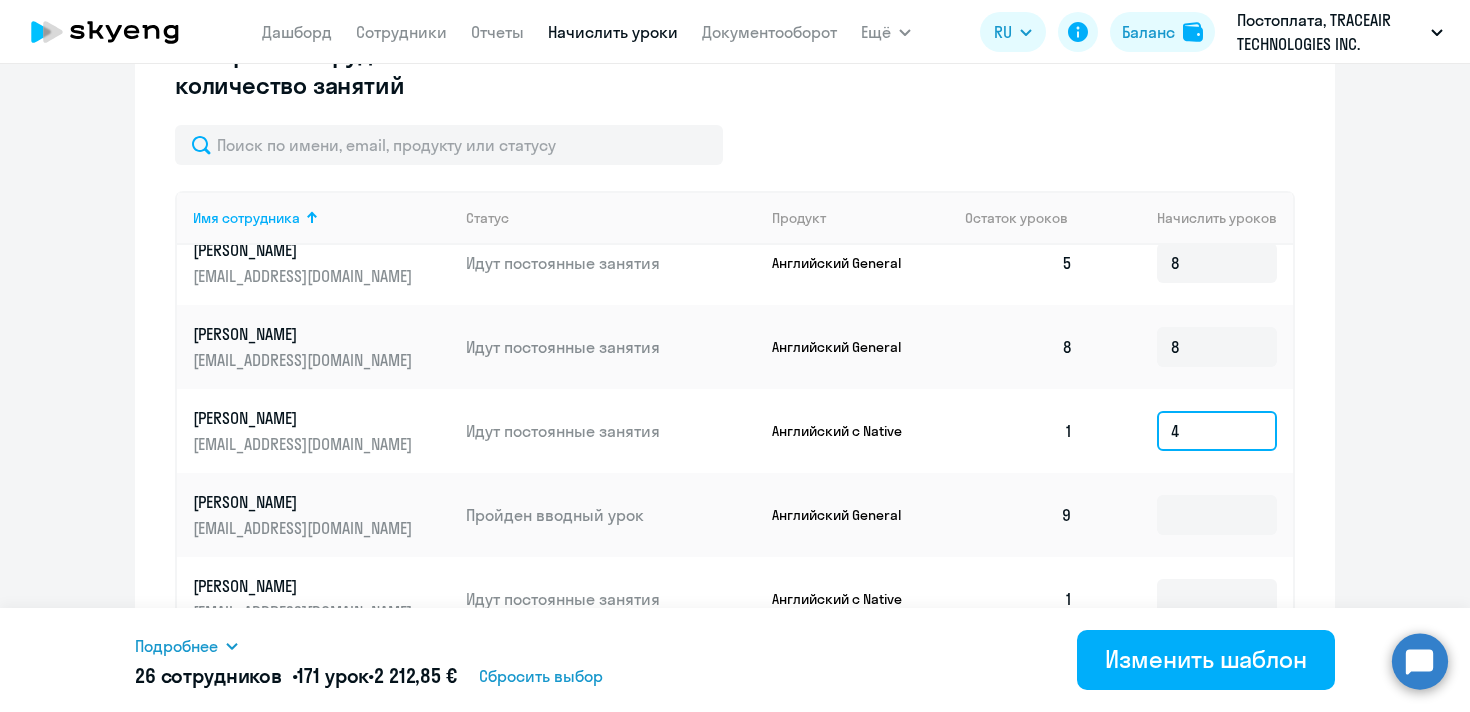 scroll, scrollTop: 2829, scrollLeft: 0, axis: vertical 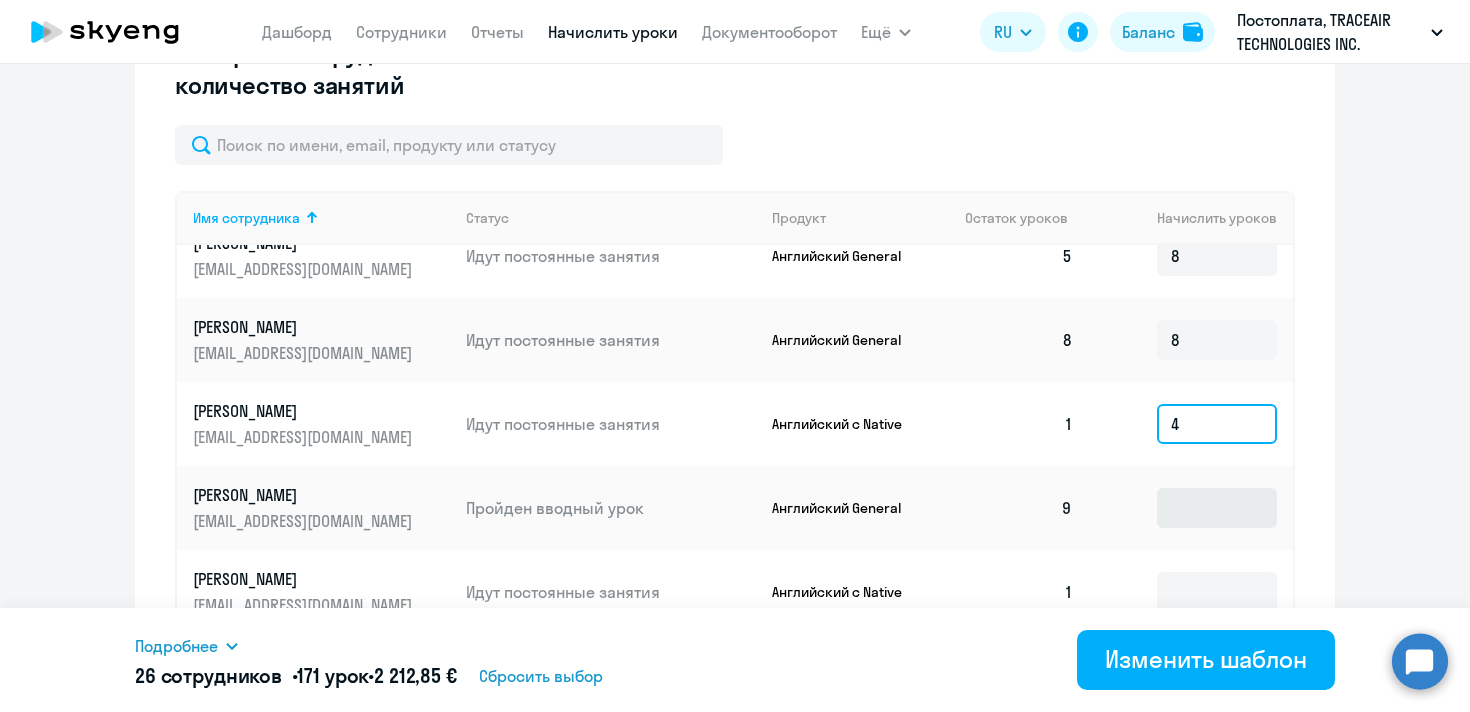 type on "4" 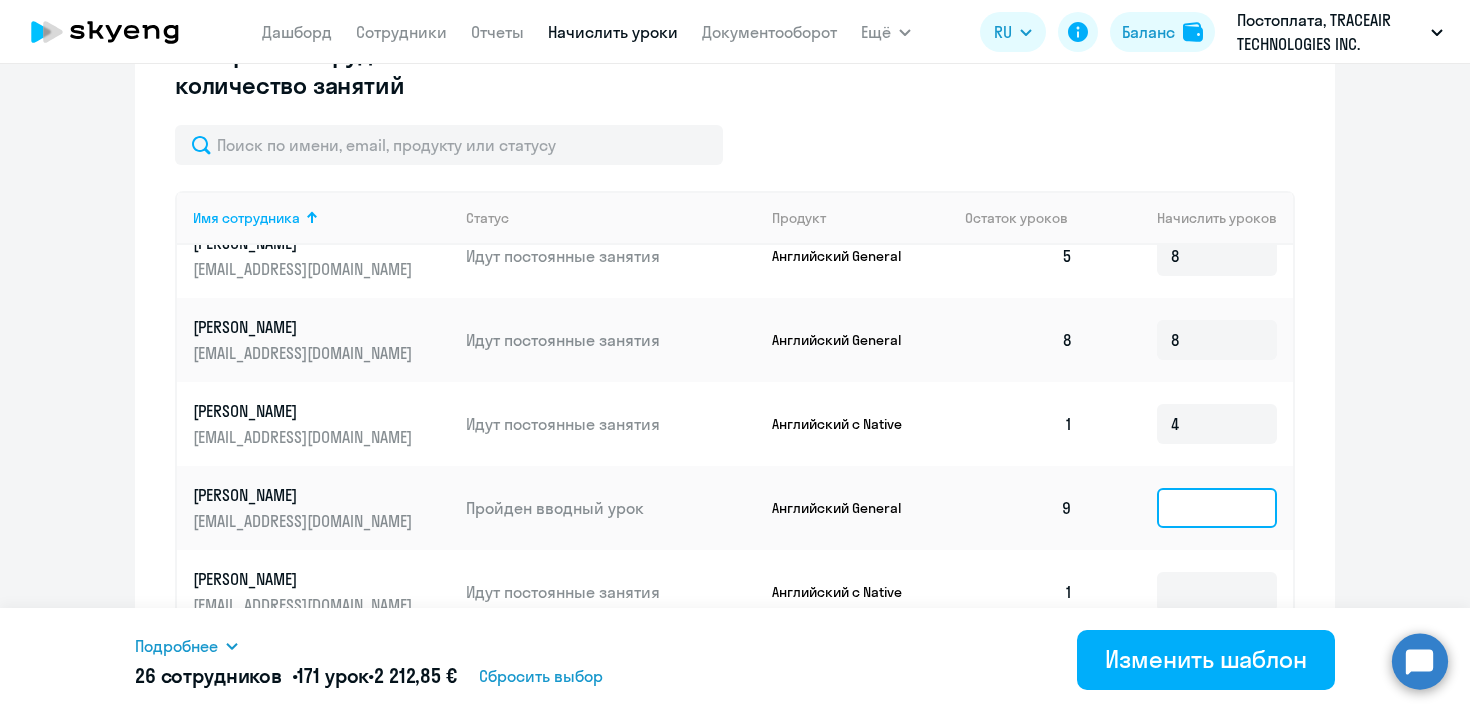 click 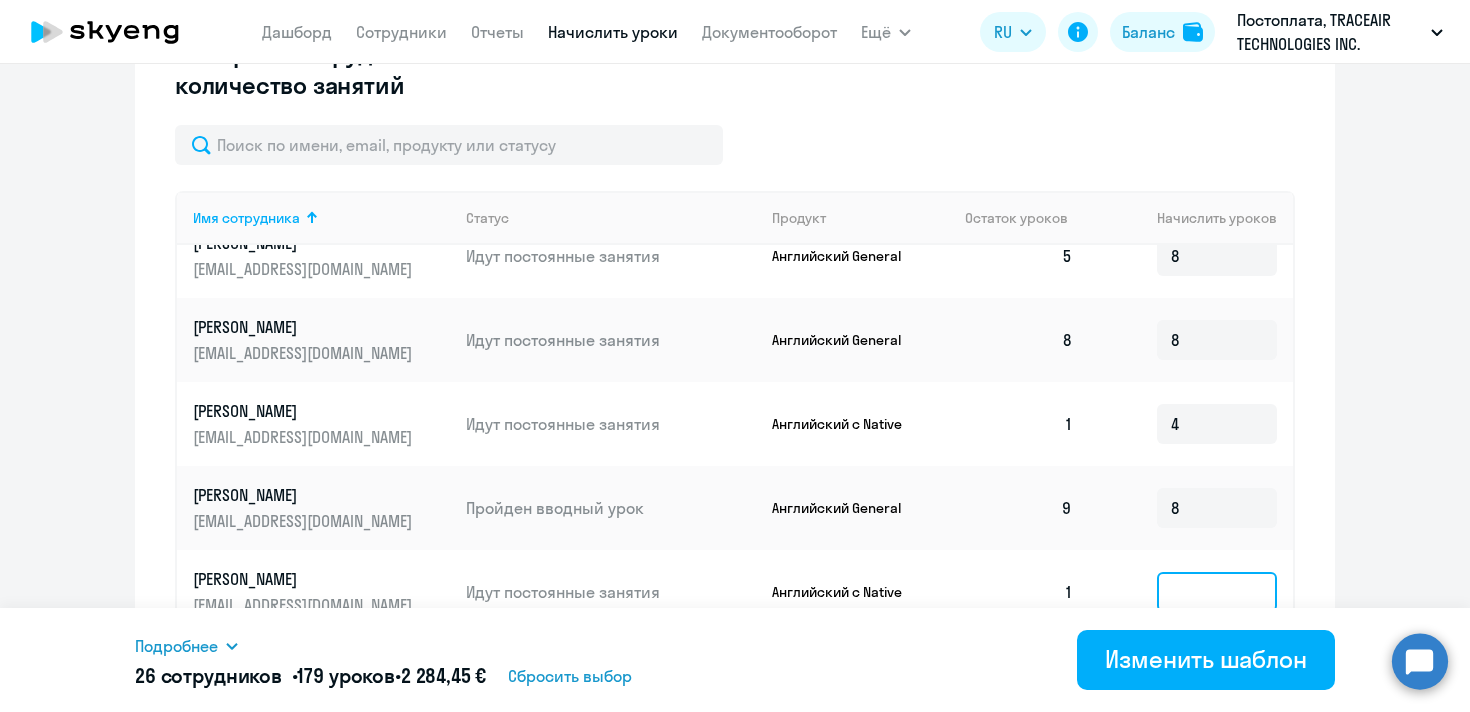 click 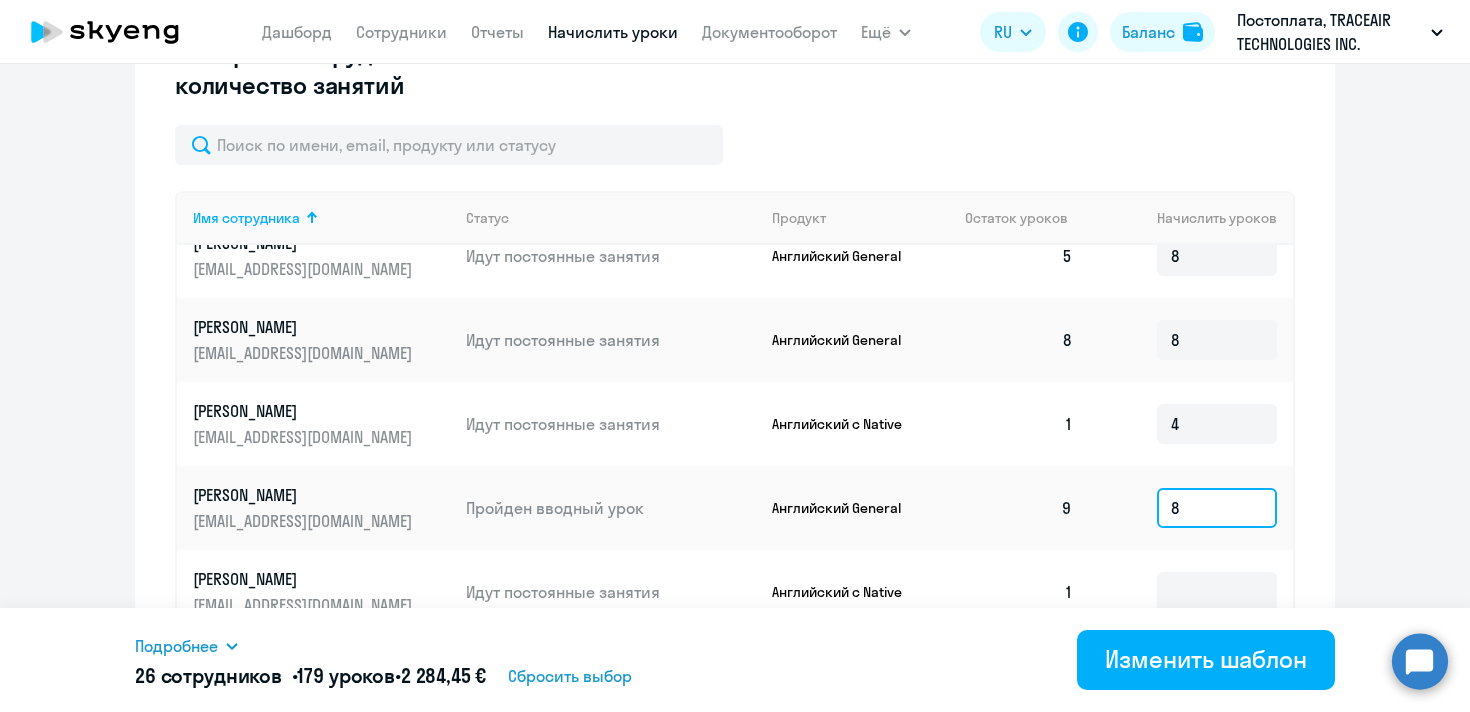 drag, startPoint x: 1193, startPoint y: 394, endPoint x: 1169, endPoint y: 397, distance: 24.186773 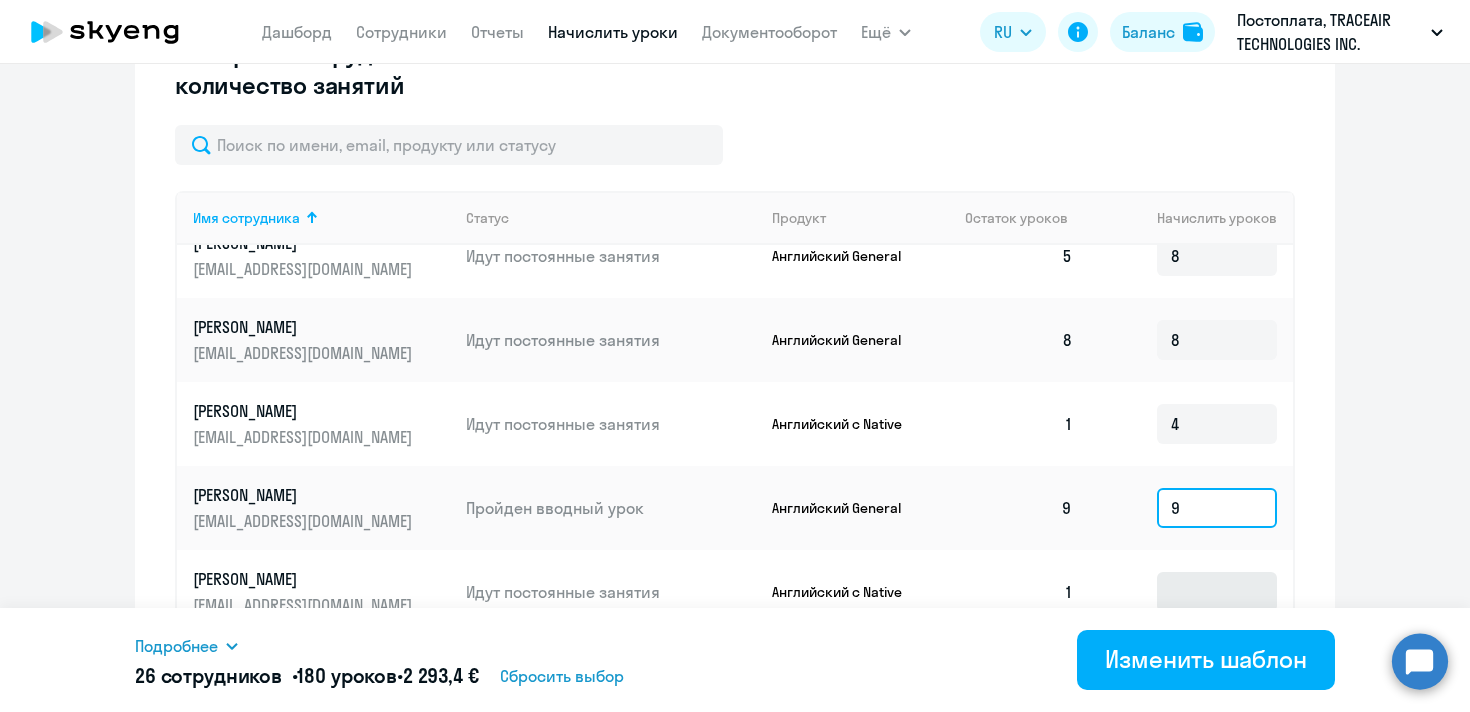 type on "9" 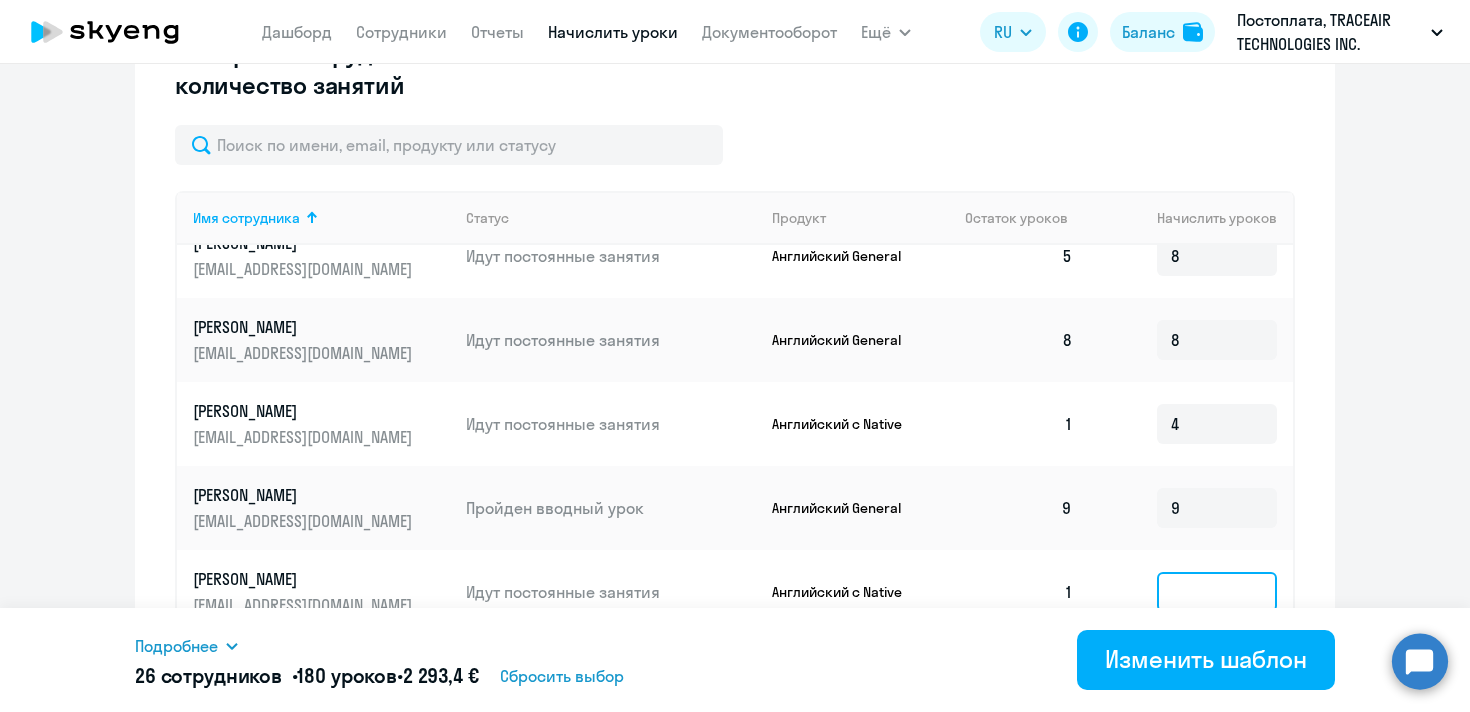 click 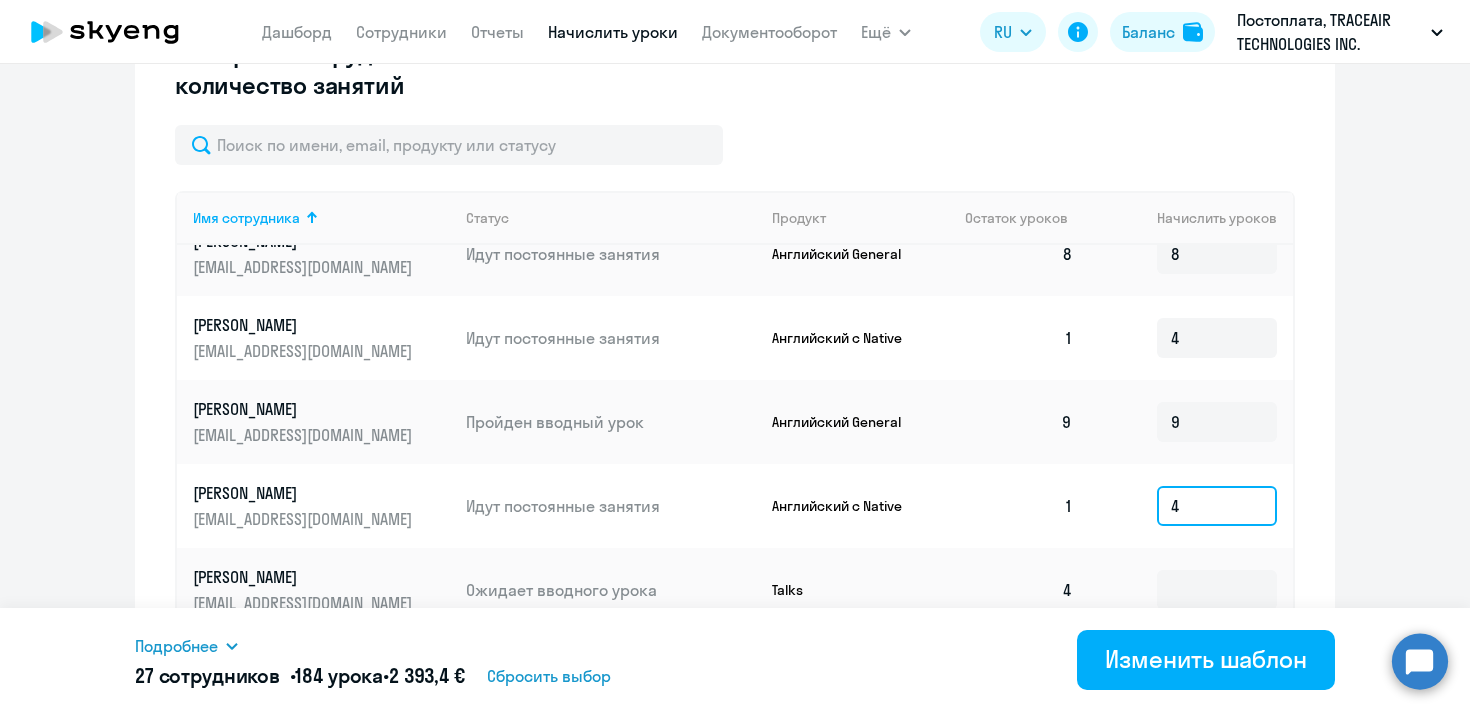 scroll, scrollTop: 2927, scrollLeft: 0, axis: vertical 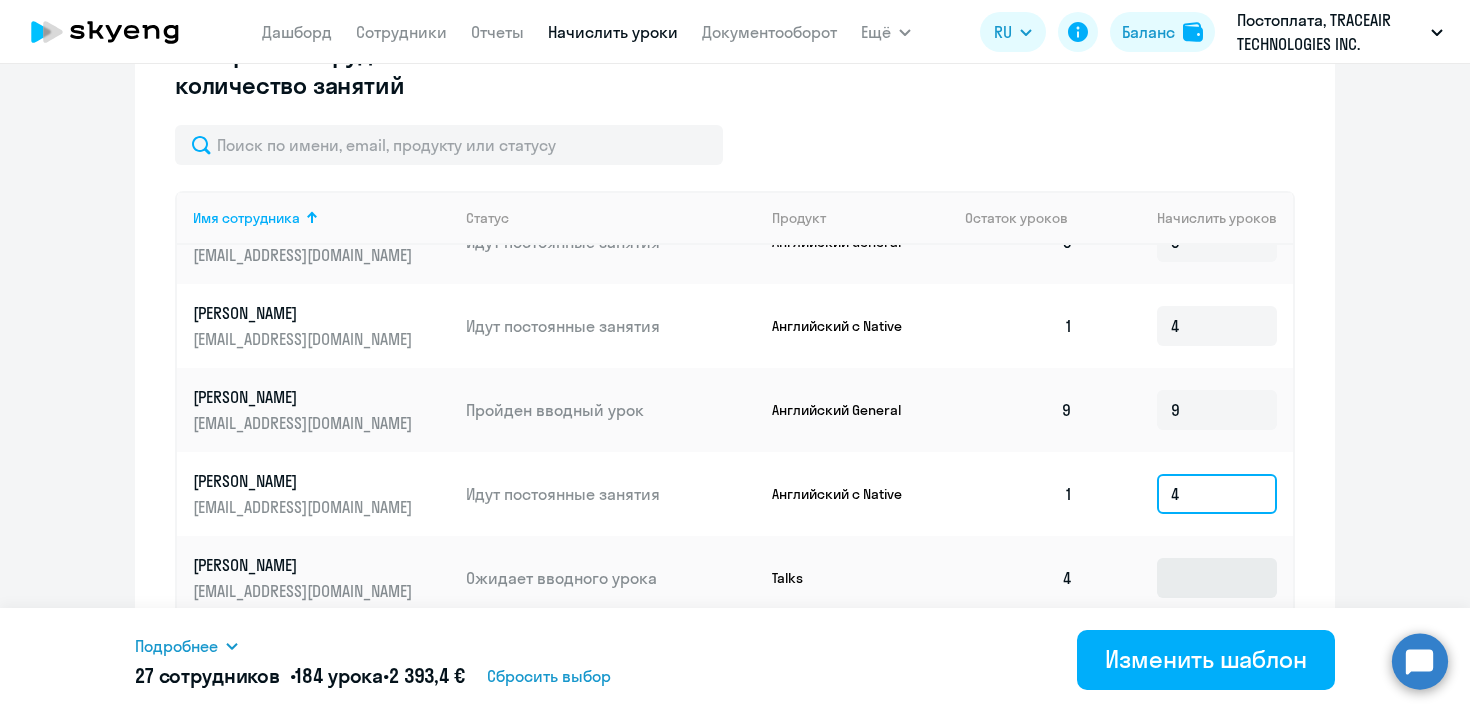 type on "4" 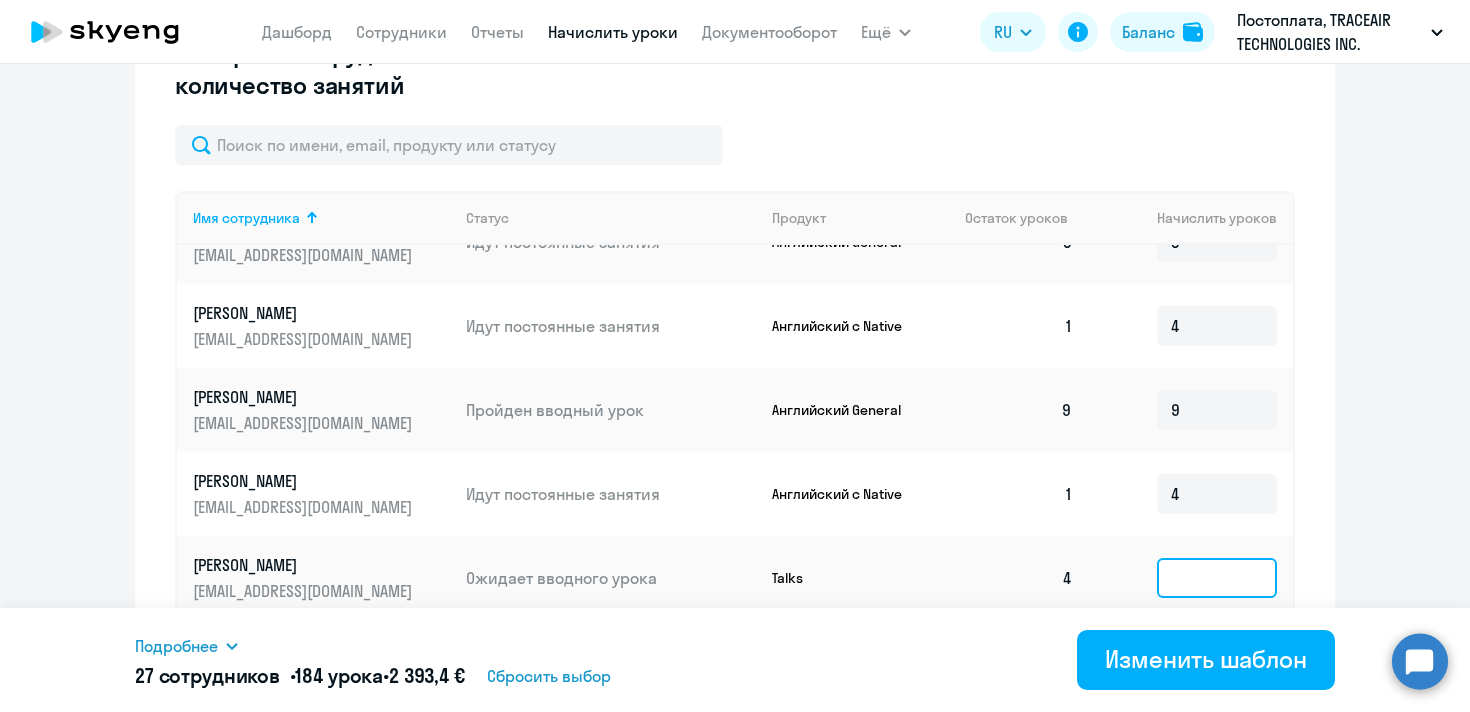 click 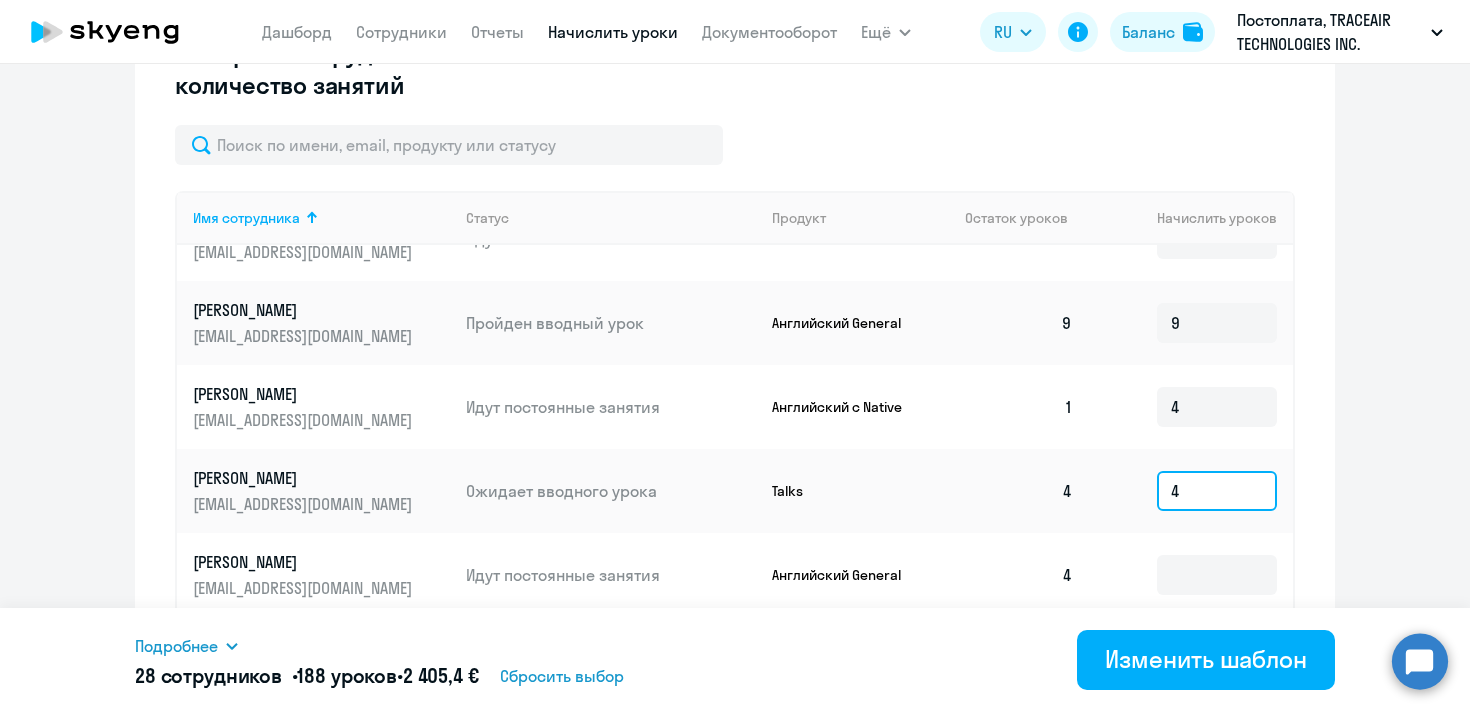 scroll, scrollTop: 3032, scrollLeft: 0, axis: vertical 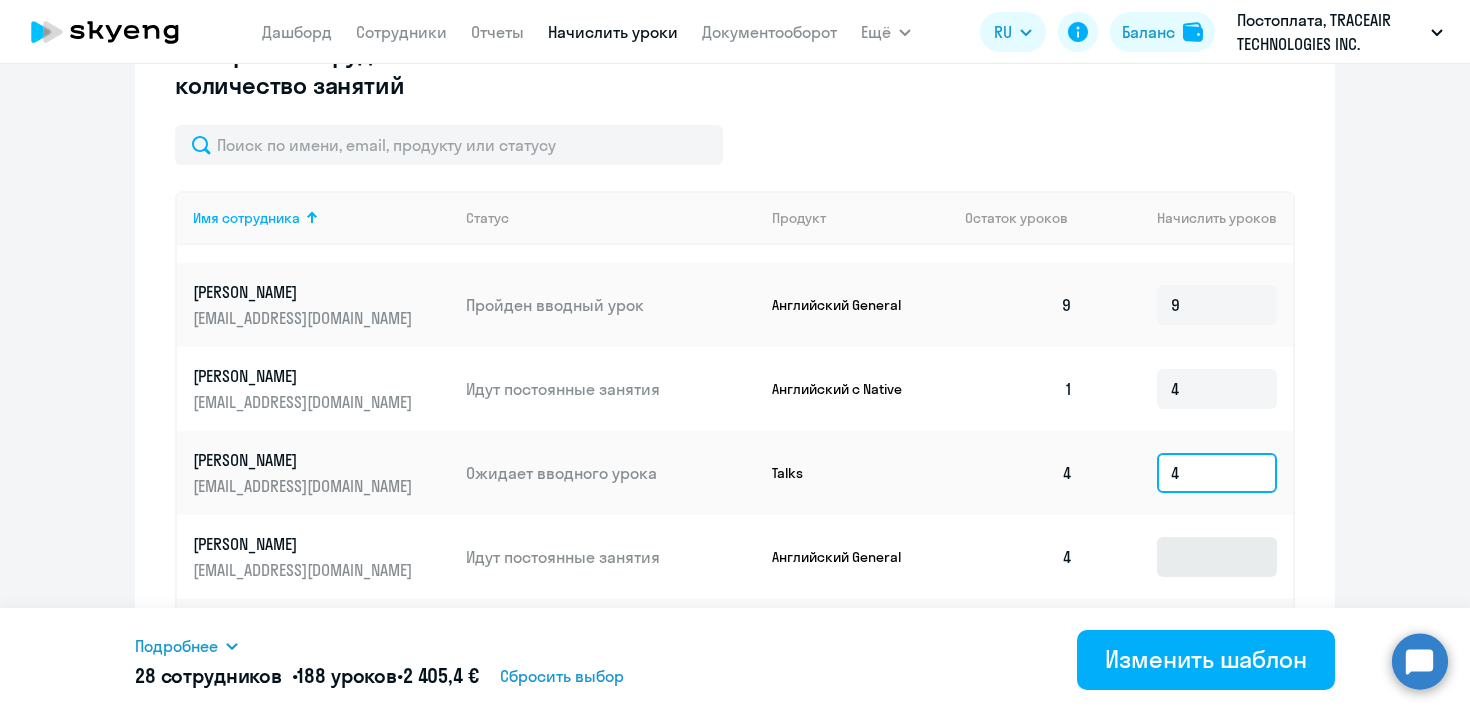 type on "4" 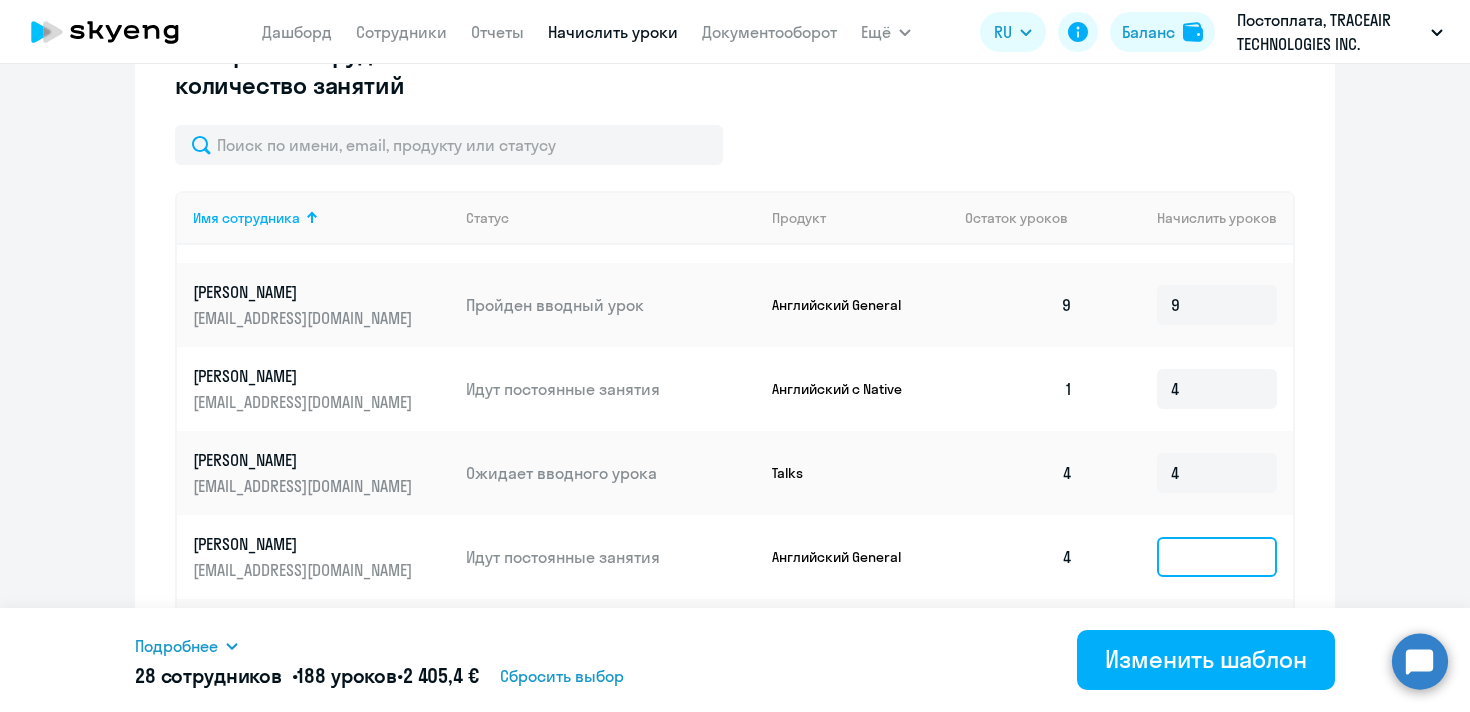 click 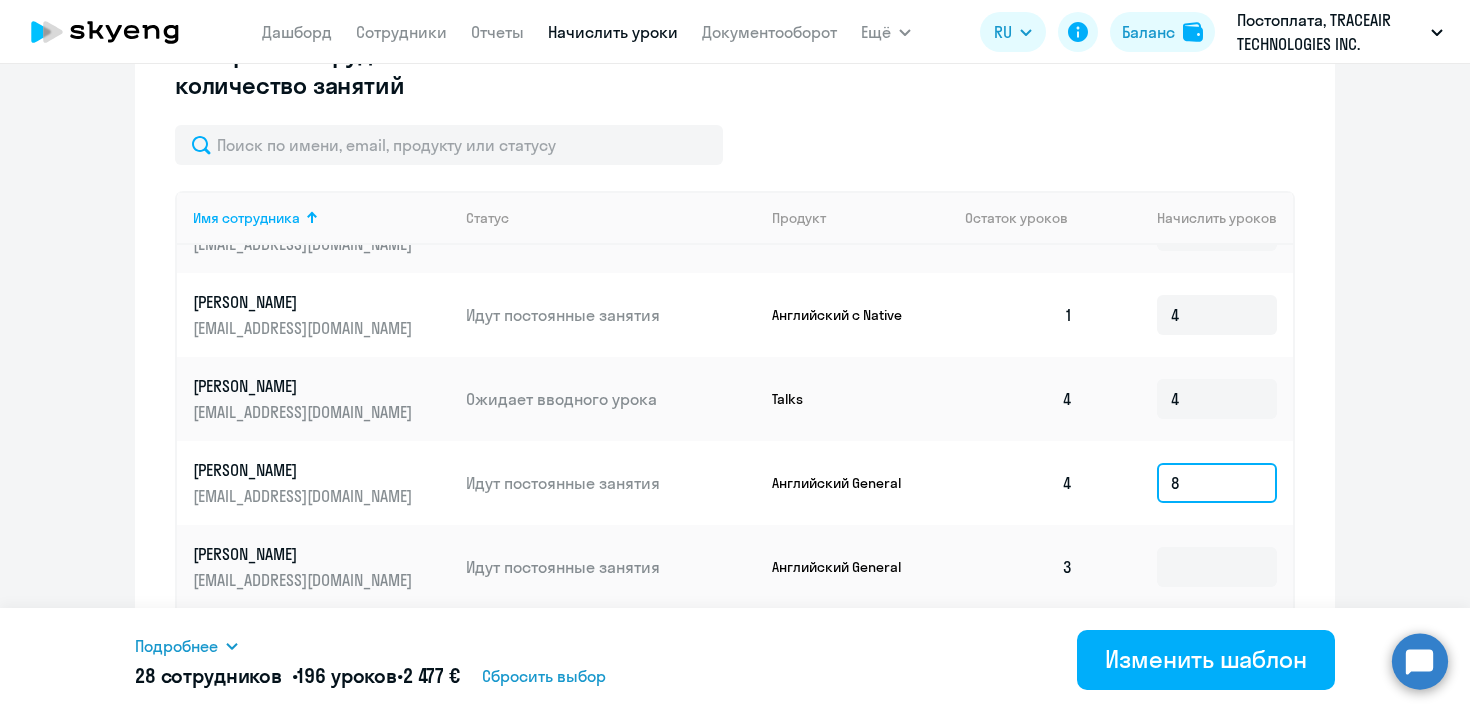 scroll, scrollTop: 3111, scrollLeft: 0, axis: vertical 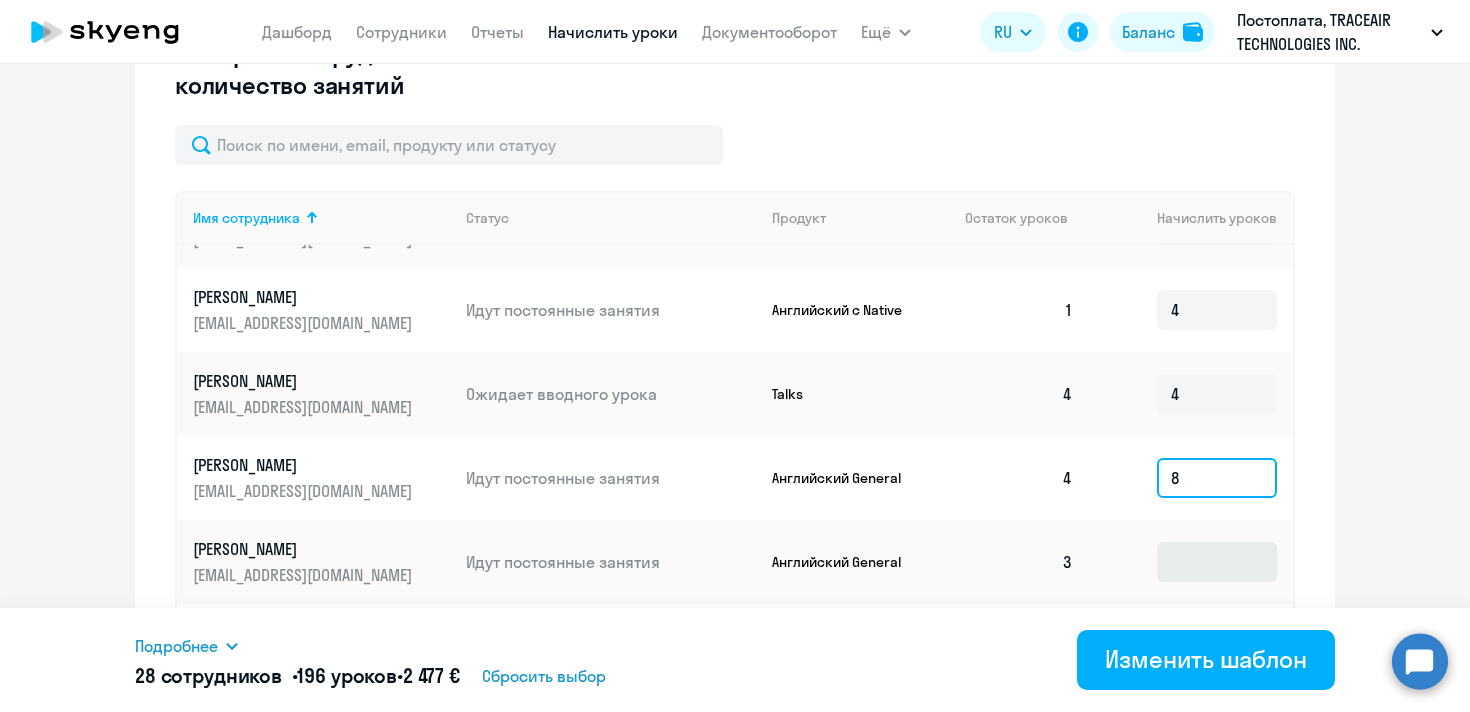 type on "8" 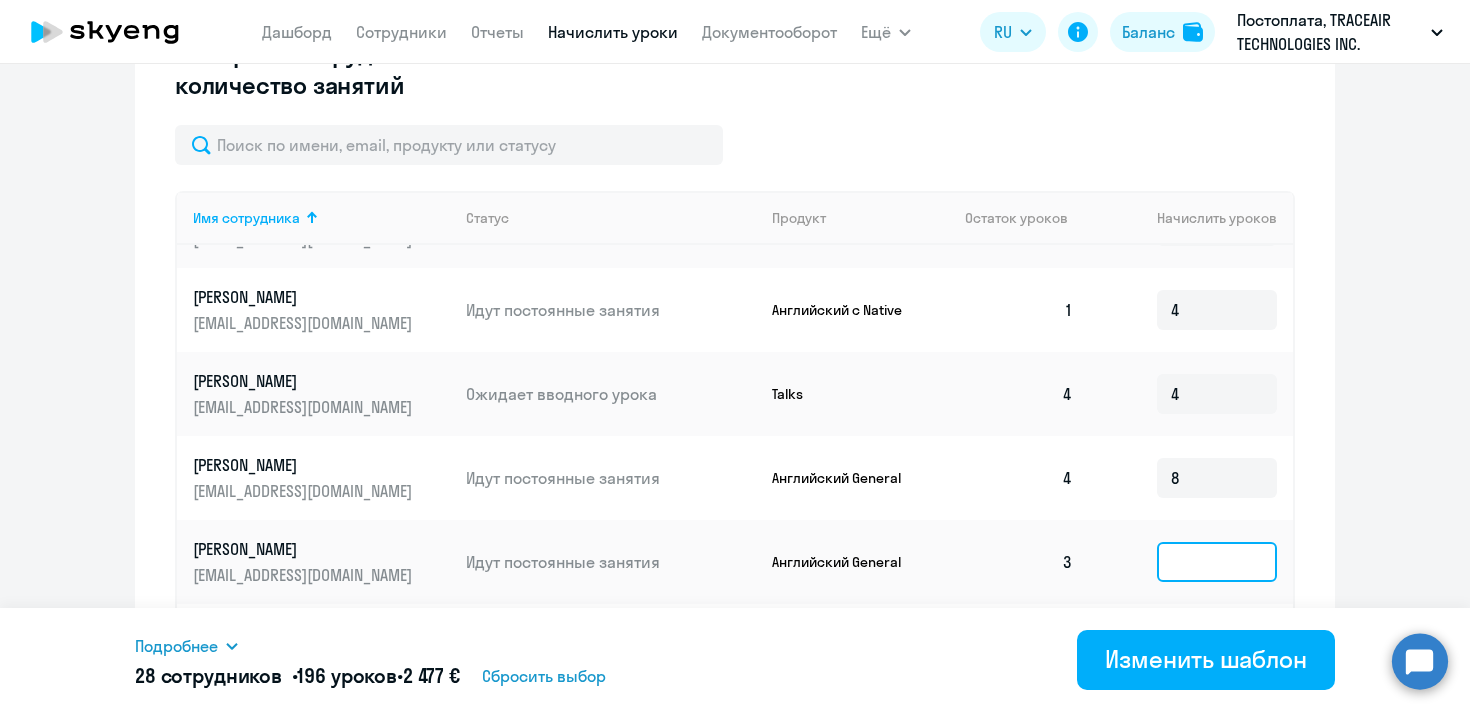 click 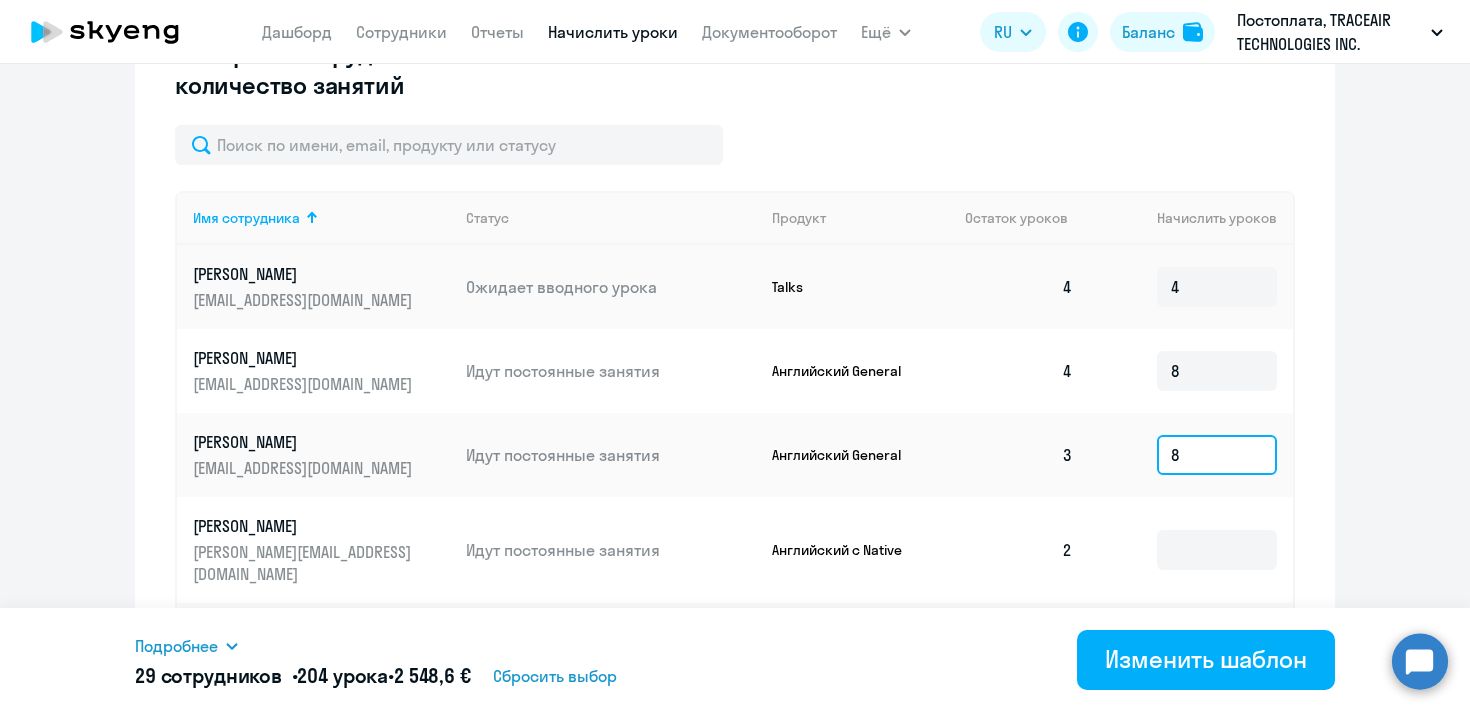 scroll, scrollTop: 3229, scrollLeft: 0, axis: vertical 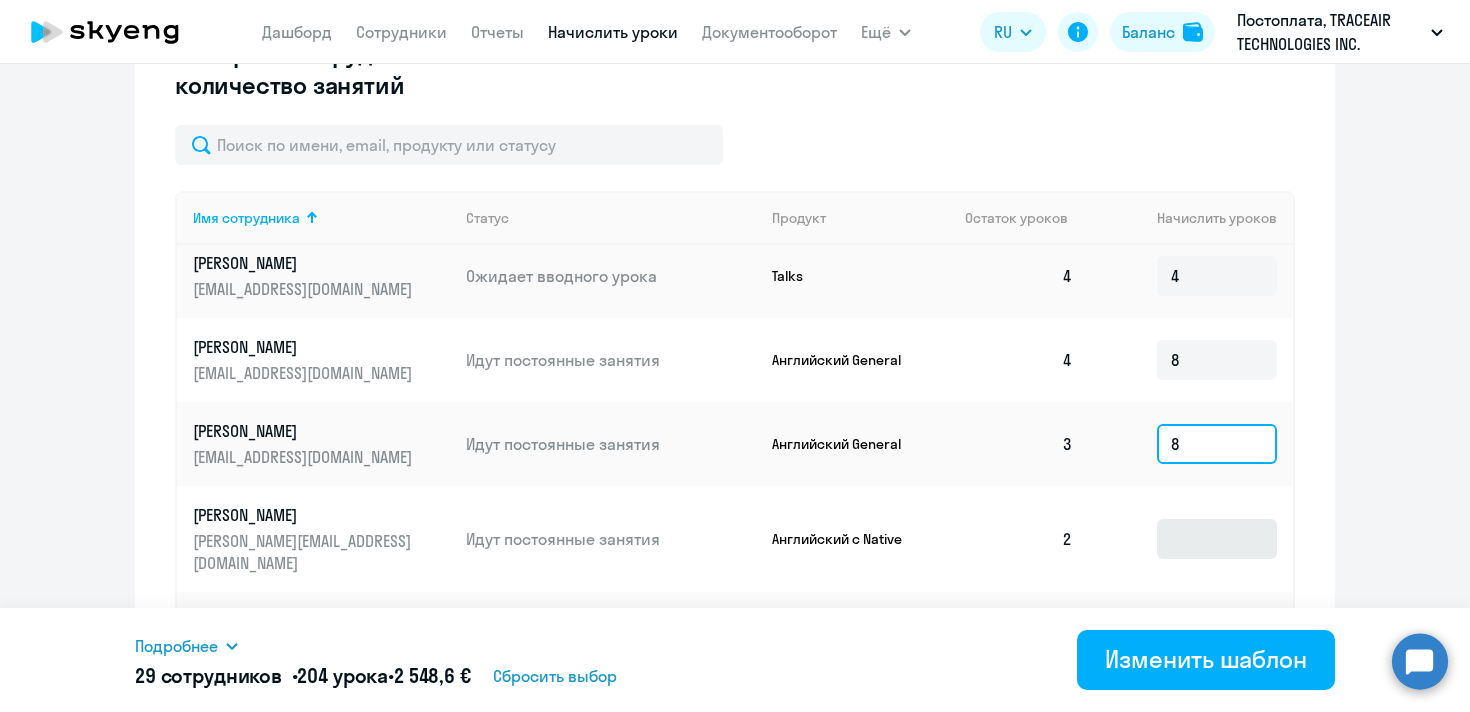 type on "8" 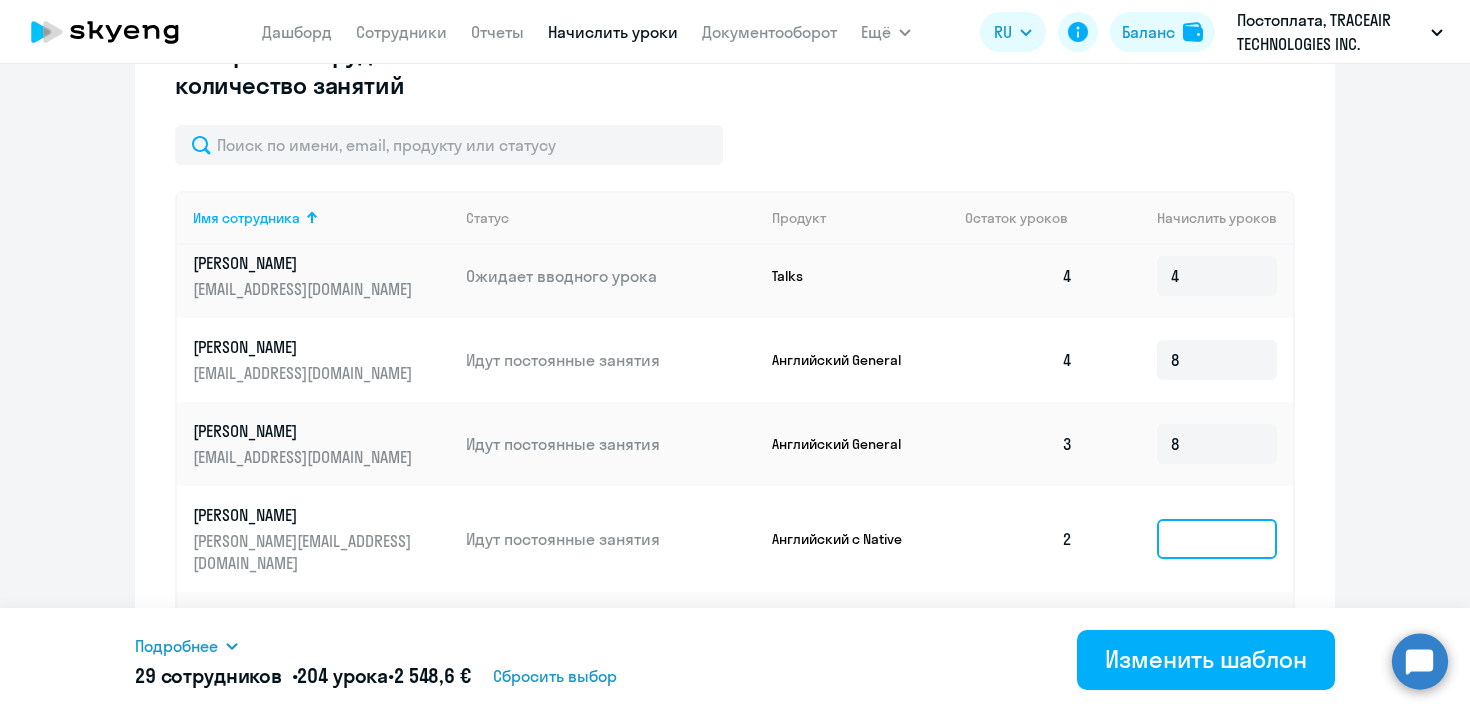 click 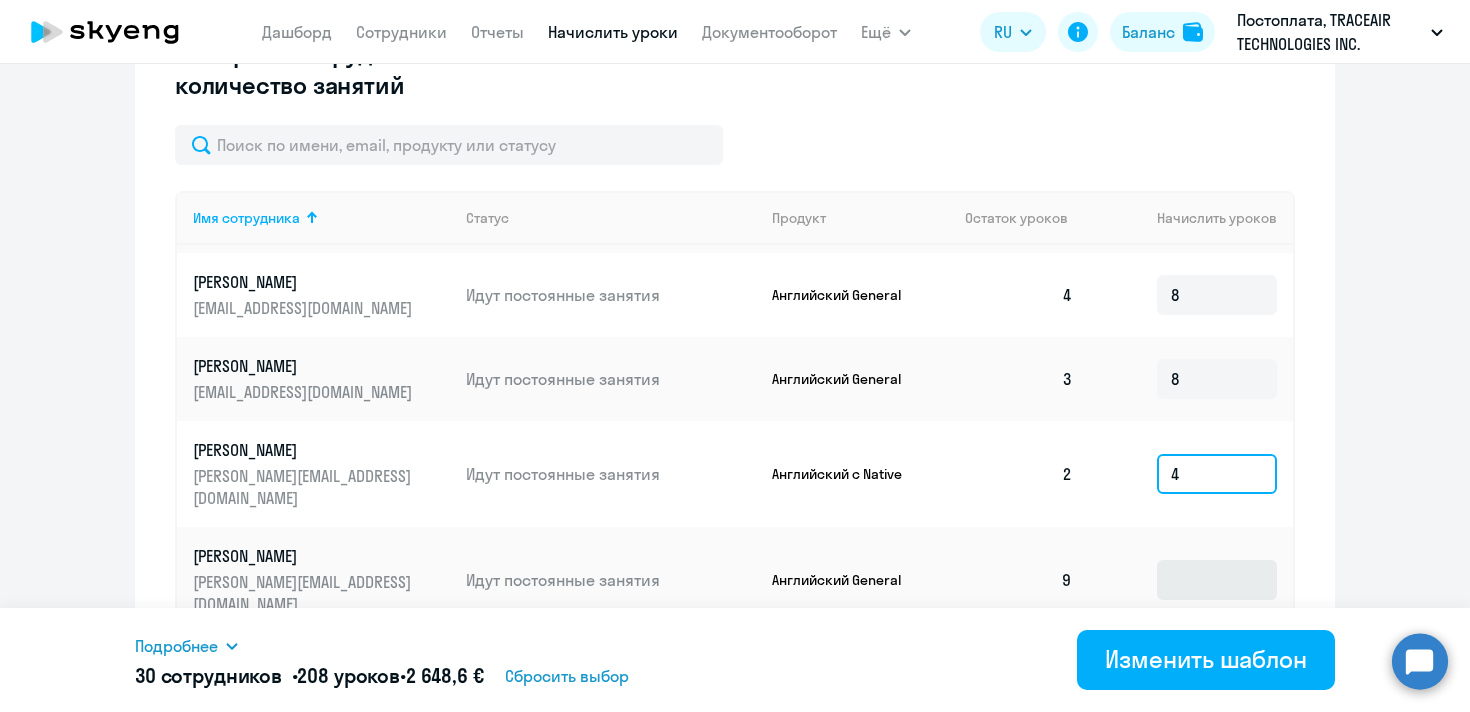 scroll, scrollTop: 3342, scrollLeft: 0, axis: vertical 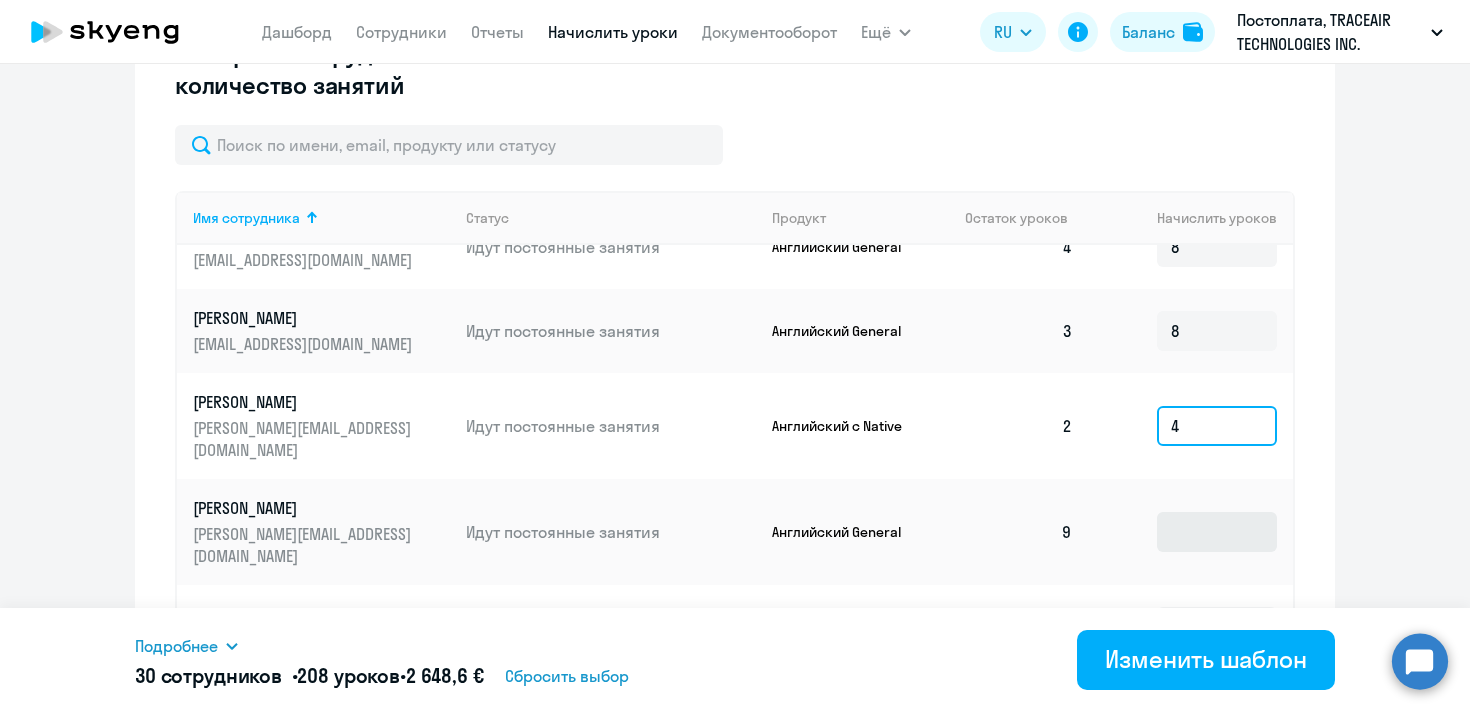 type on "4" 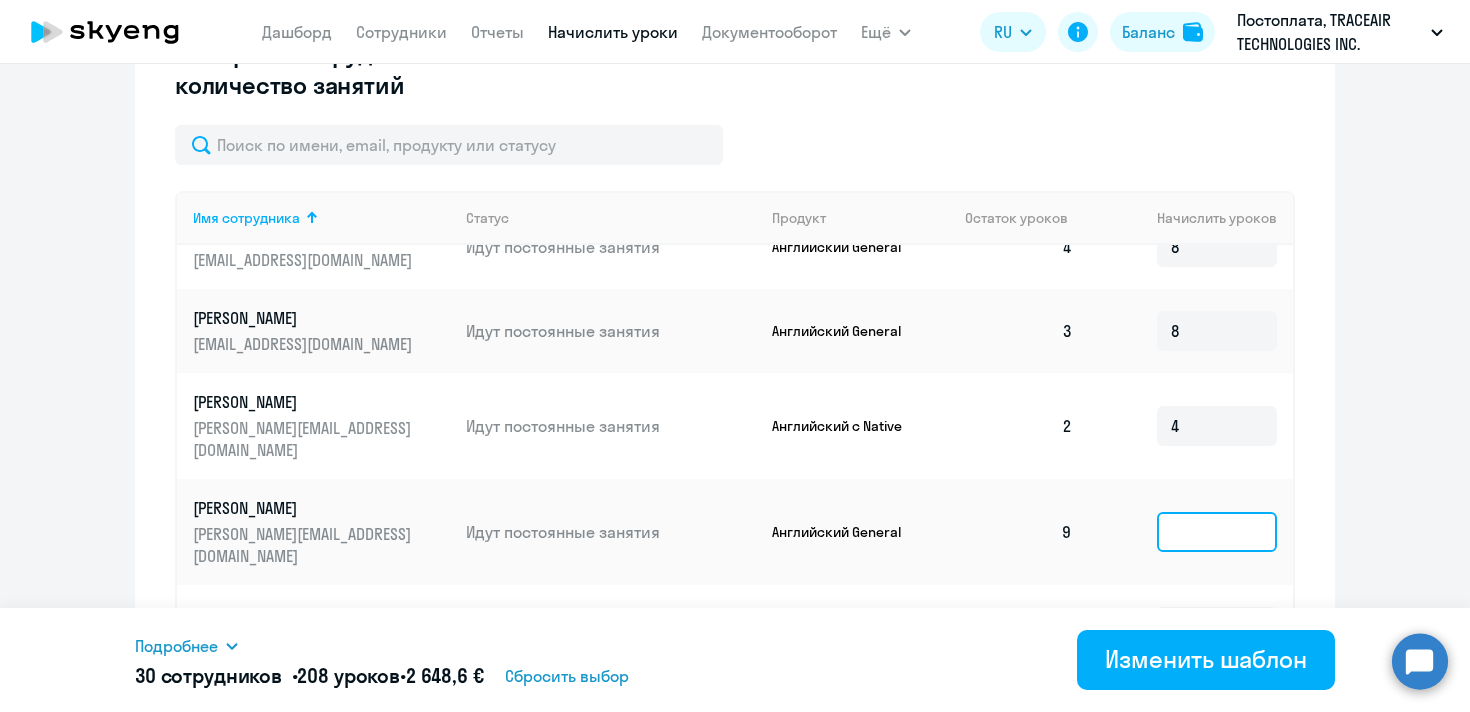 click 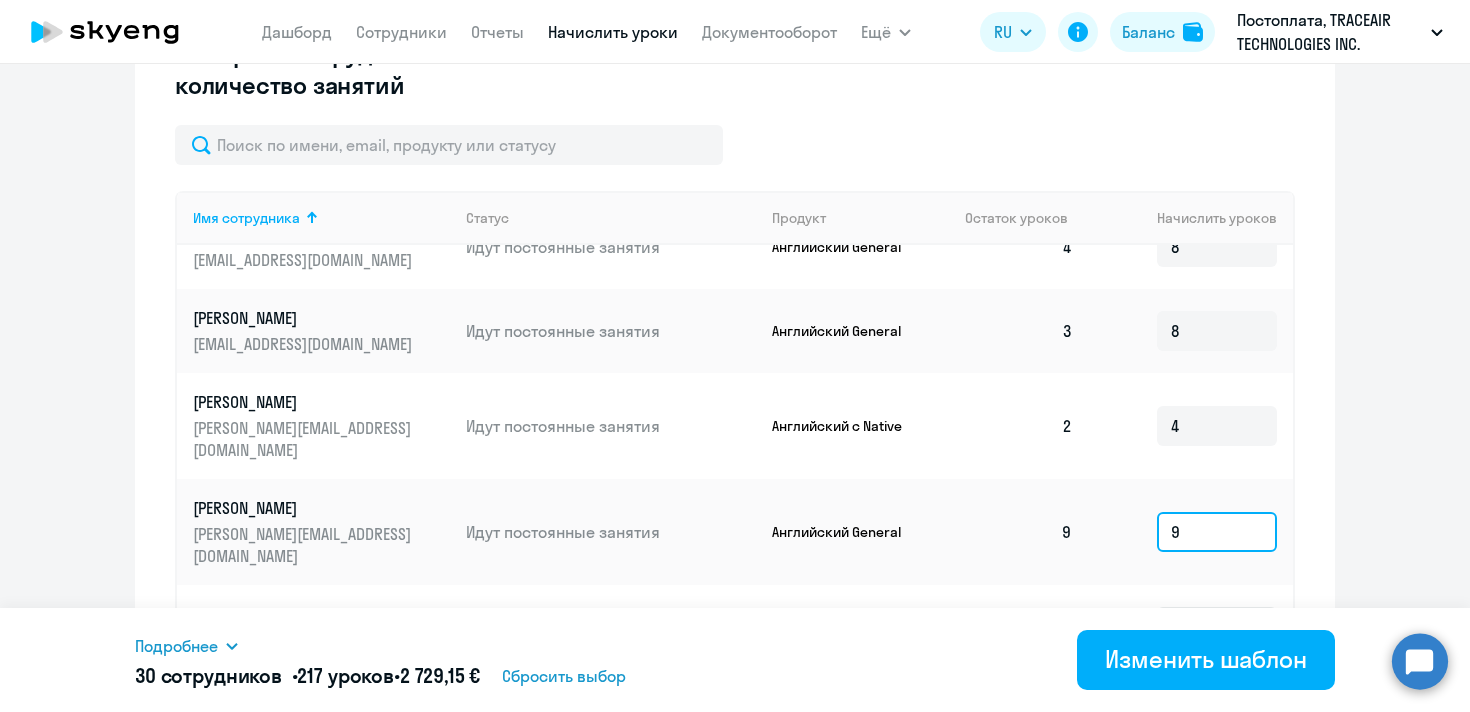 type on "9" 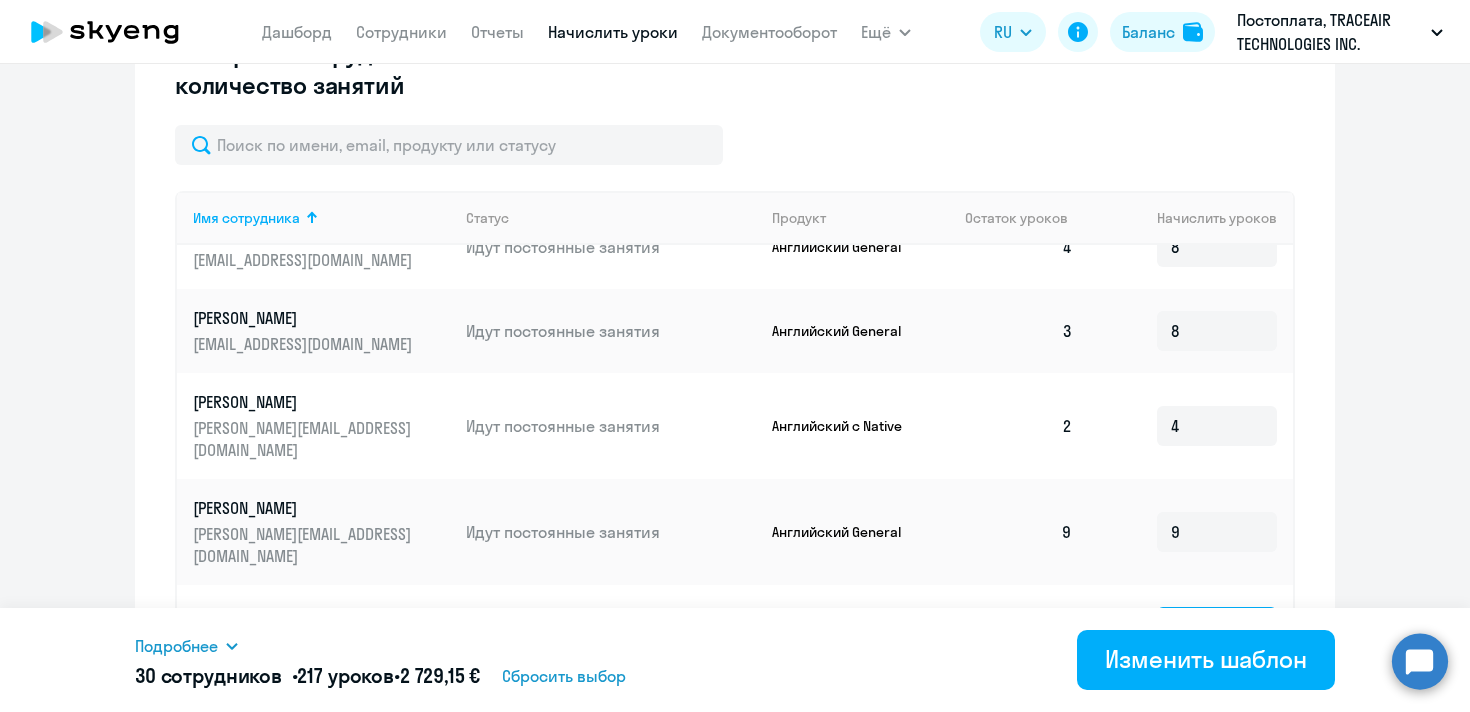 click 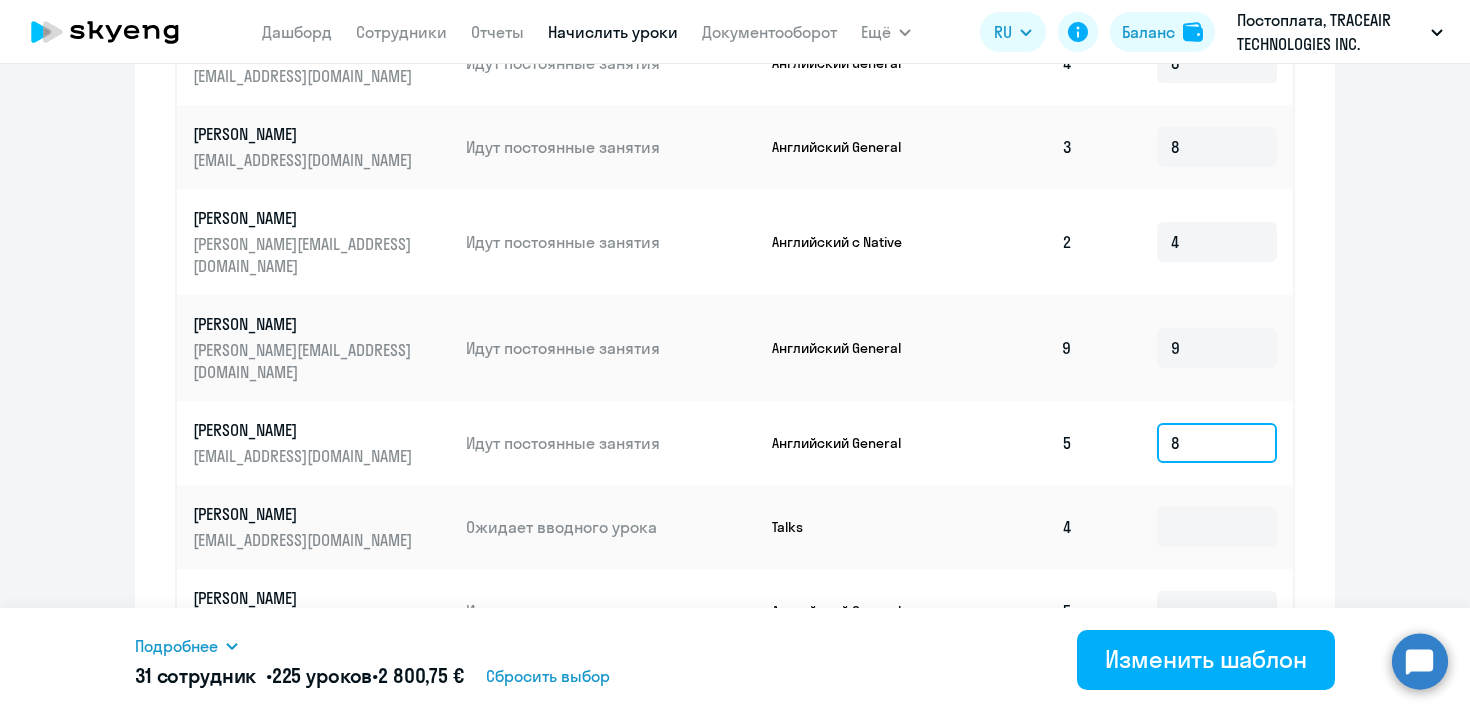 scroll, scrollTop: 796, scrollLeft: 0, axis: vertical 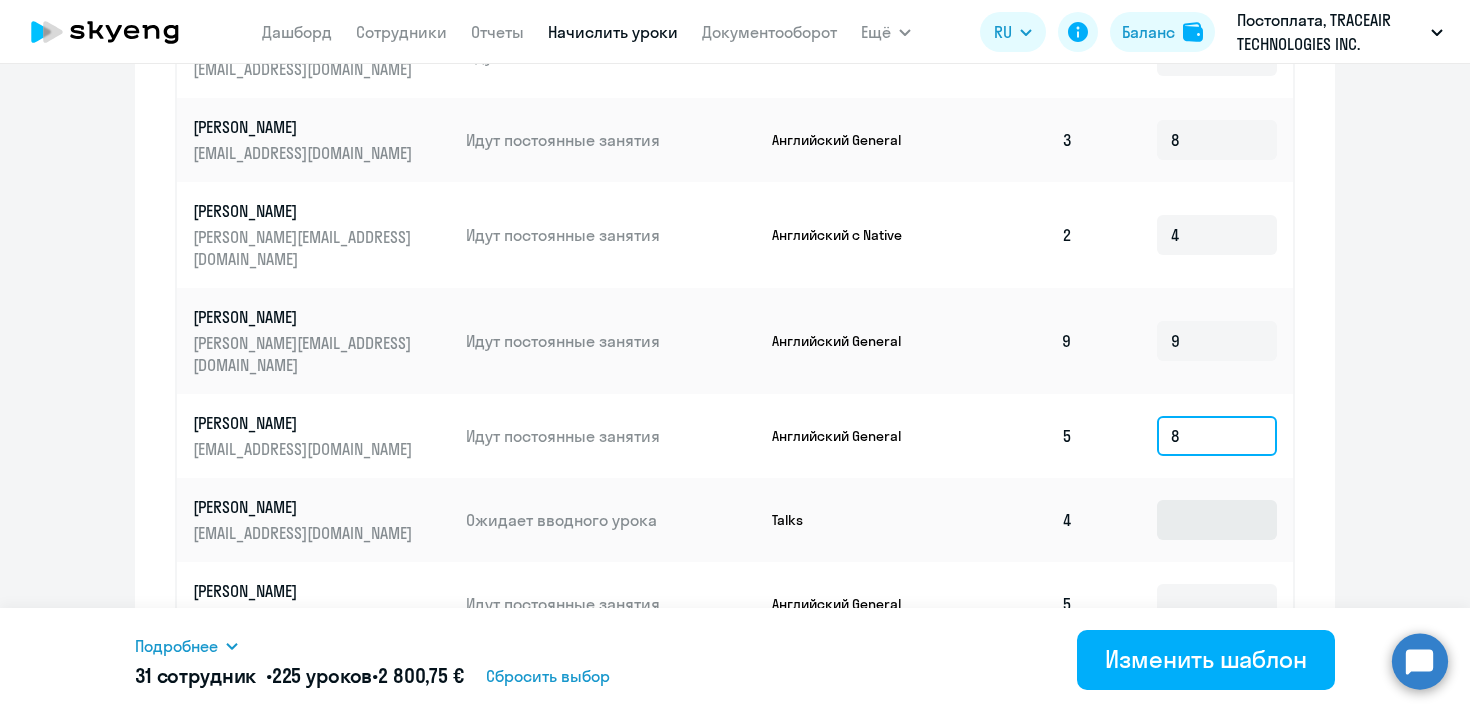 type on "8" 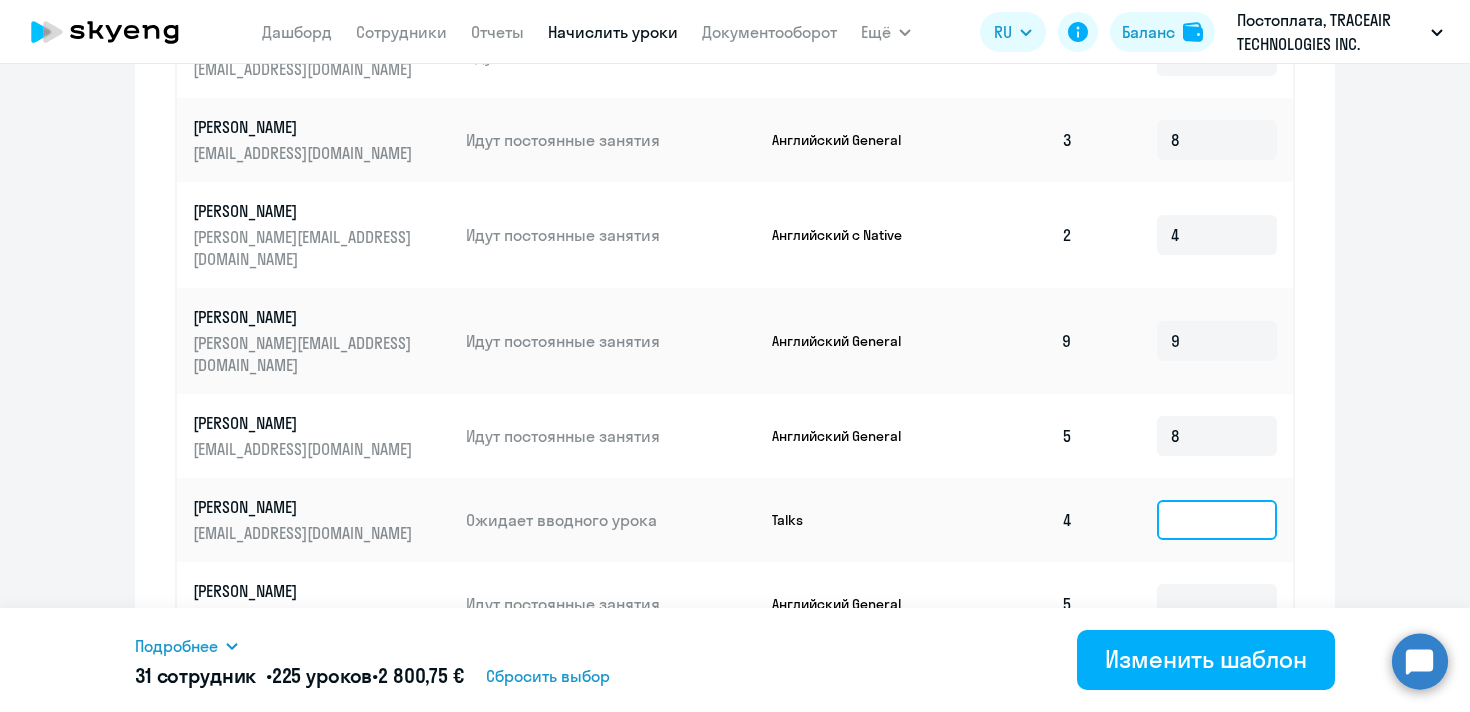 click 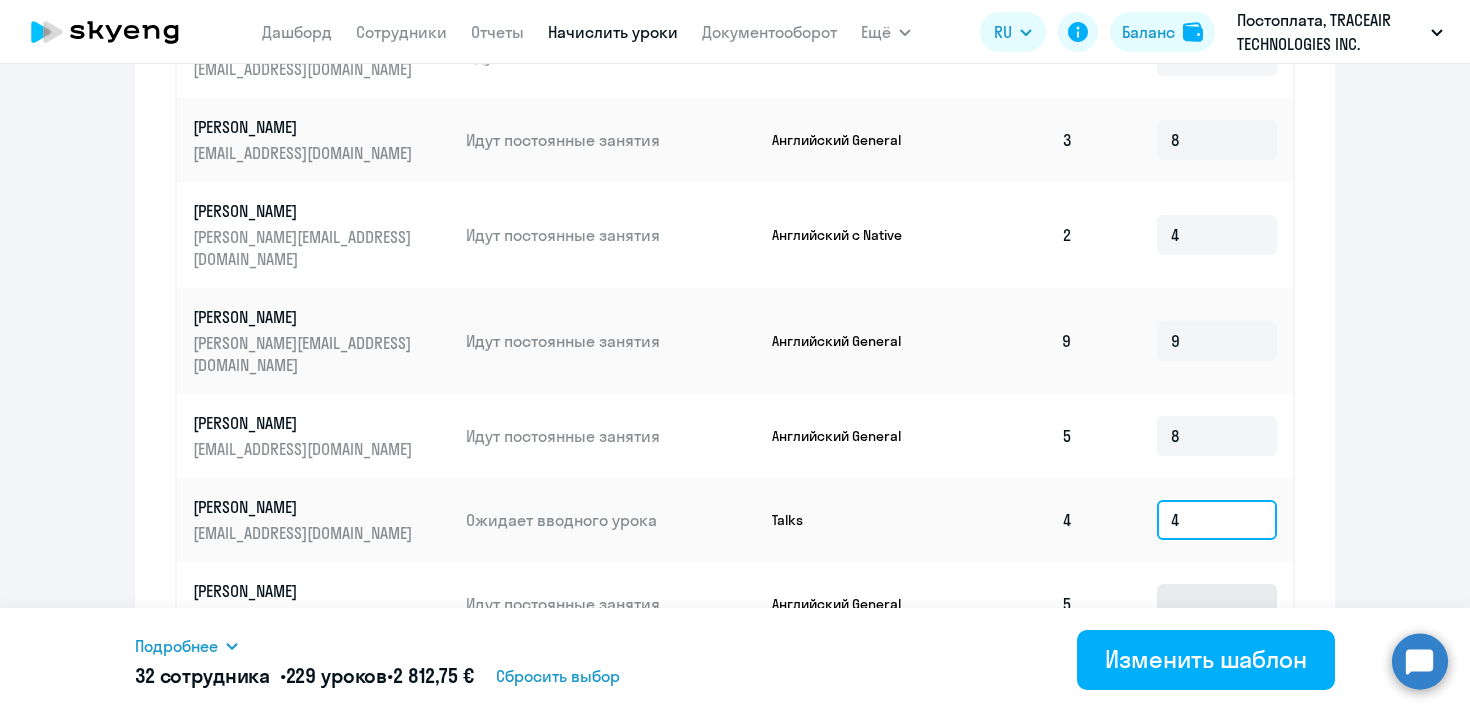 type on "4" 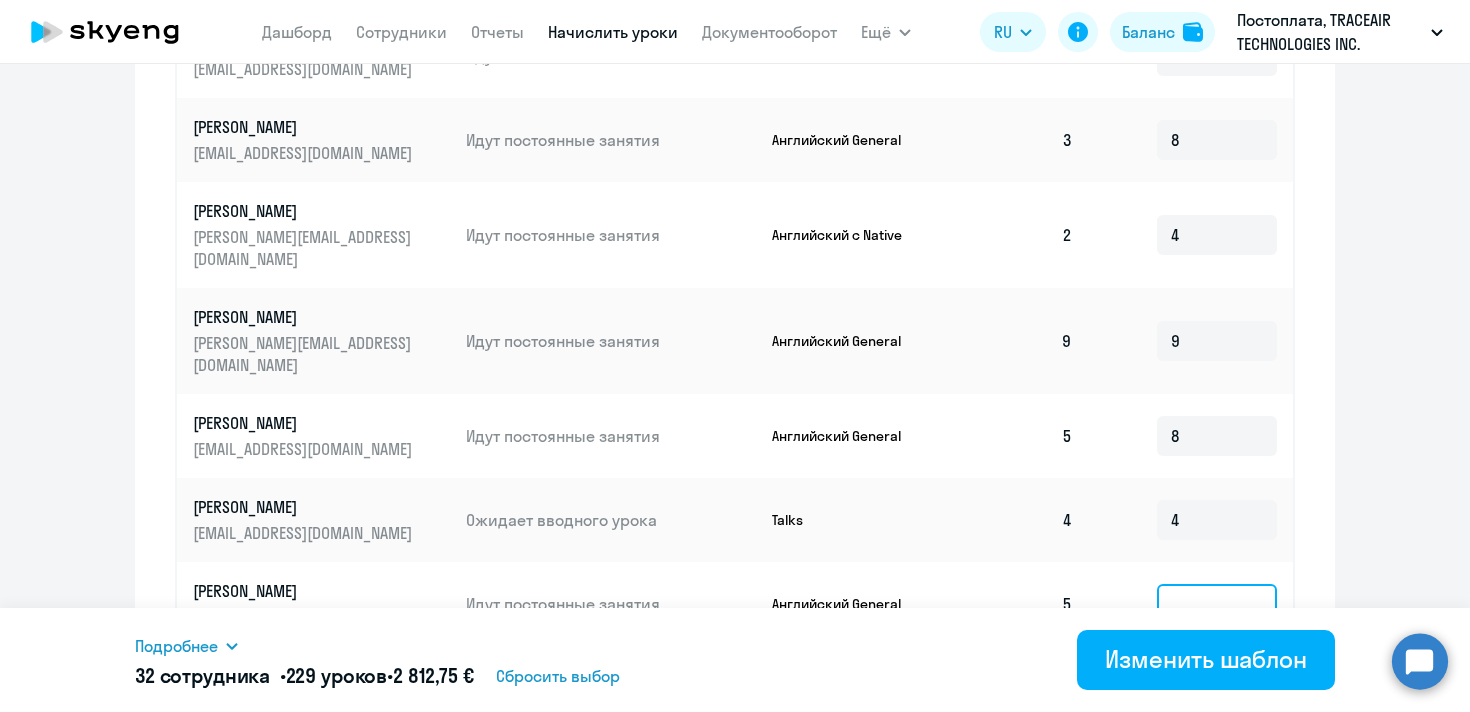 click 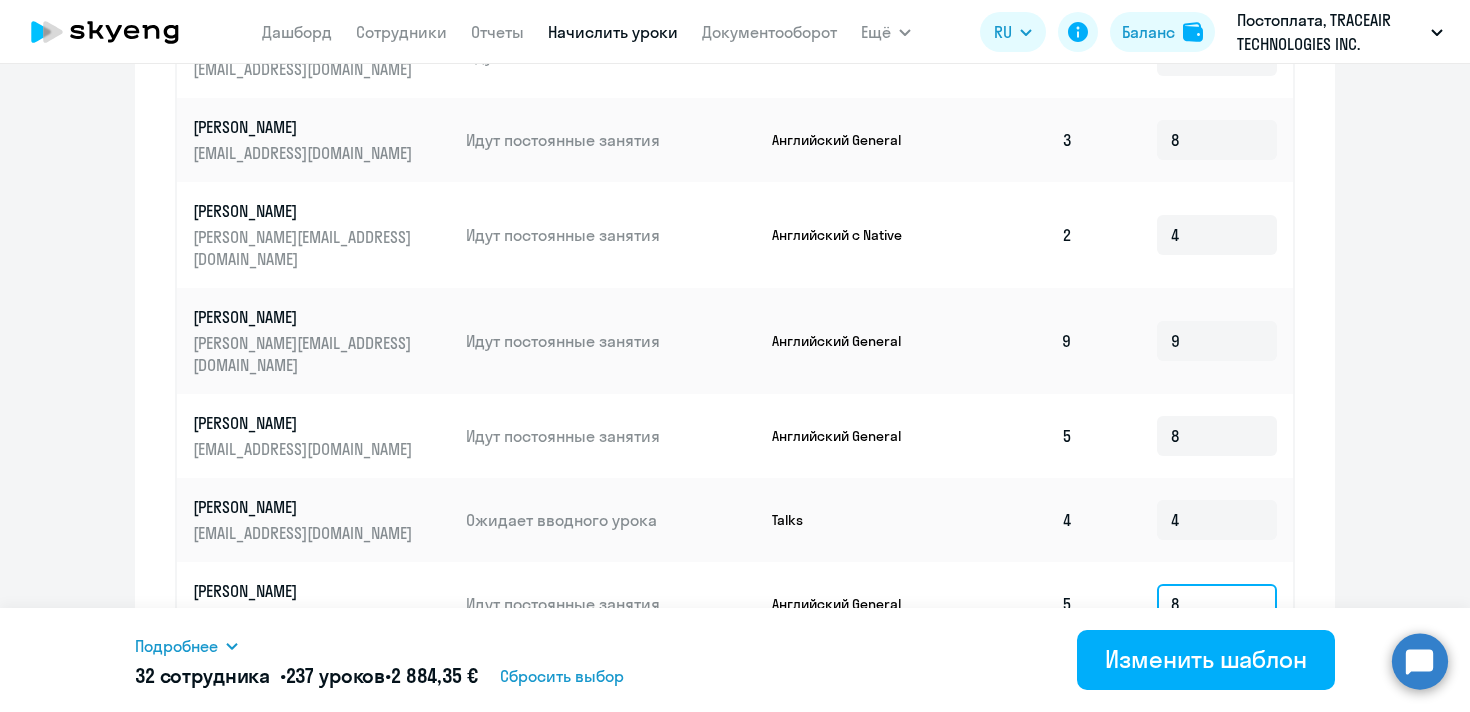 type on "8" 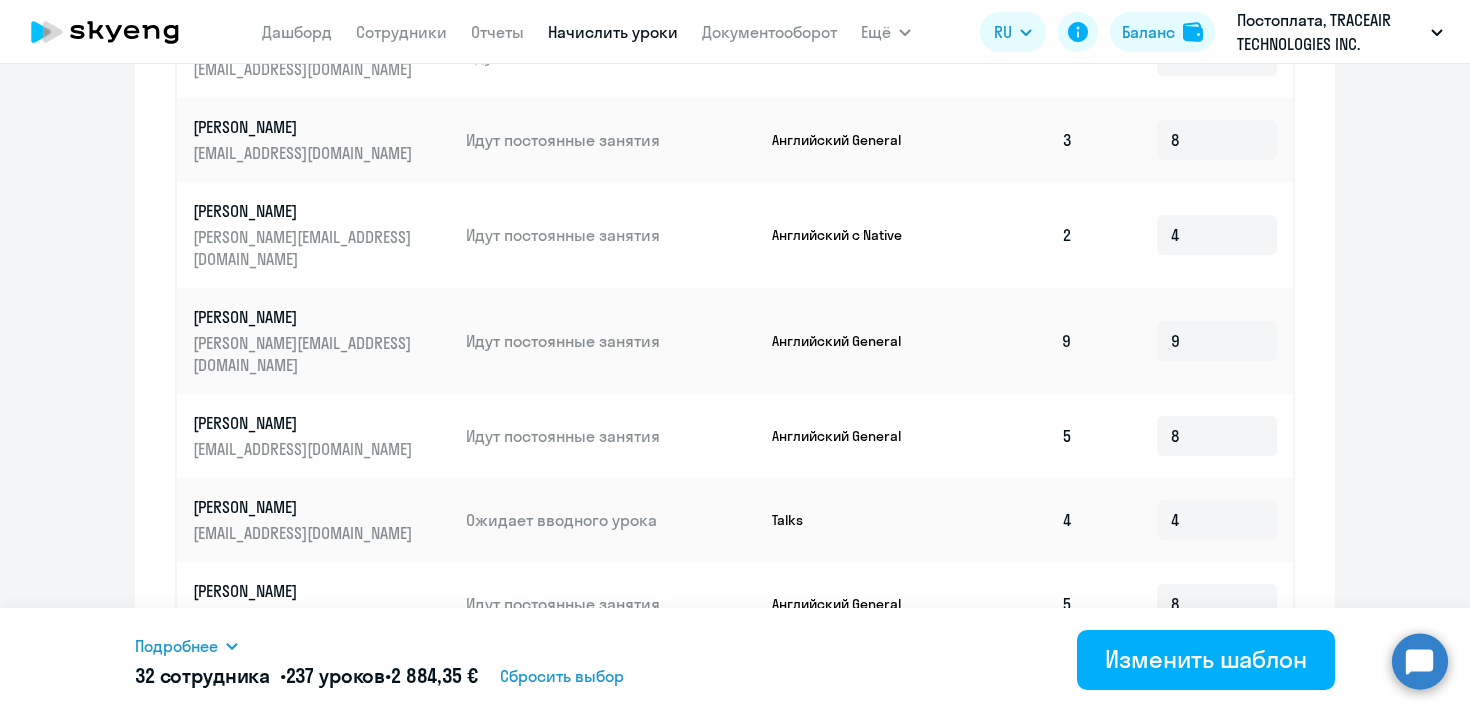 click 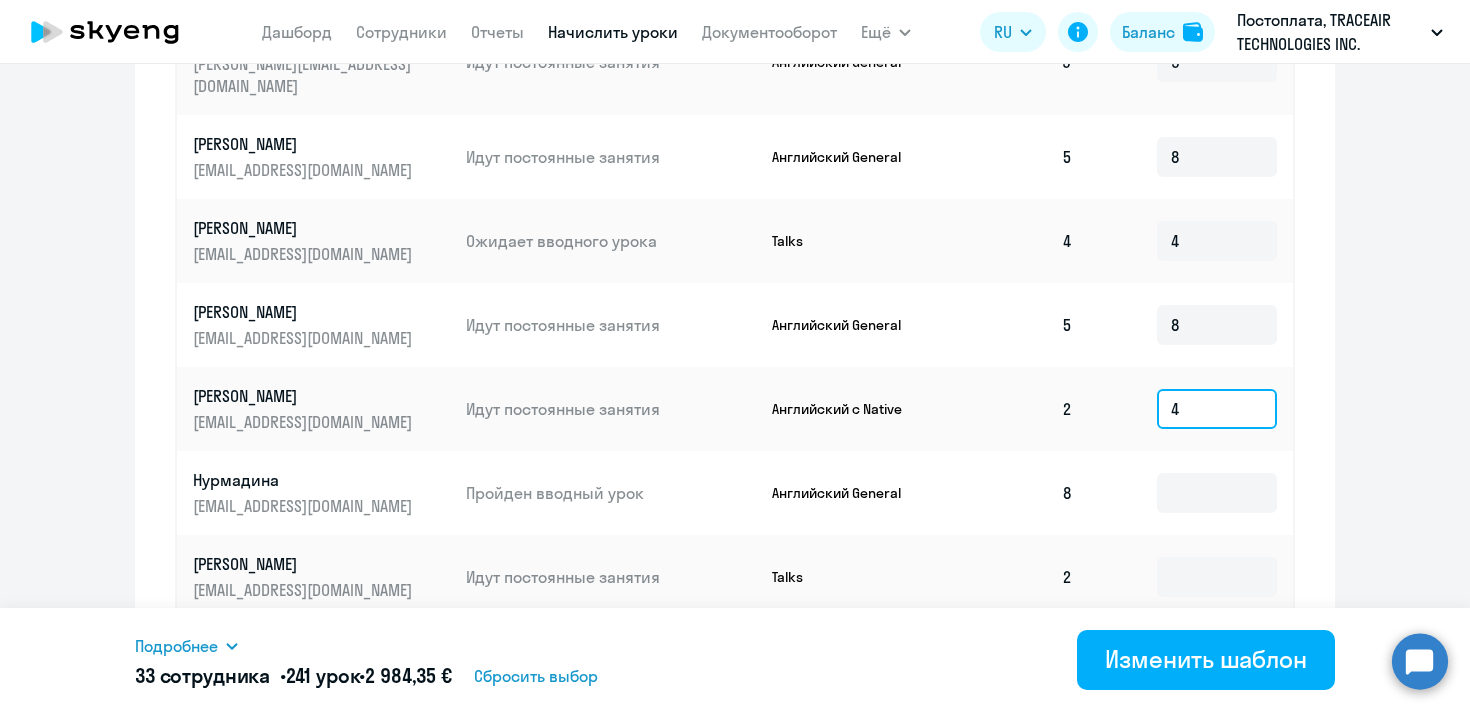 scroll, scrollTop: 1164, scrollLeft: 0, axis: vertical 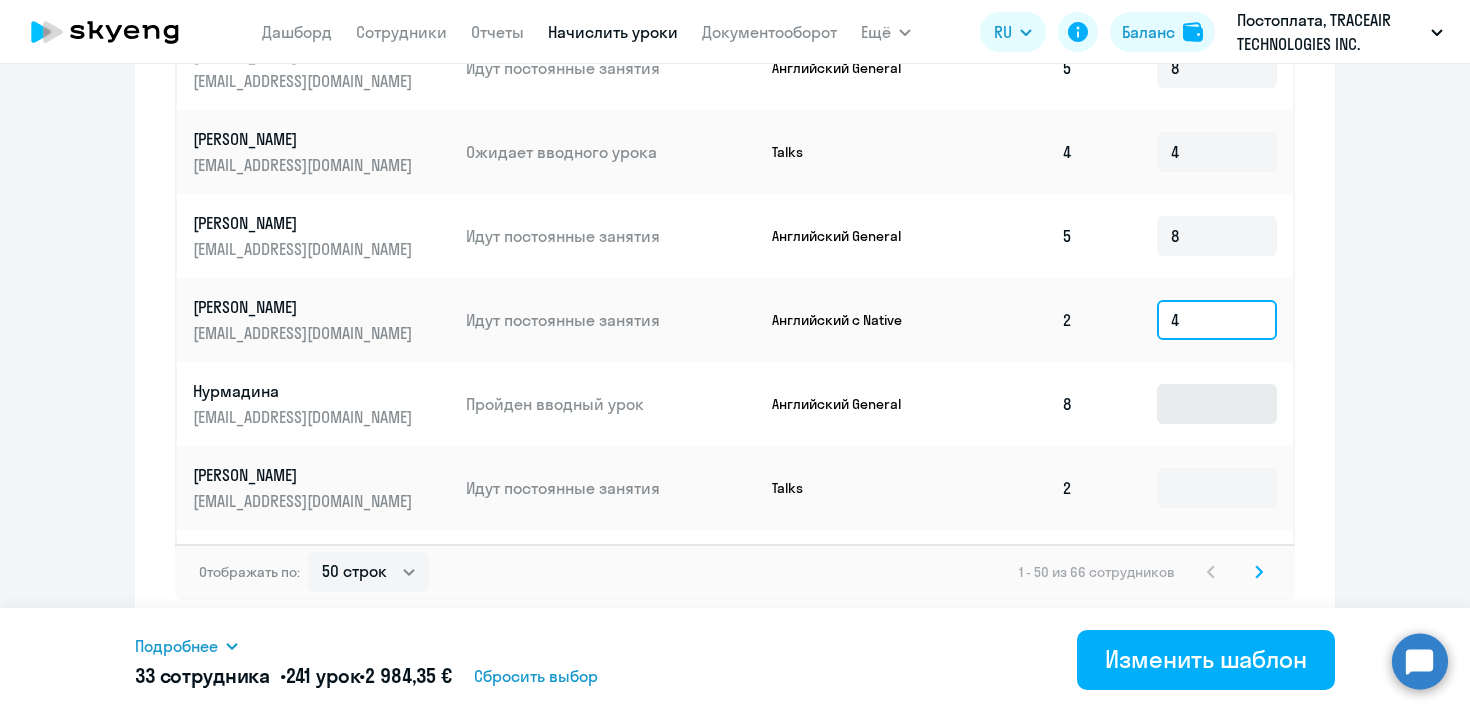type on "4" 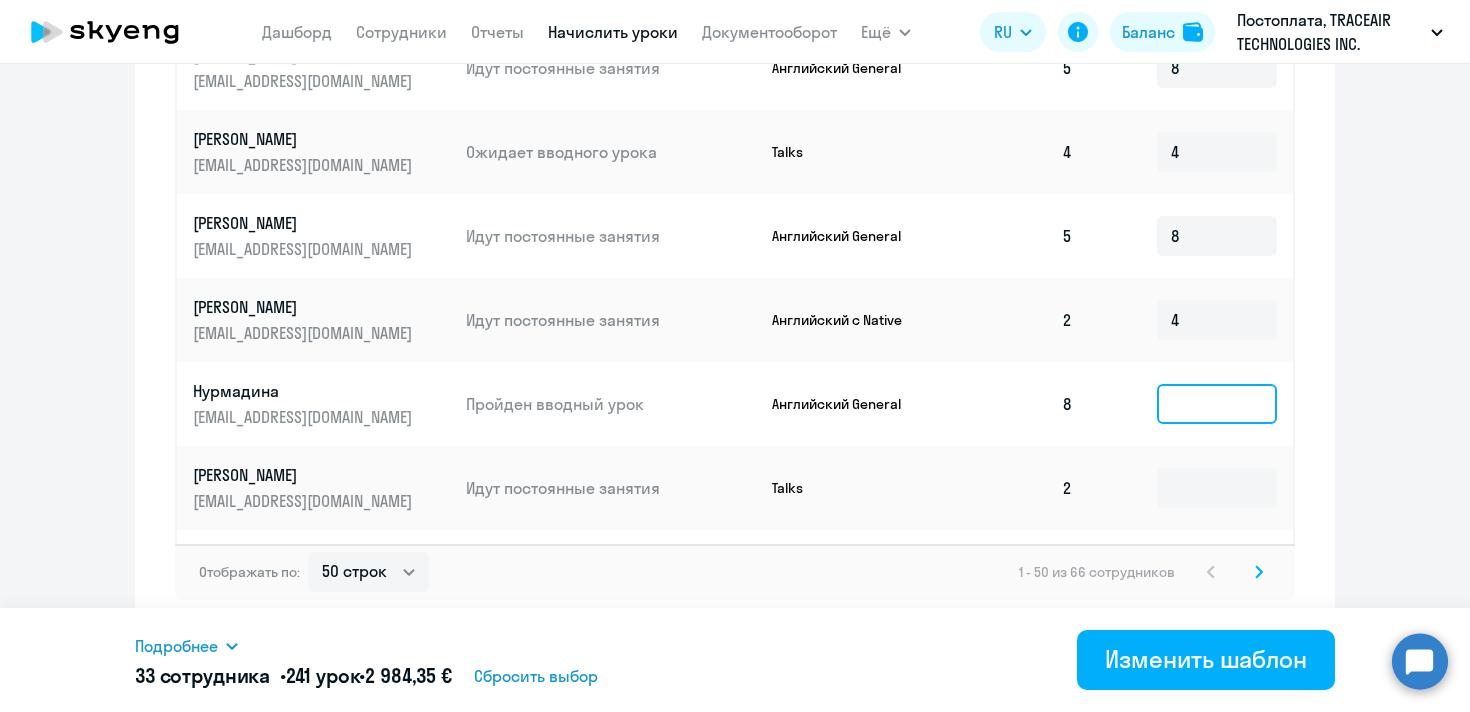click 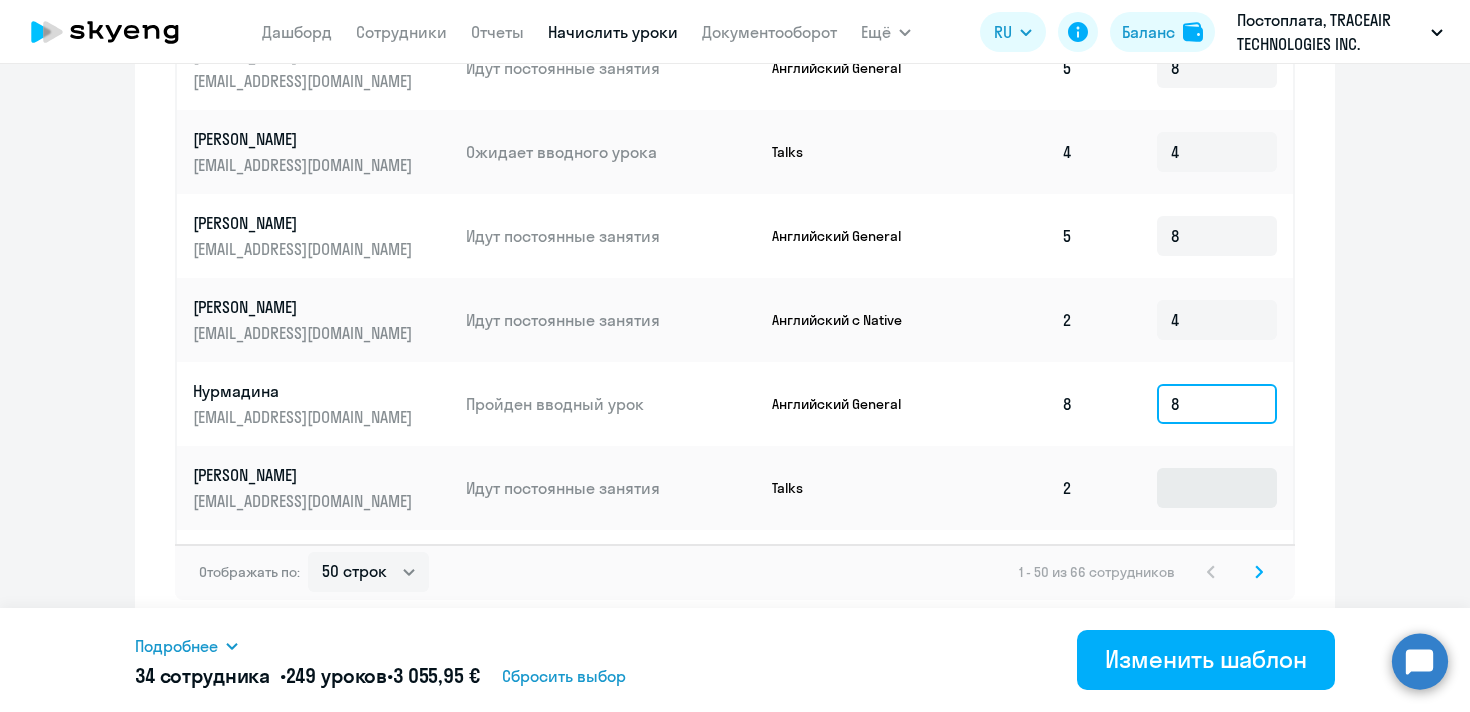 type on "8" 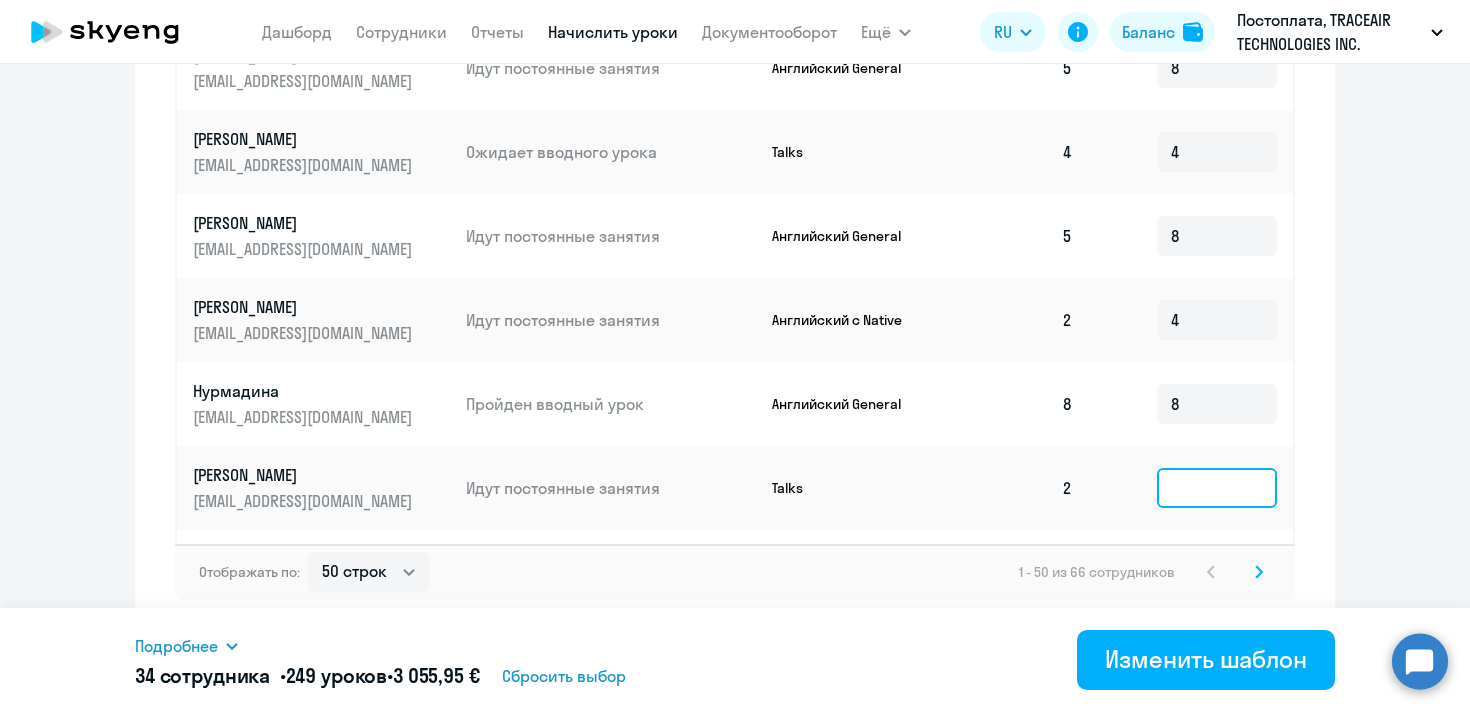 click 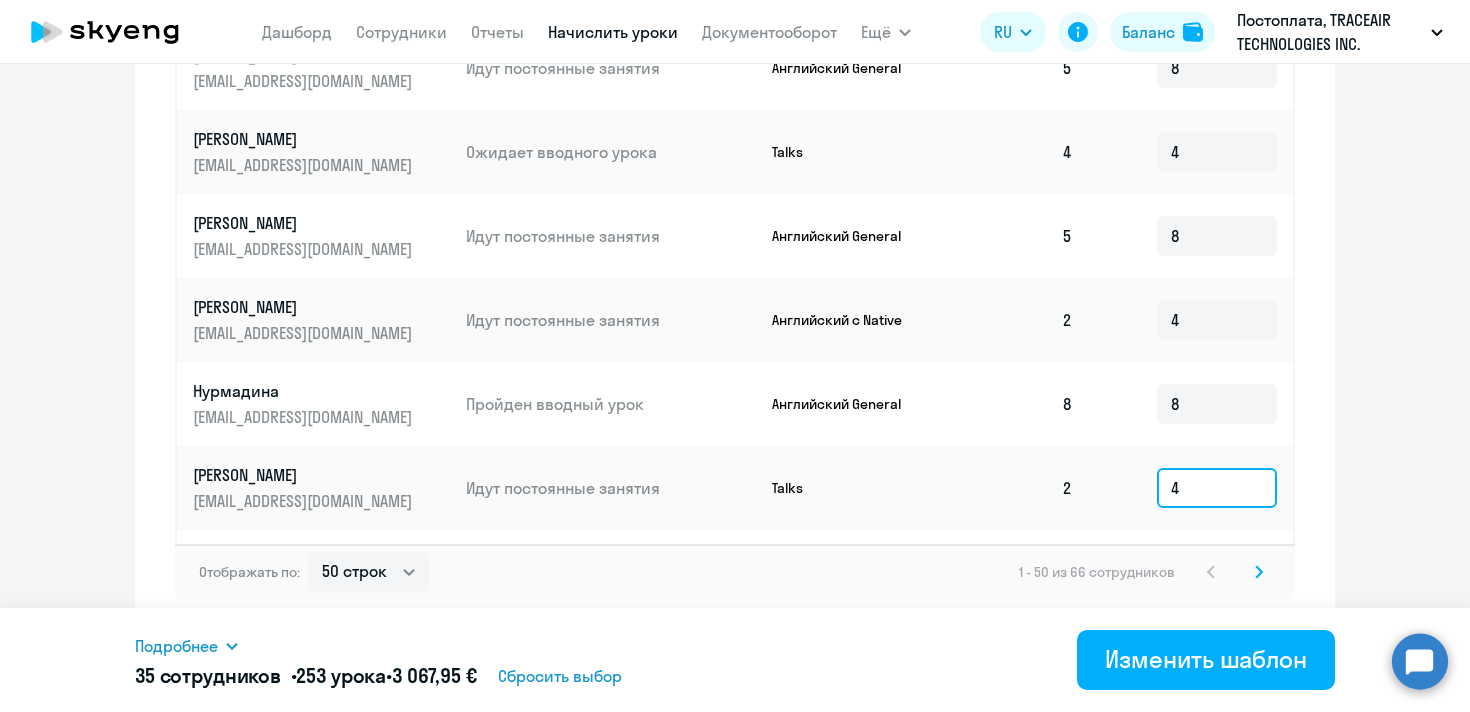 type on "4" 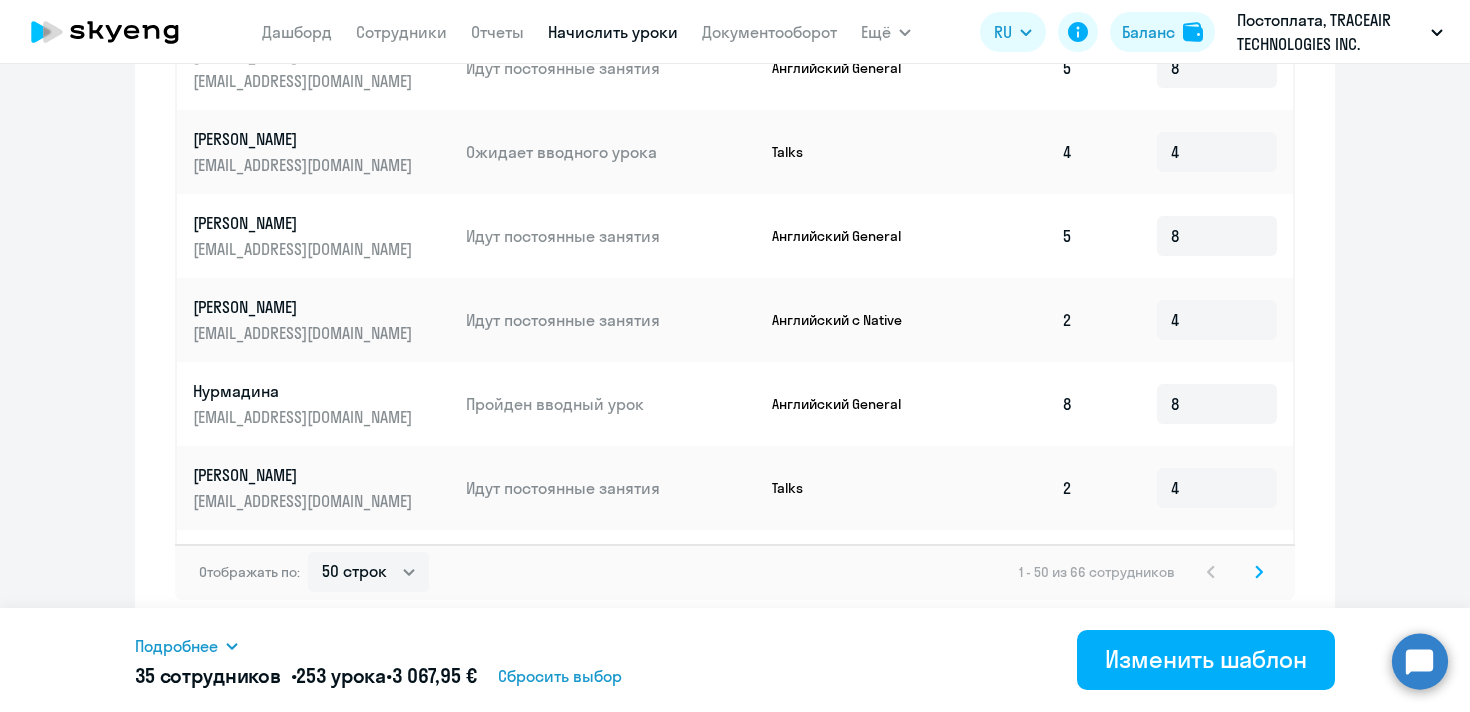 click 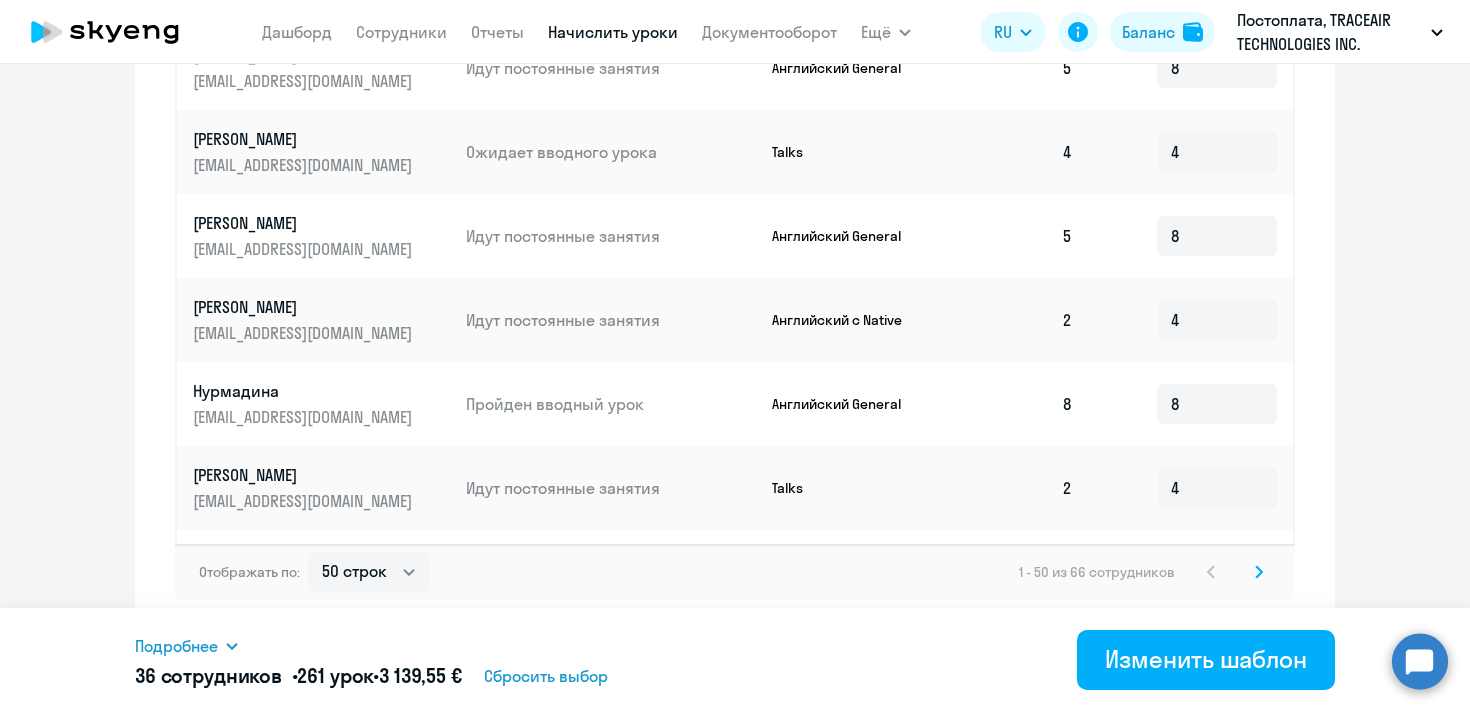 type on "8" 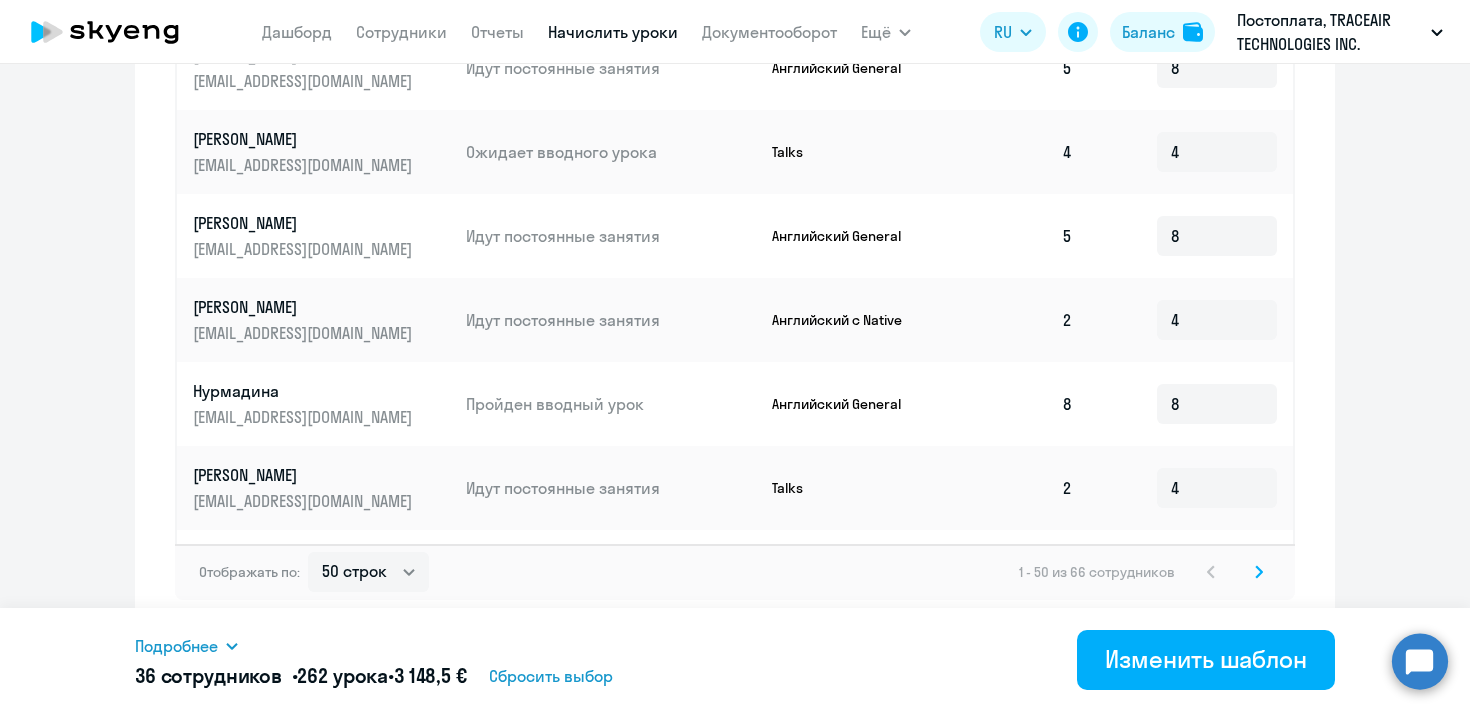 type on "9" 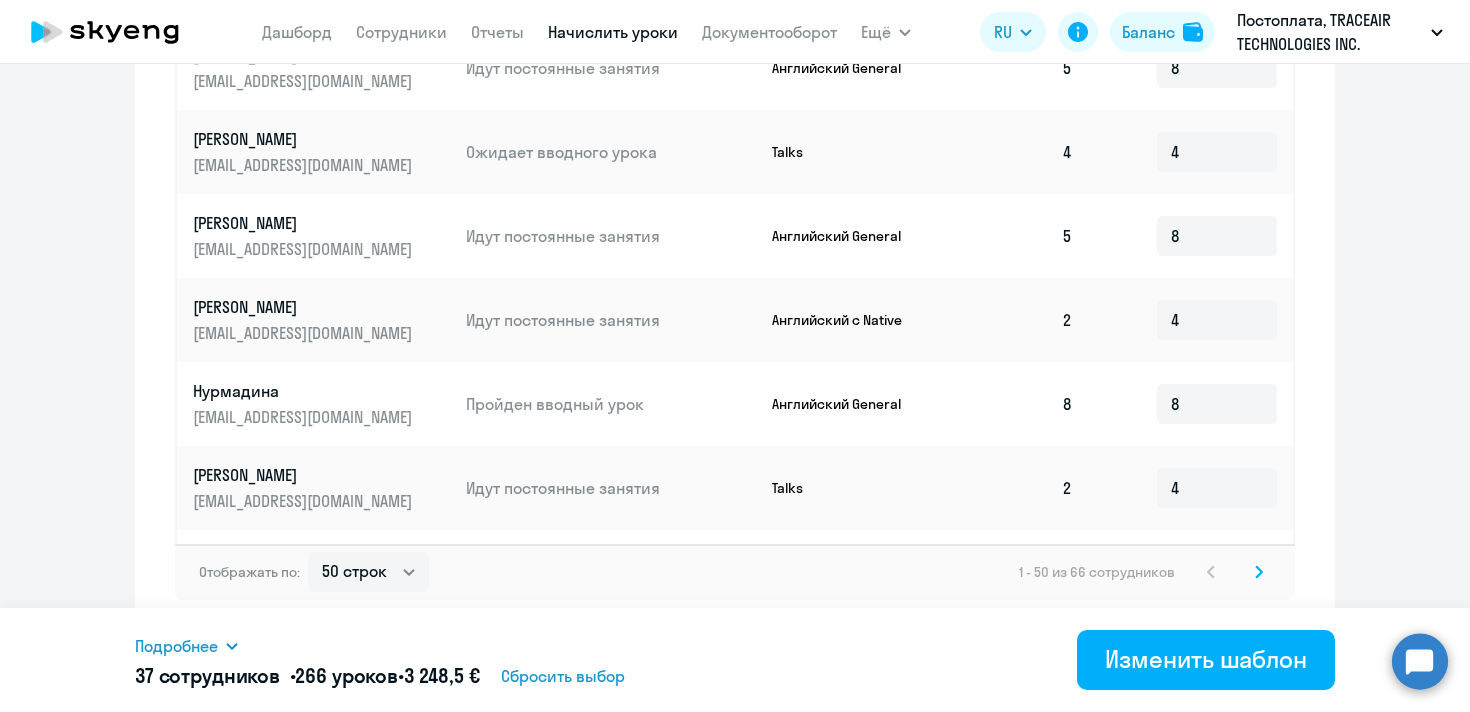 type on "4" 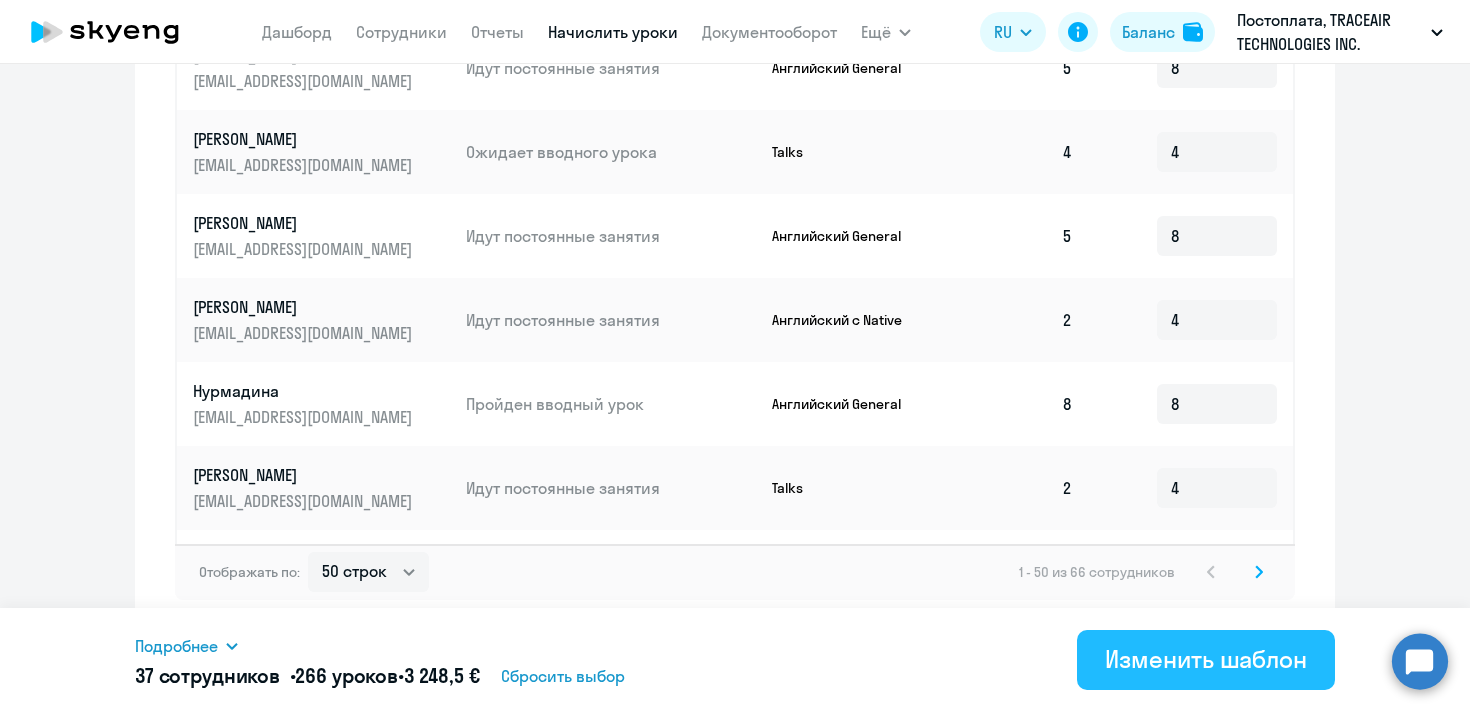 click on "Изменить шаблон" at bounding box center [1206, 660] 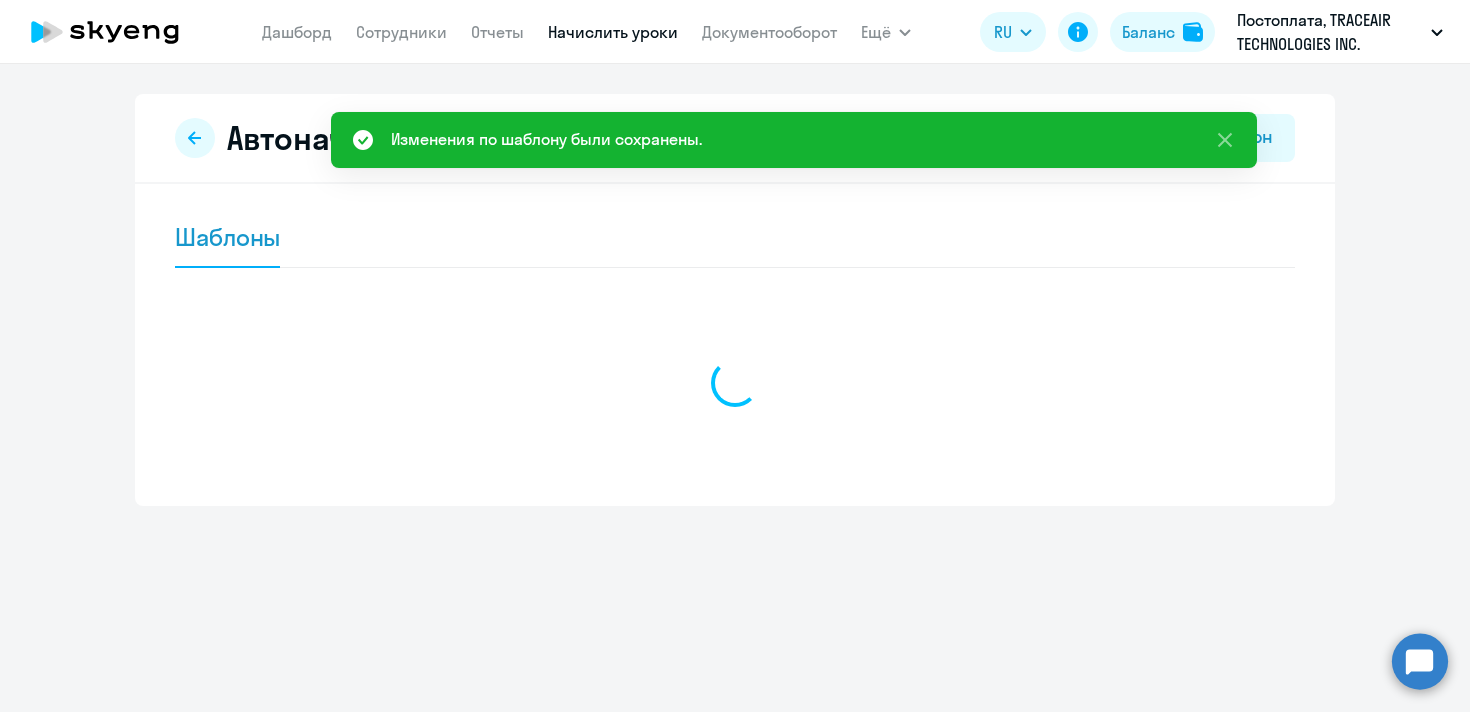 scroll, scrollTop: 0, scrollLeft: 0, axis: both 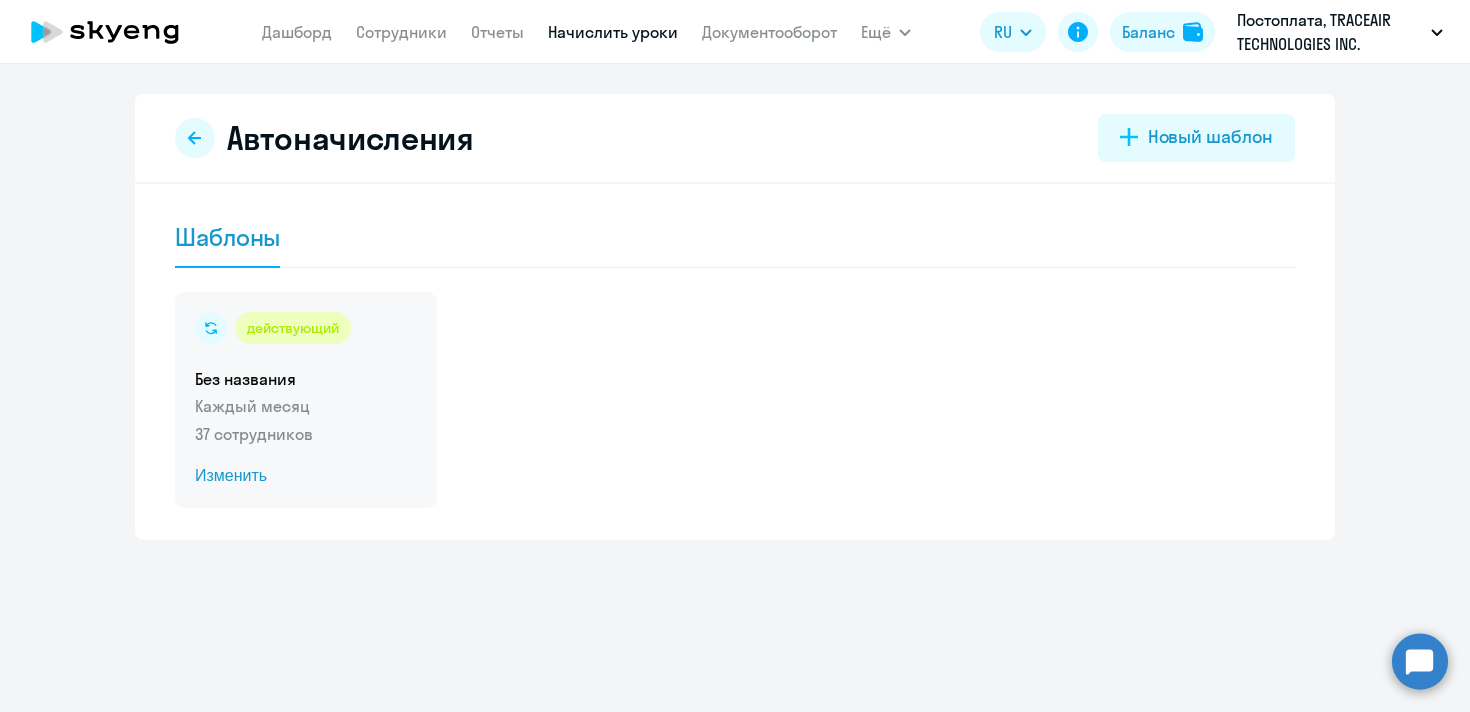 click on "Изменить" 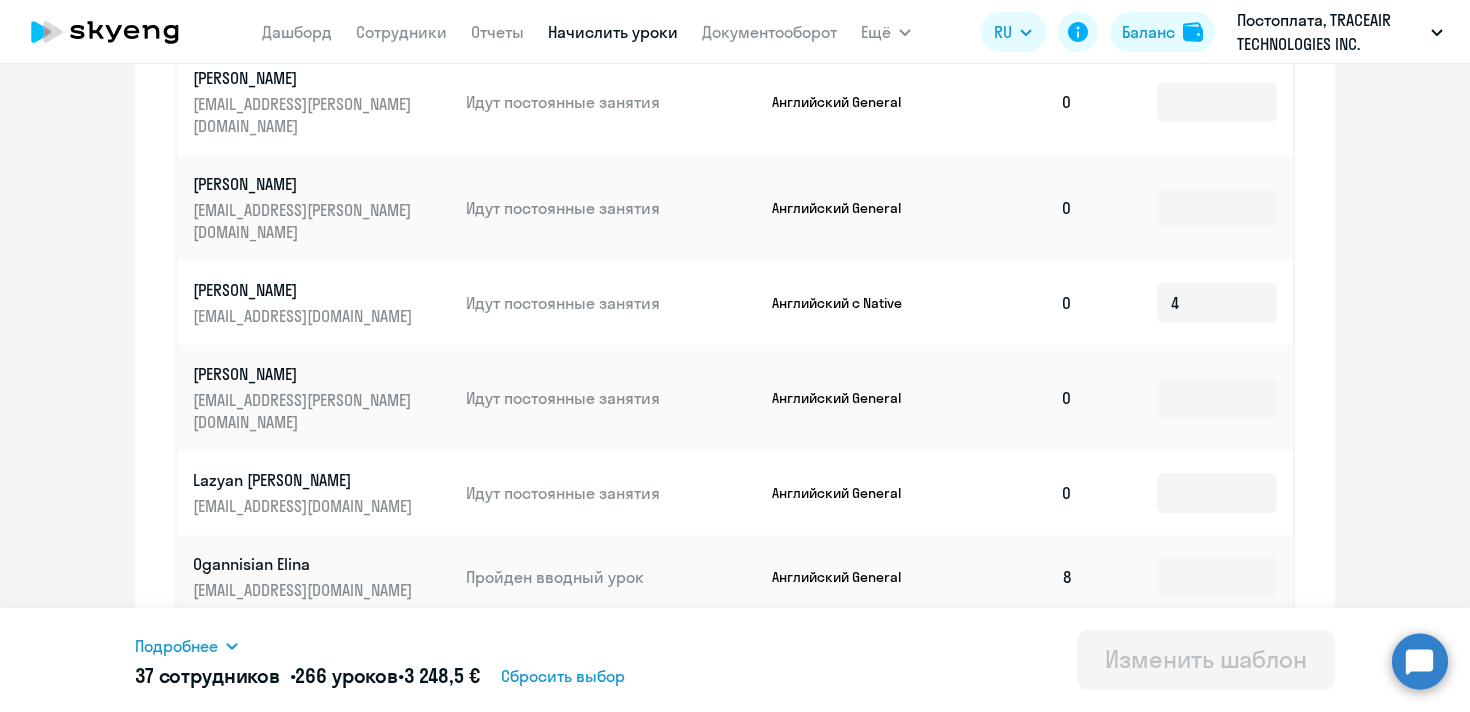 scroll, scrollTop: 1146, scrollLeft: 0, axis: vertical 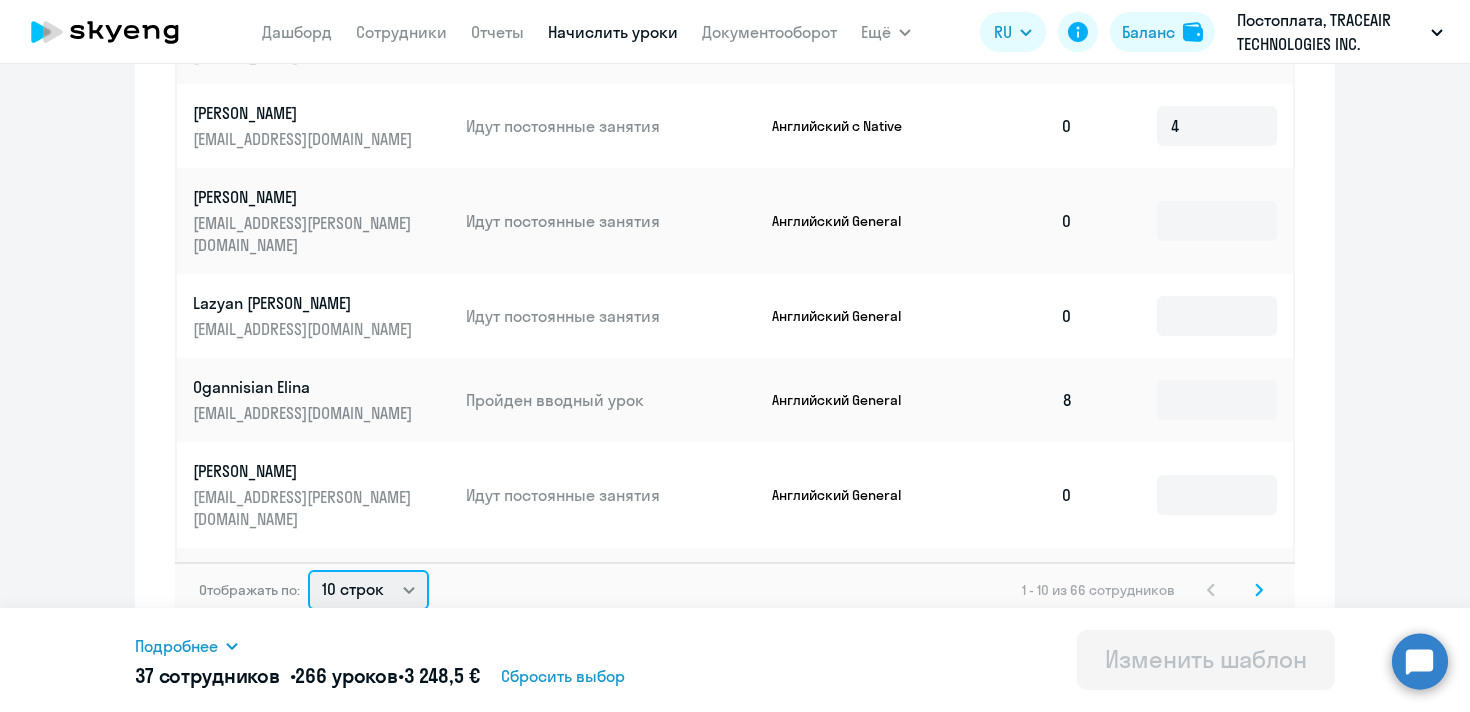 click on "10 строк   30 строк   50 строк" 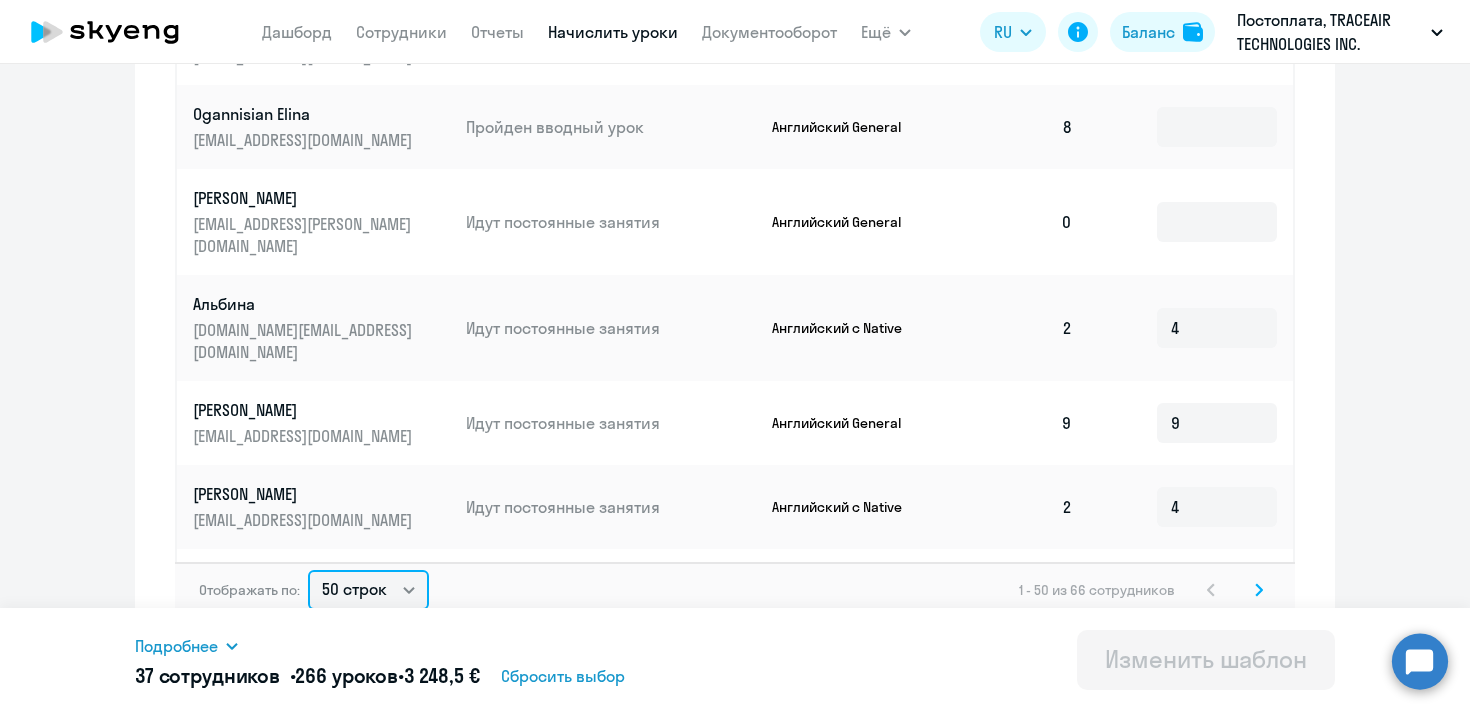 scroll, scrollTop: 703, scrollLeft: 0, axis: vertical 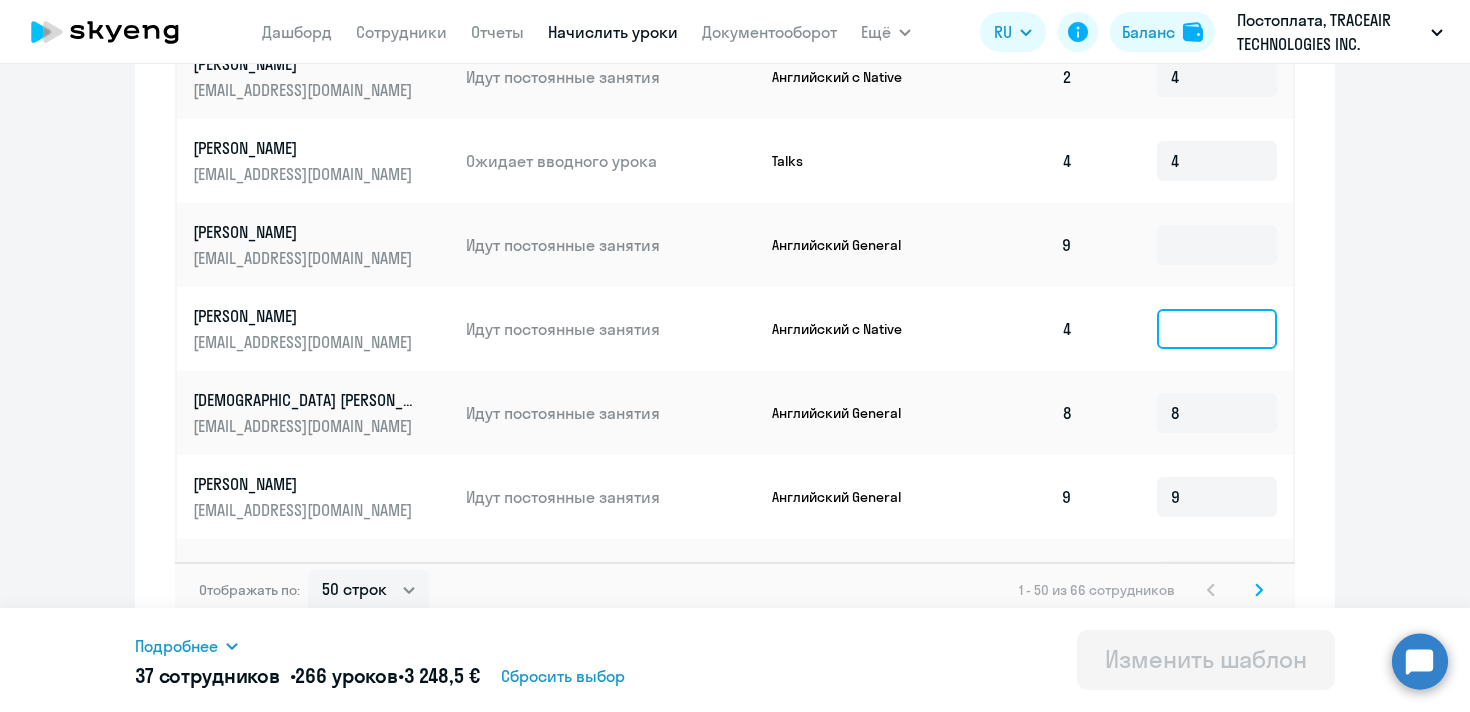 click 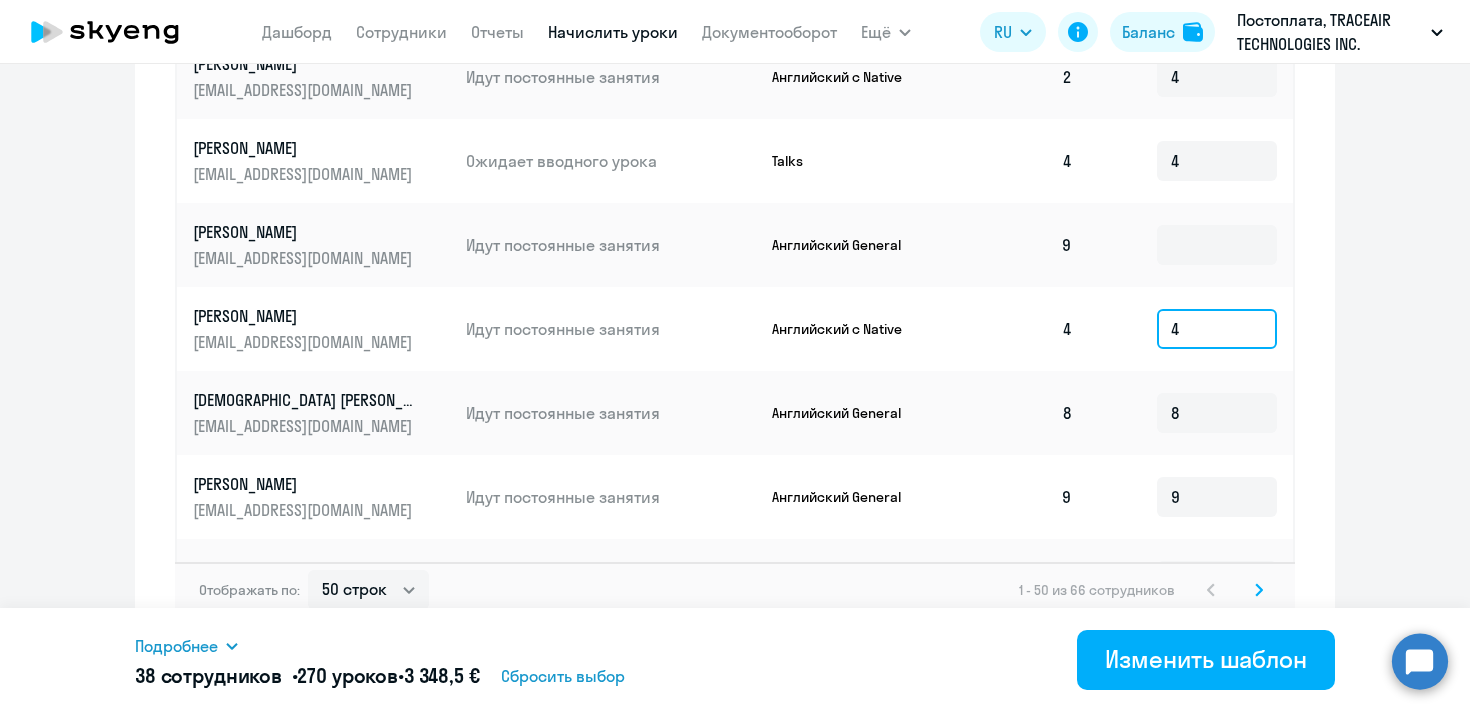 type on "4" 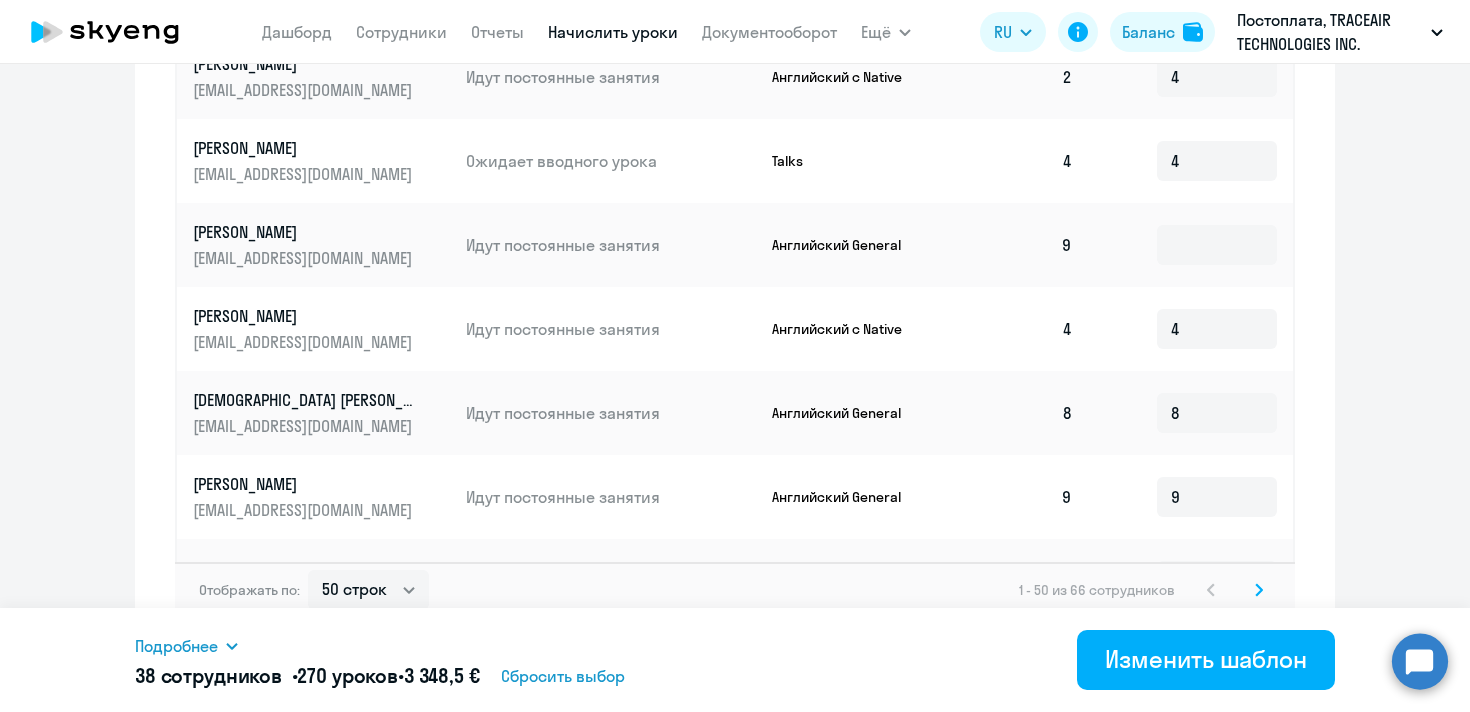 click on "Изменение шаблона Без названия
Дата следующего автоматического начисления:   пятница, 1 августа 2025 г. Введите название шаблона Без названия Выберите тип шаблона Автоначисления при нулевом балансе Доначисление каждый месяц Узнайте оптимальное количество уроков для начисления Мы сами не рады этому факту, но в месяце не всегда 4 недели. Выберите, сколько раз в неделю сотрудник будет заниматься, а мы покажем минимальное количество в месяц. Начислять больше — конечно, можно. 1 2 3 и более
Как это работает?
Имя сотрудника   Статус   Продукт   3  8  9  8 4" 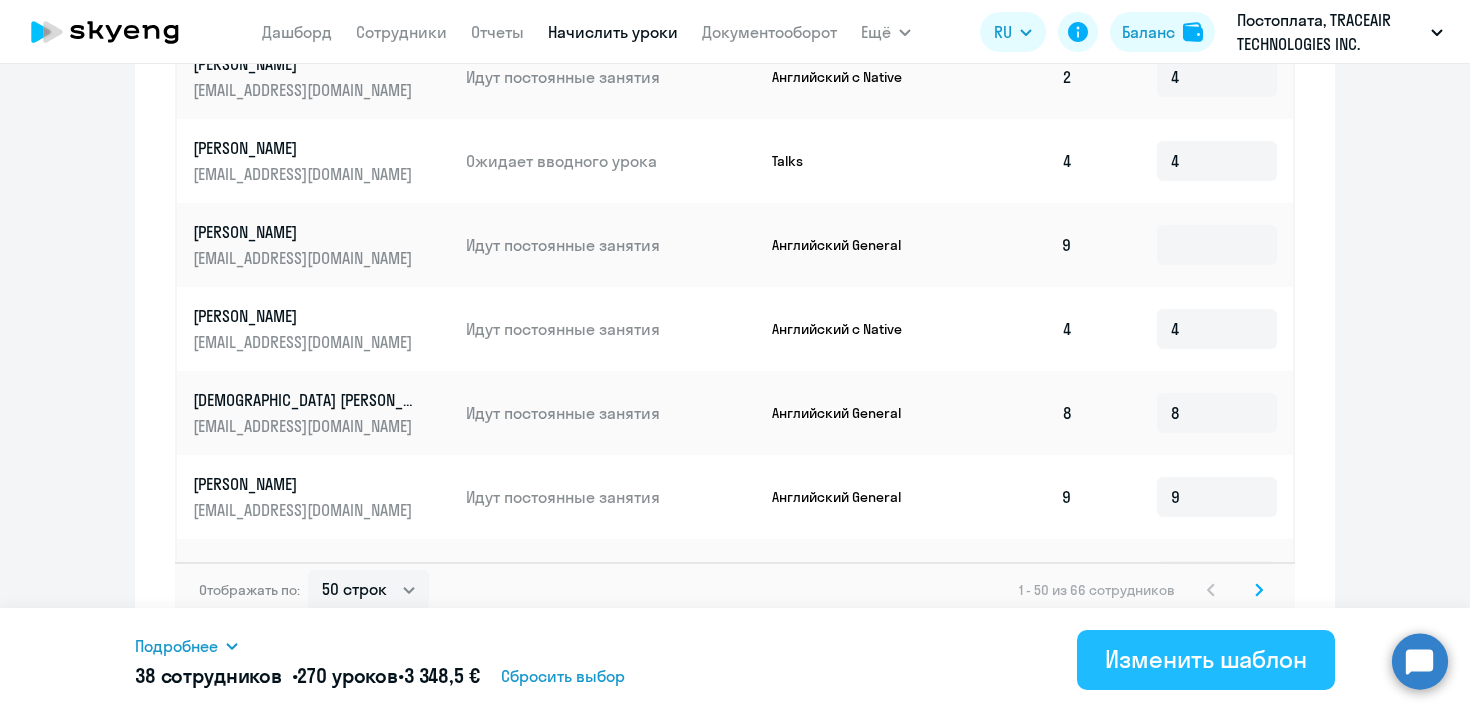 click on "Изменить шаблон" at bounding box center [1206, 659] 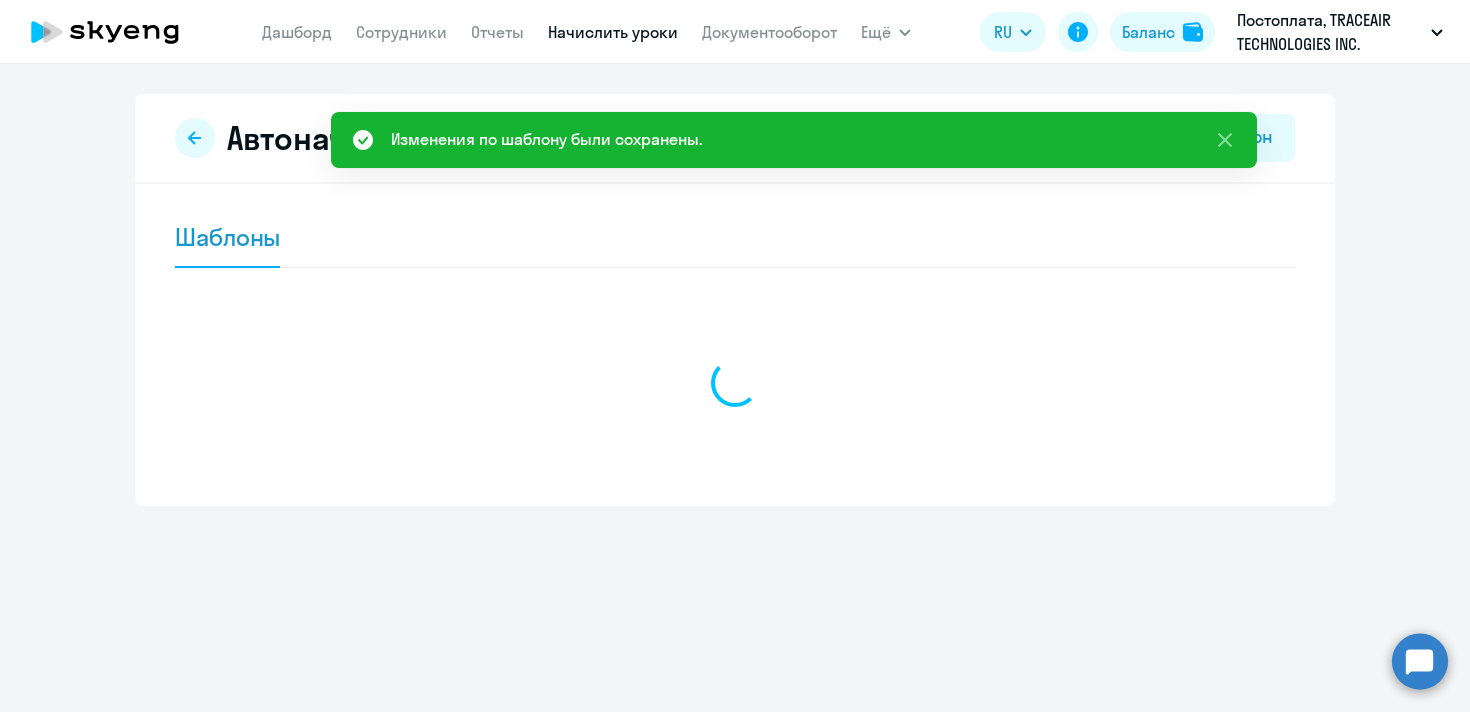scroll, scrollTop: 0, scrollLeft: 0, axis: both 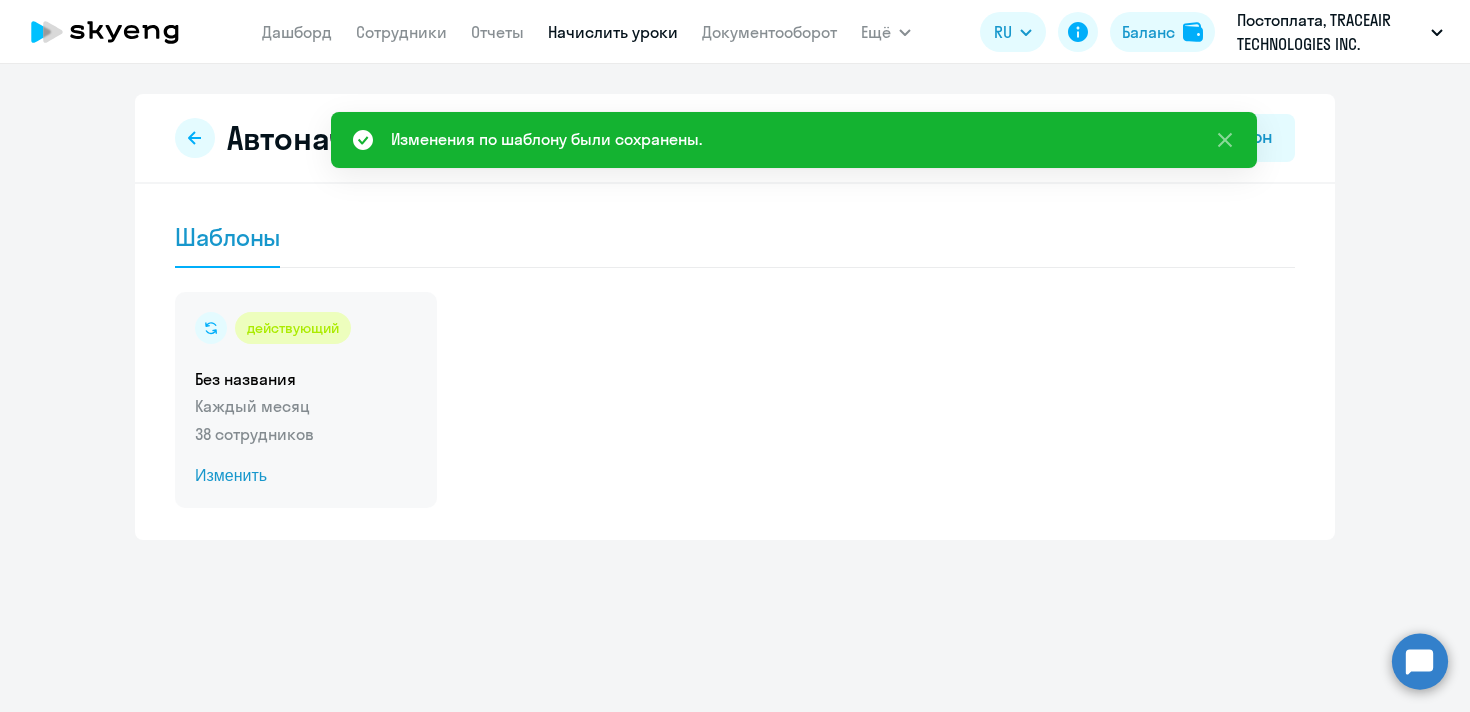 click on "Изменить" 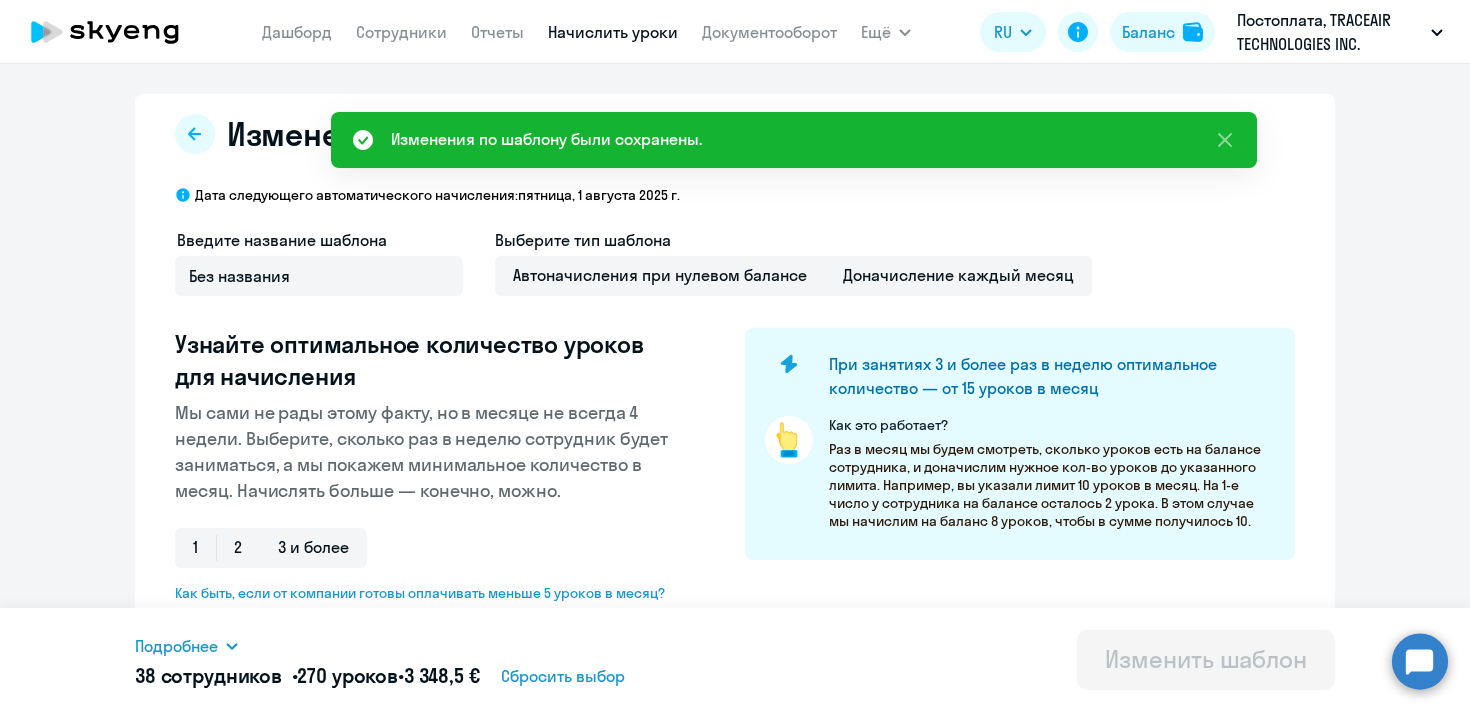 scroll, scrollTop: 1146, scrollLeft: 0, axis: vertical 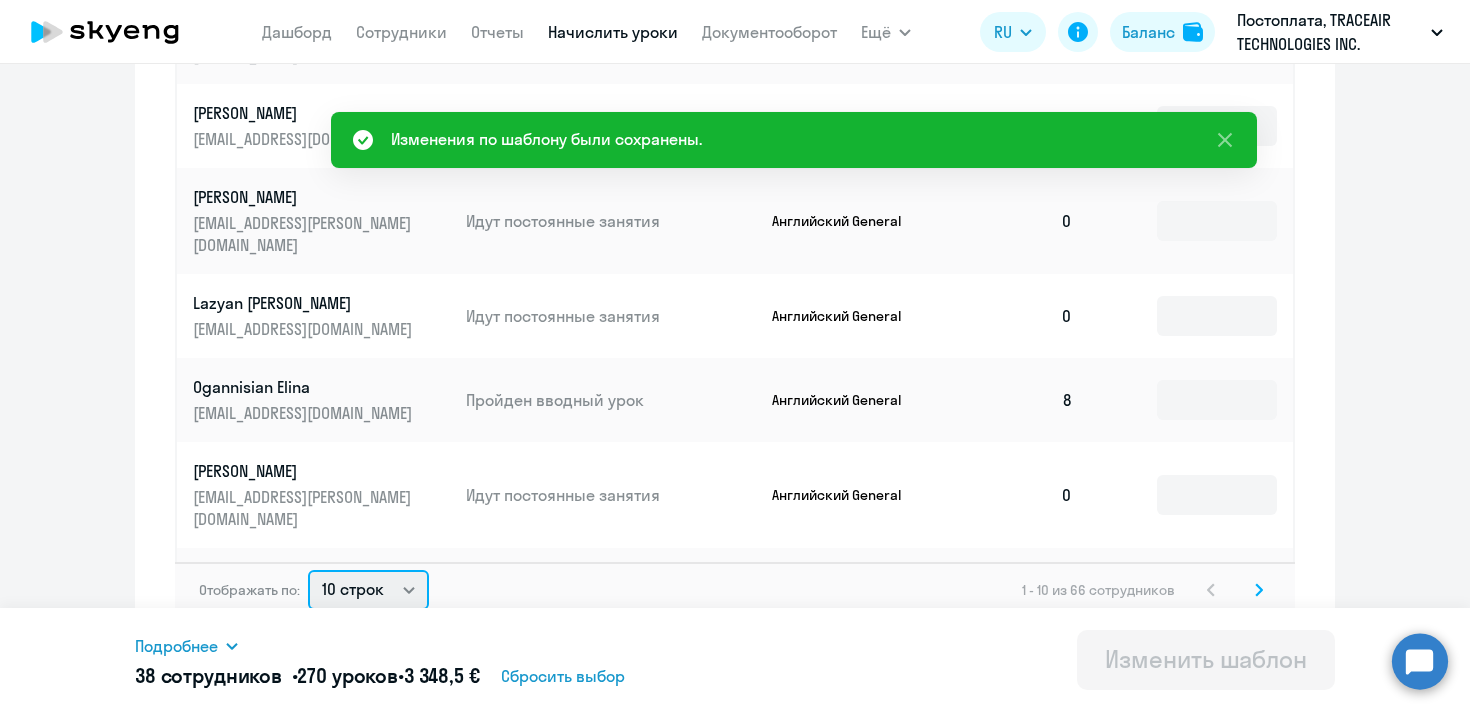 click on "10 строк   30 строк   50 строк" 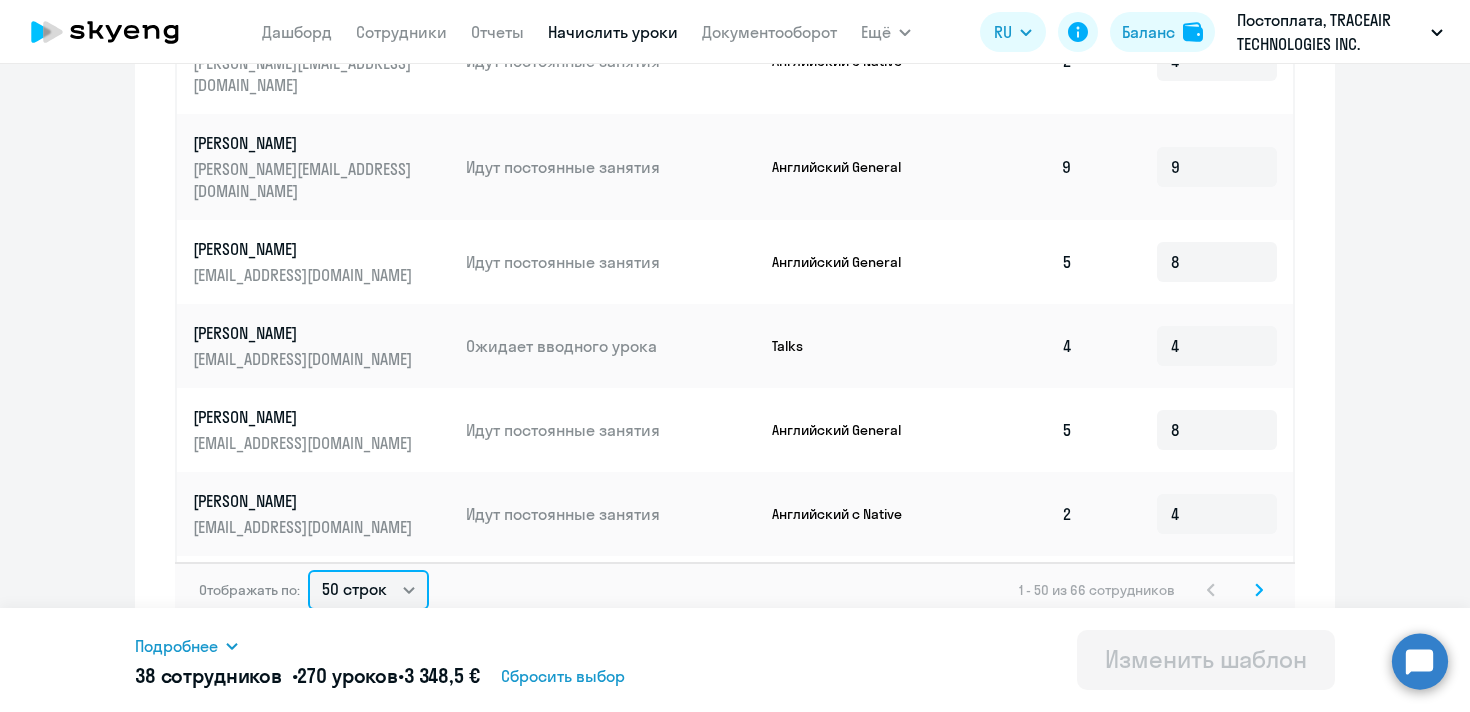 scroll, scrollTop: 3342, scrollLeft: 0, axis: vertical 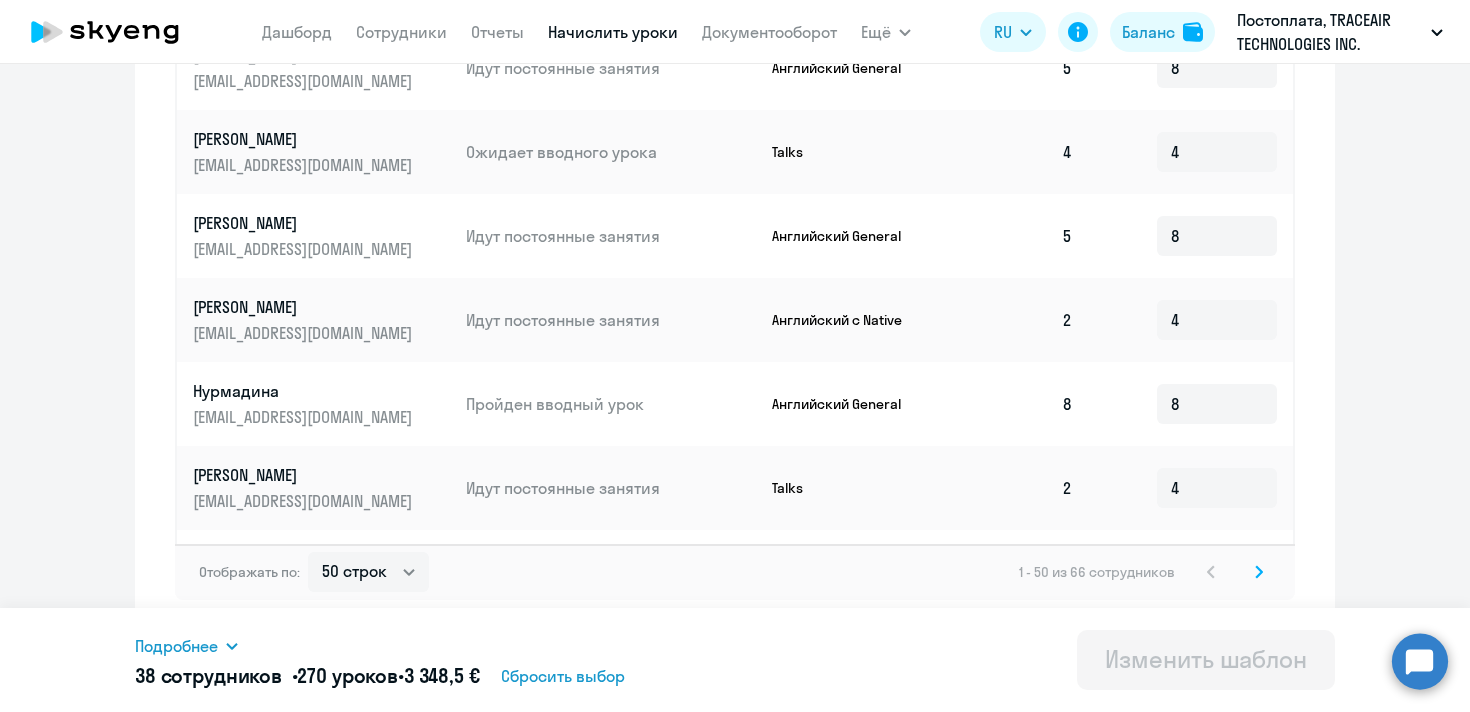 click 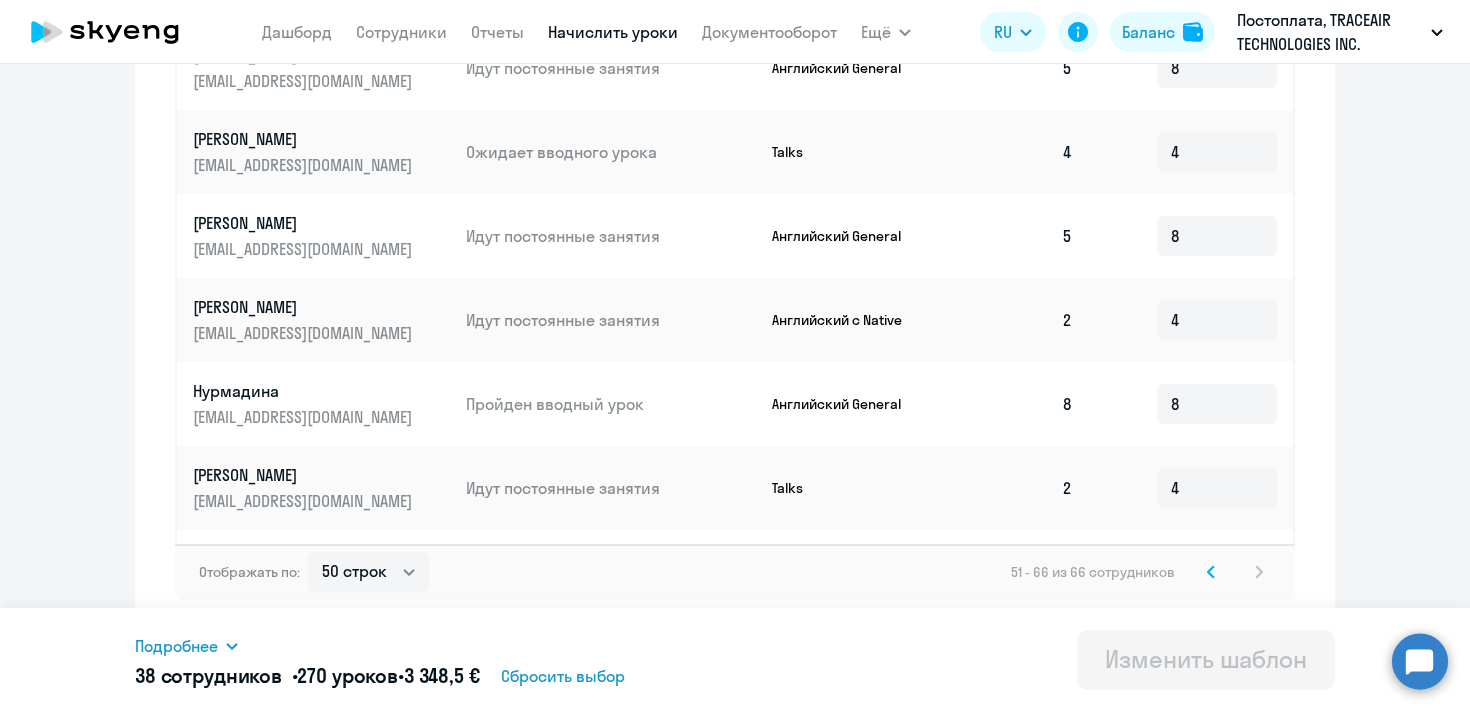scroll, scrollTop: 0, scrollLeft: 0, axis: both 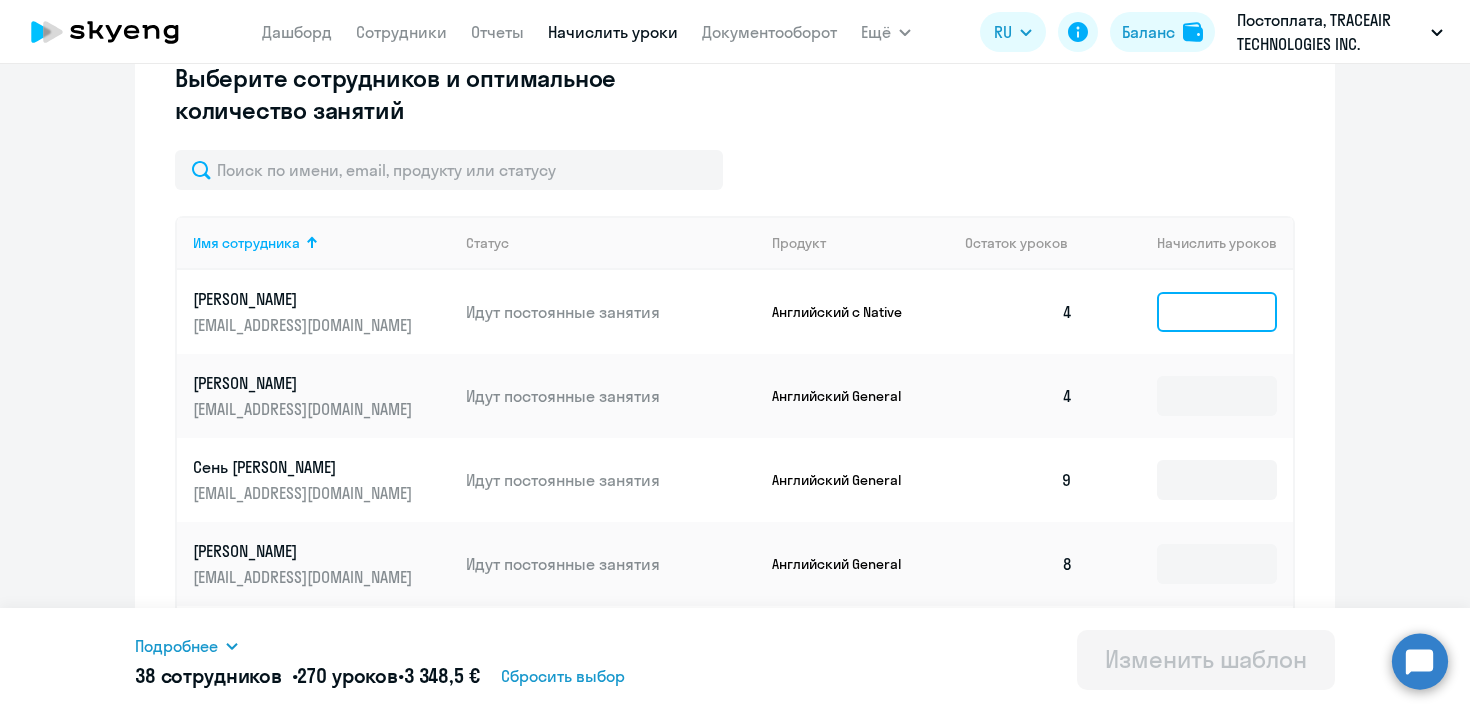 click 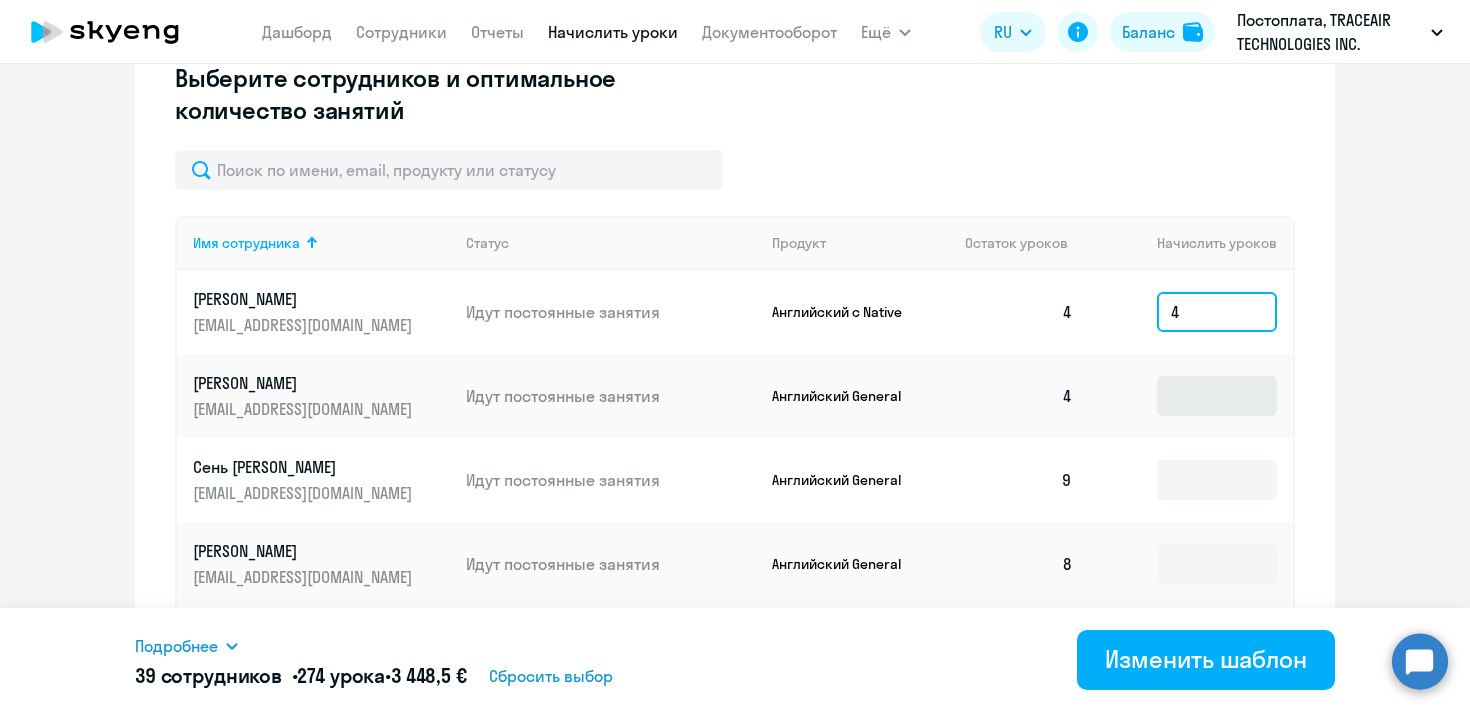 type on "4" 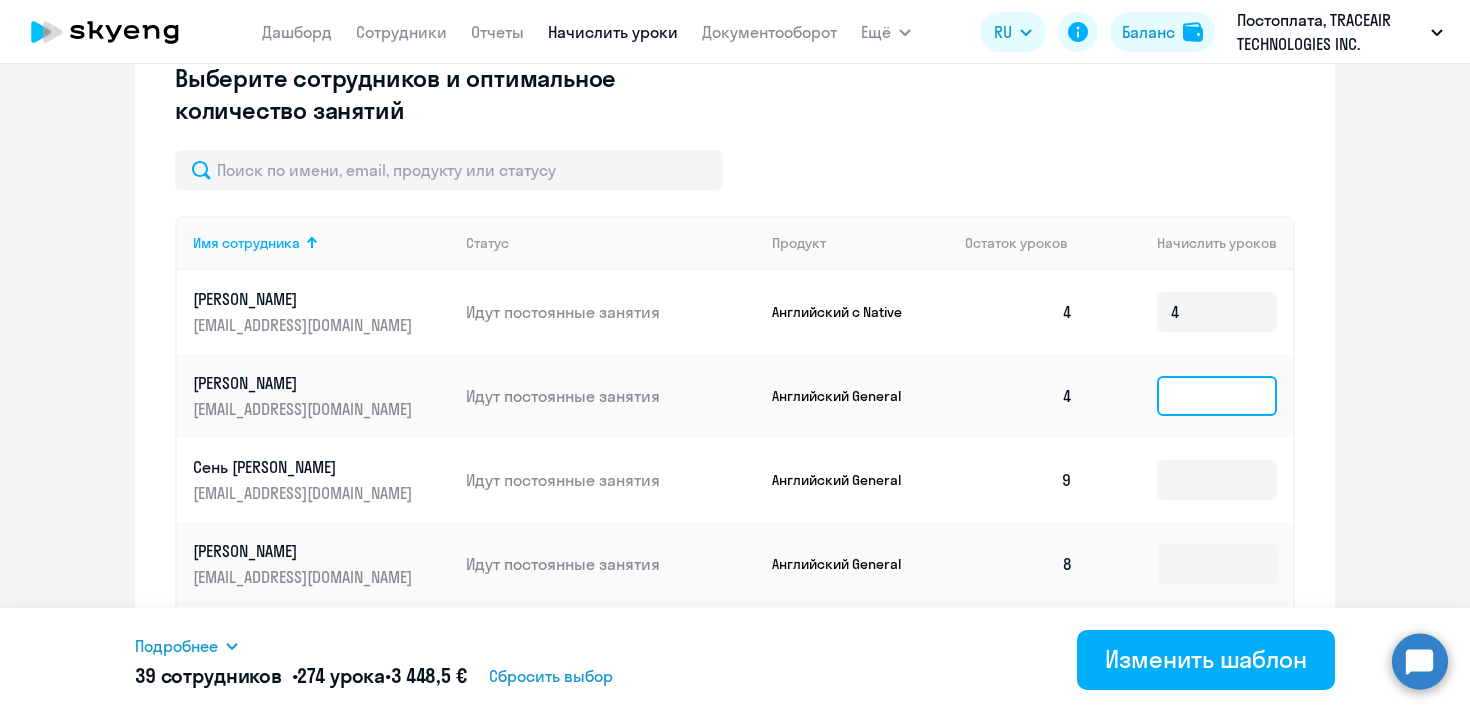 click 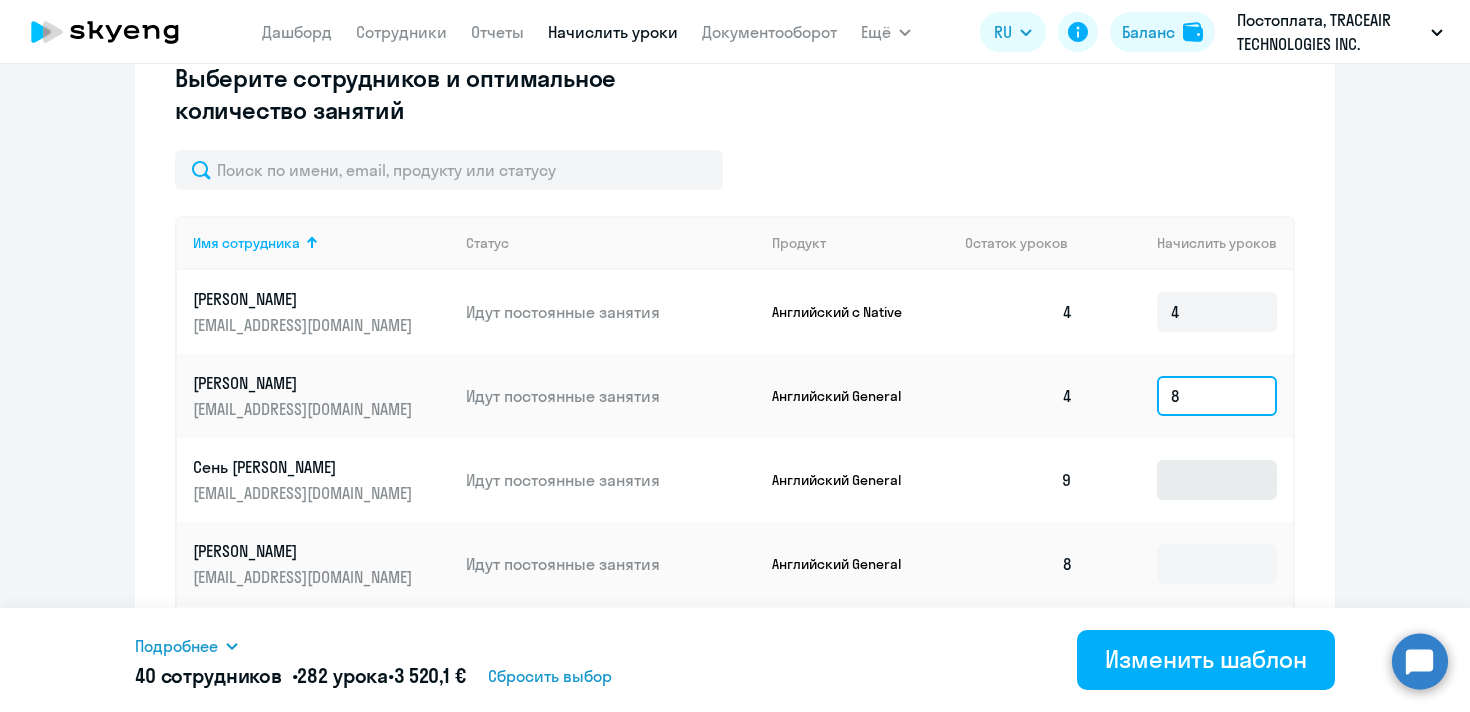 type on "8" 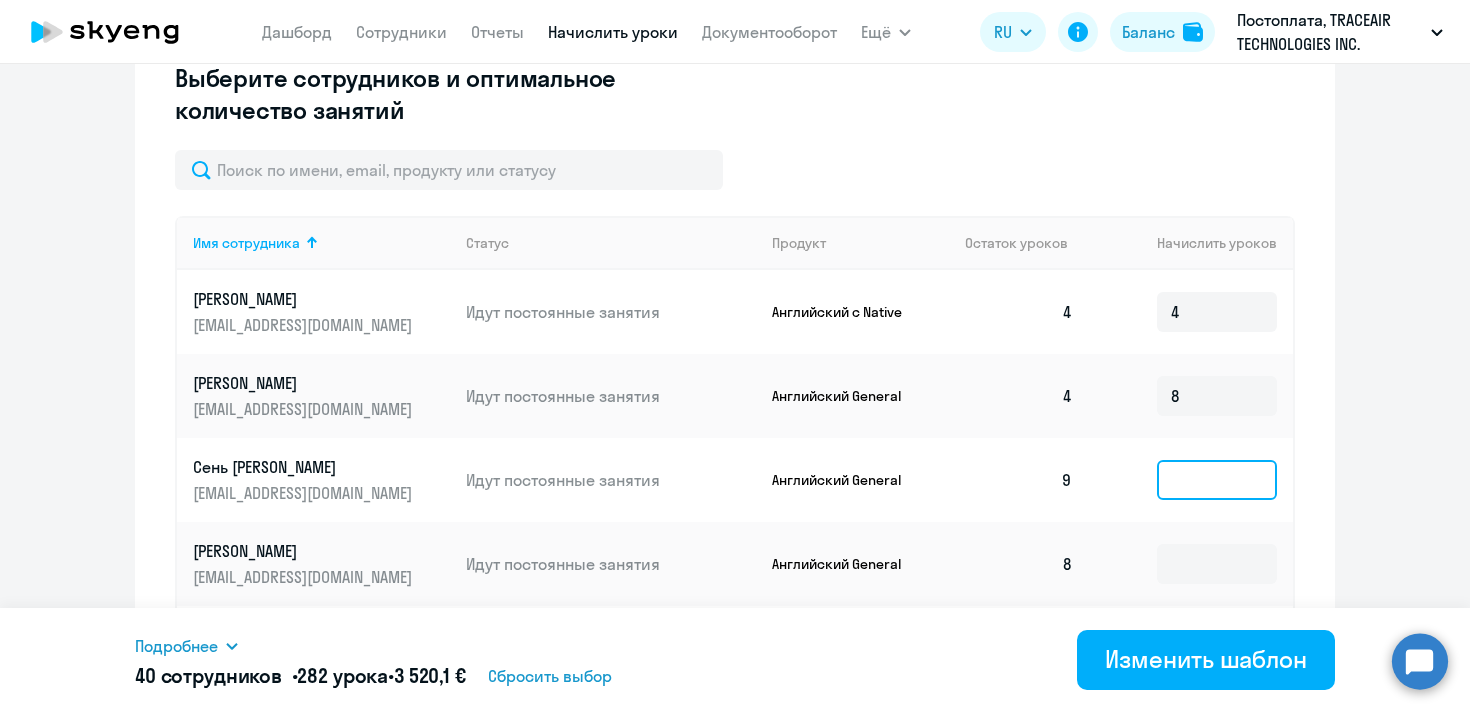 click 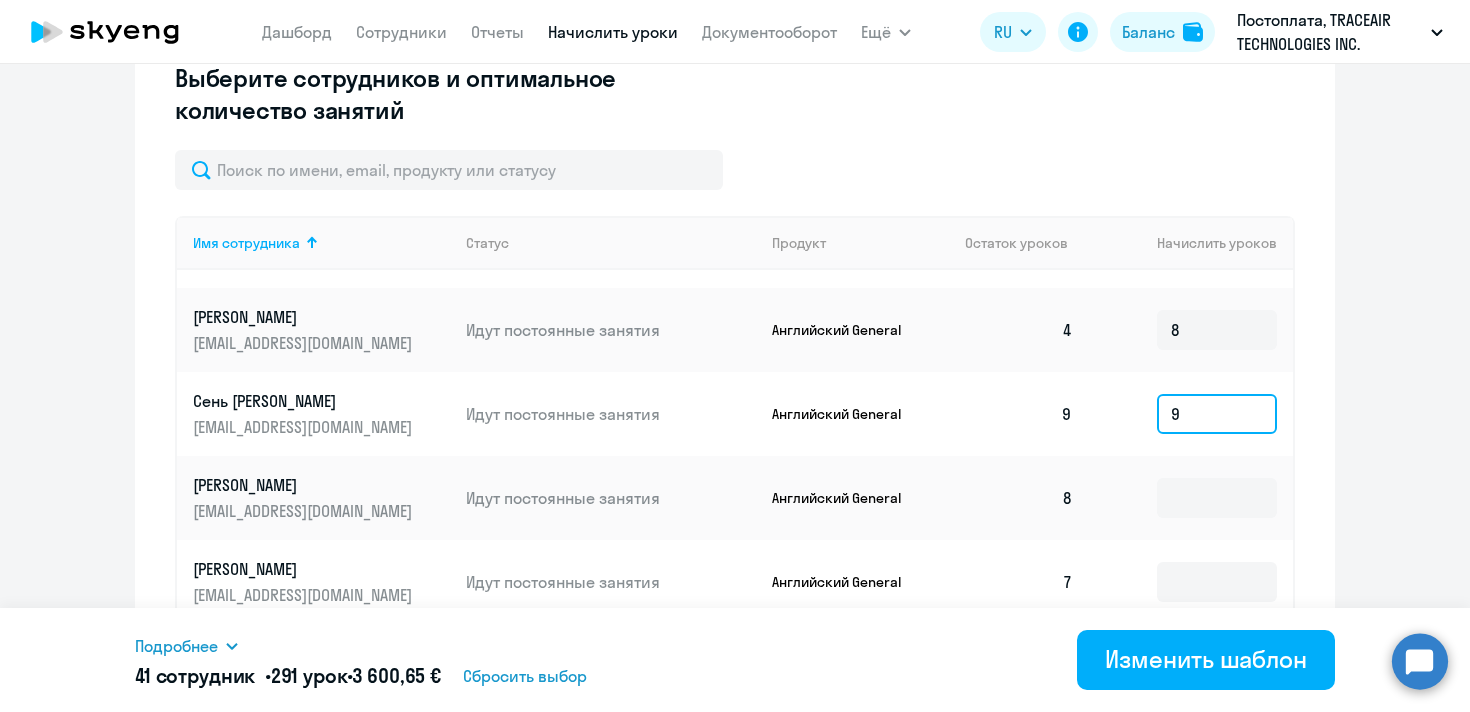 scroll, scrollTop: 67, scrollLeft: 0, axis: vertical 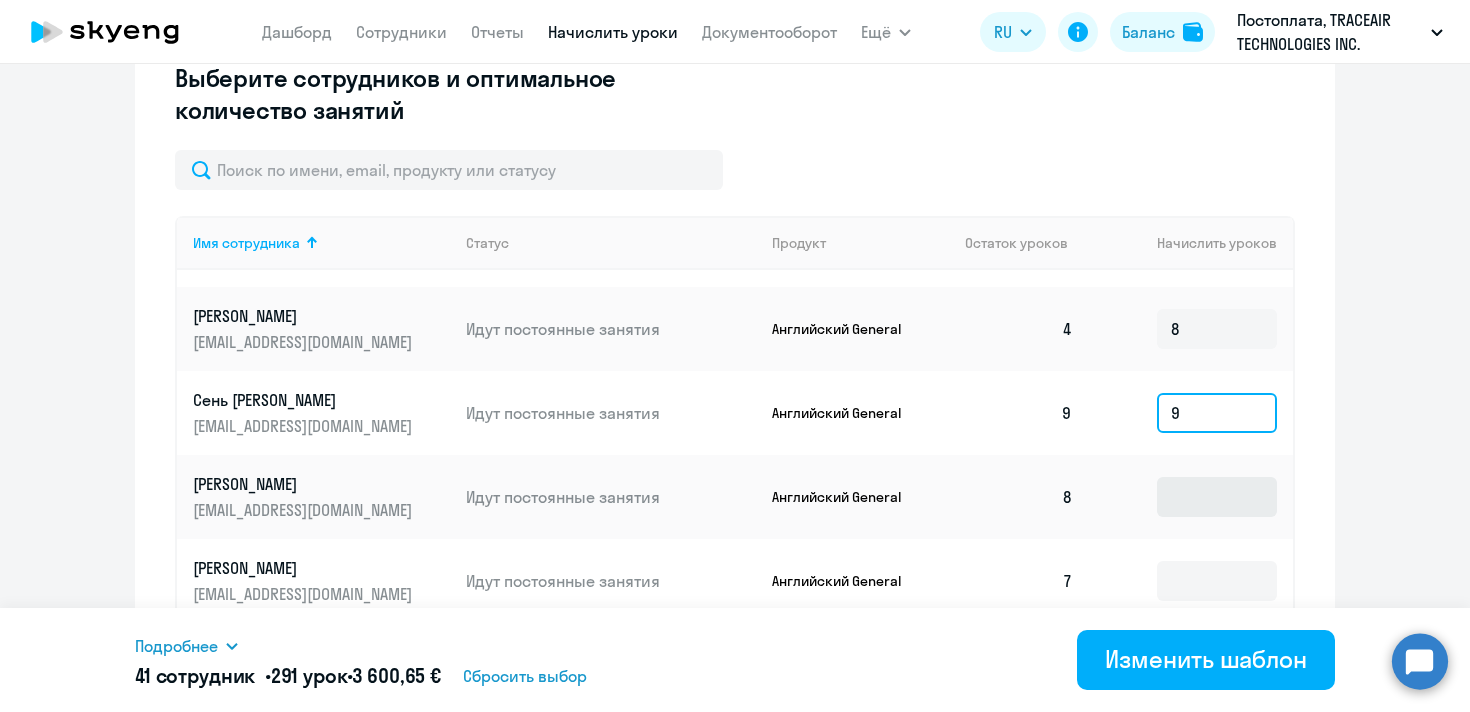 type on "9" 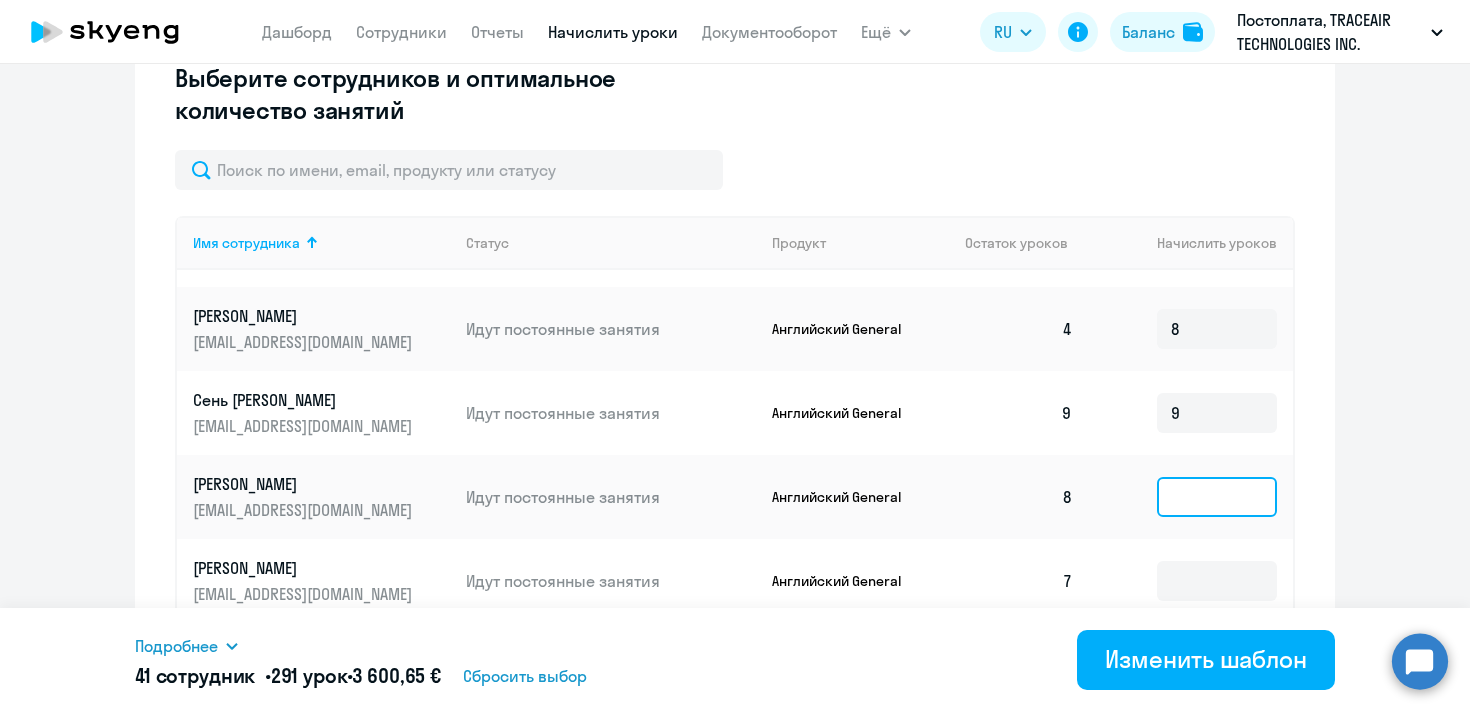click 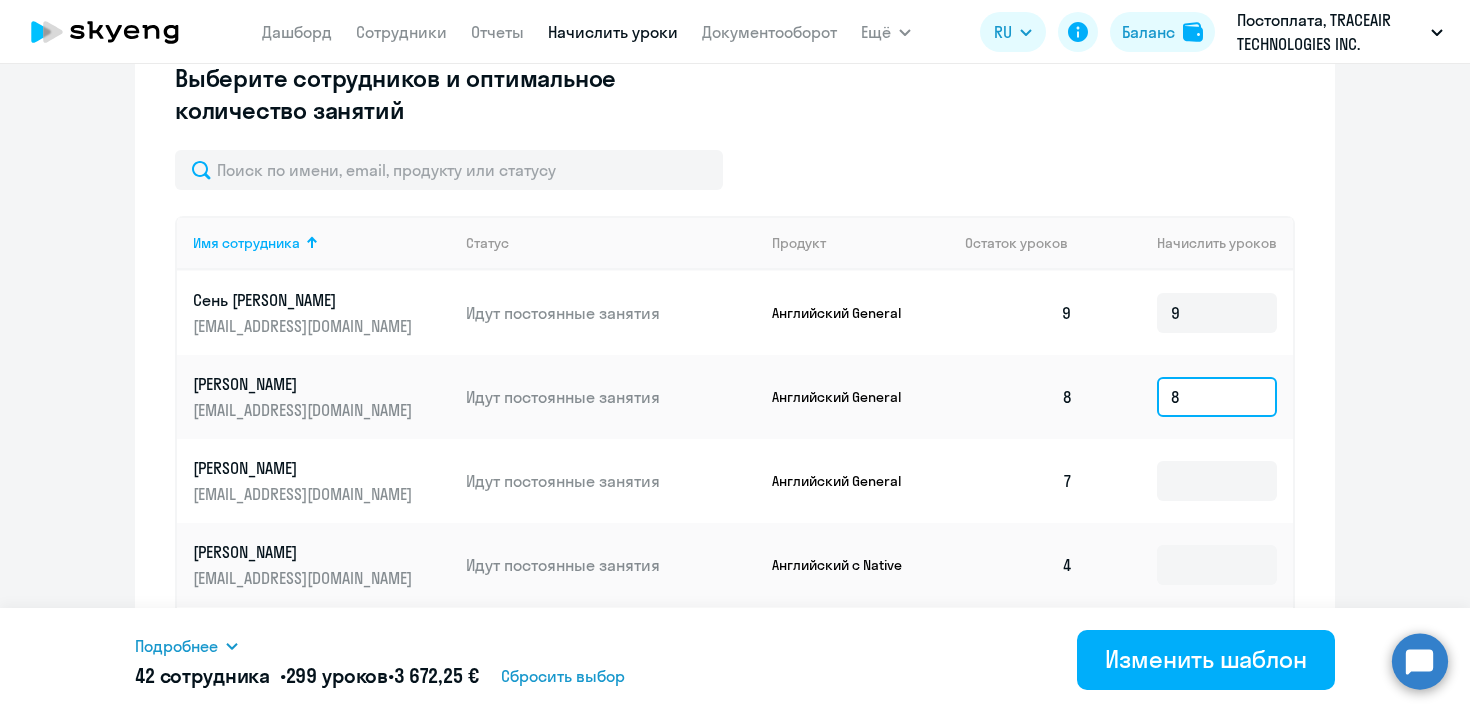 scroll, scrollTop: 176, scrollLeft: 0, axis: vertical 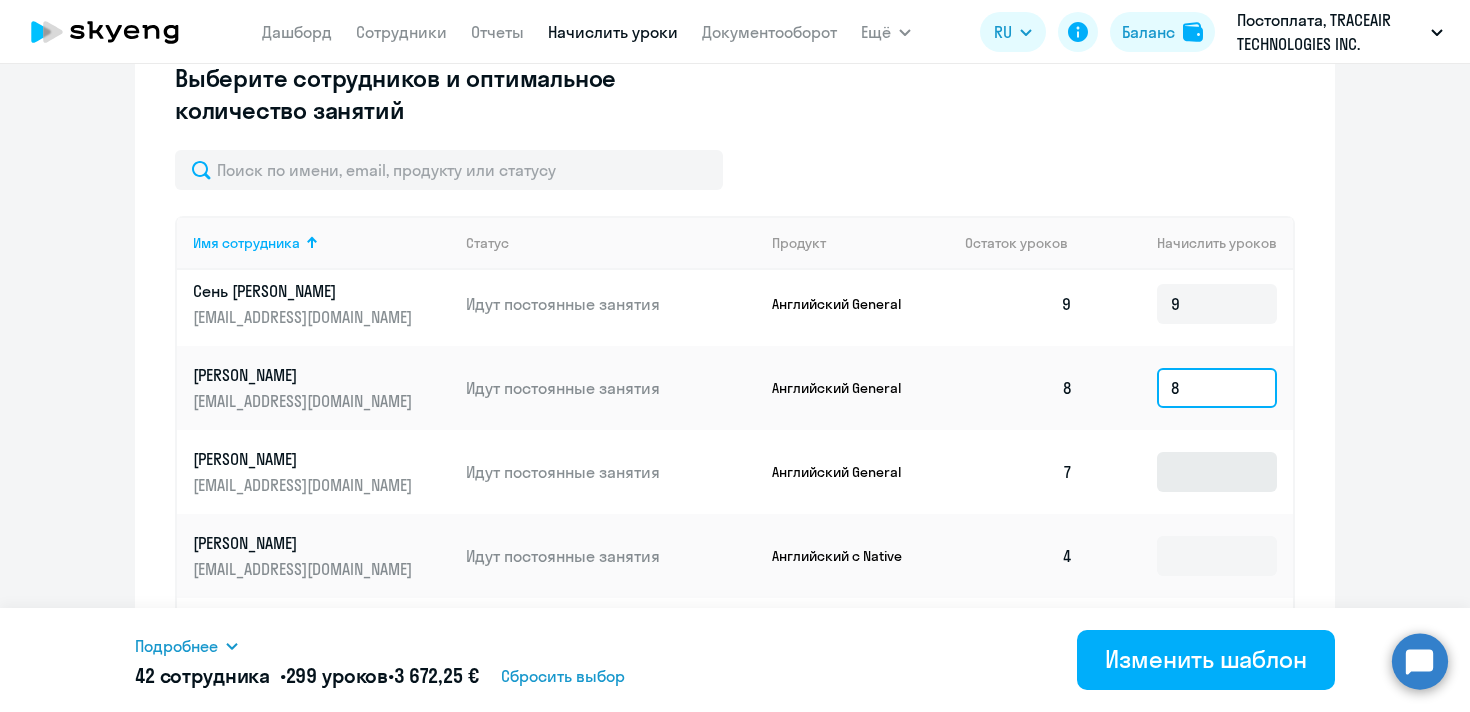 type on "8" 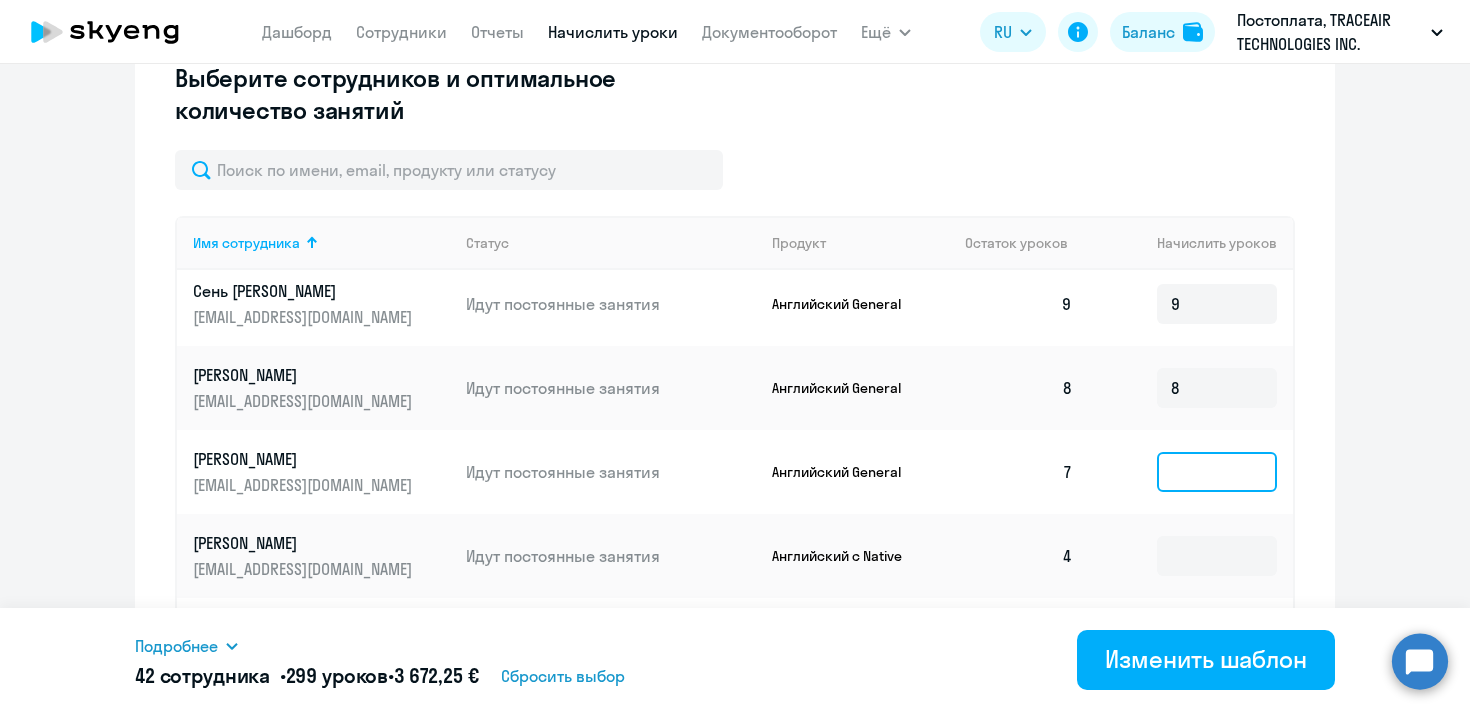 click 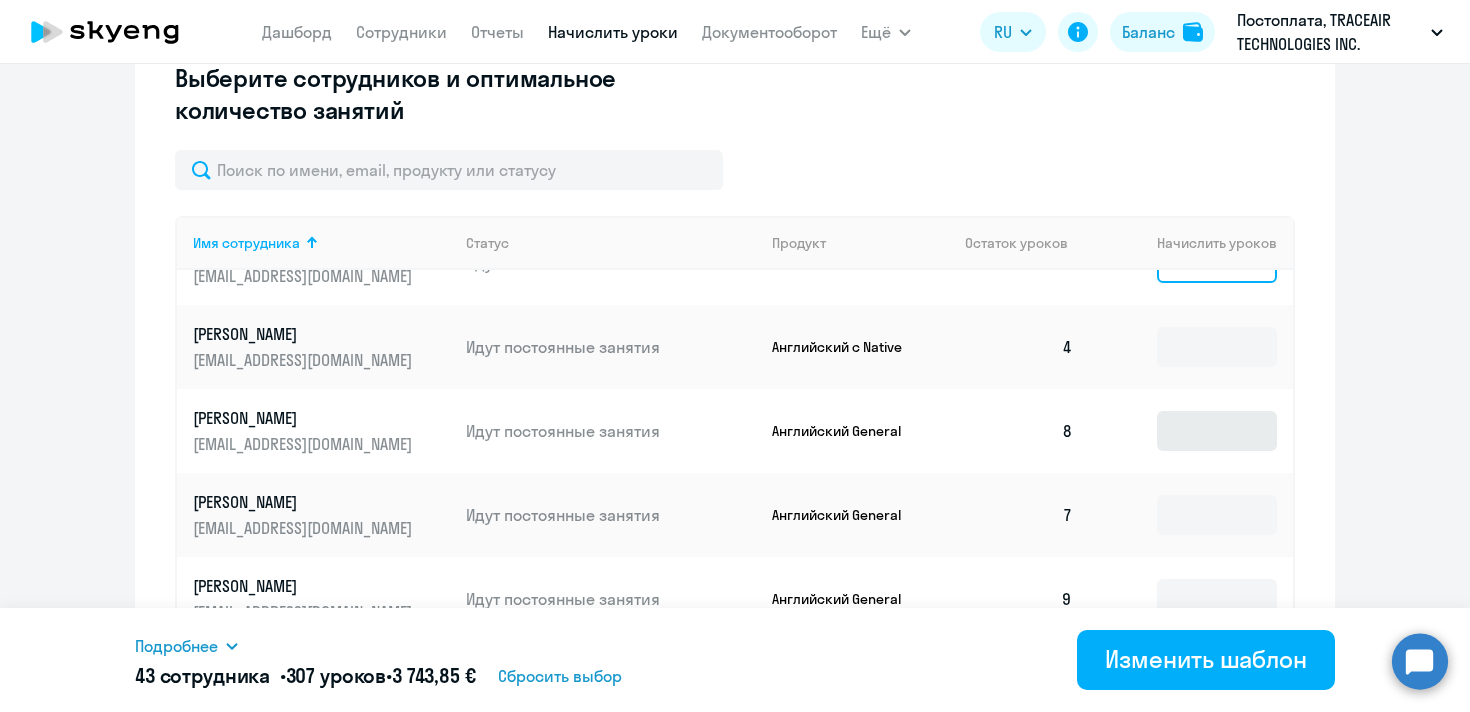scroll, scrollTop: 392, scrollLeft: 0, axis: vertical 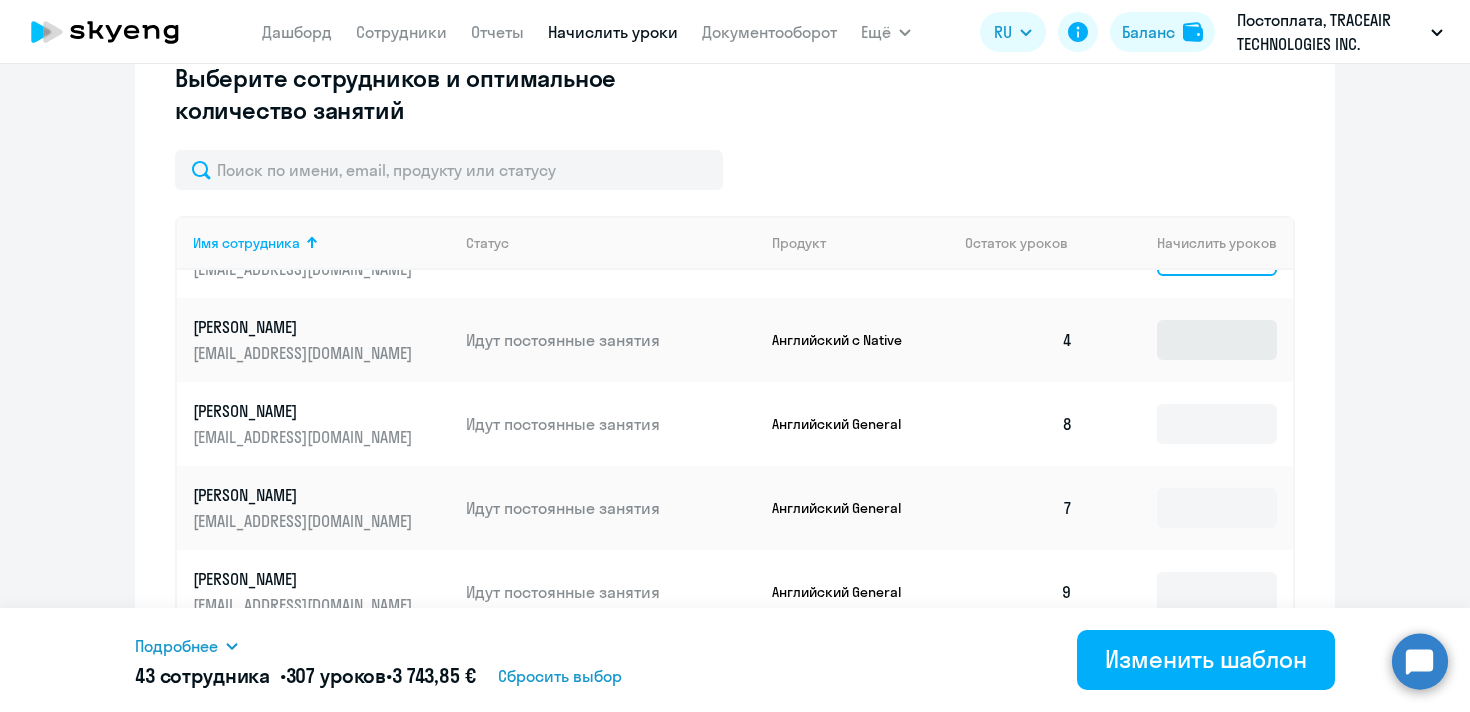 type on "8" 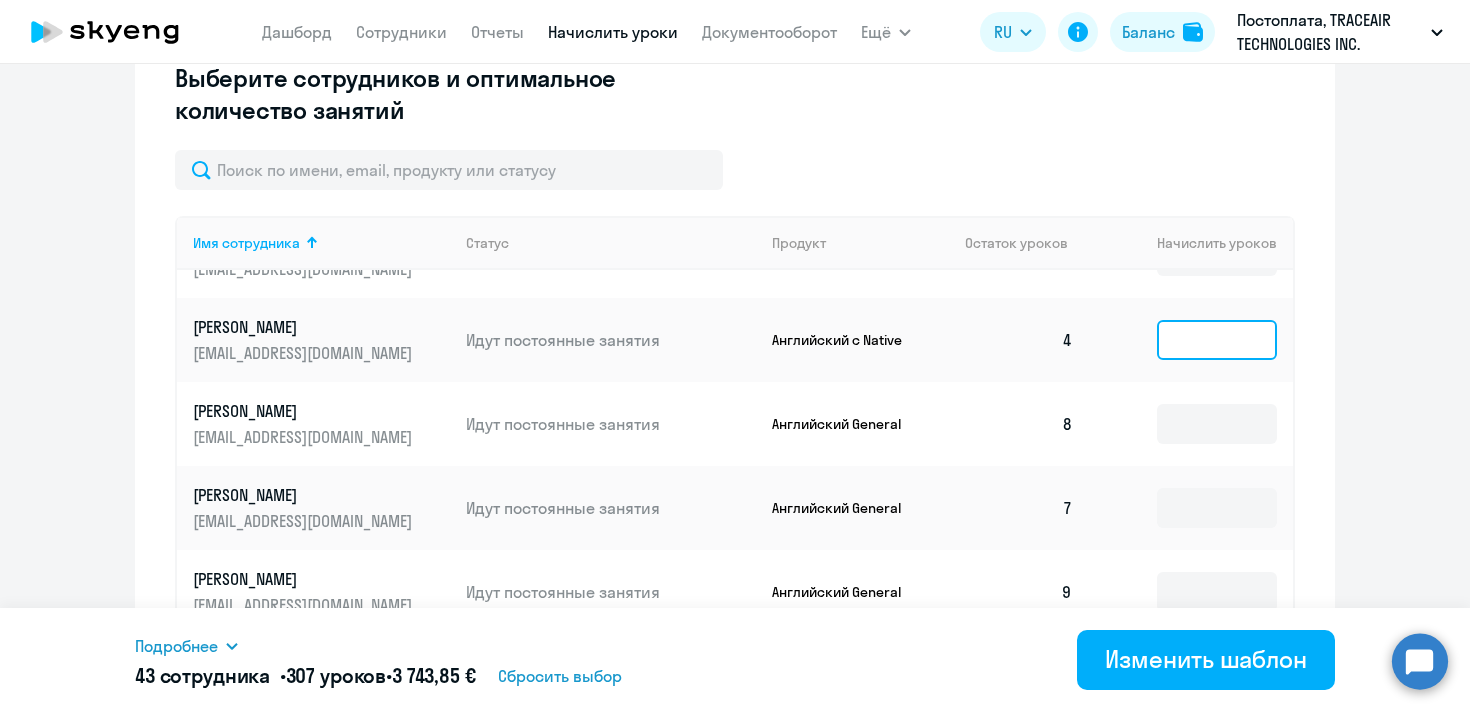 click 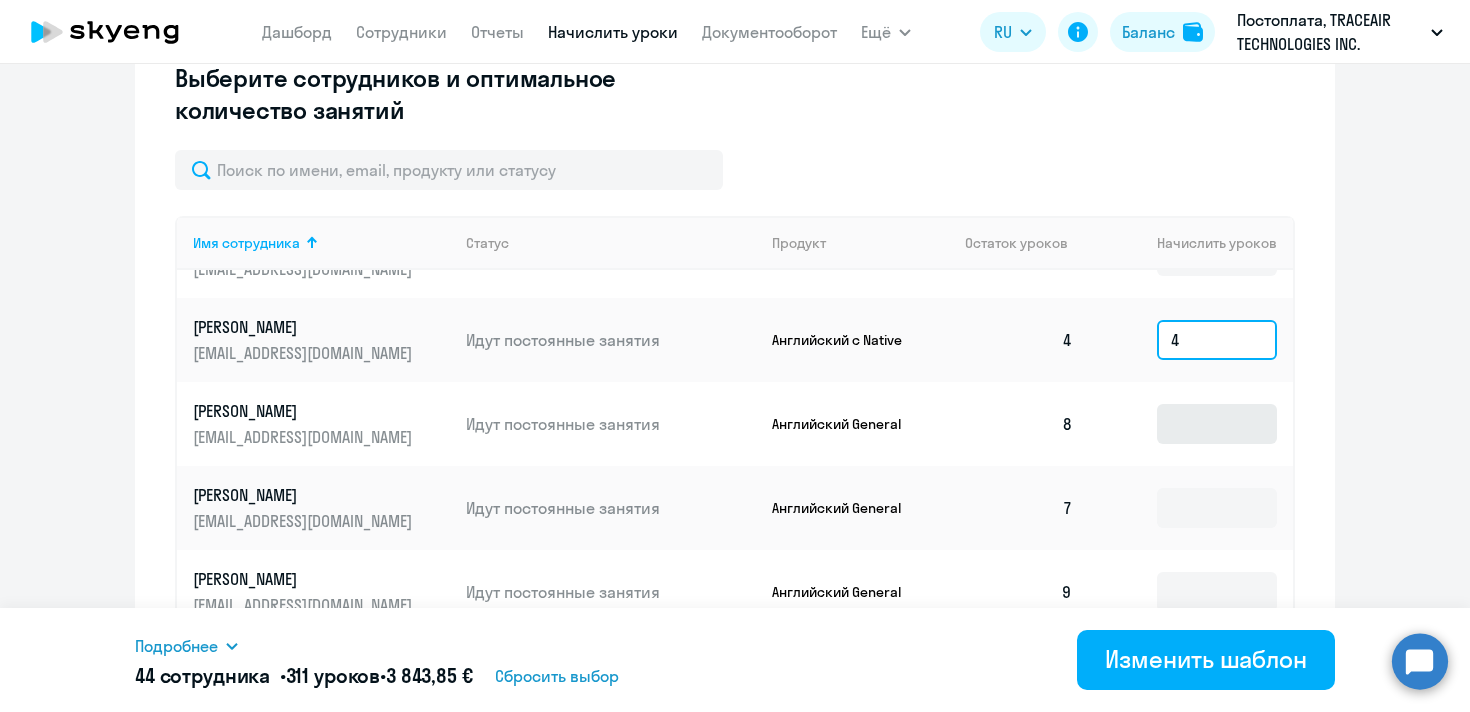 type on "4" 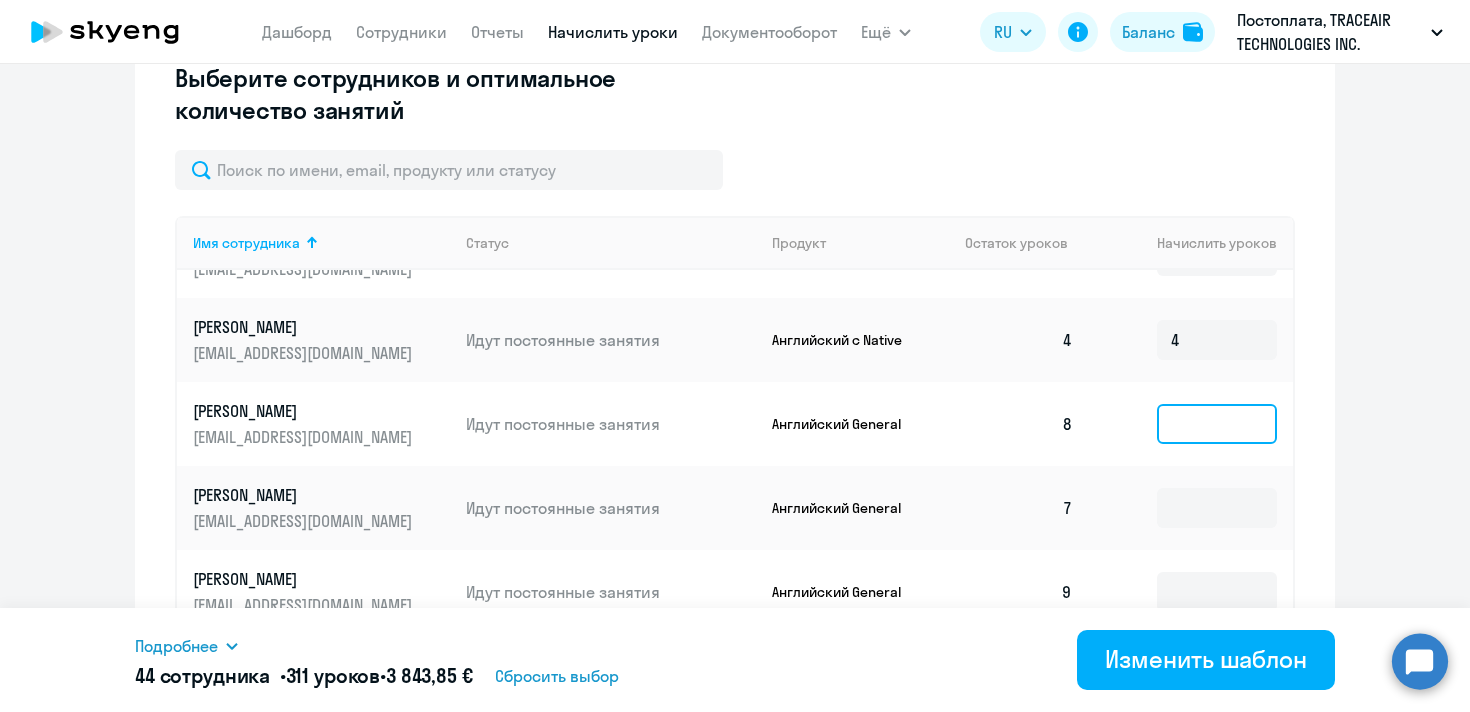 click 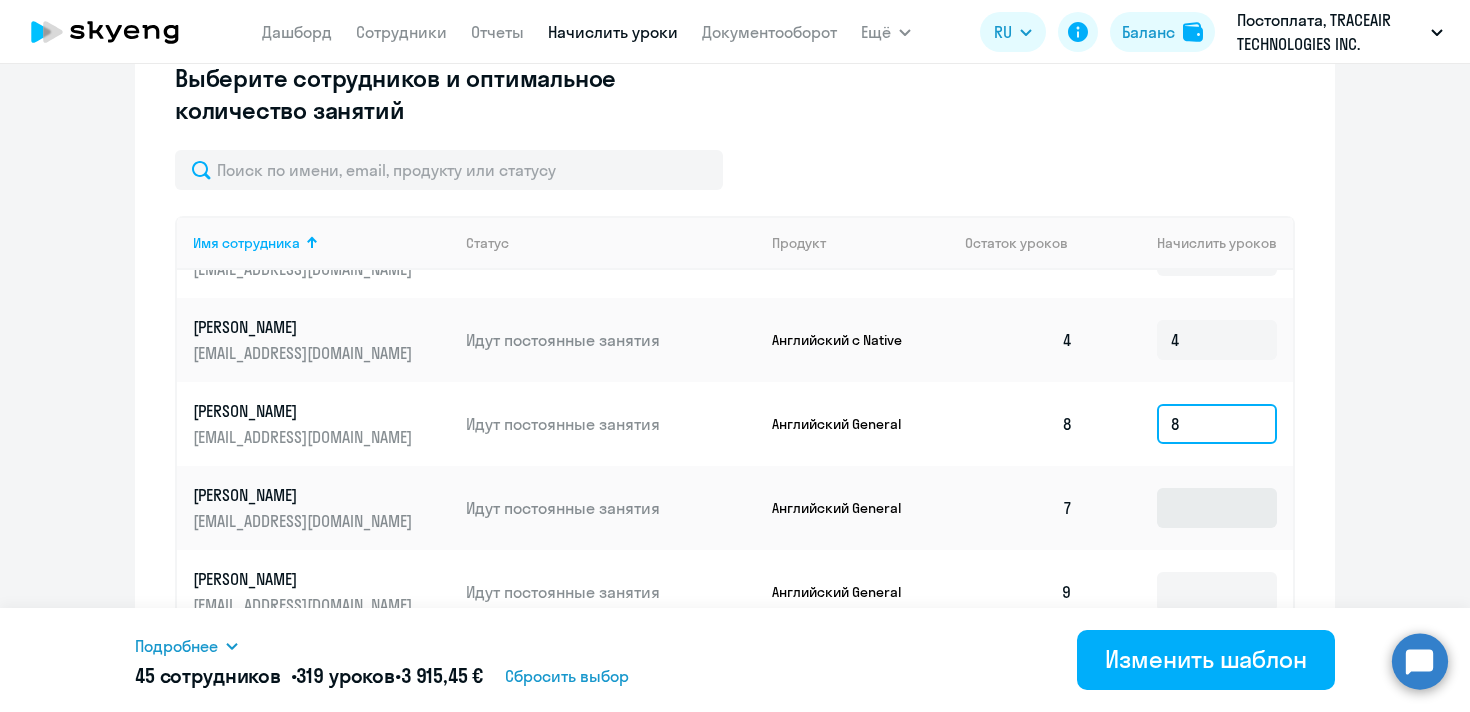 type on "8" 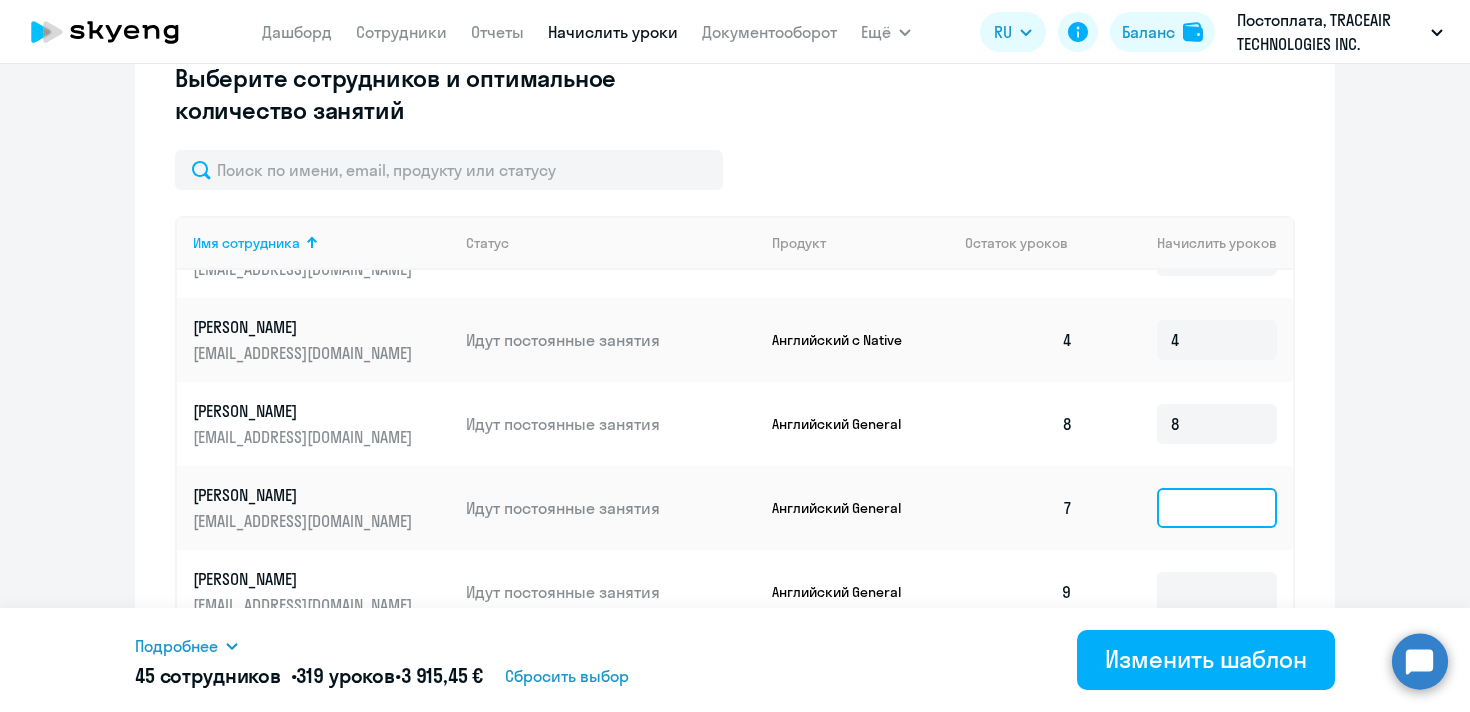 click 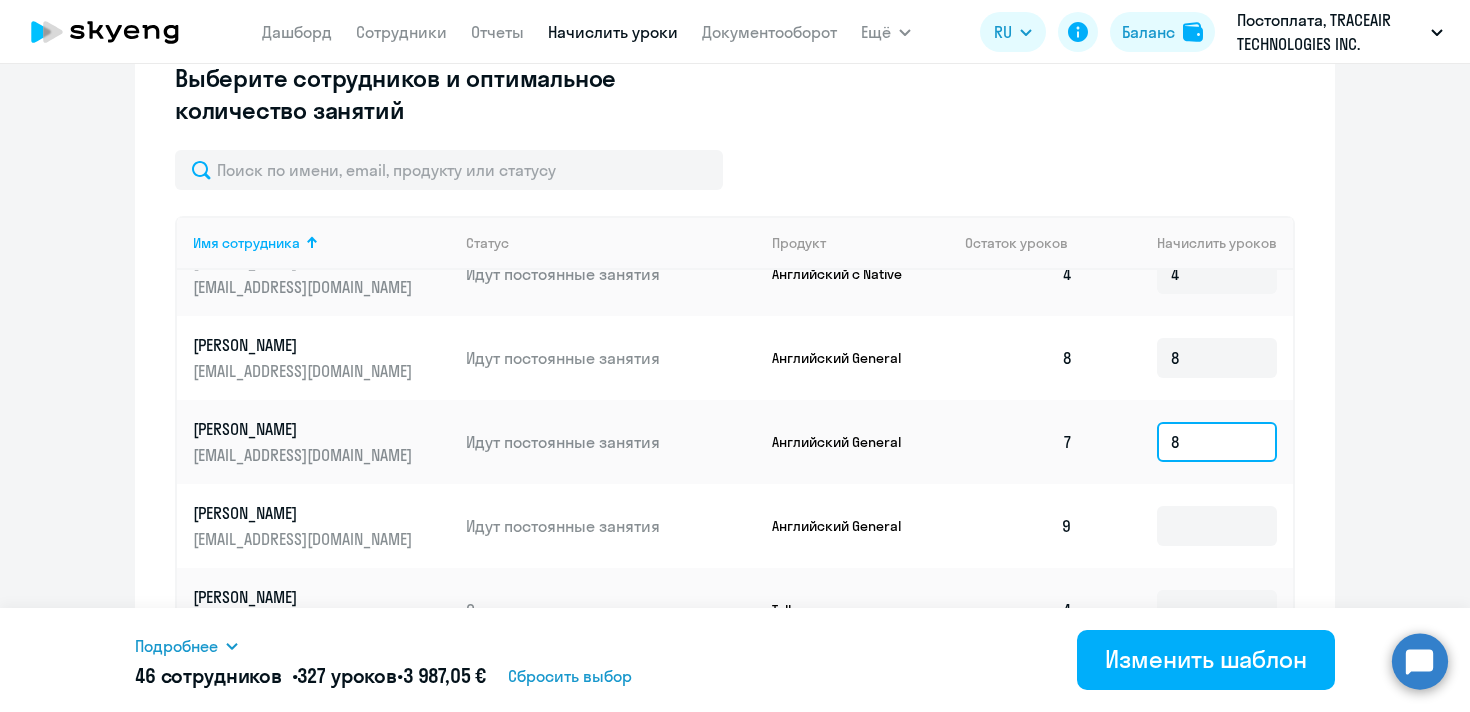 scroll, scrollTop: 486, scrollLeft: 0, axis: vertical 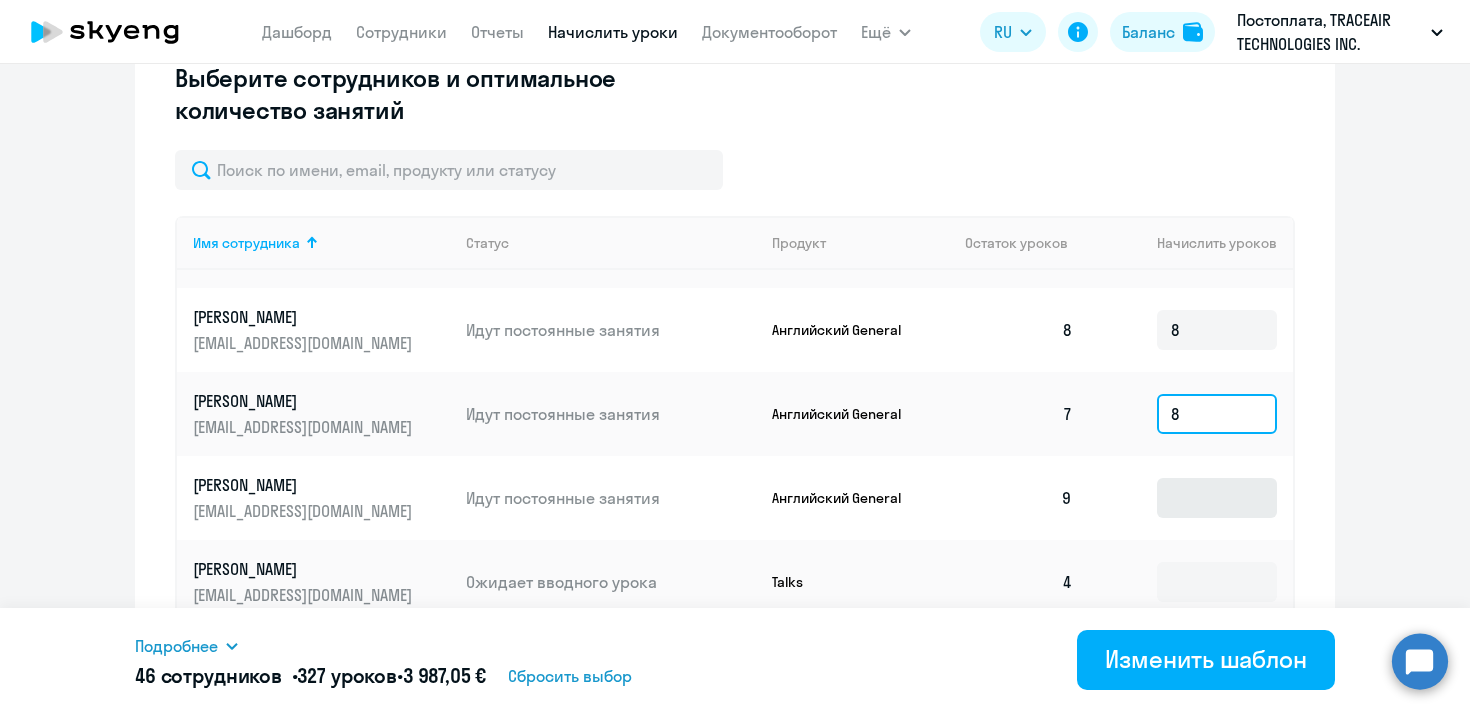 type on "8" 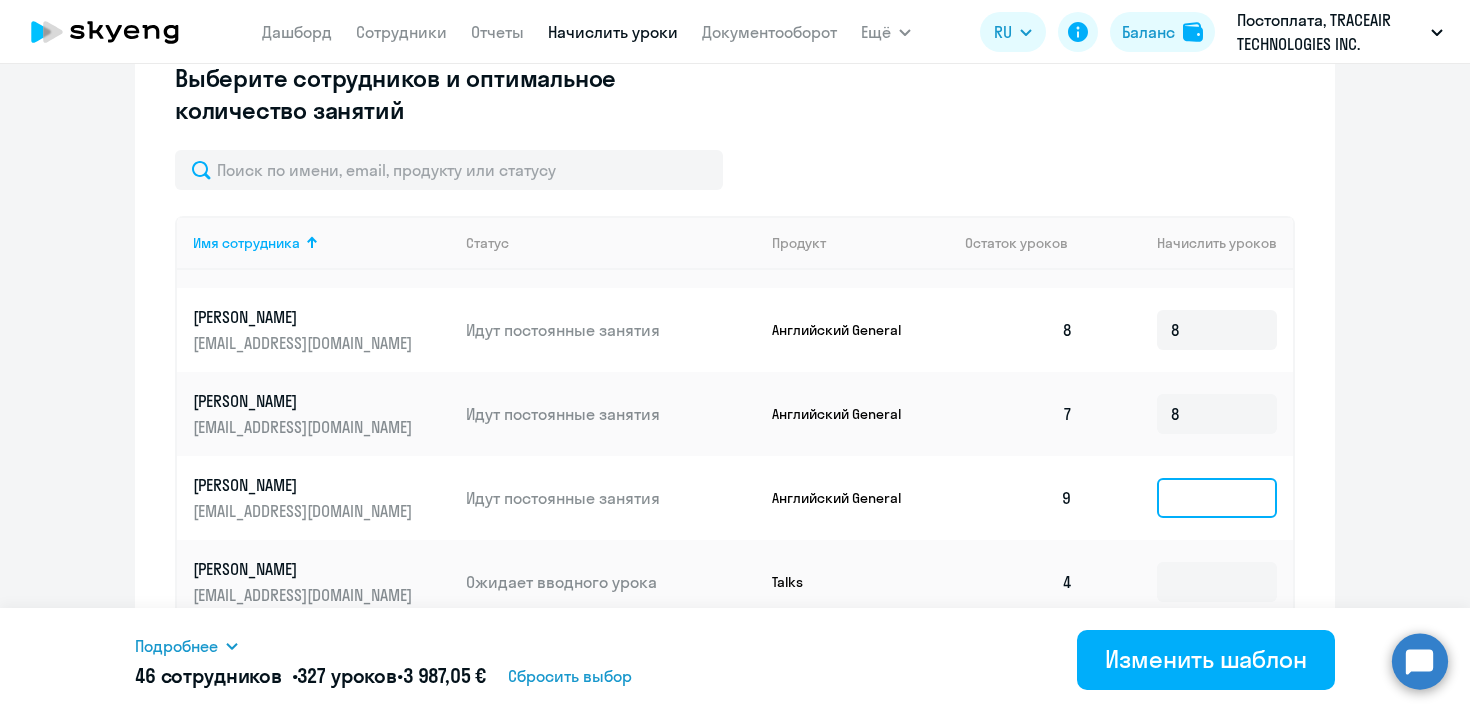 click 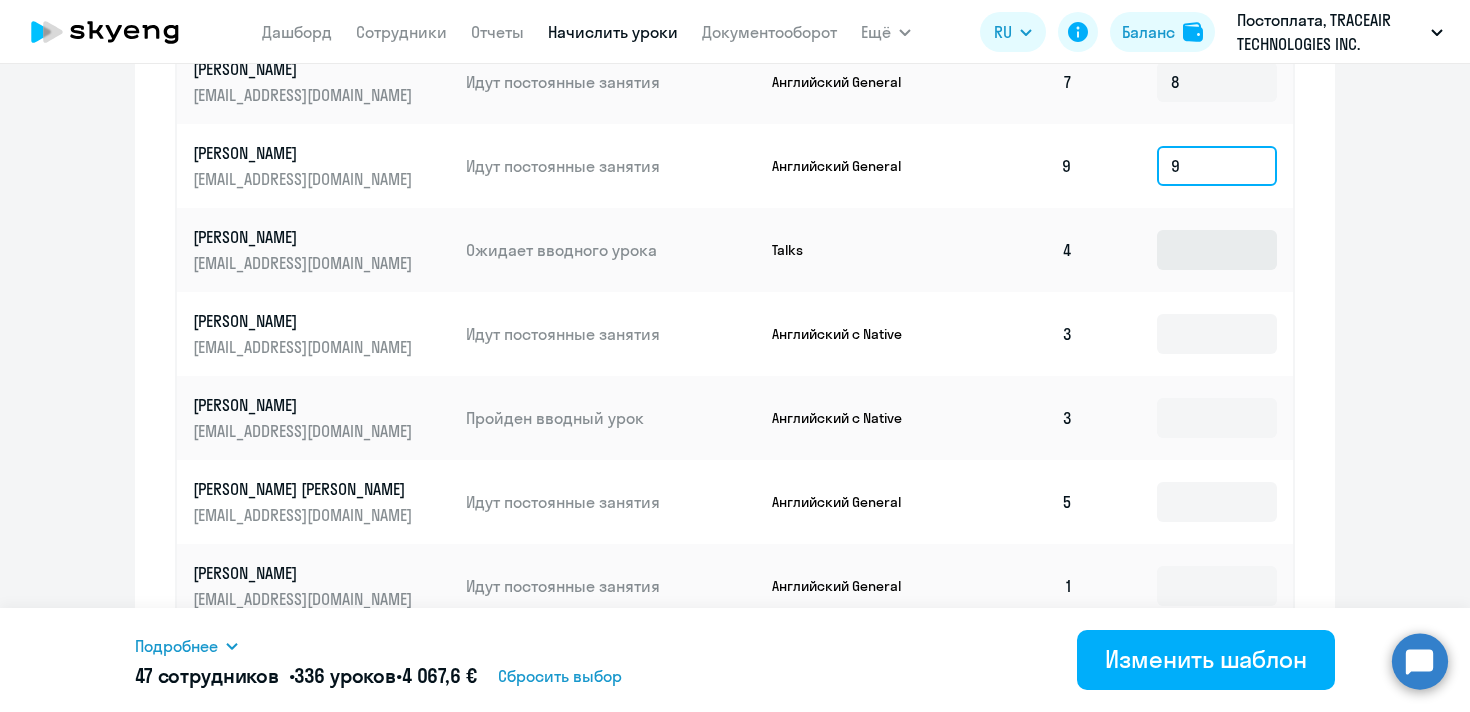 scroll, scrollTop: 915, scrollLeft: 0, axis: vertical 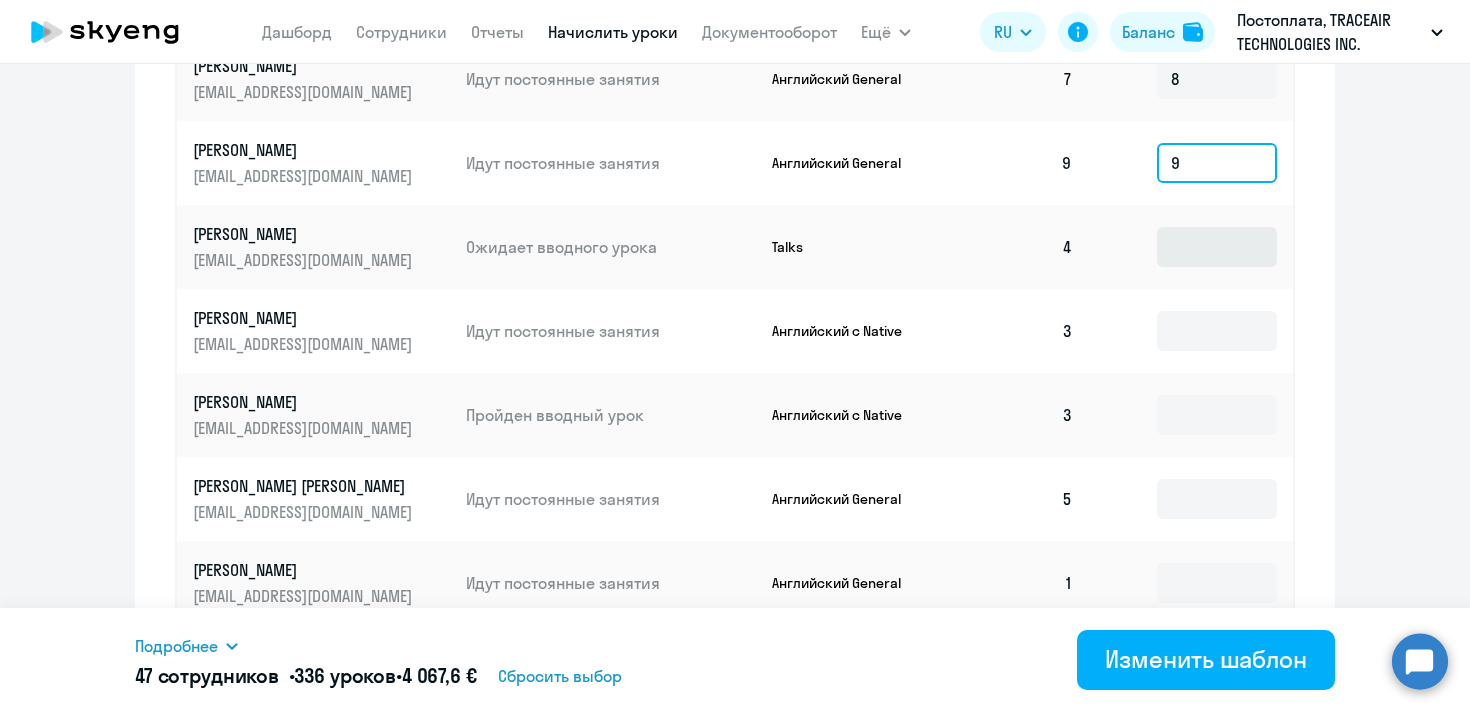 type on "9" 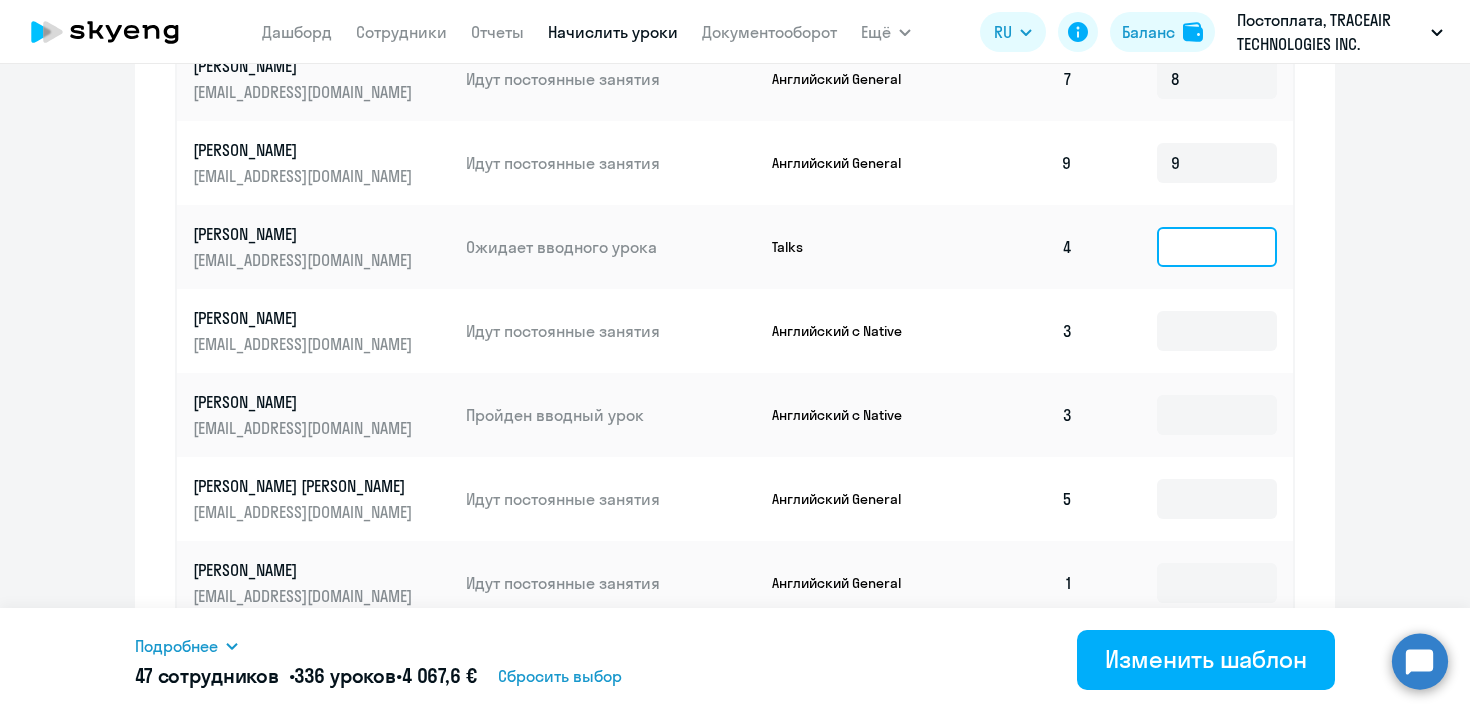 click 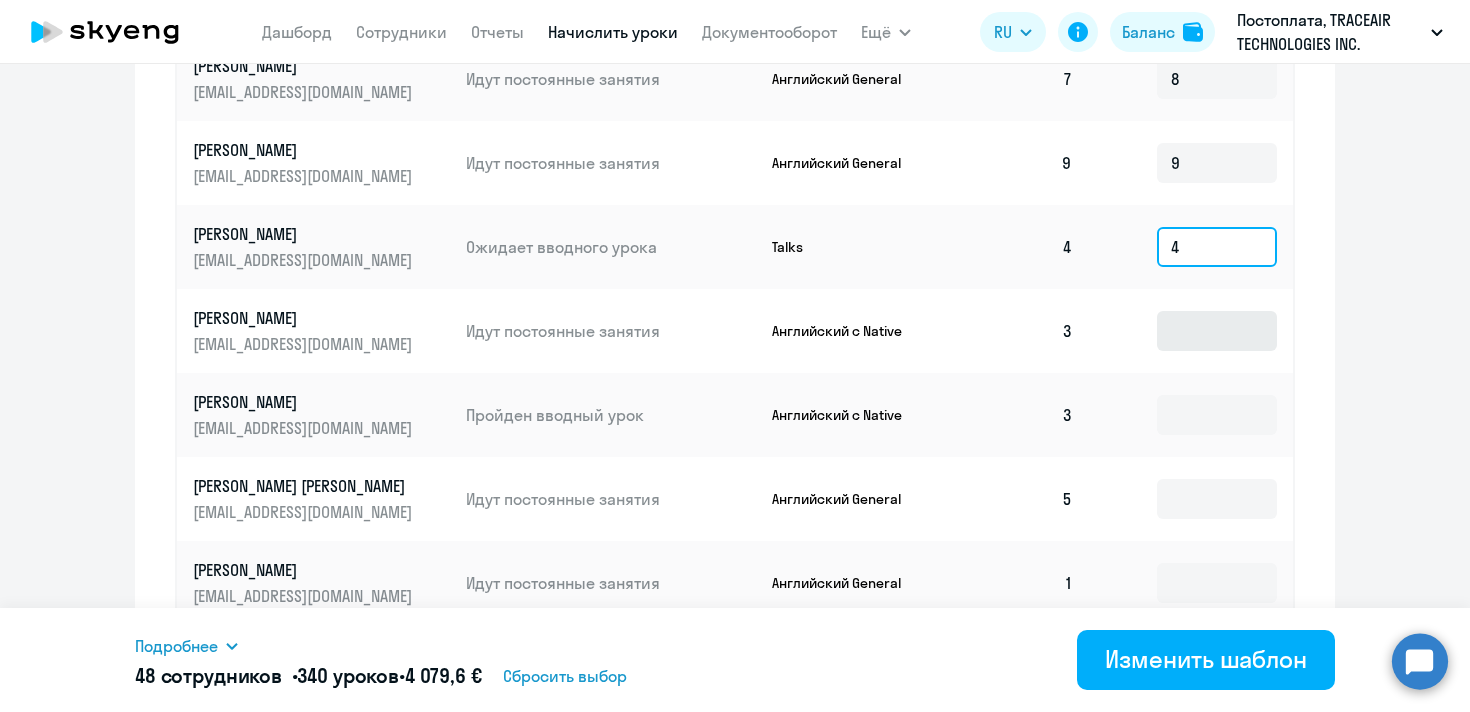 type on "4" 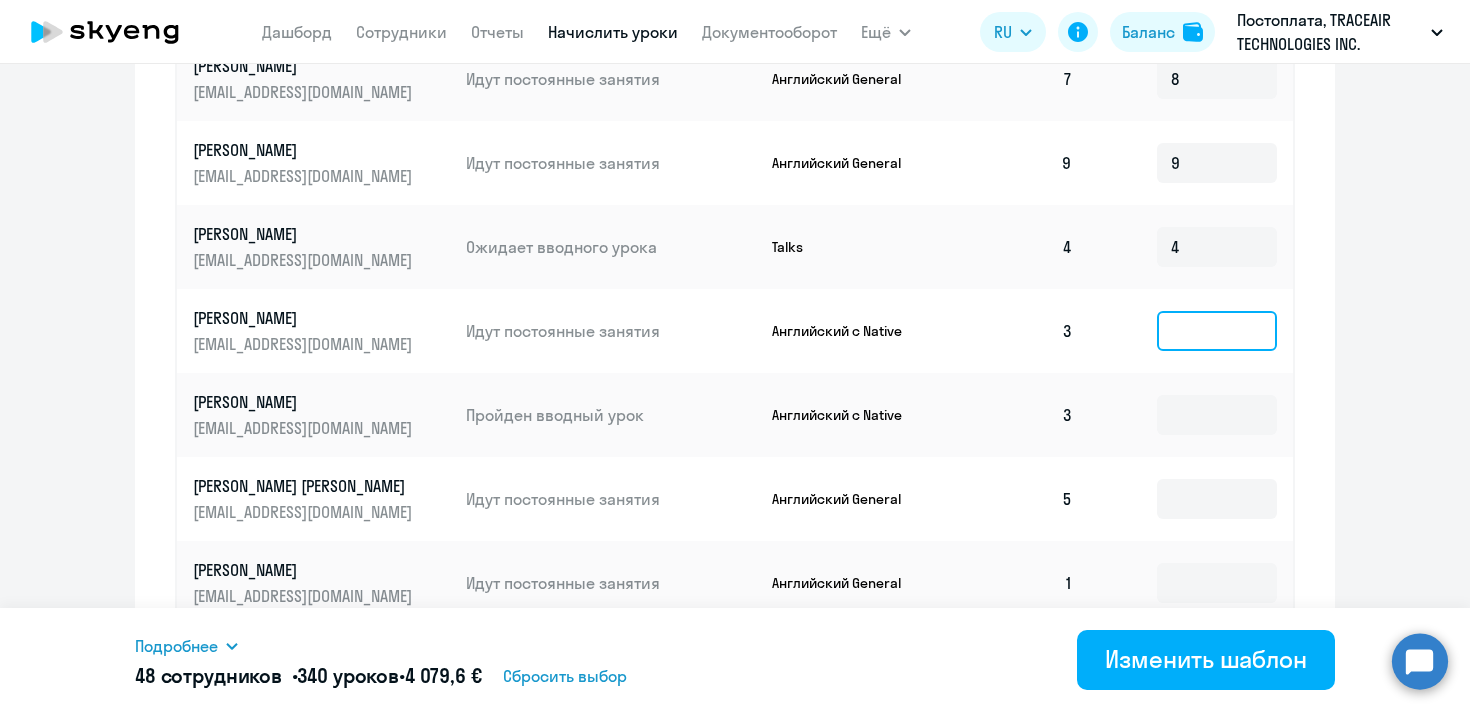 click 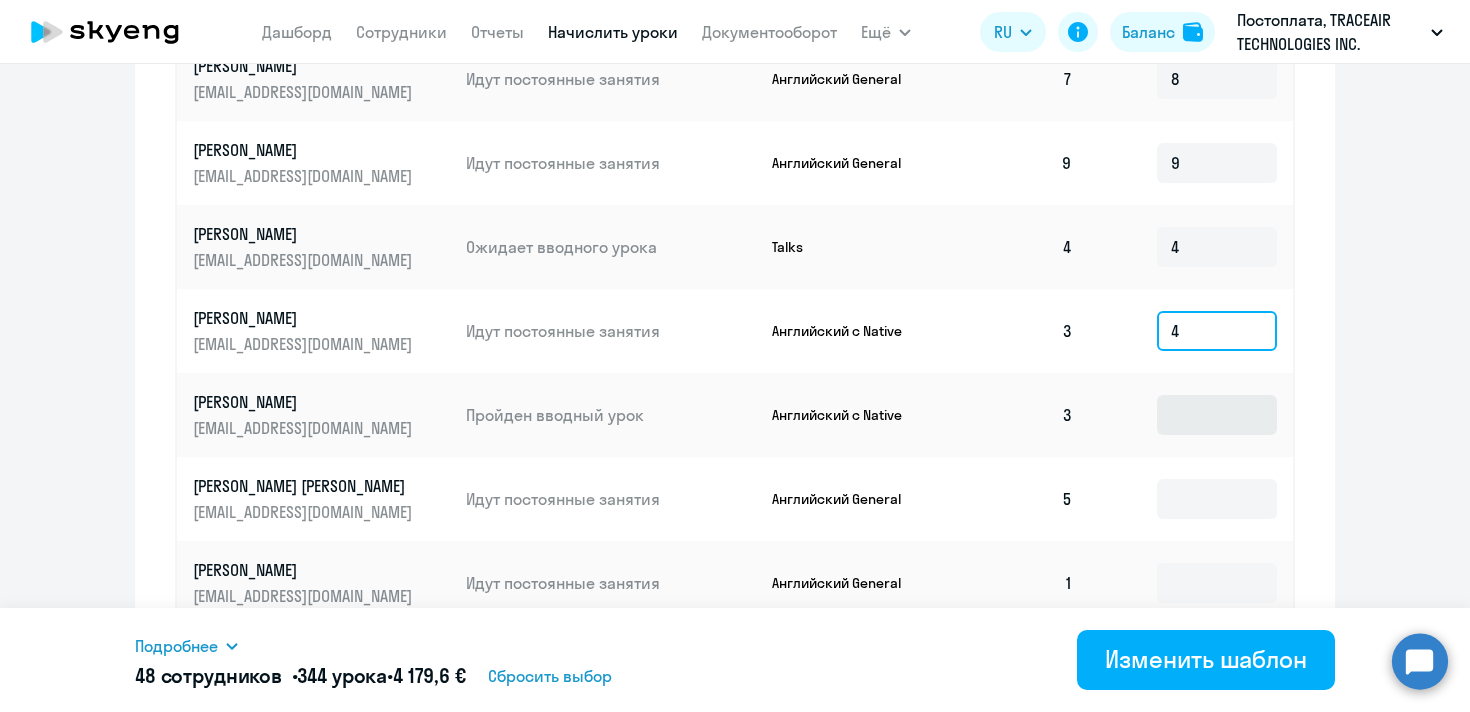 type on "4" 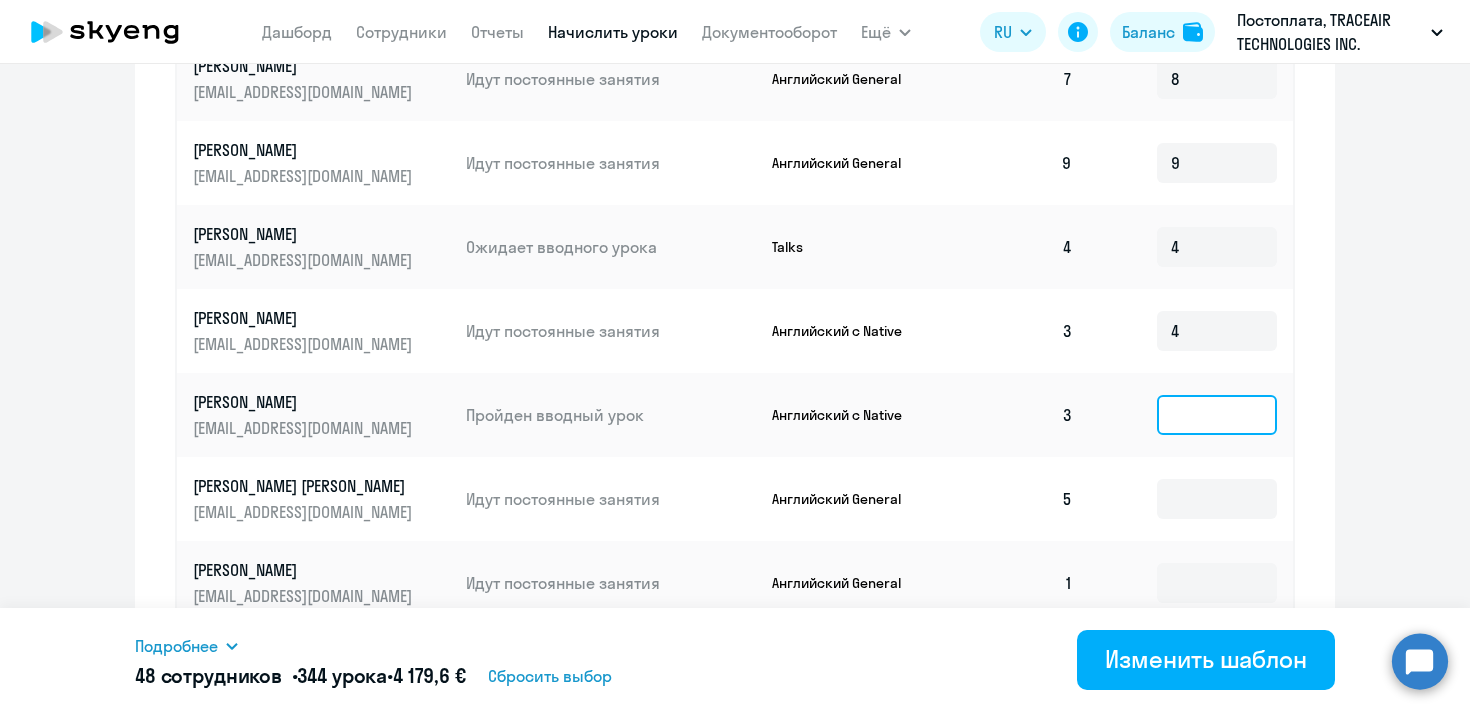 click 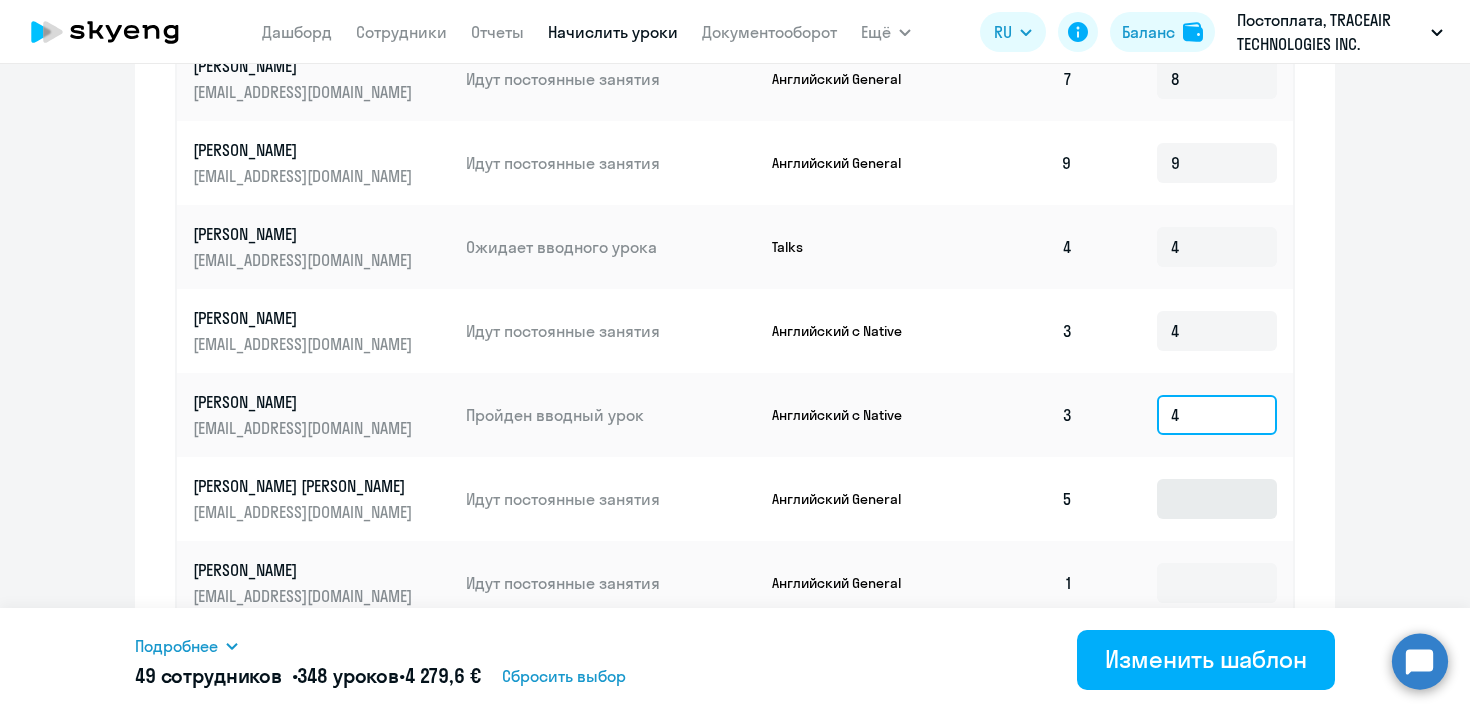 type on "4" 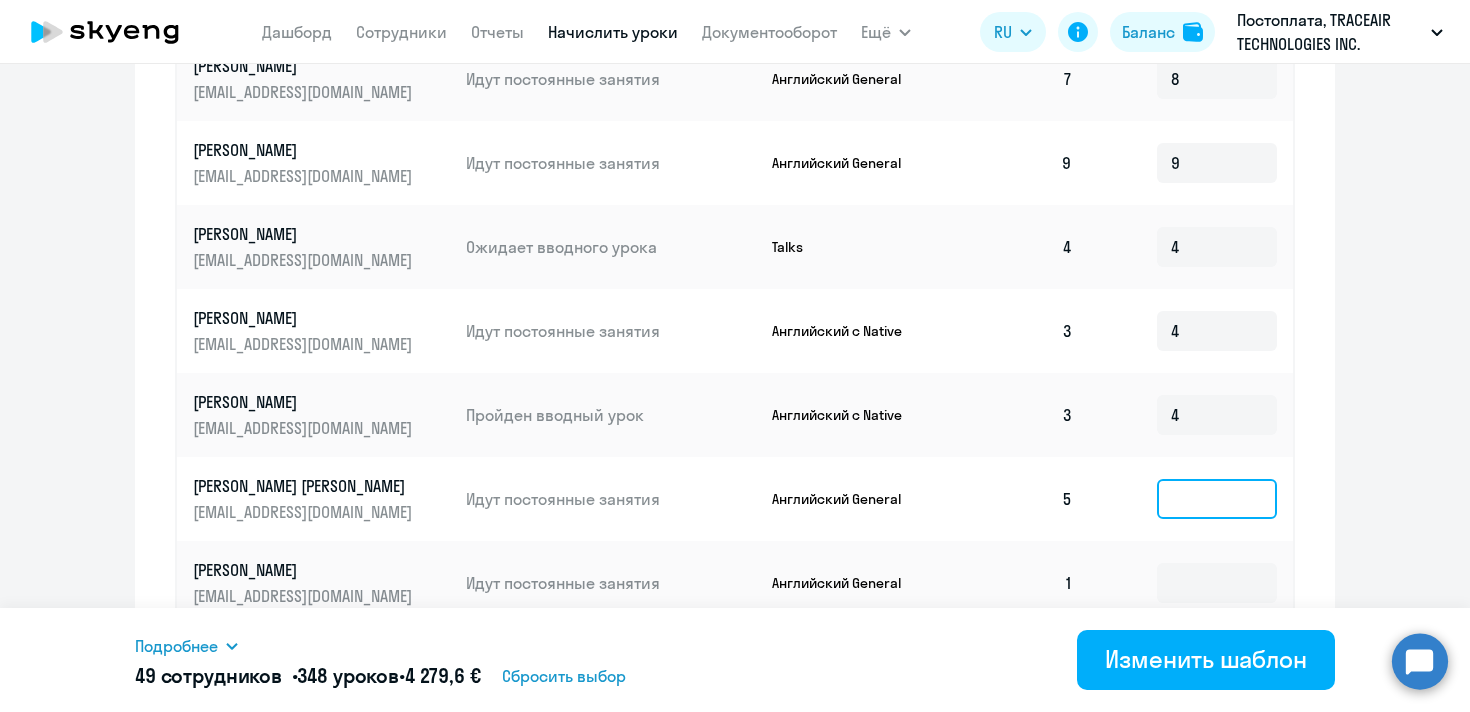 click 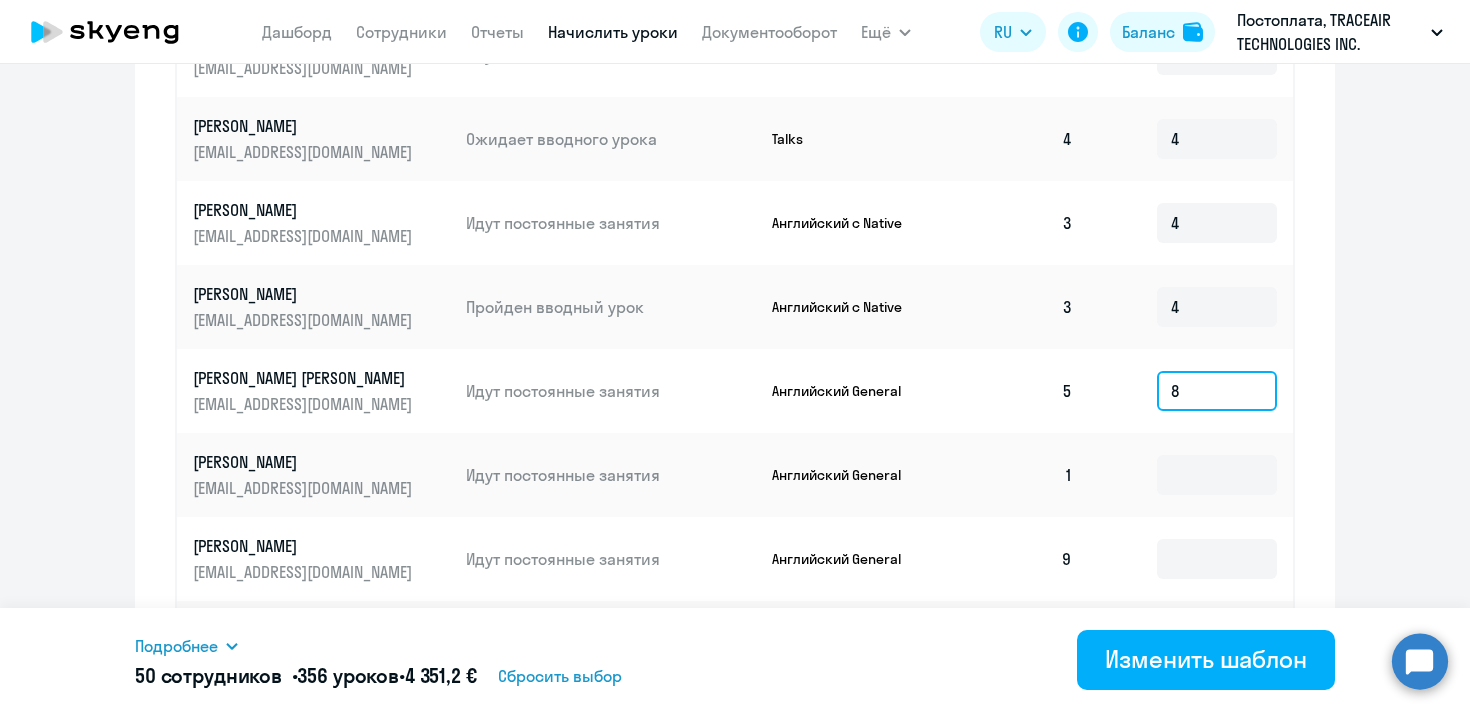 scroll, scrollTop: 1029, scrollLeft: 0, axis: vertical 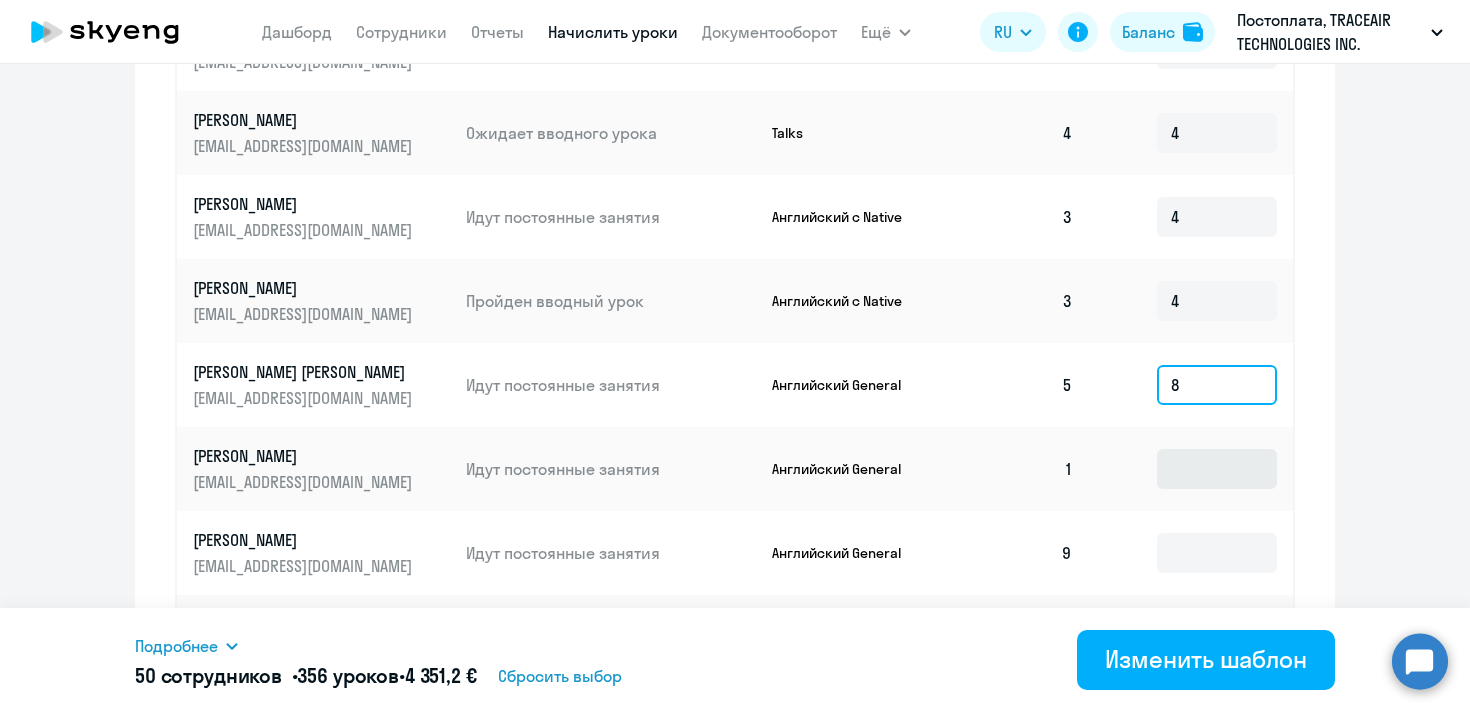 type on "8" 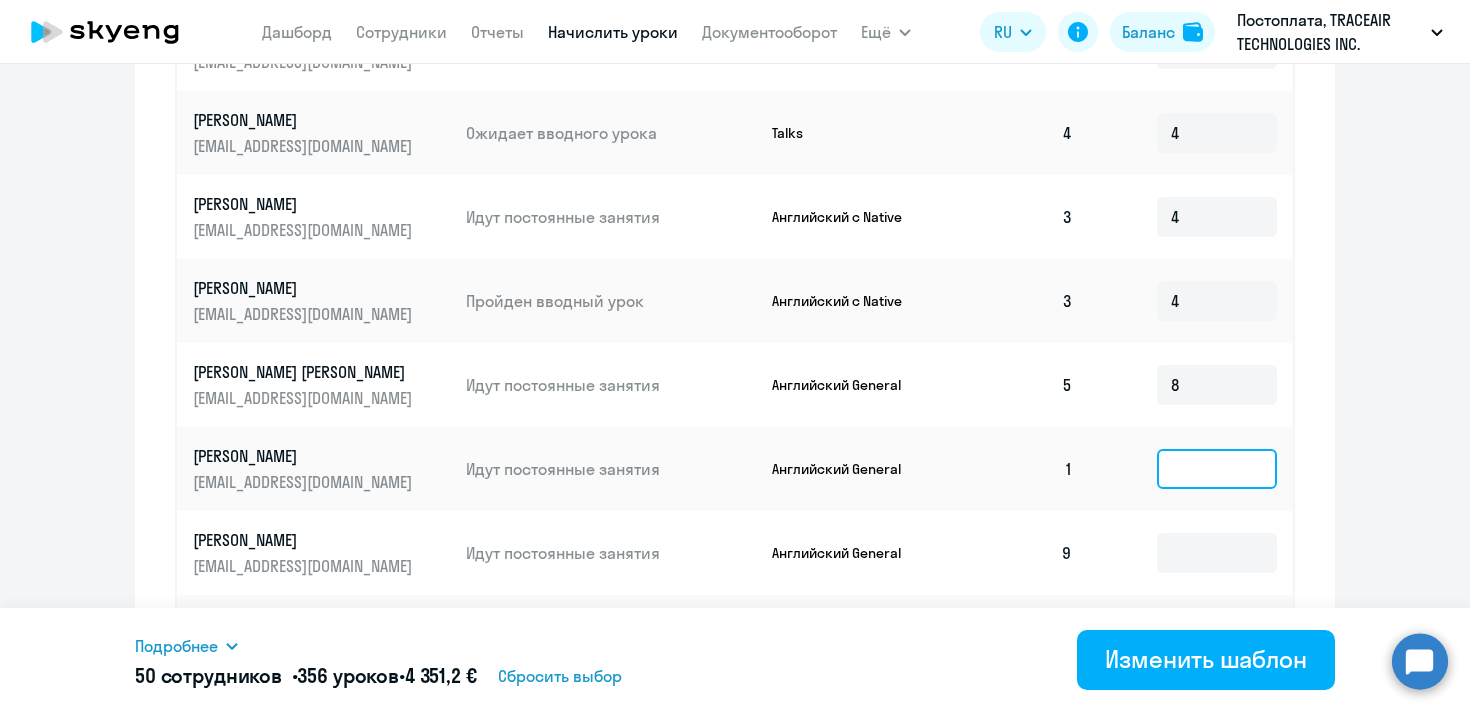 click 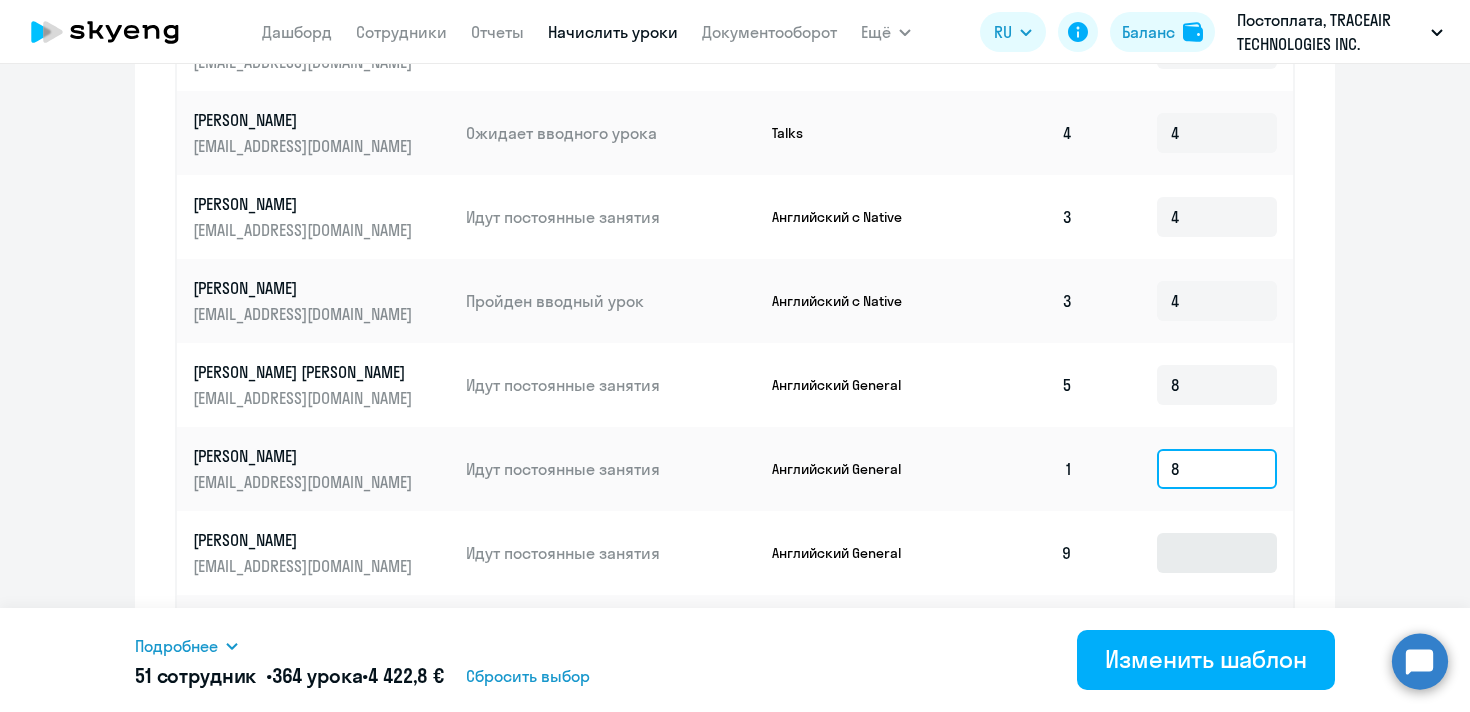 type on "8" 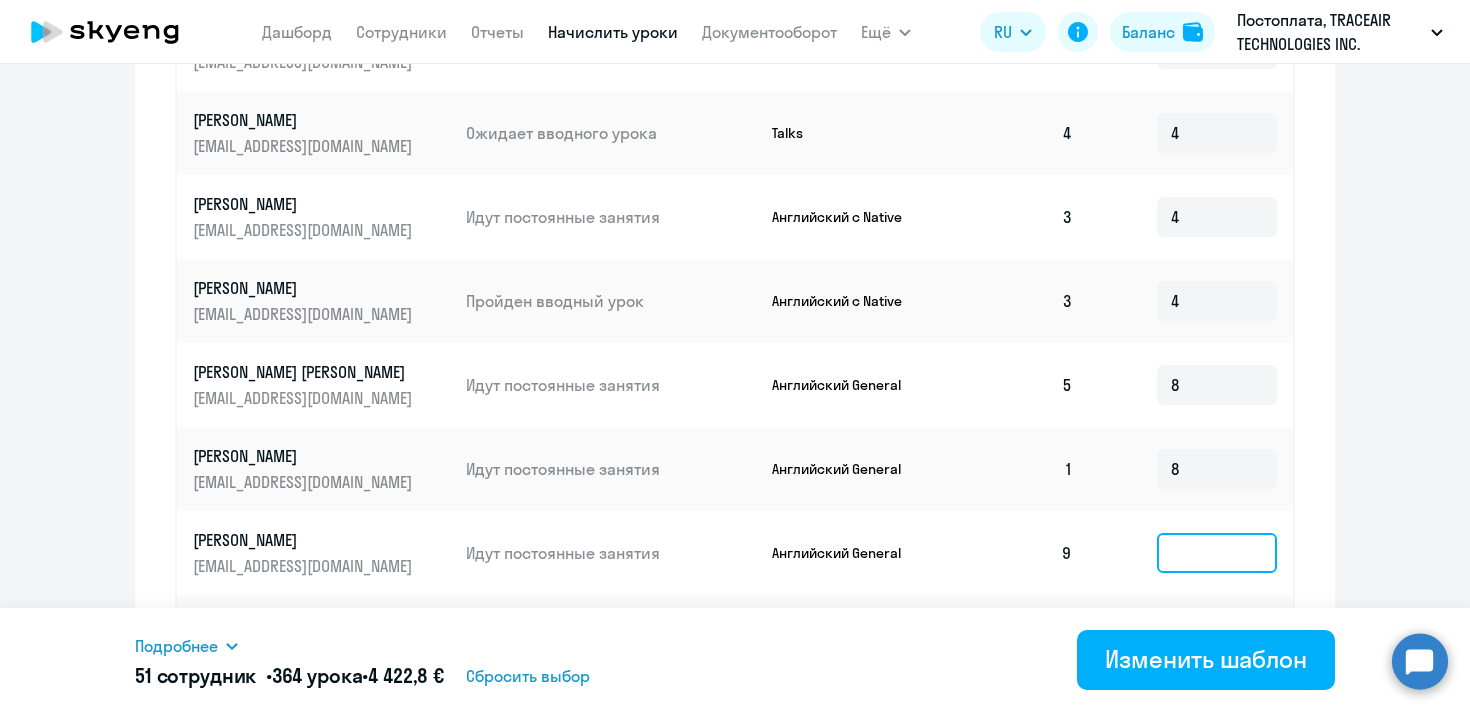 click 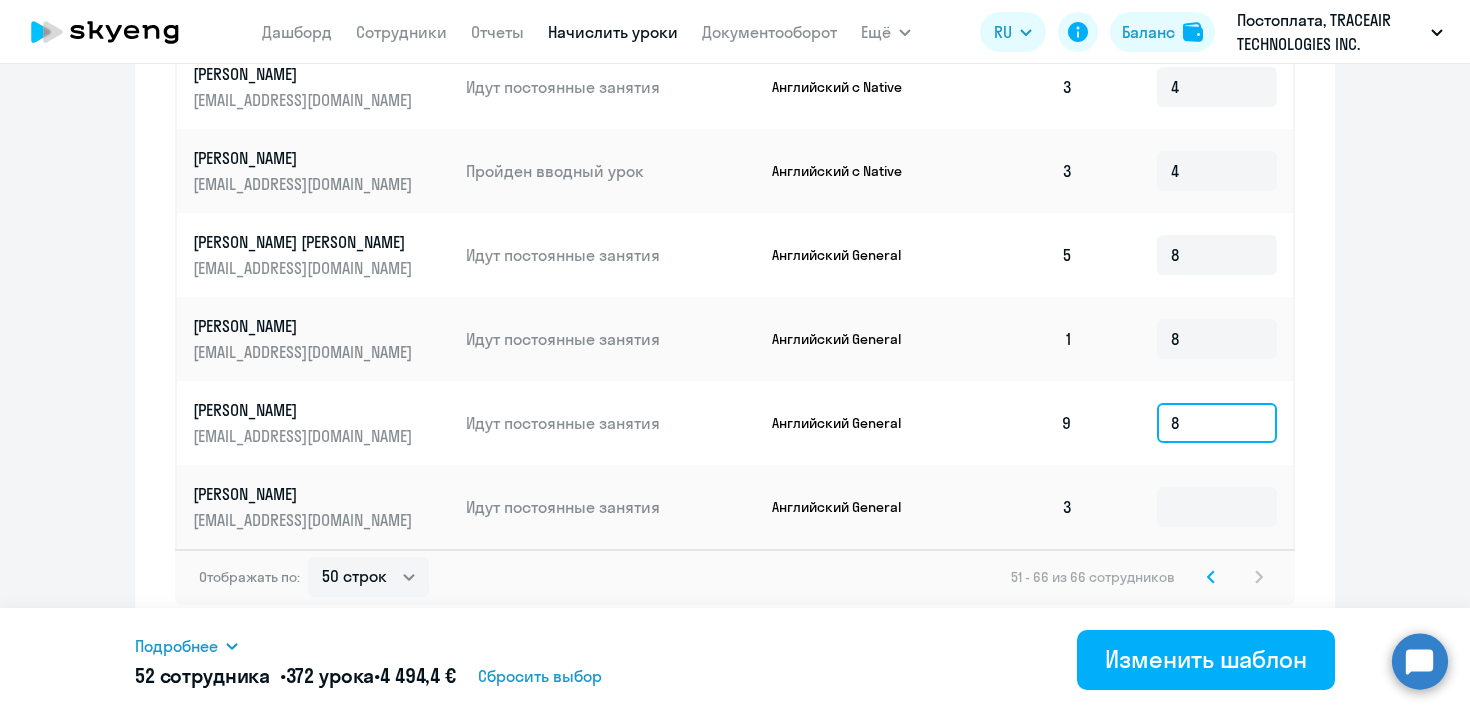 scroll, scrollTop: 1164, scrollLeft: 0, axis: vertical 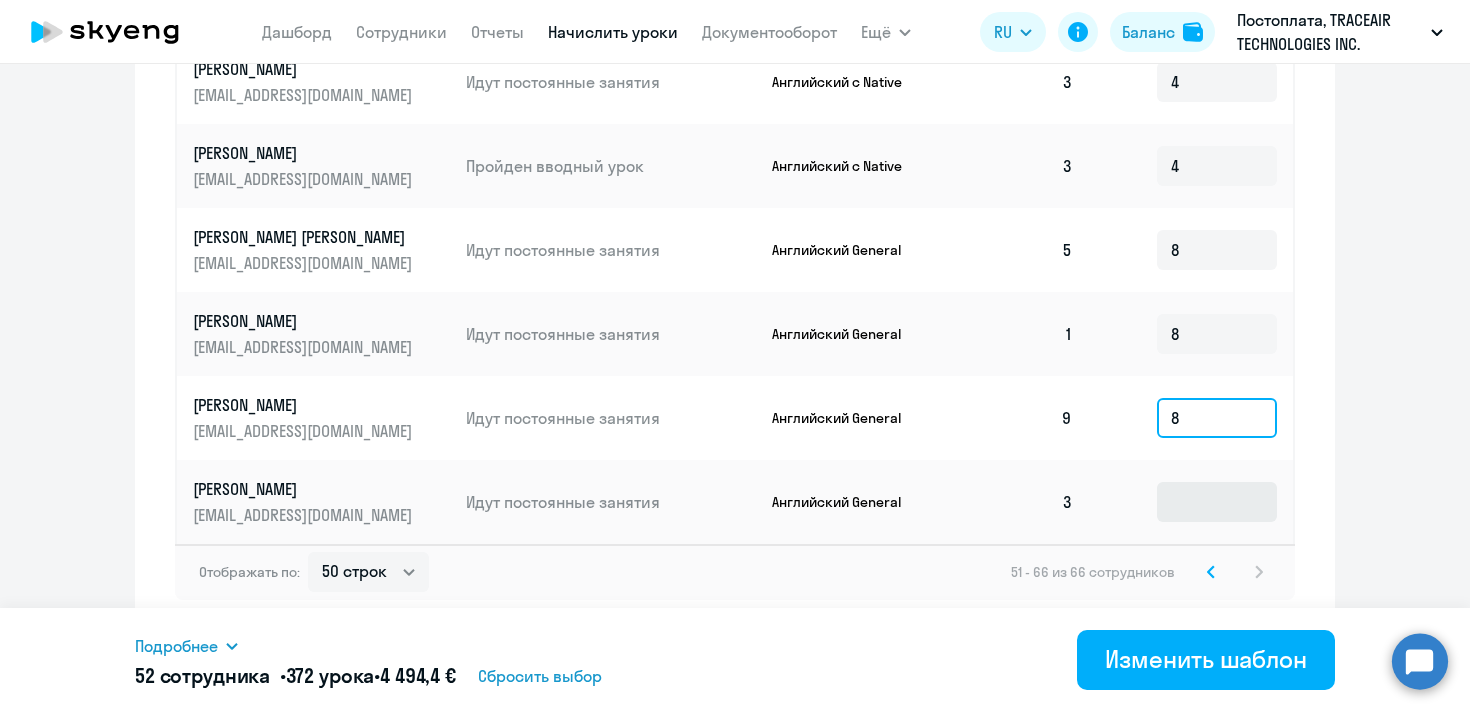 type on "8" 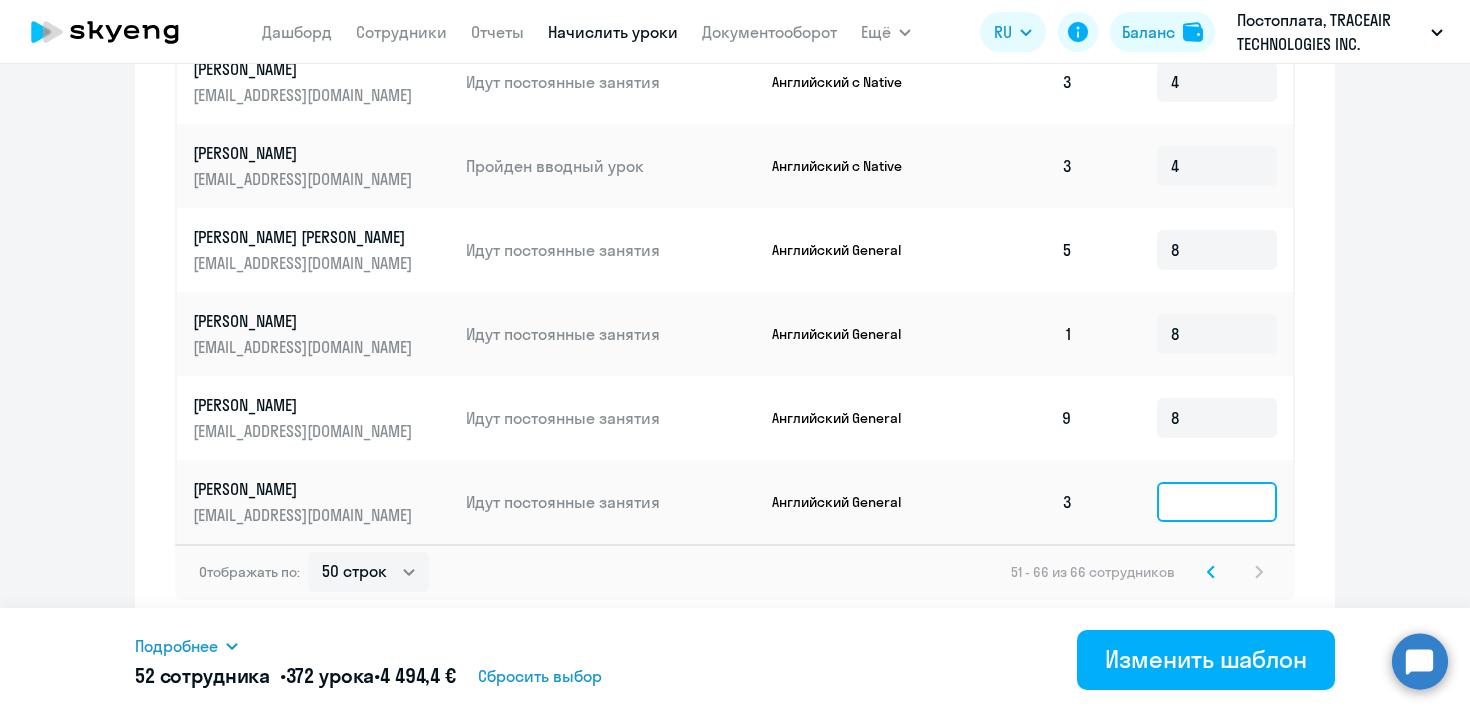 click 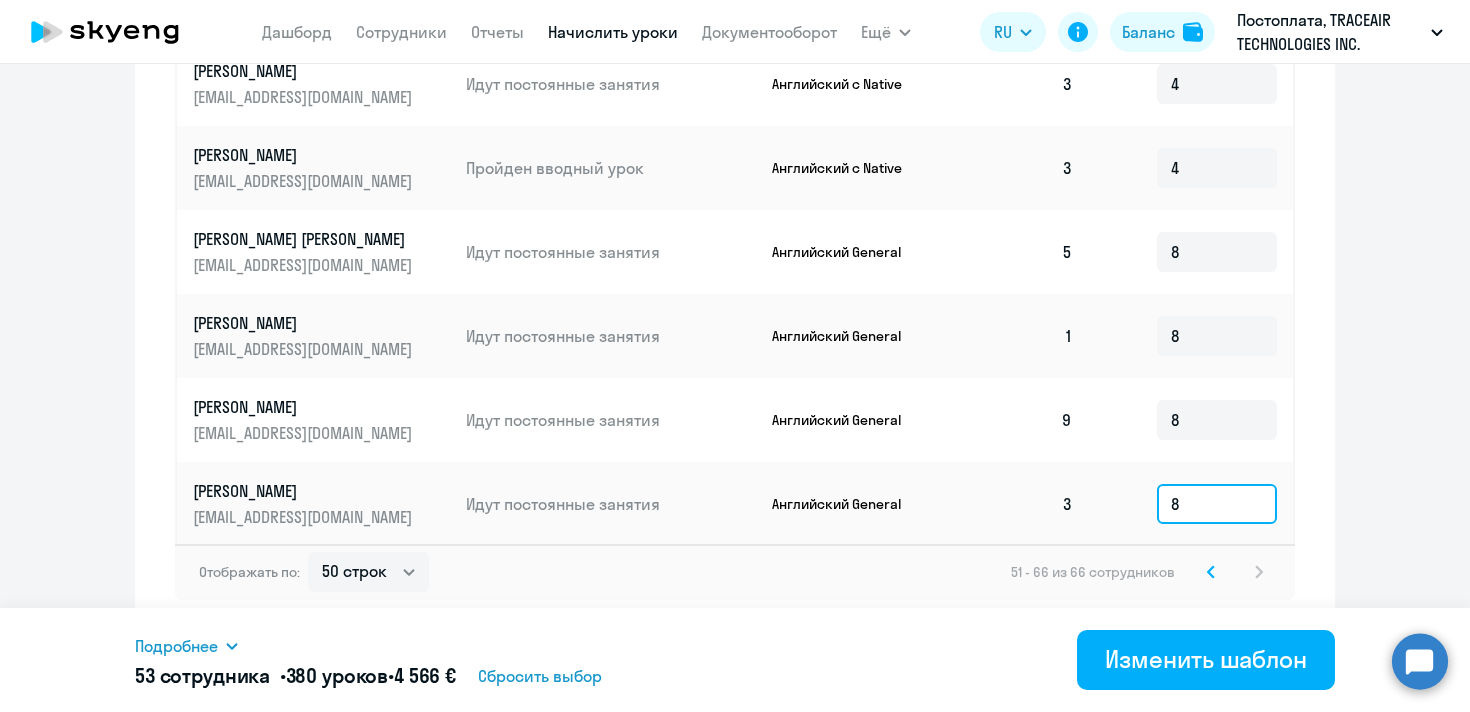 scroll, scrollTop: 486, scrollLeft: 0, axis: vertical 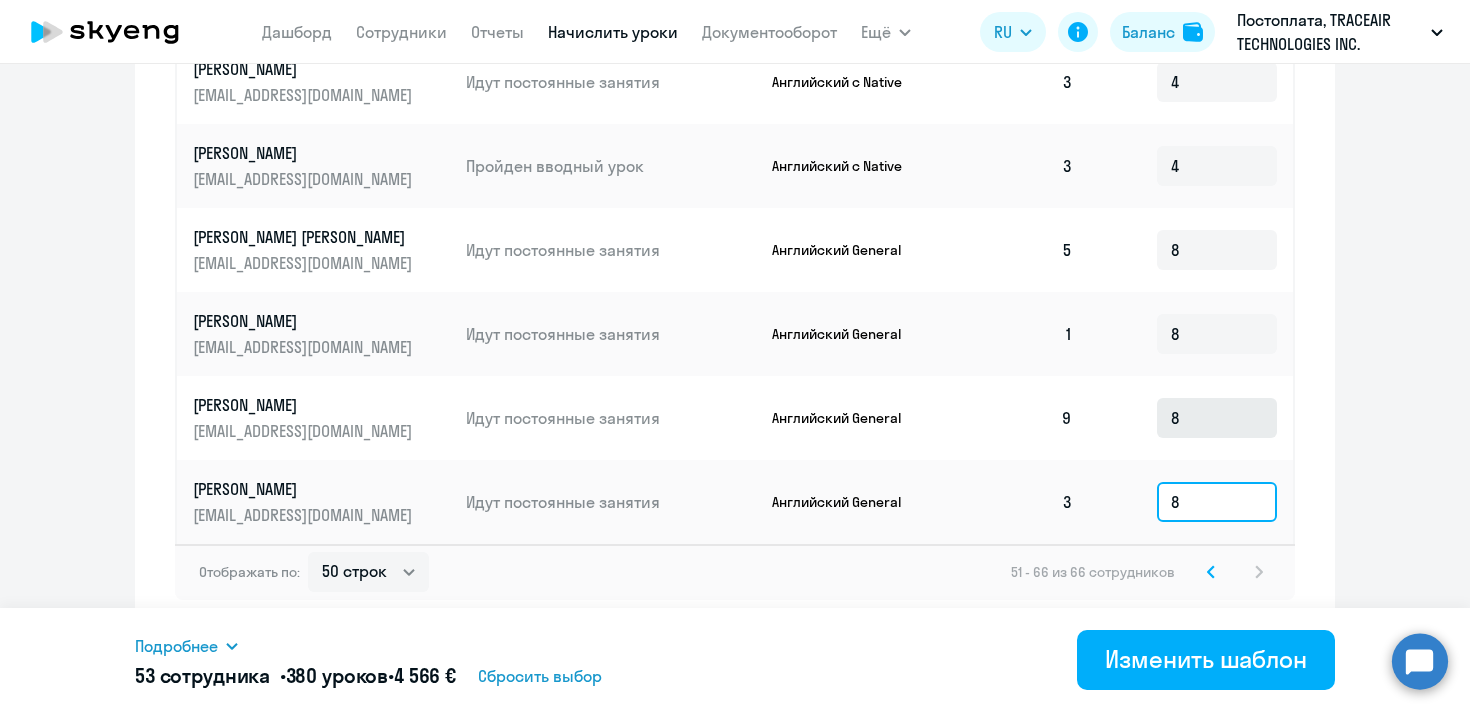 type on "8" 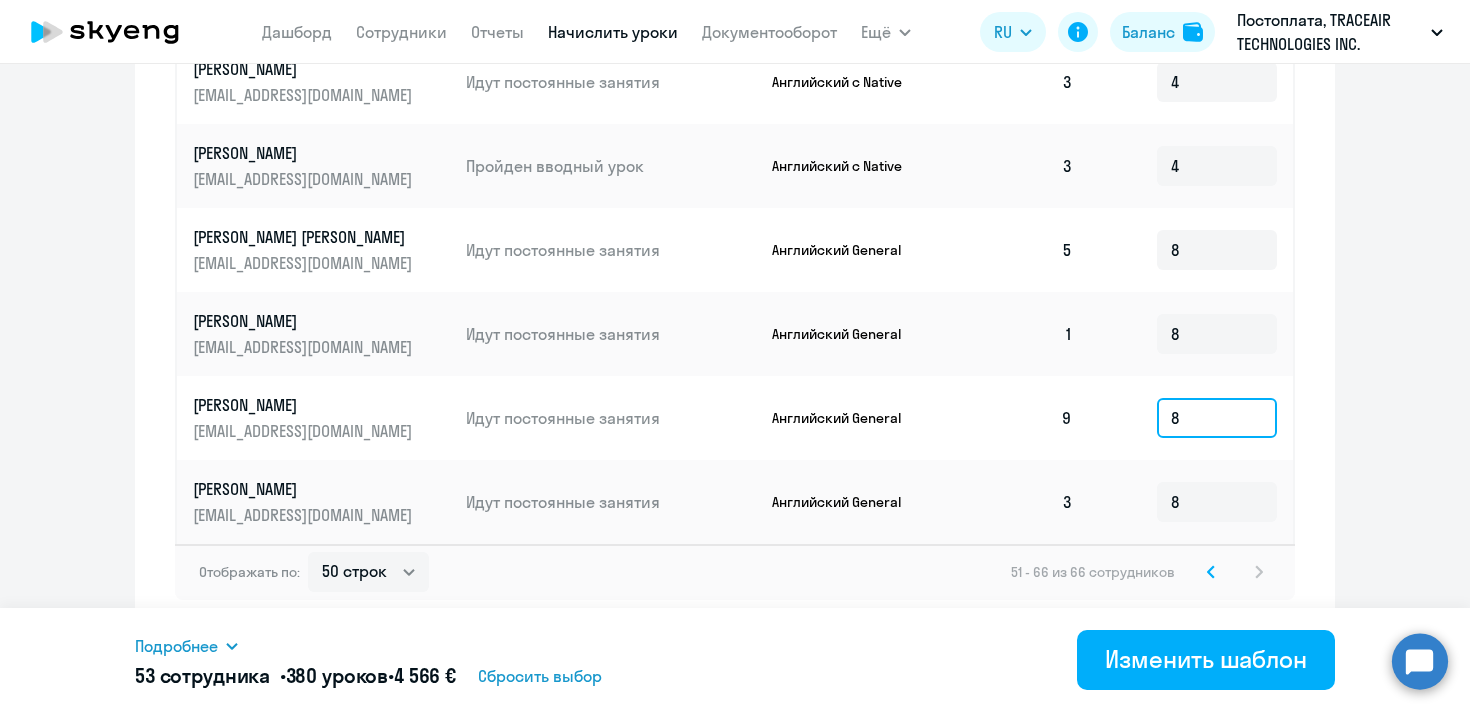 click on "8" 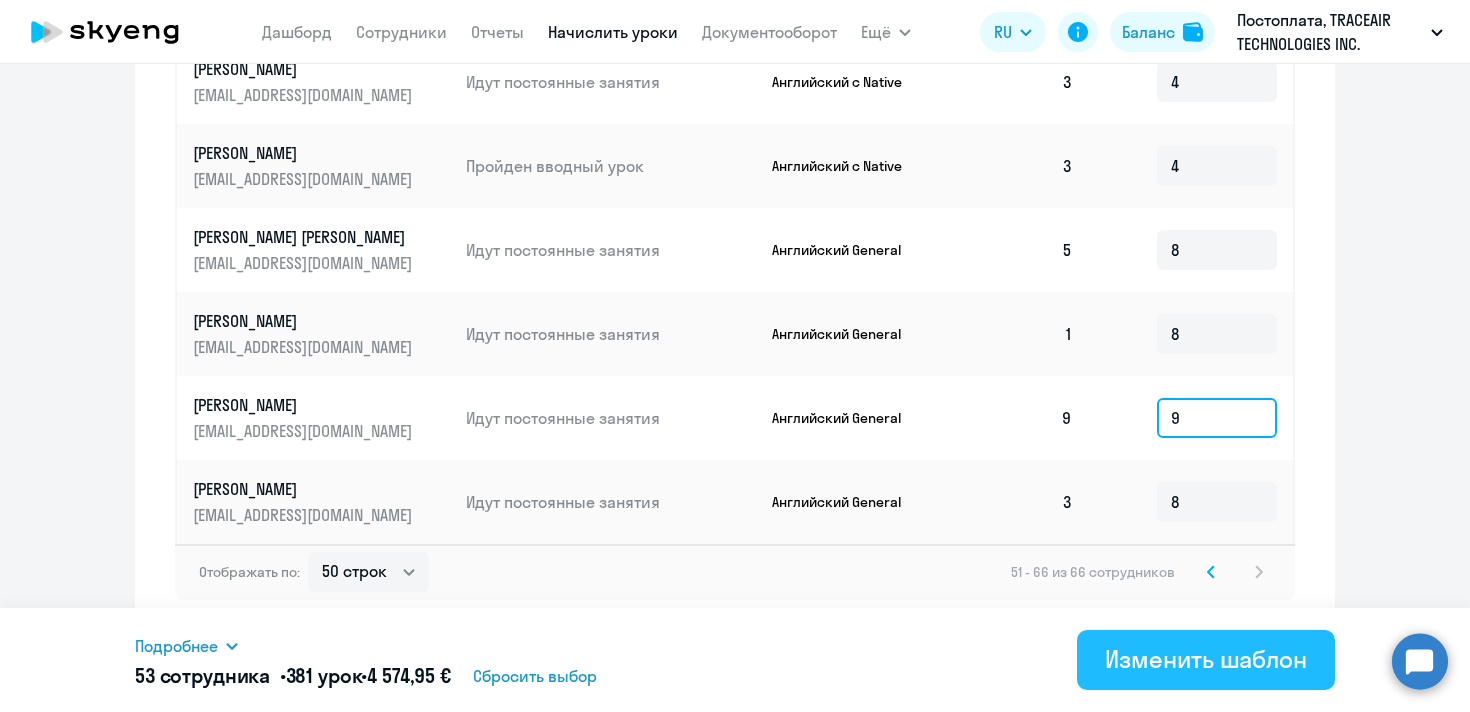type on "9" 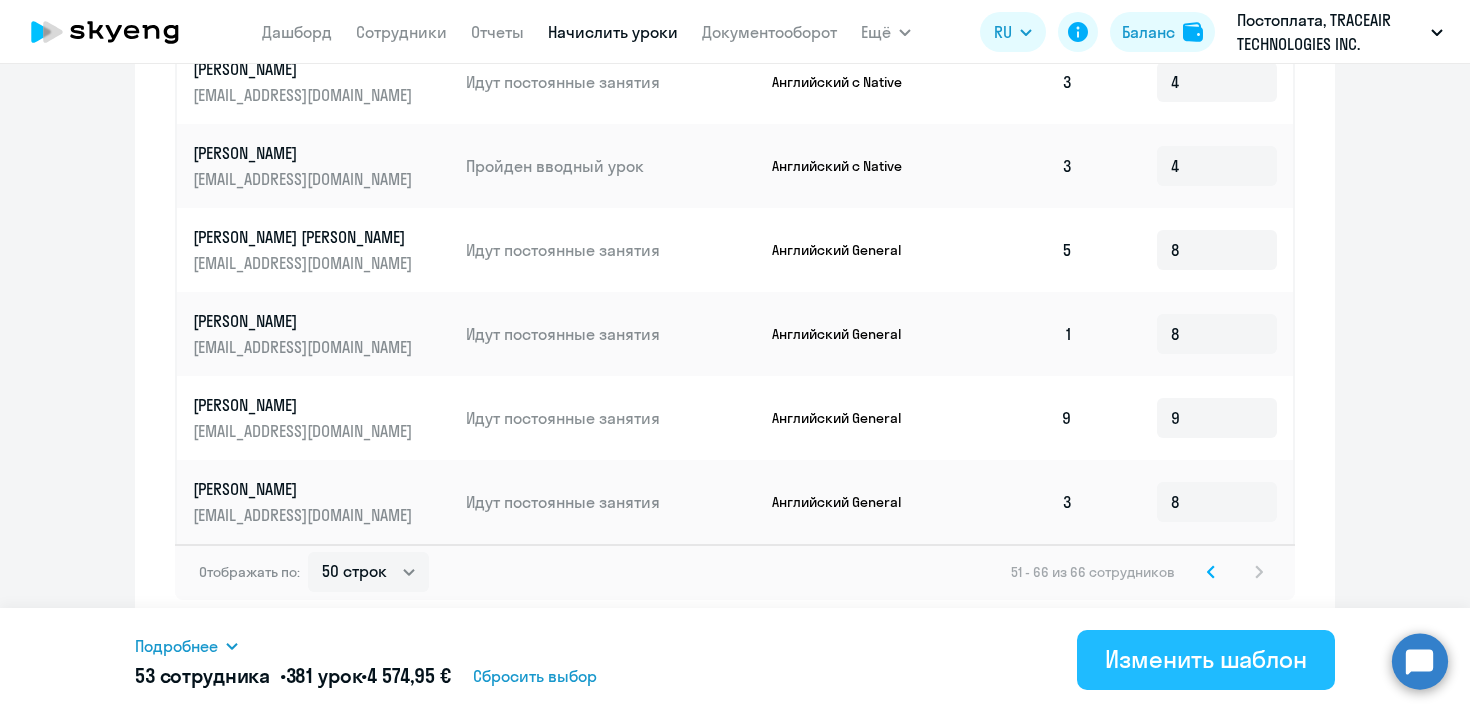 click on "Изменить шаблон" at bounding box center (1206, 659) 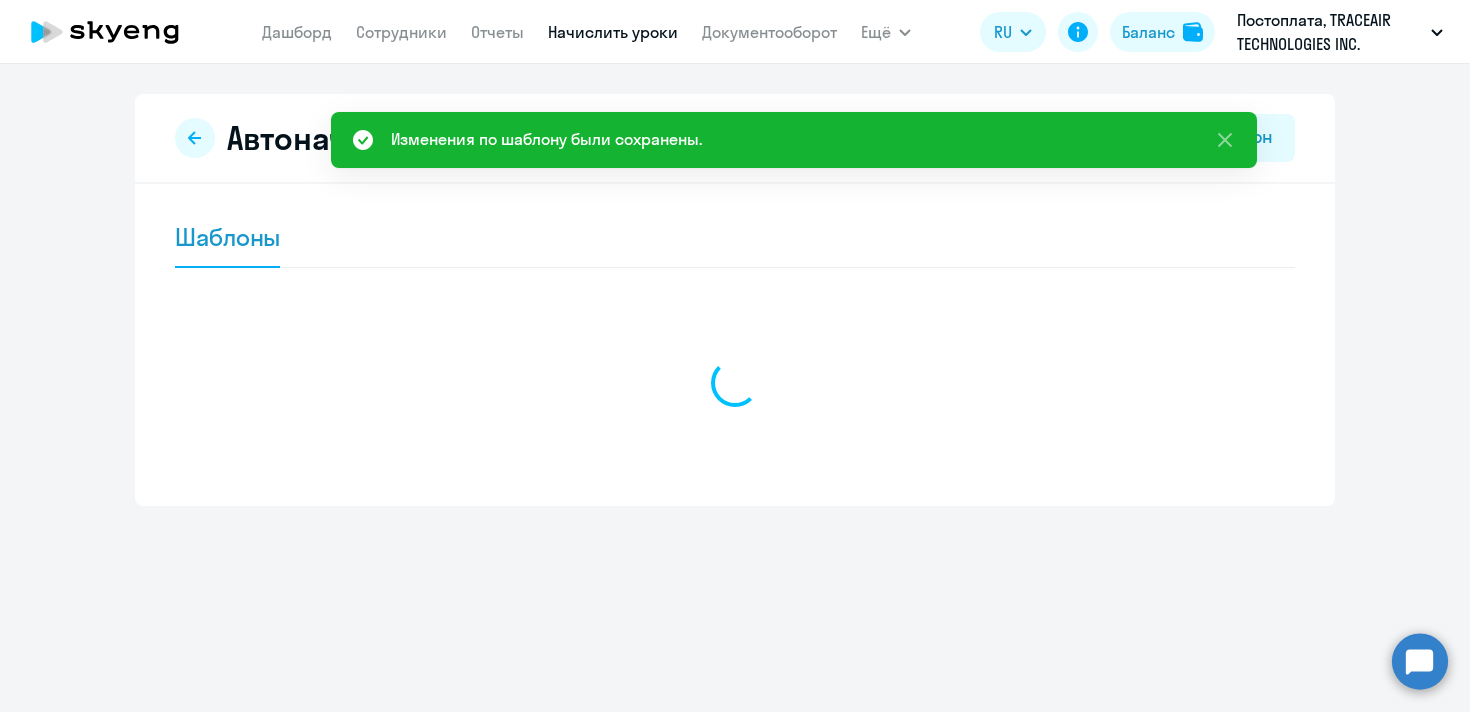 scroll, scrollTop: 0, scrollLeft: 0, axis: both 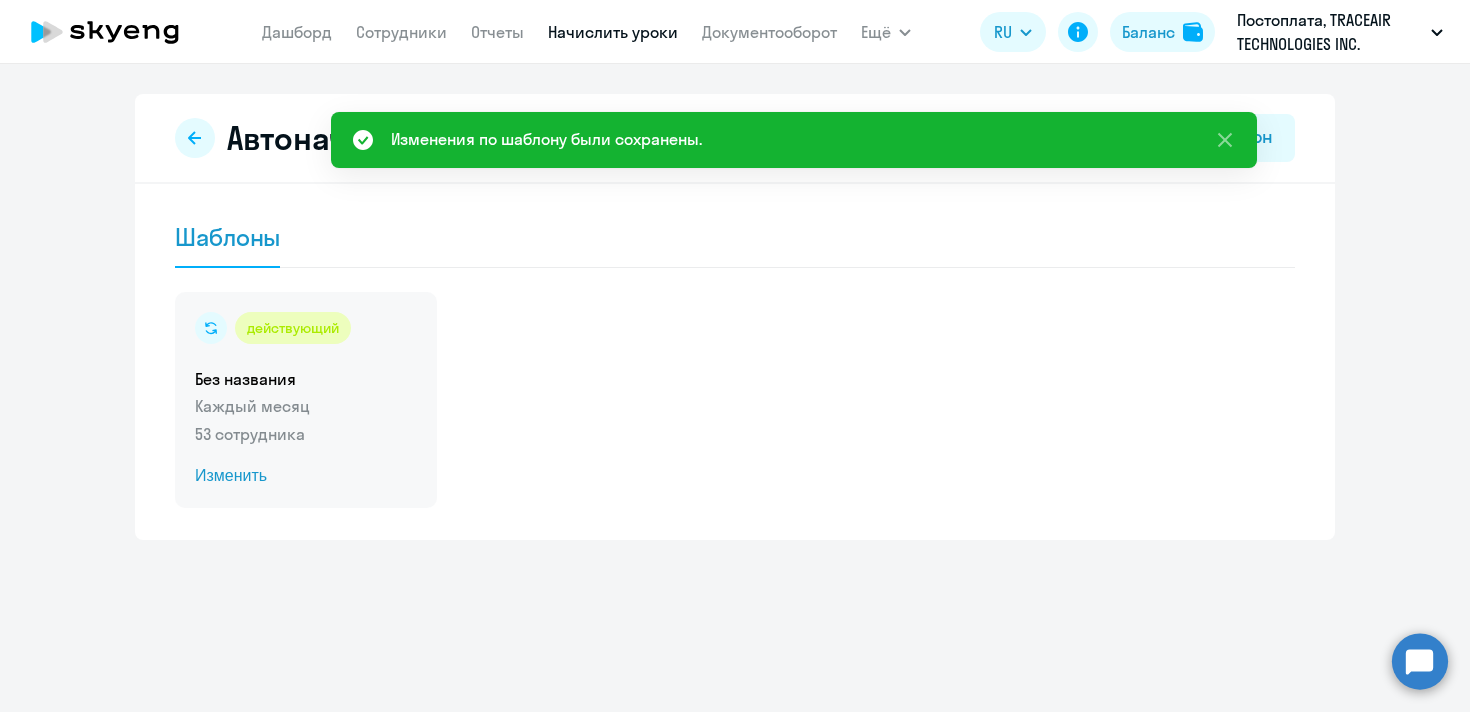 click on "Изменить" 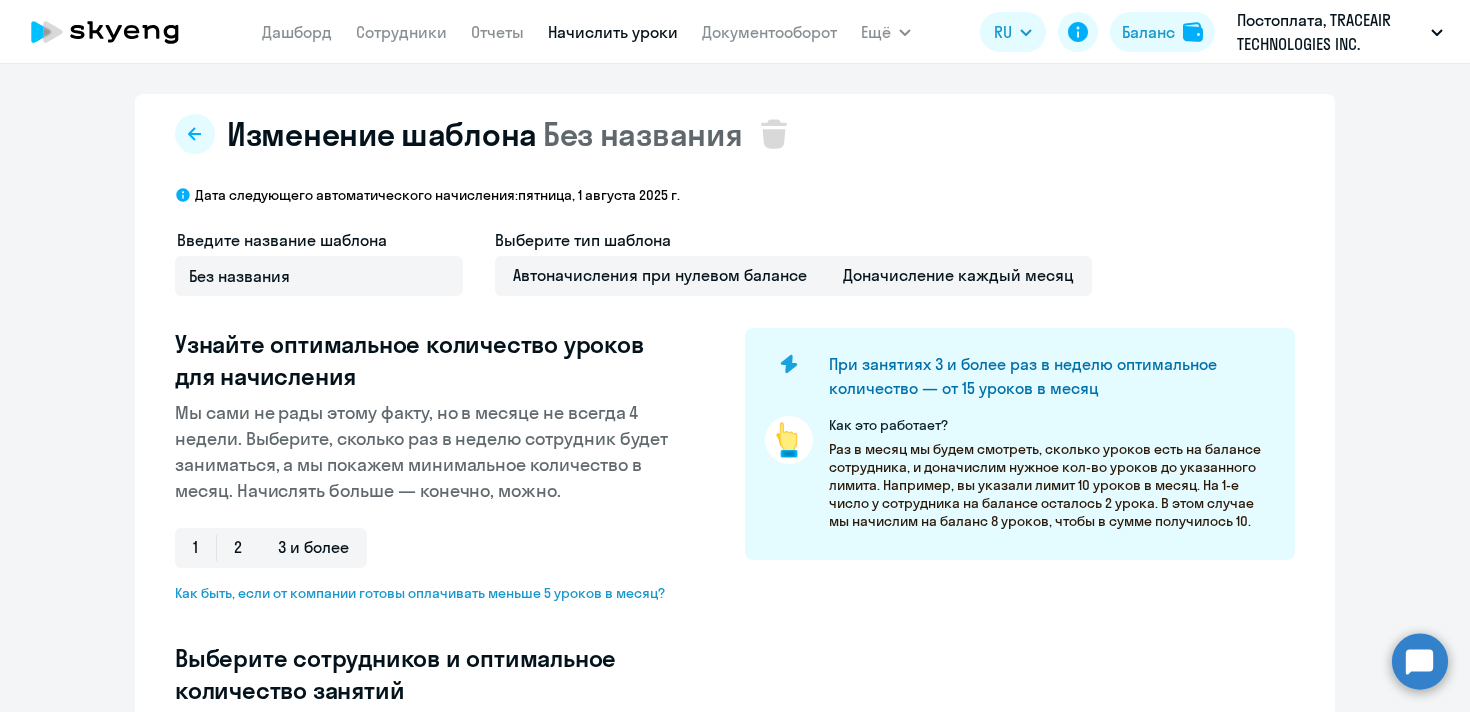 select on "10" 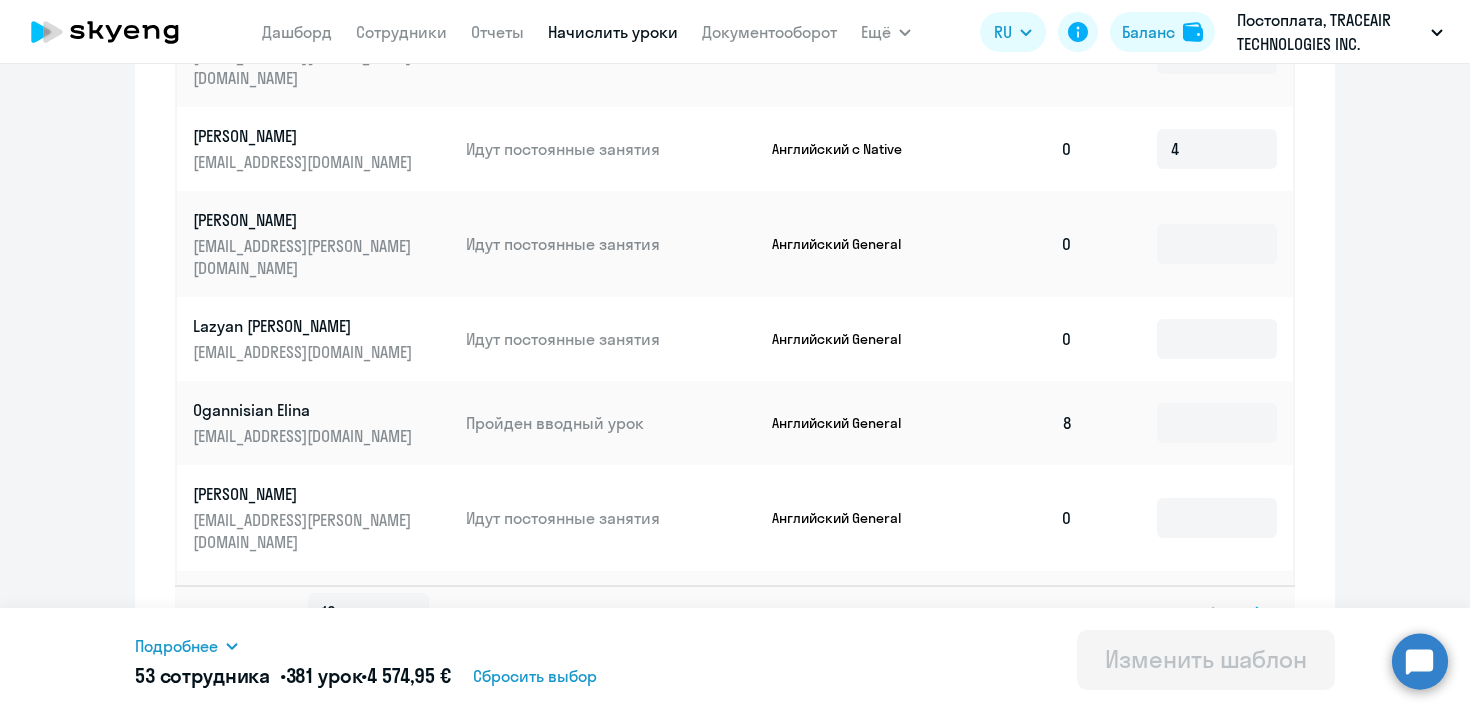 scroll, scrollTop: 1128, scrollLeft: 0, axis: vertical 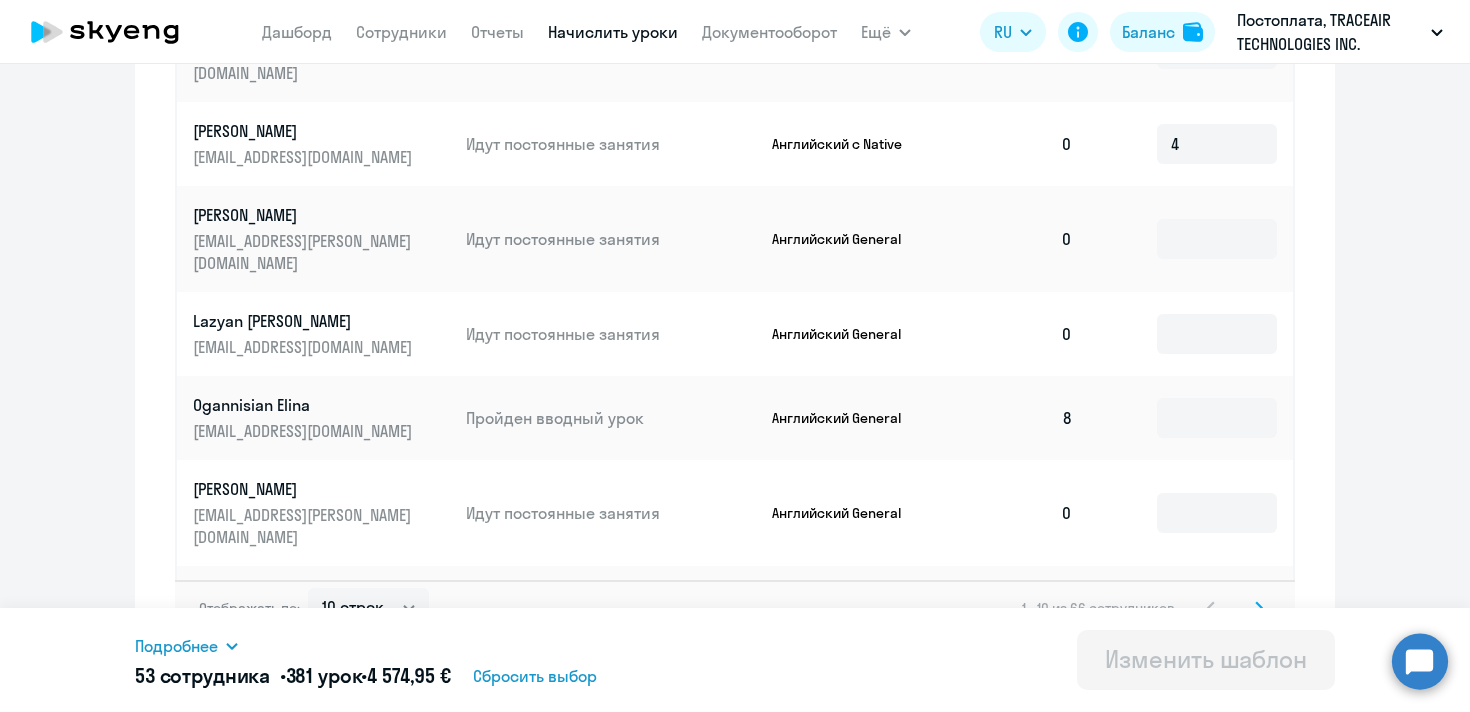 click on "Изменение шаблона Без названия
Дата следующего автоматического начисления:   пятница, 1 августа 2025 г. Введите название шаблона Без названия Выберите тип шаблона Автоначисления при нулевом балансе Доначисление каждый месяц Узнайте оптимальное количество уроков для начисления Мы сами не рады этому факту, но в месяце не всегда 4 недели. Выберите, сколько раз в неделю сотрудник будет заниматься, а мы покажем минимальное количество в месяц. Начислять больше — конечно, можно. 1 2 3 и более
Как это работает?
Имя сотрудника   Статус   Продукт   3  8  9  8 4" 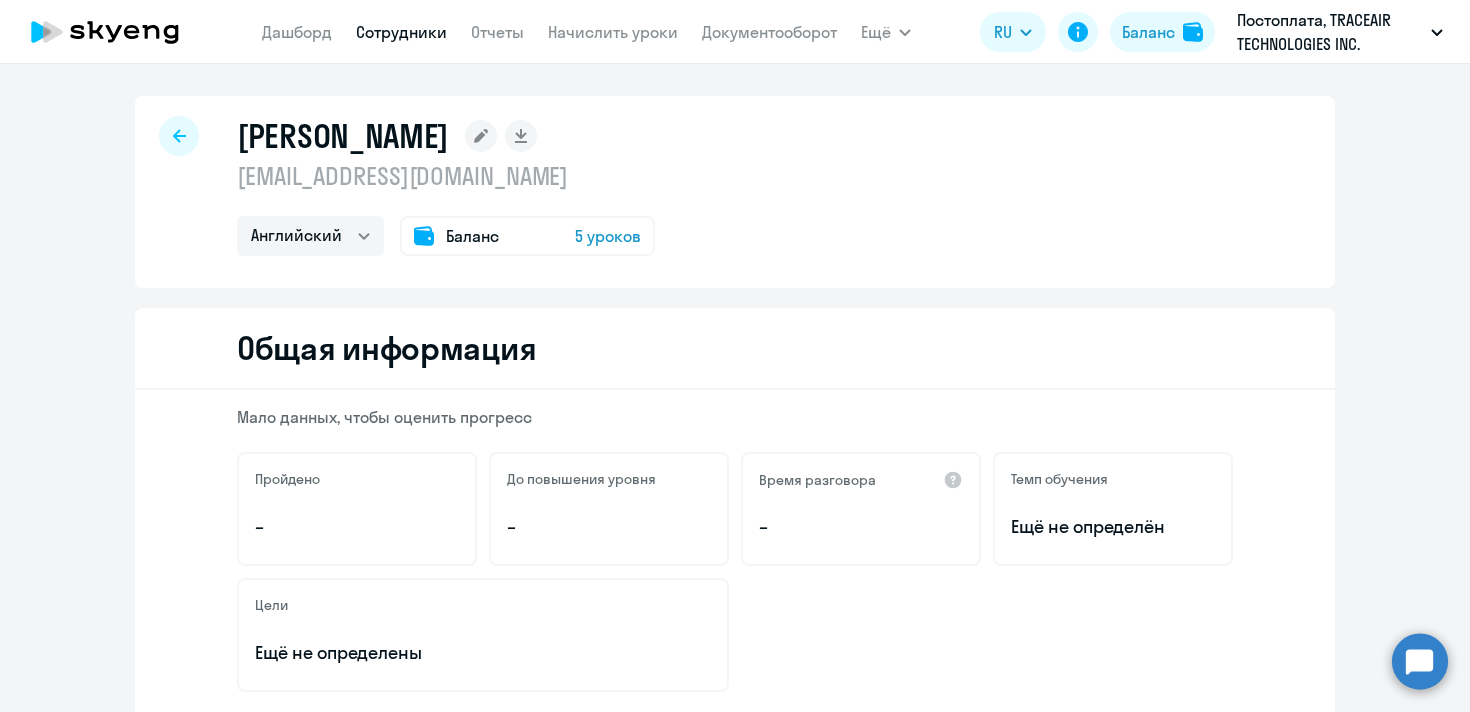 select on "english" 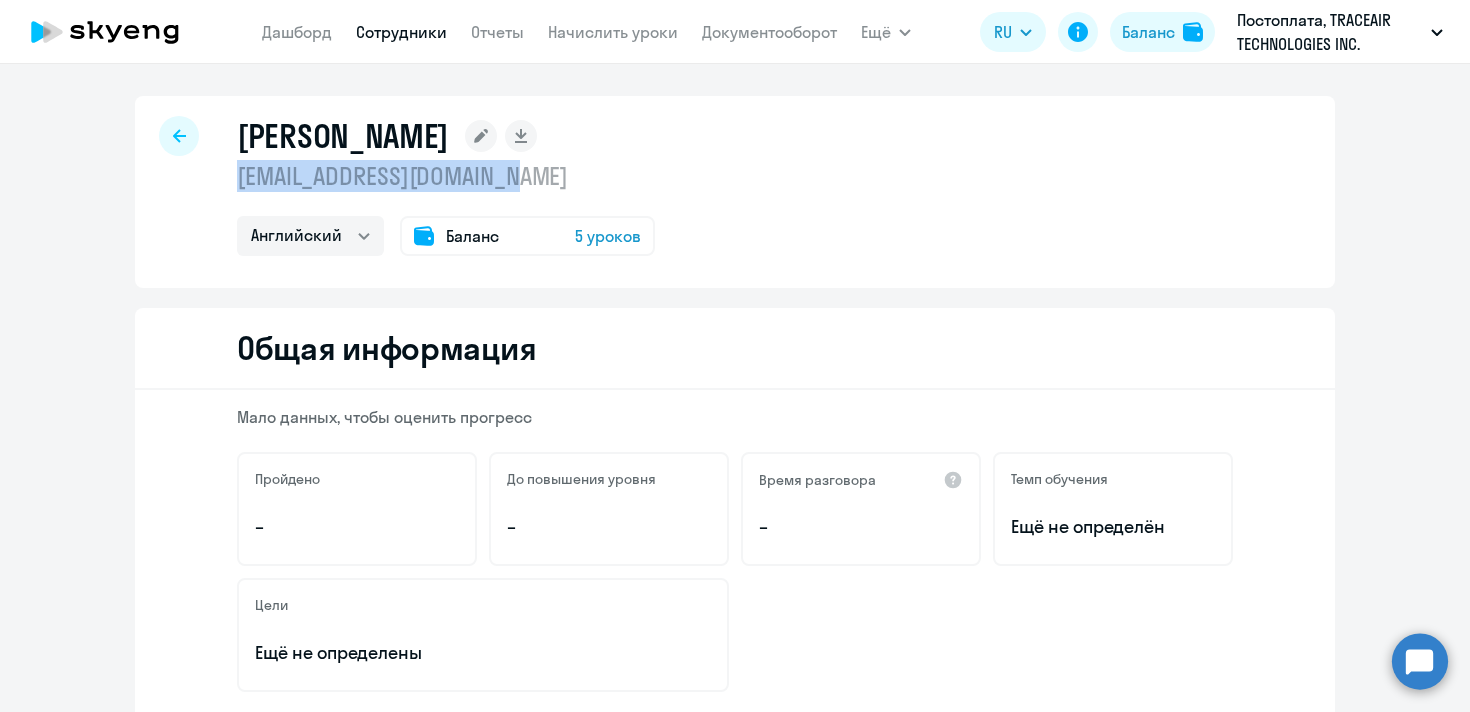 drag, startPoint x: 520, startPoint y: 176, endPoint x: 211, endPoint y: 187, distance: 309.19574 